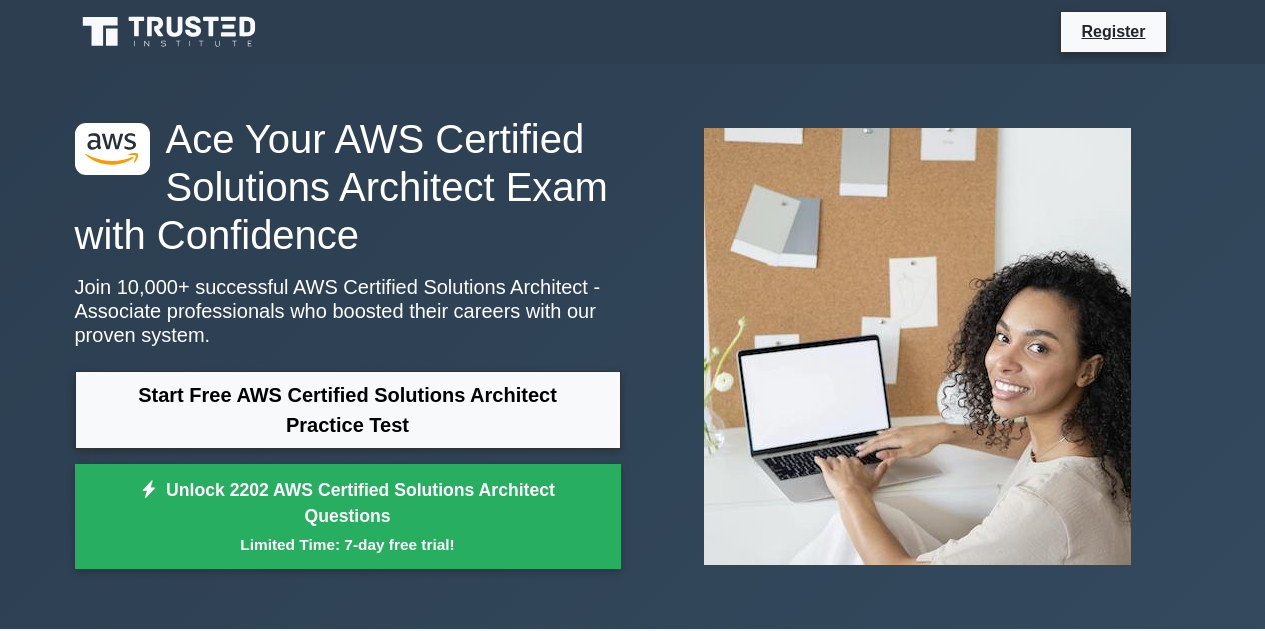 scroll, scrollTop: 0, scrollLeft: 0, axis: both 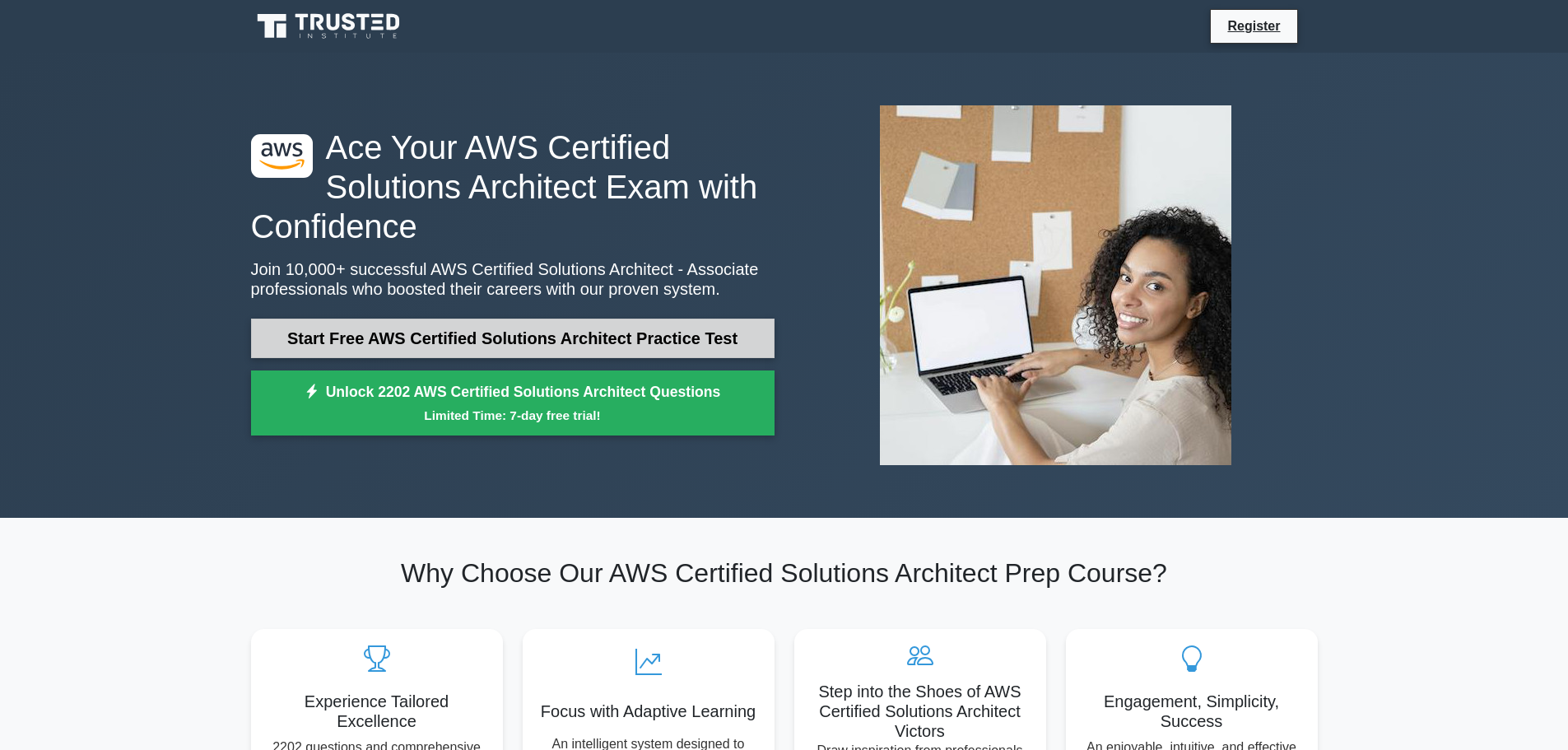 click on "Start Free AWS Certified Solutions Architect Practice Test" at bounding box center [513, 338] 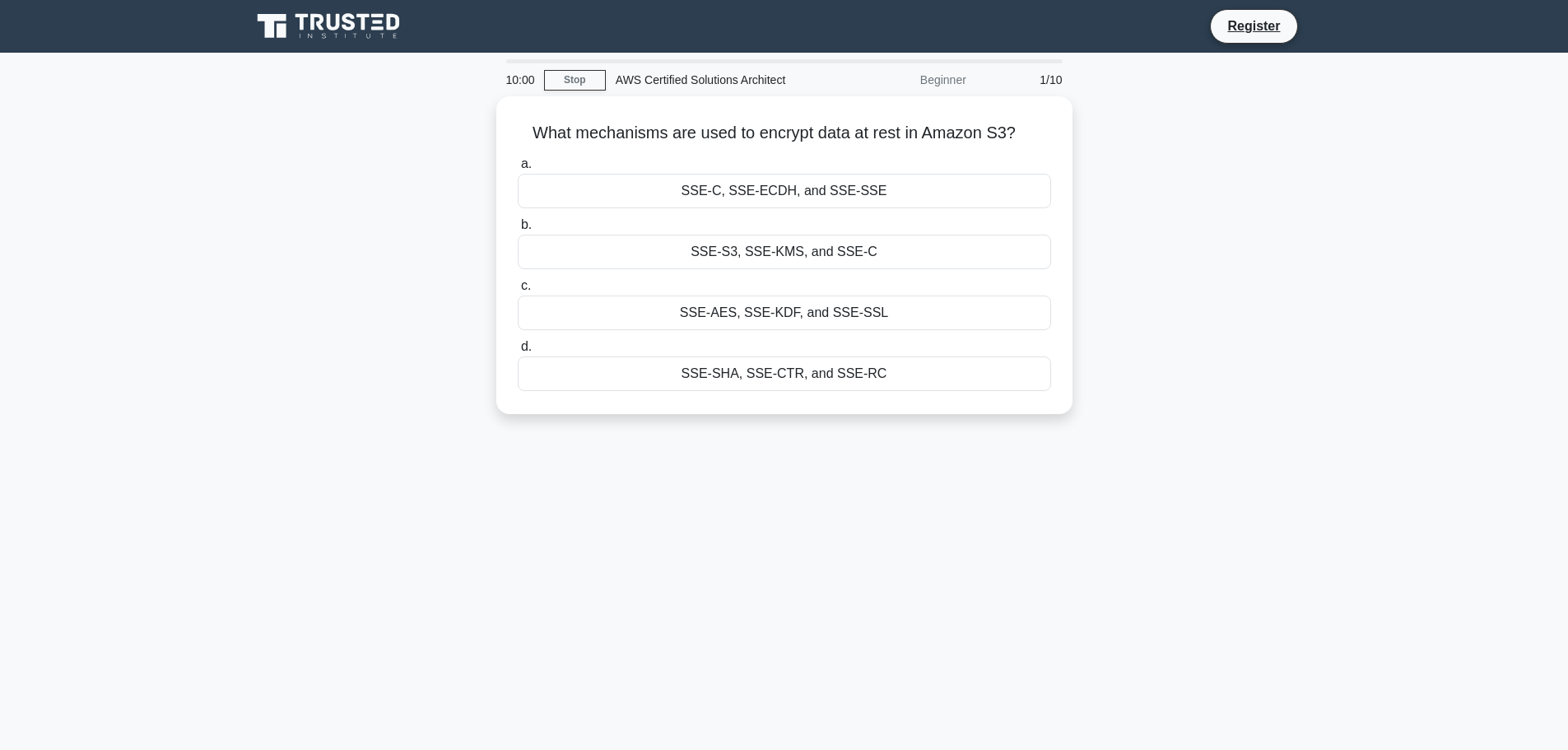 scroll, scrollTop: 0, scrollLeft: 0, axis: both 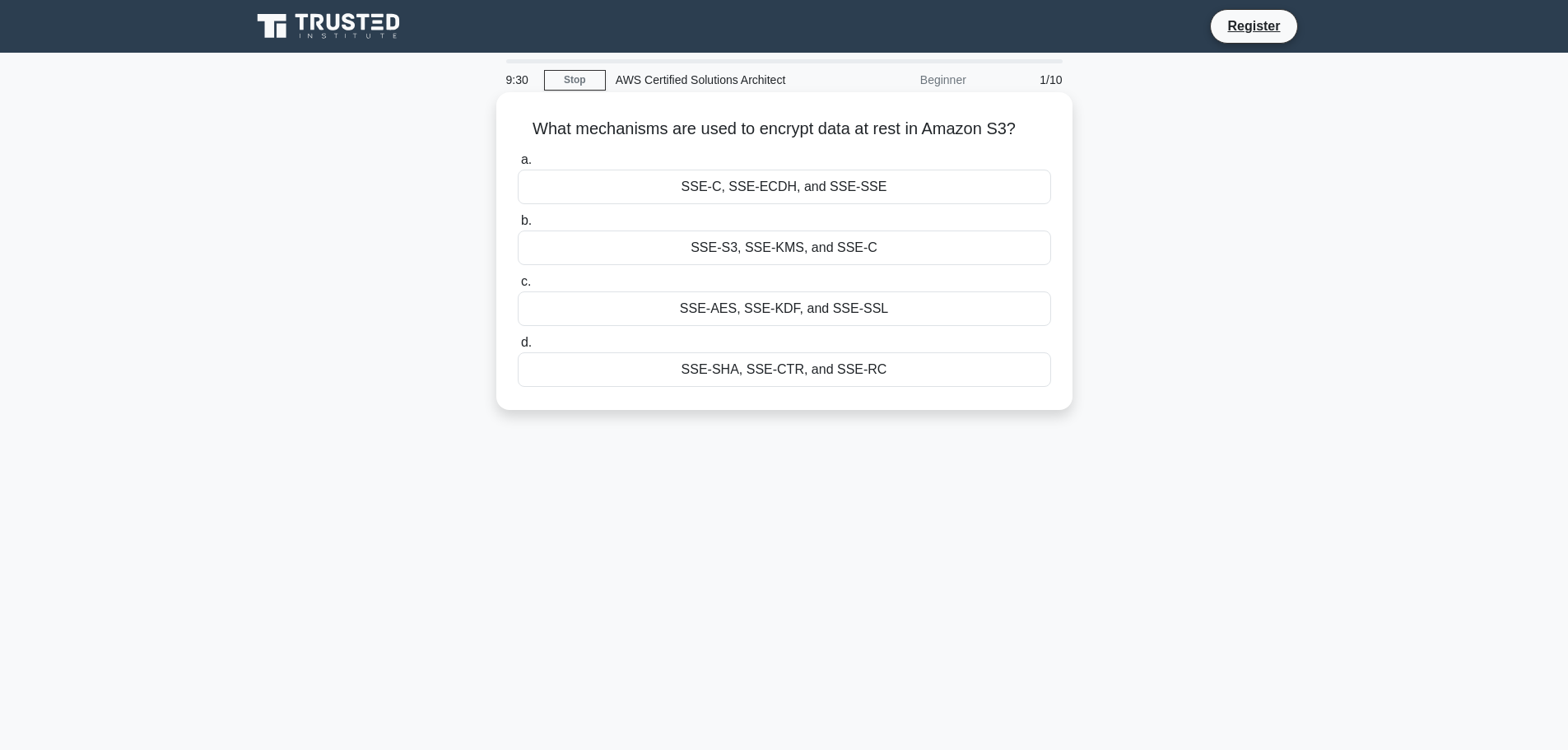 click on "SSE-S3, SSE-KMS, and SSE-C" at bounding box center (784, 248) 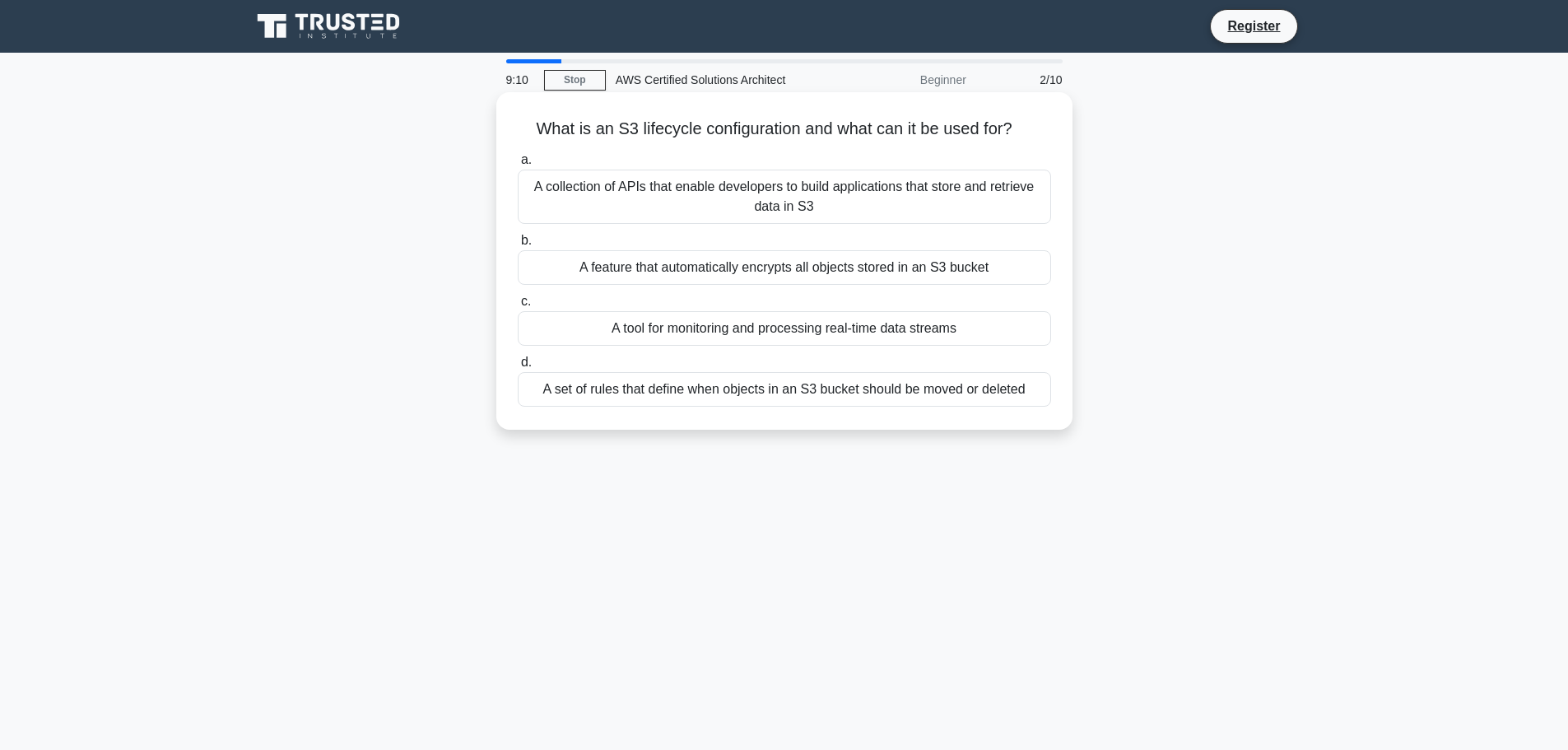 click on "A set of rules that define when objects in an S3 bucket should be moved or deleted" at bounding box center [784, 389] 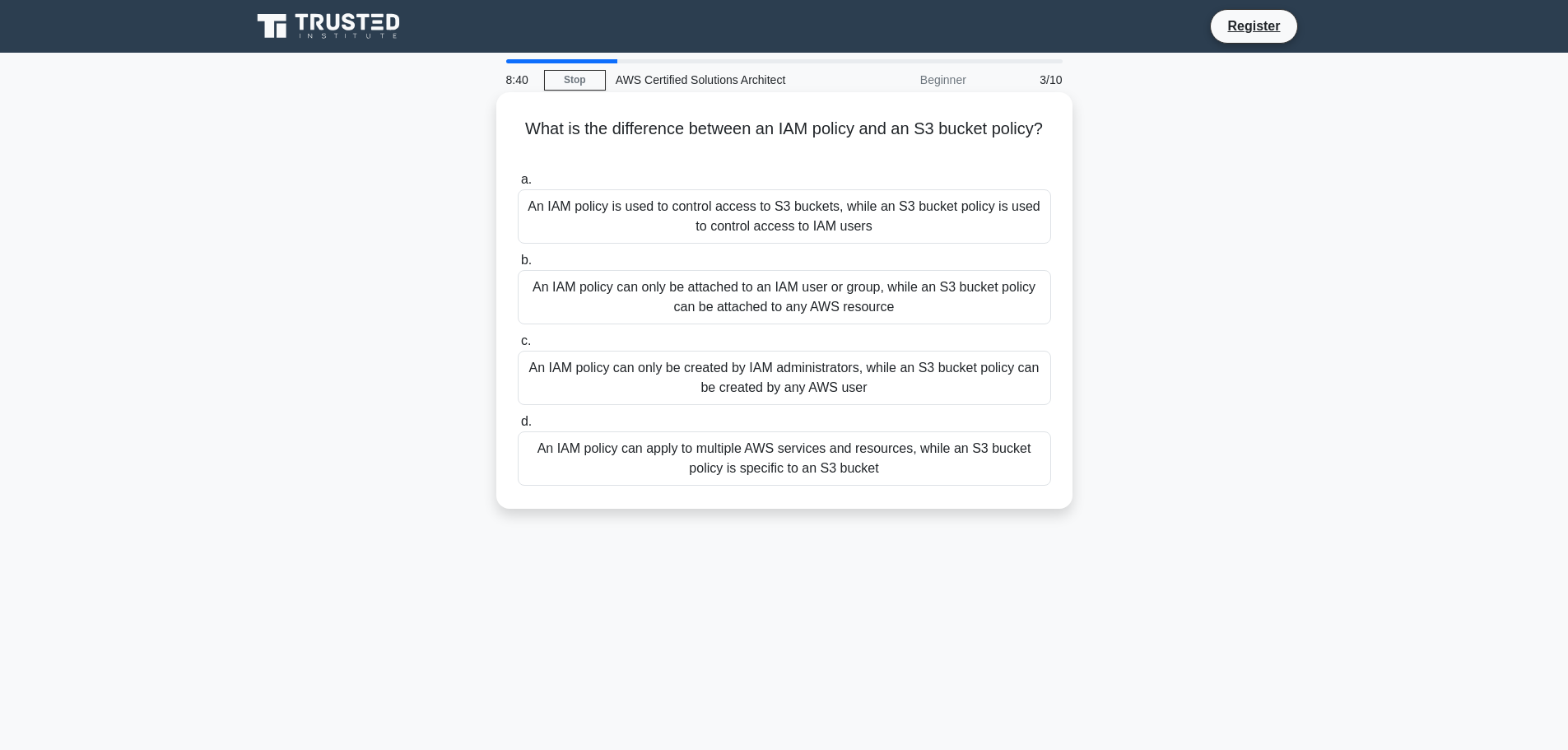 click on "An IAM policy can apply to multiple AWS services and resources, while an S3 bucket policy is specific to an S3 bucket" at bounding box center (784, 459) 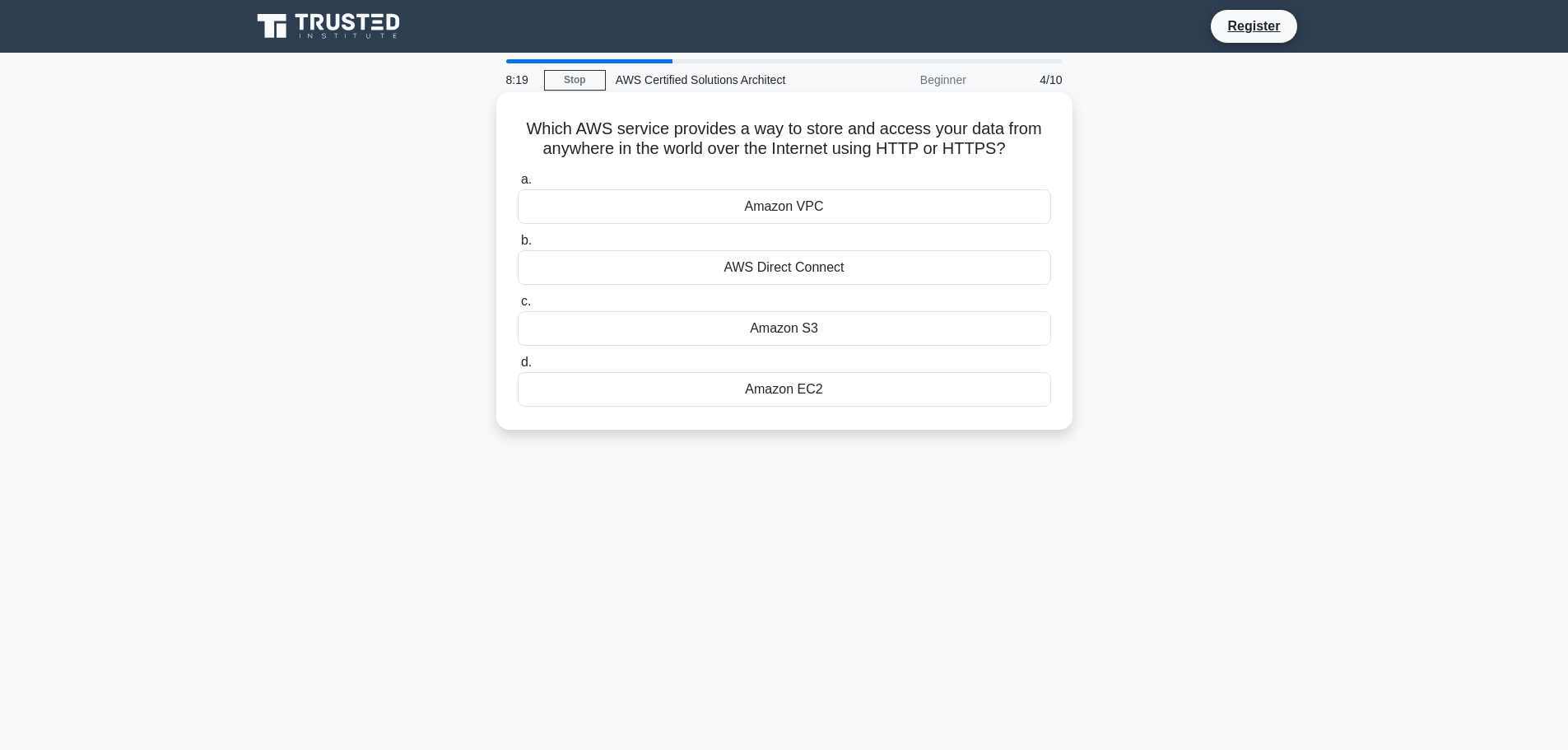 click on "Amazon S3" at bounding box center (784, 328) 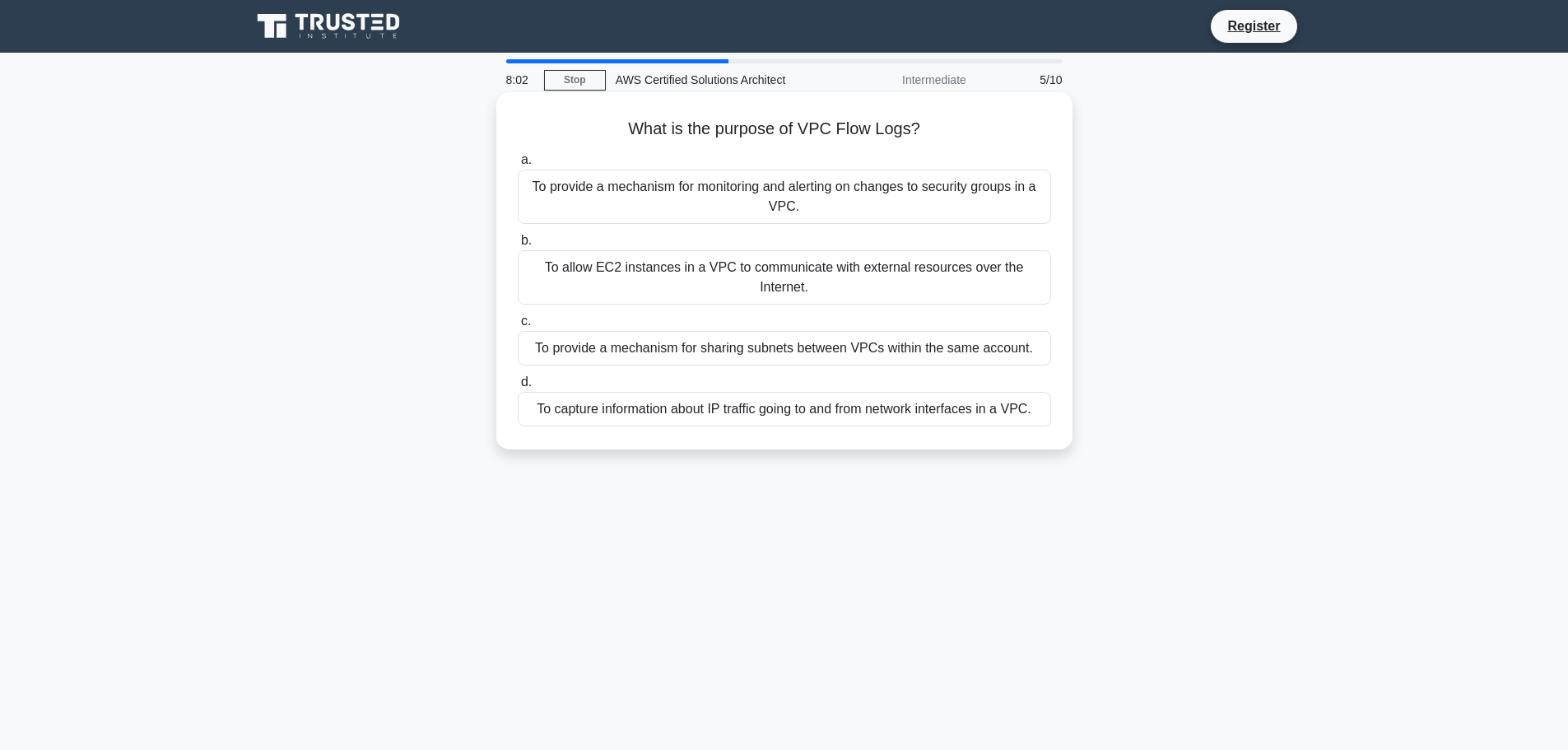 click on "To capture information about IP traffic going to and from network interfaces in a VPC." at bounding box center (784, 409) 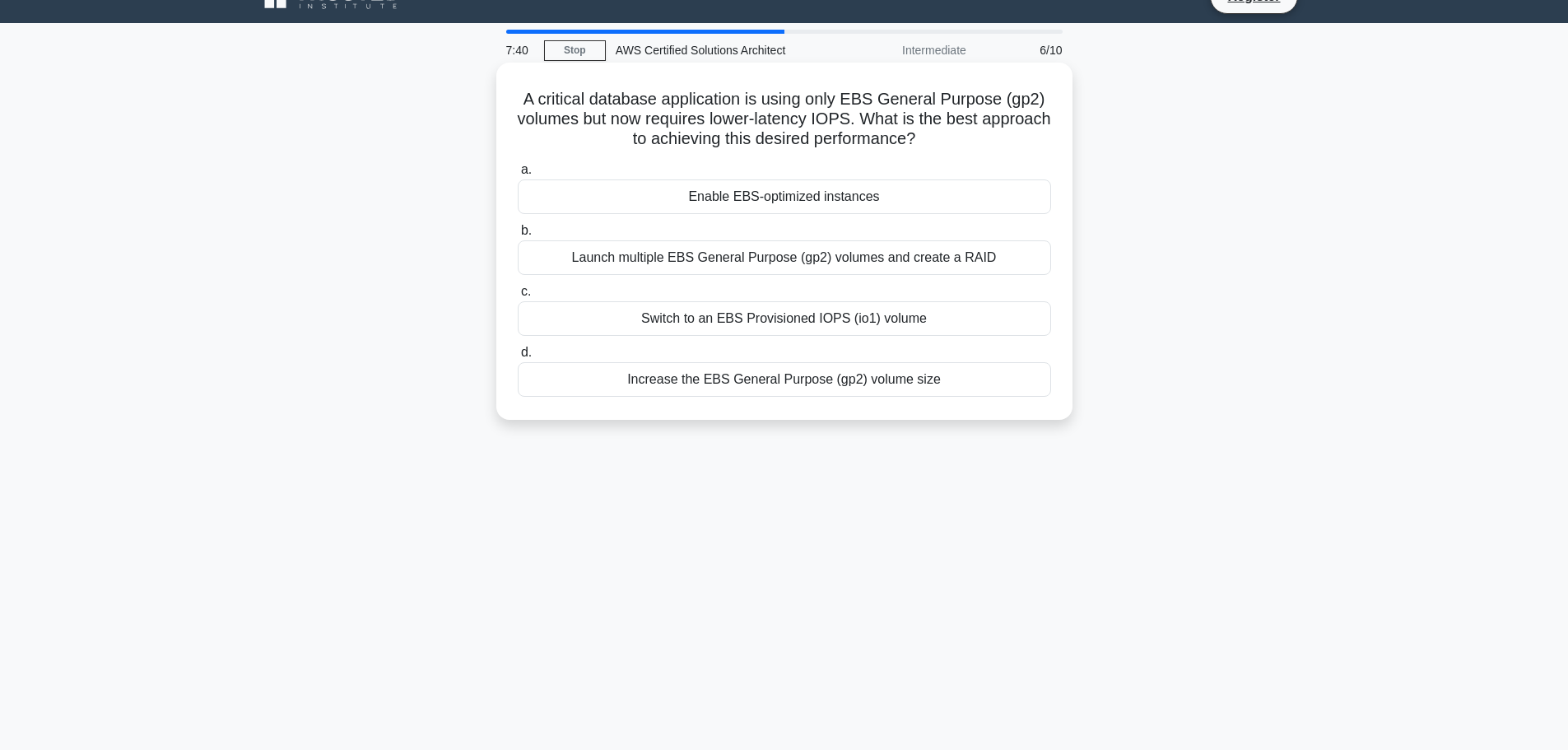 scroll, scrollTop: 0, scrollLeft: 0, axis: both 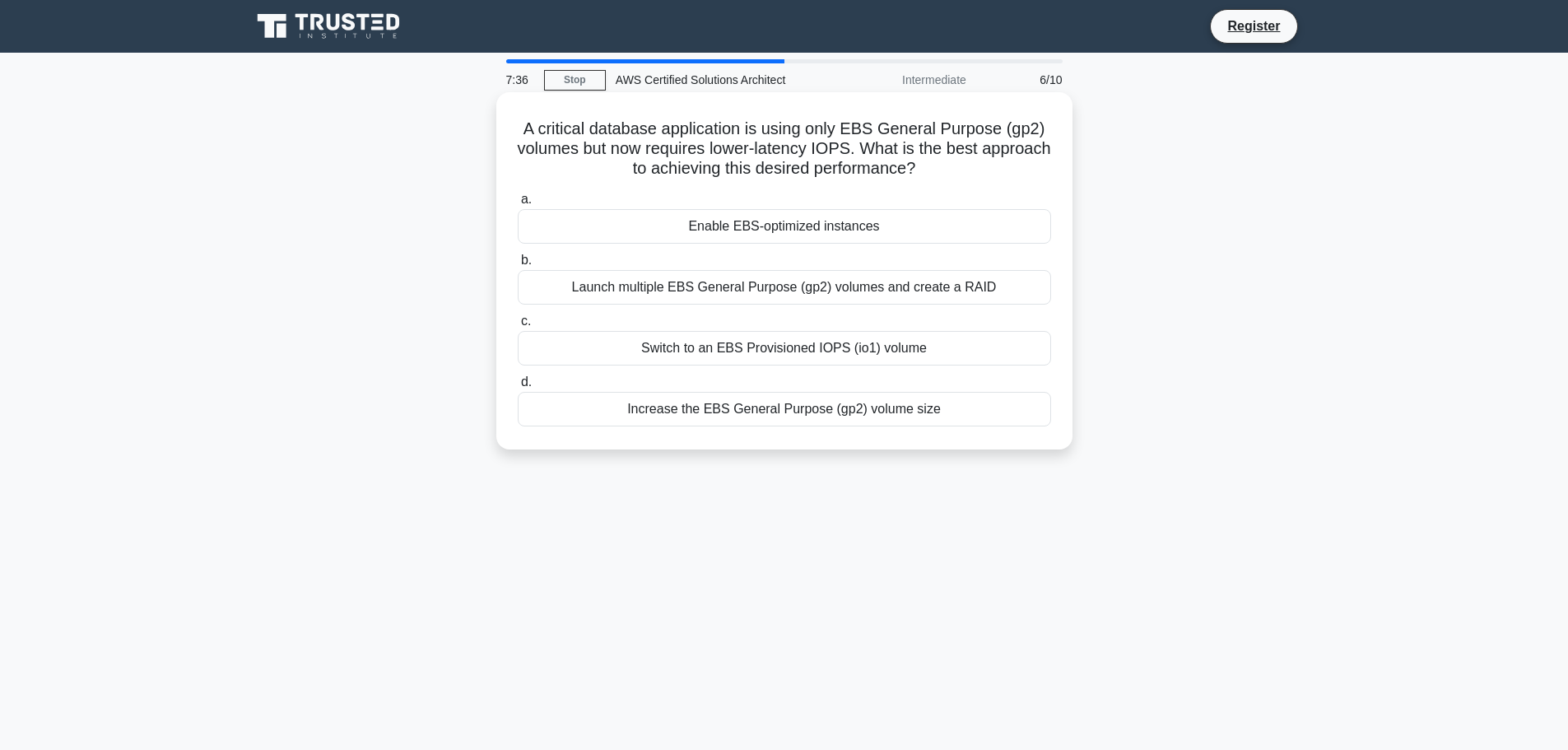click on "Switch to an EBS Provisioned IOPS (io1) volume" at bounding box center (784, 348) 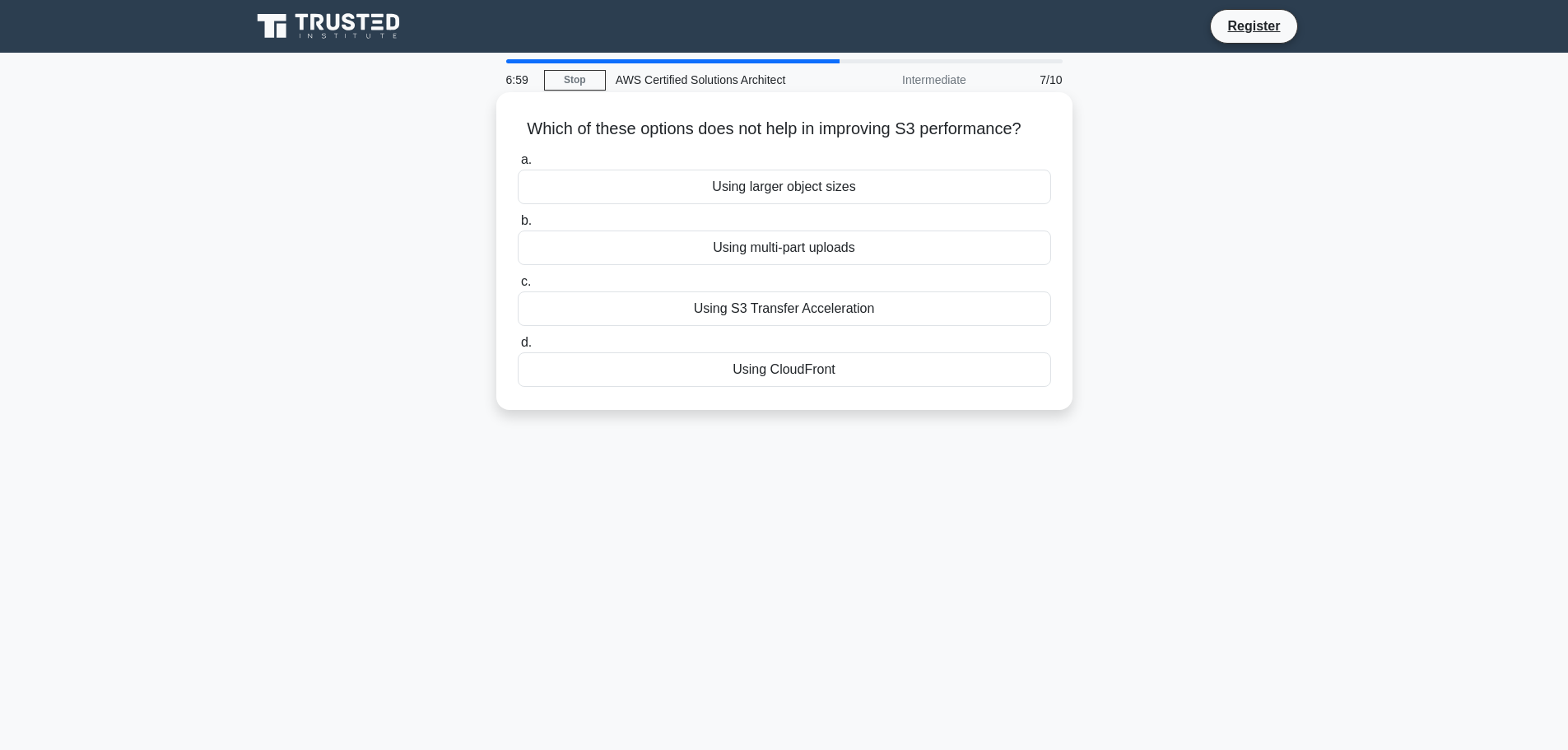click on "Using larger object sizes" at bounding box center (784, 187) 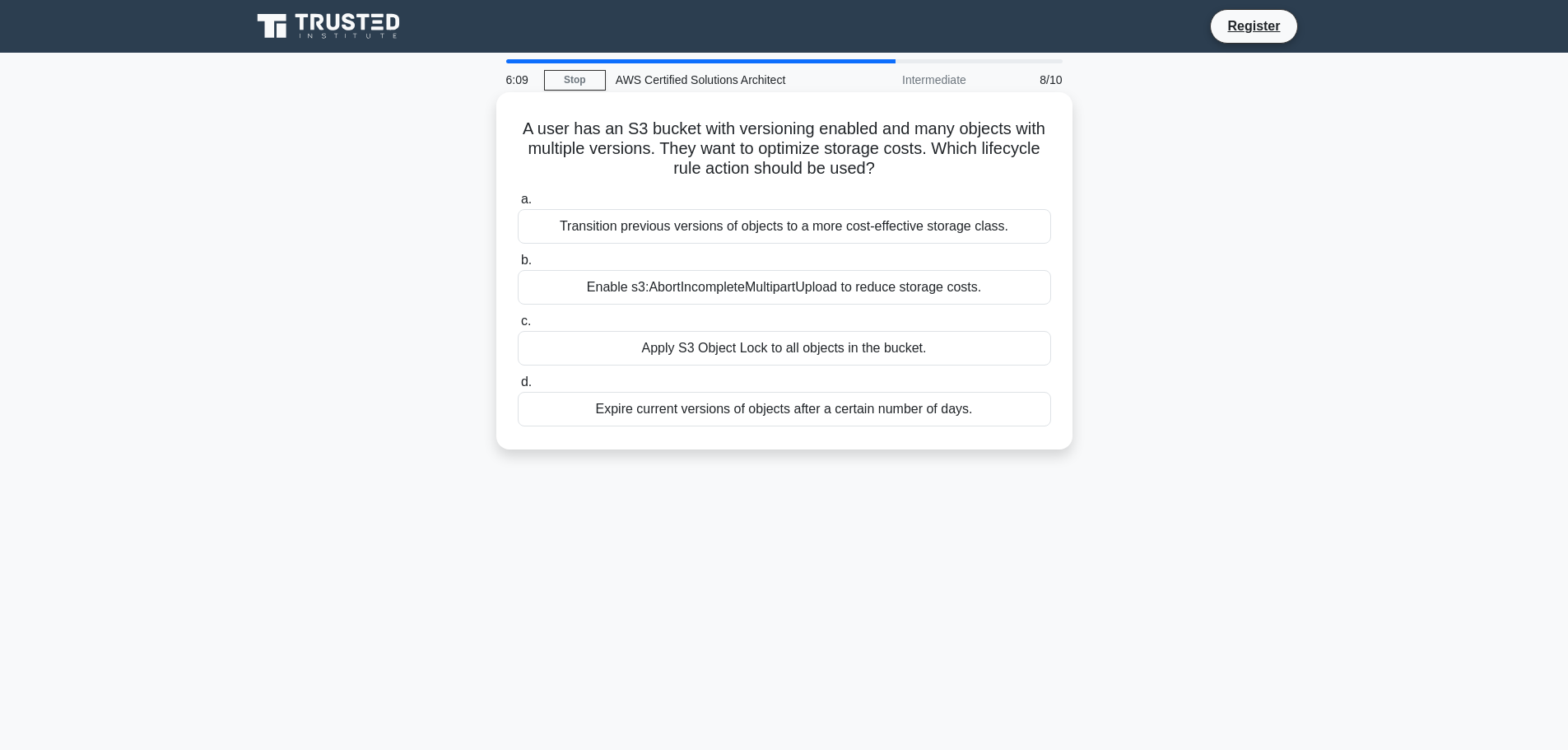 click on "Enable s3:AbortIncompleteMultipartUpload to reduce storage costs." at bounding box center [784, 287] 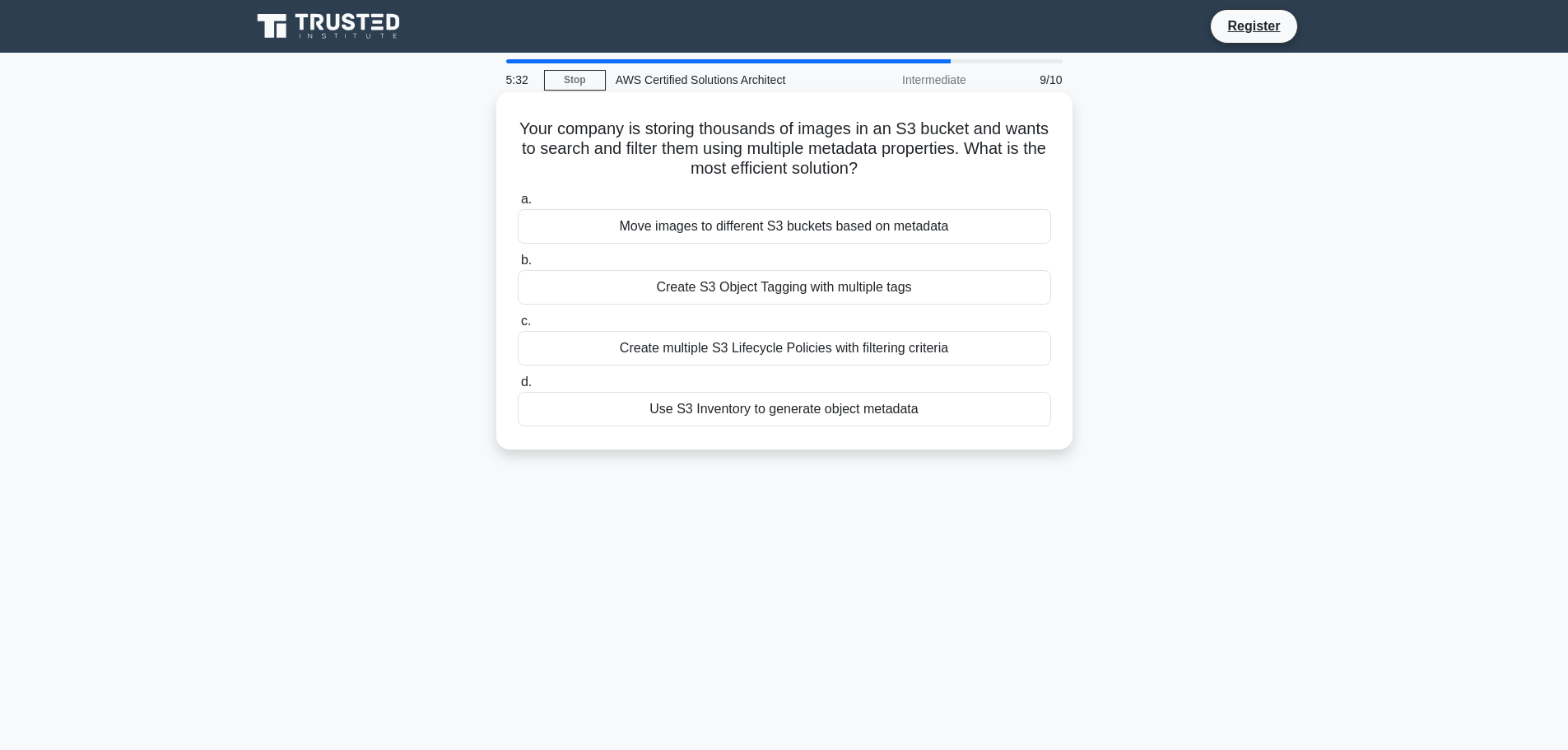 click on "Create S3 Object Tagging with multiple tags" at bounding box center [784, 287] 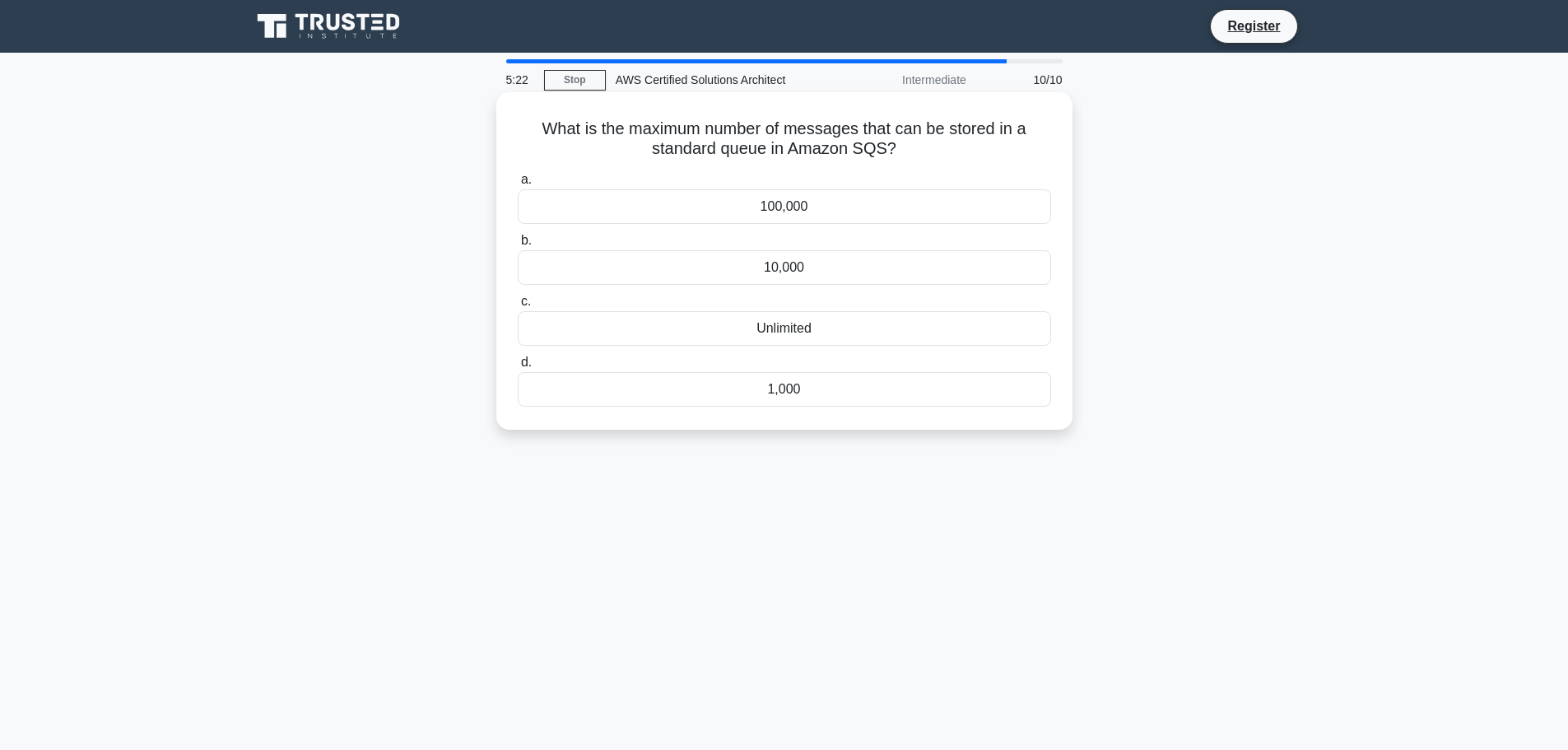 click on "100,000" at bounding box center (784, 207) 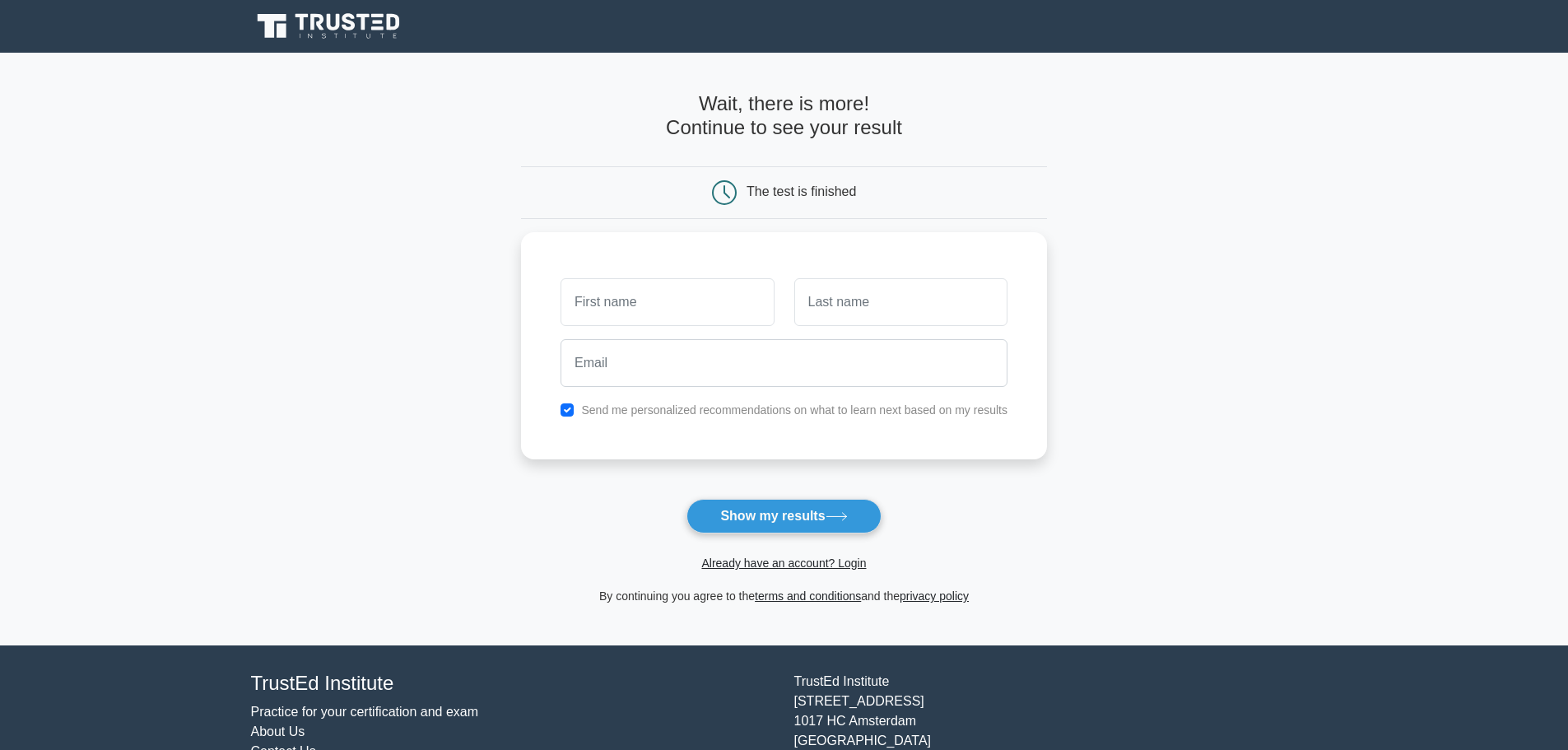 scroll, scrollTop: 0, scrollLeft: 0, axis: both 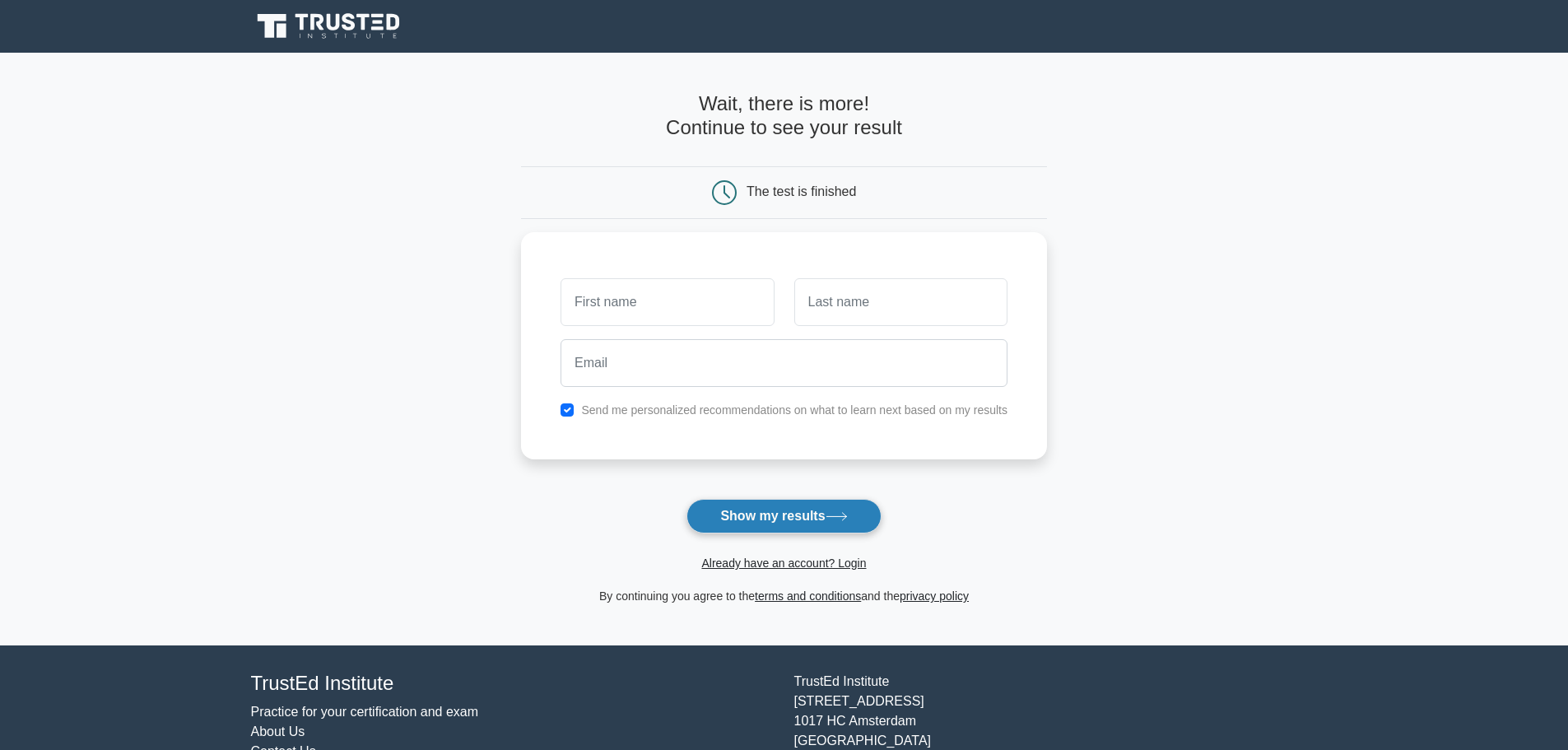 click on "Show my results" at bounding box center [784, 516] 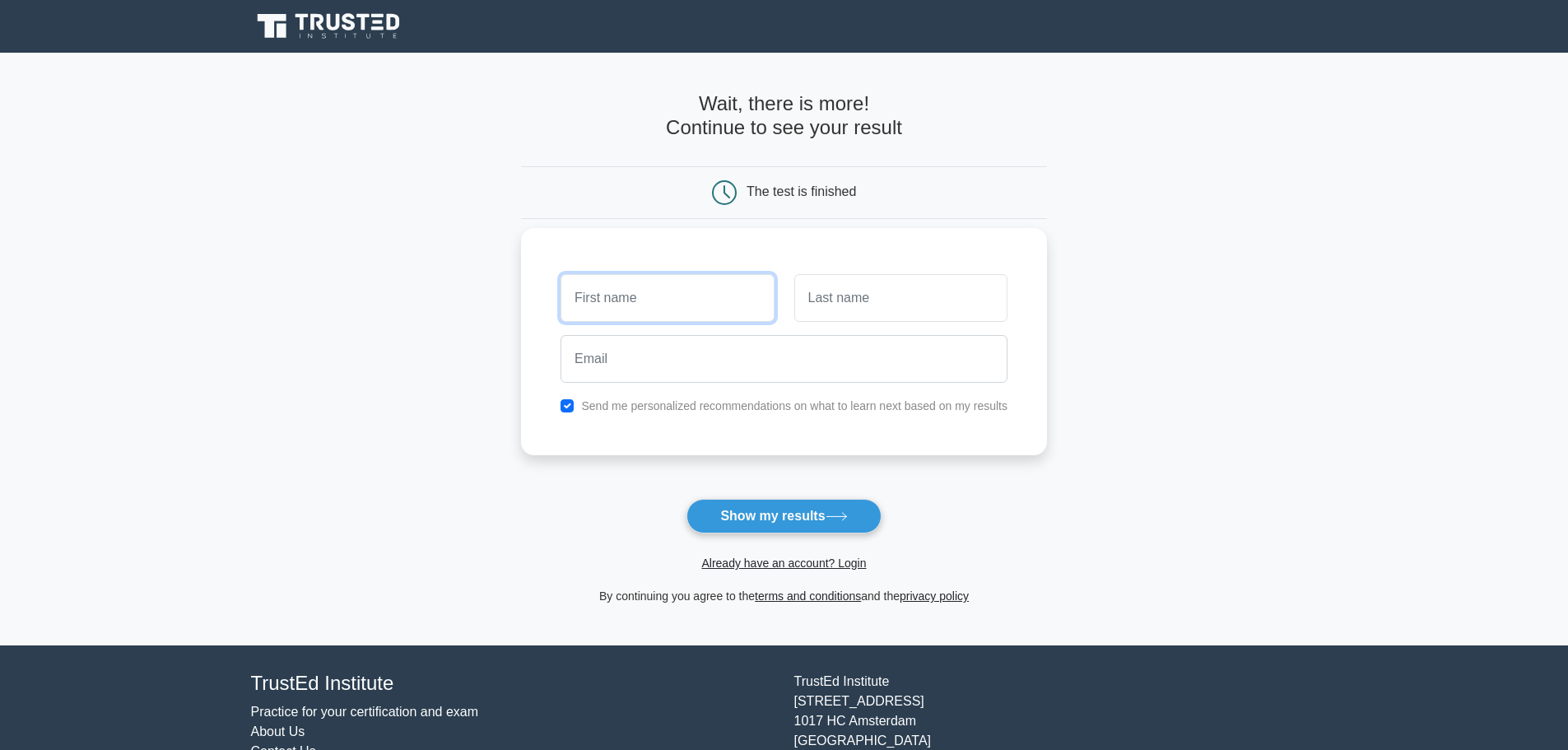 type on "h" 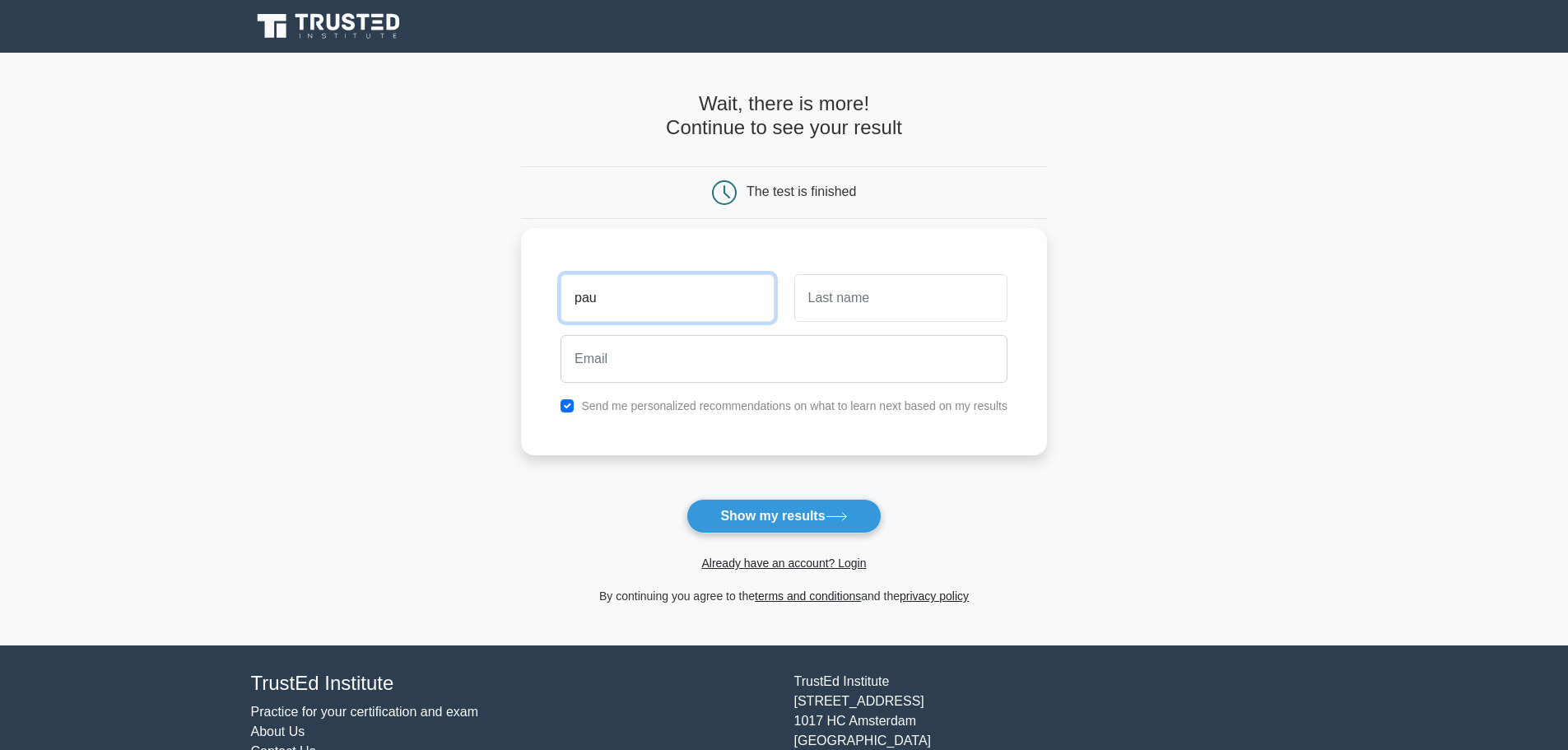 type on "paul" 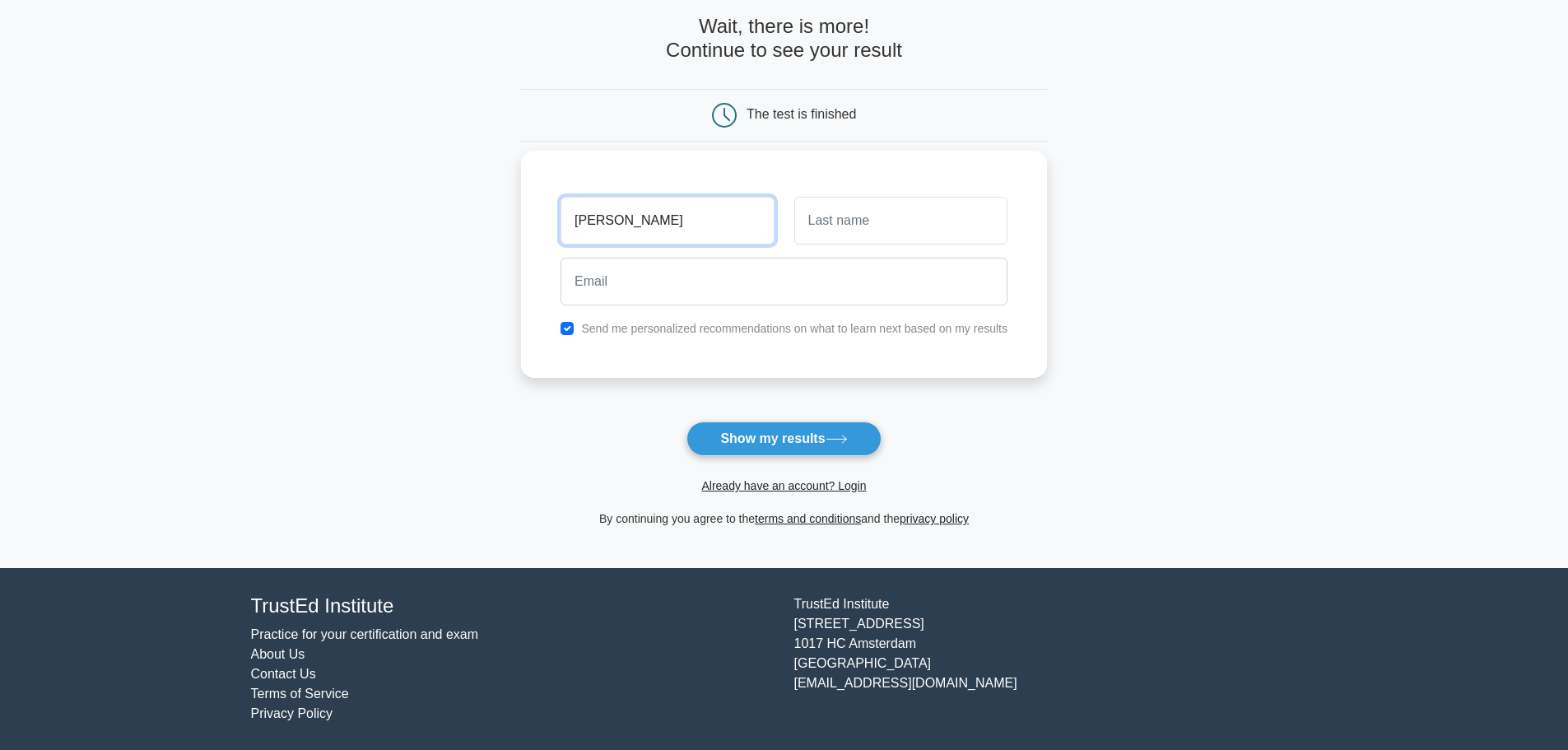 scroll, scrollTop: 0, scrollLeft: 0, axis: both 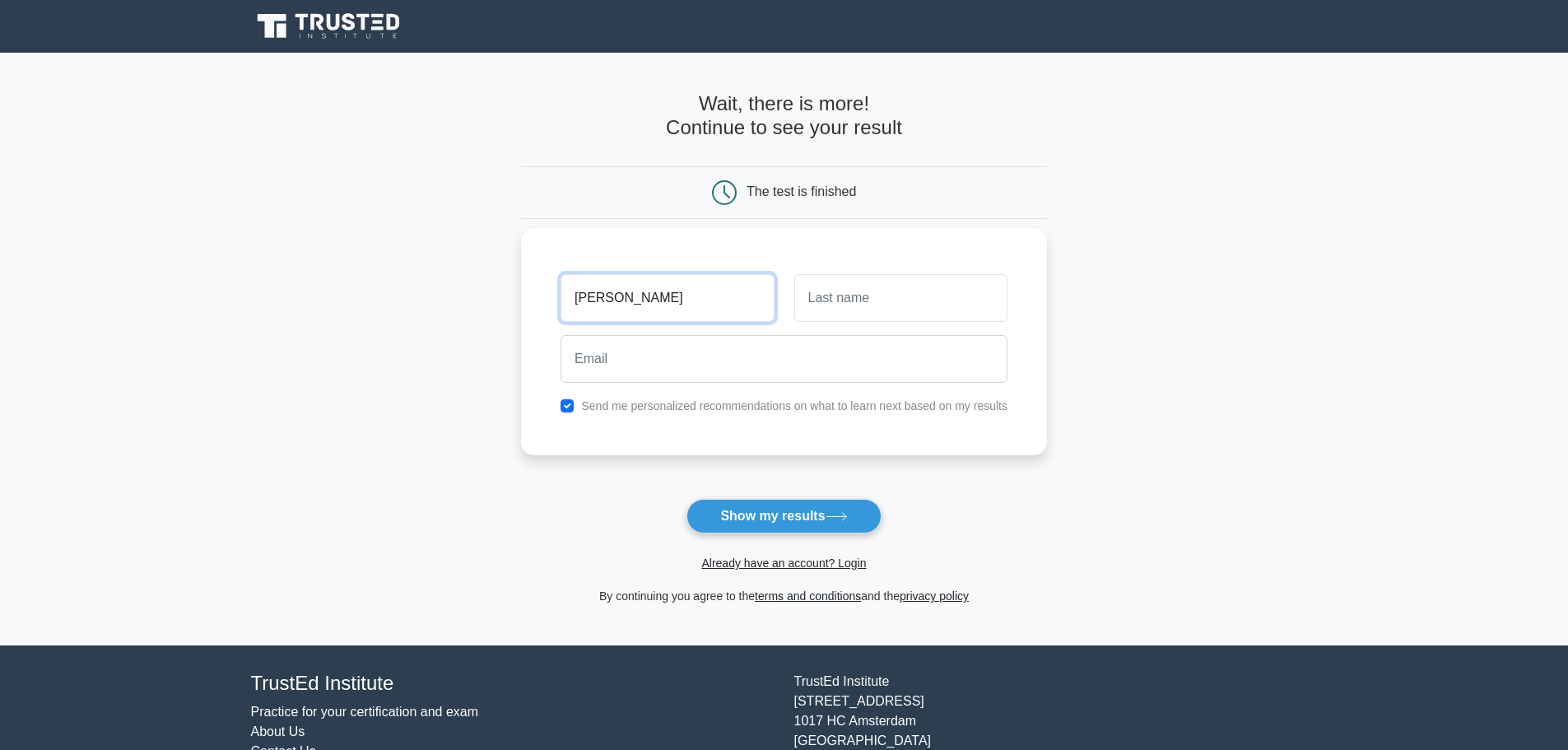click on "paul" at bounding box center [667, 298] 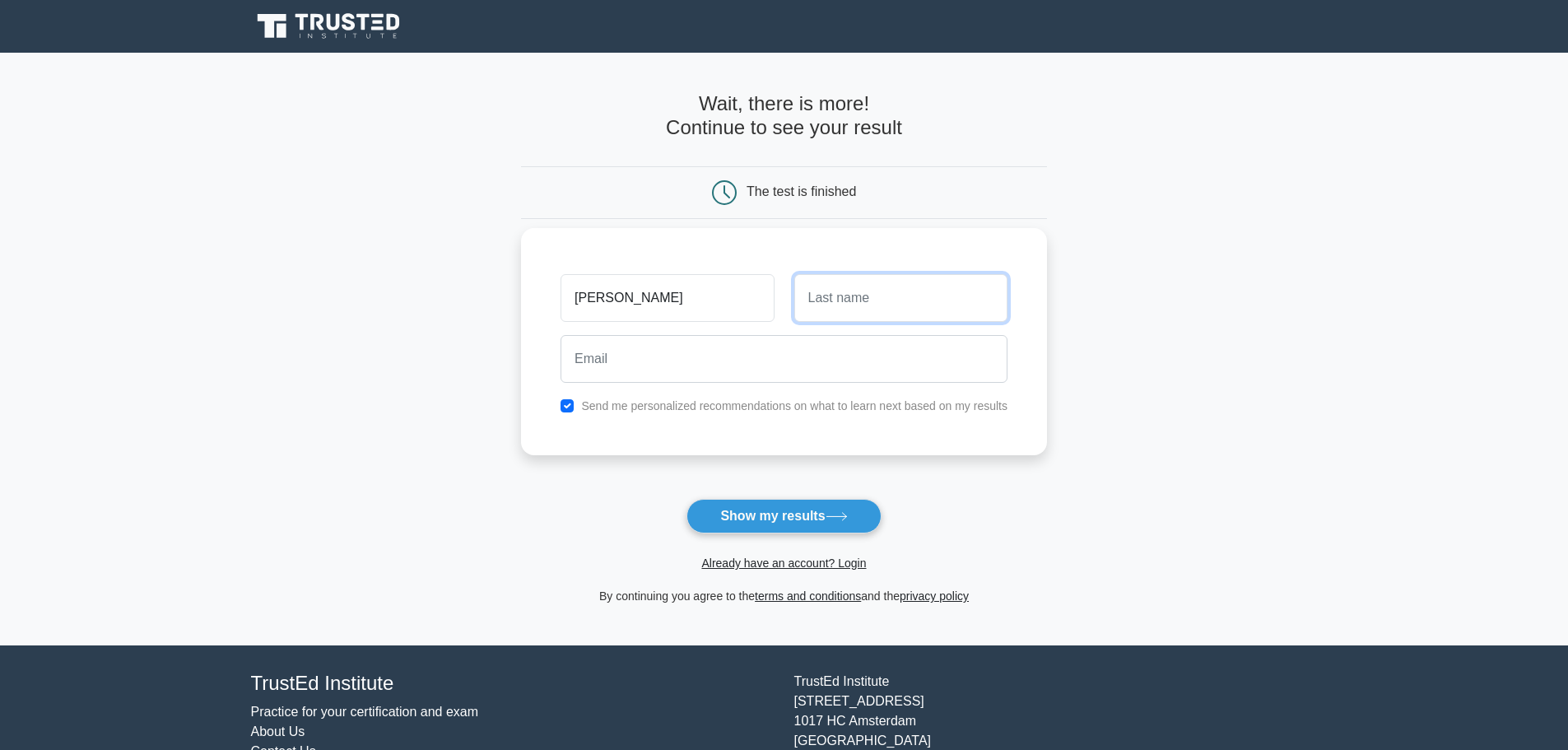 click at bounding box center [900, 298] 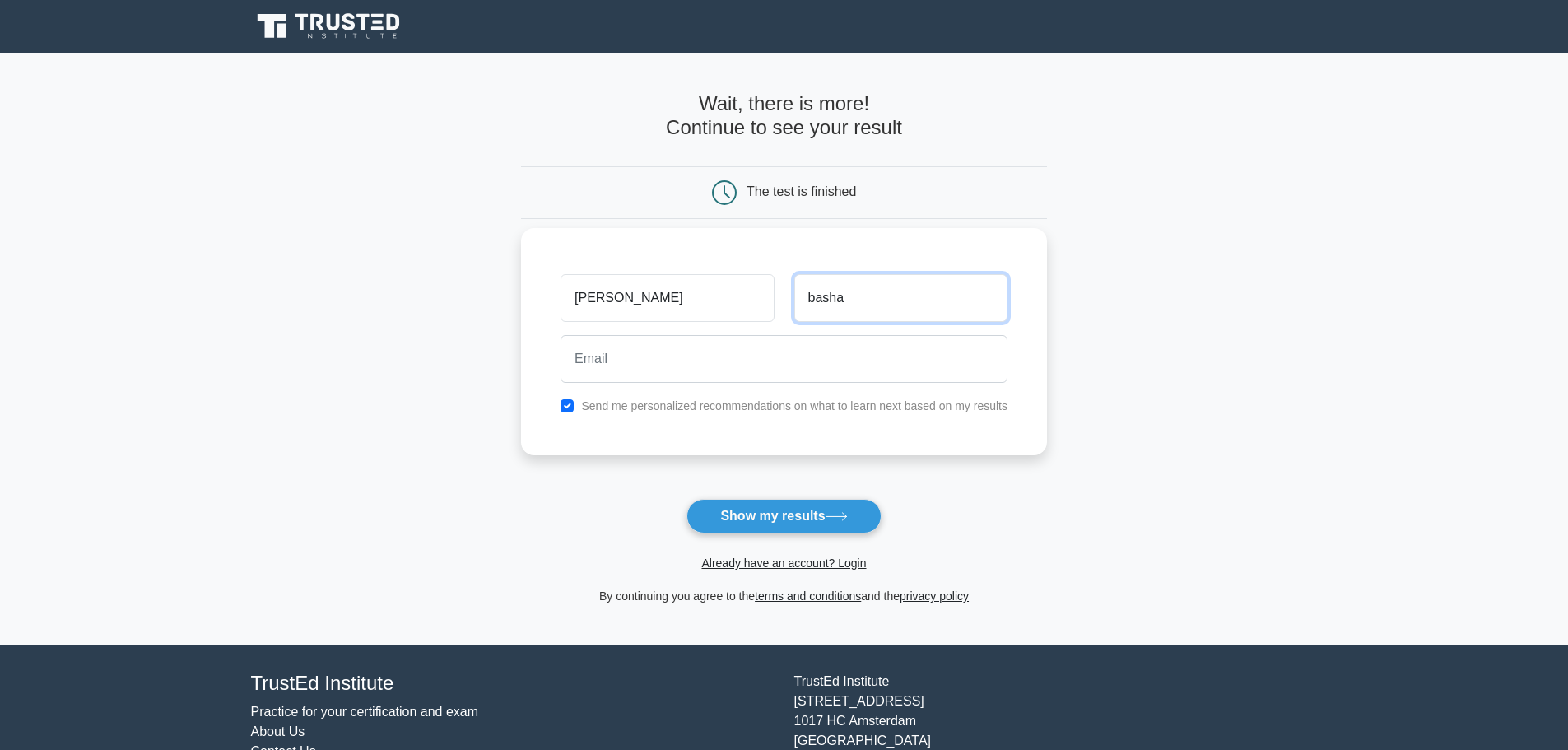 type on "basha" 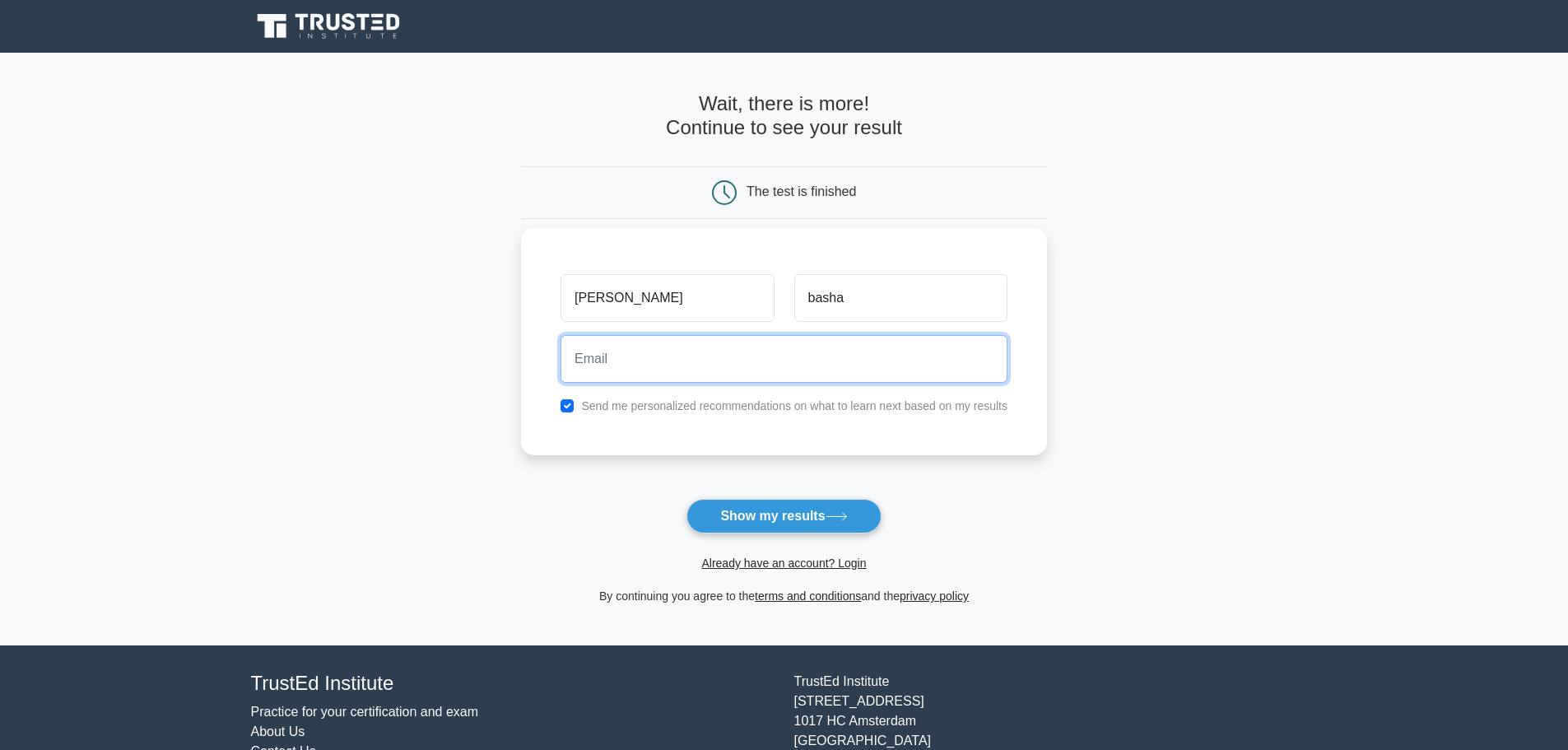 click at bounding box center [784, 359] 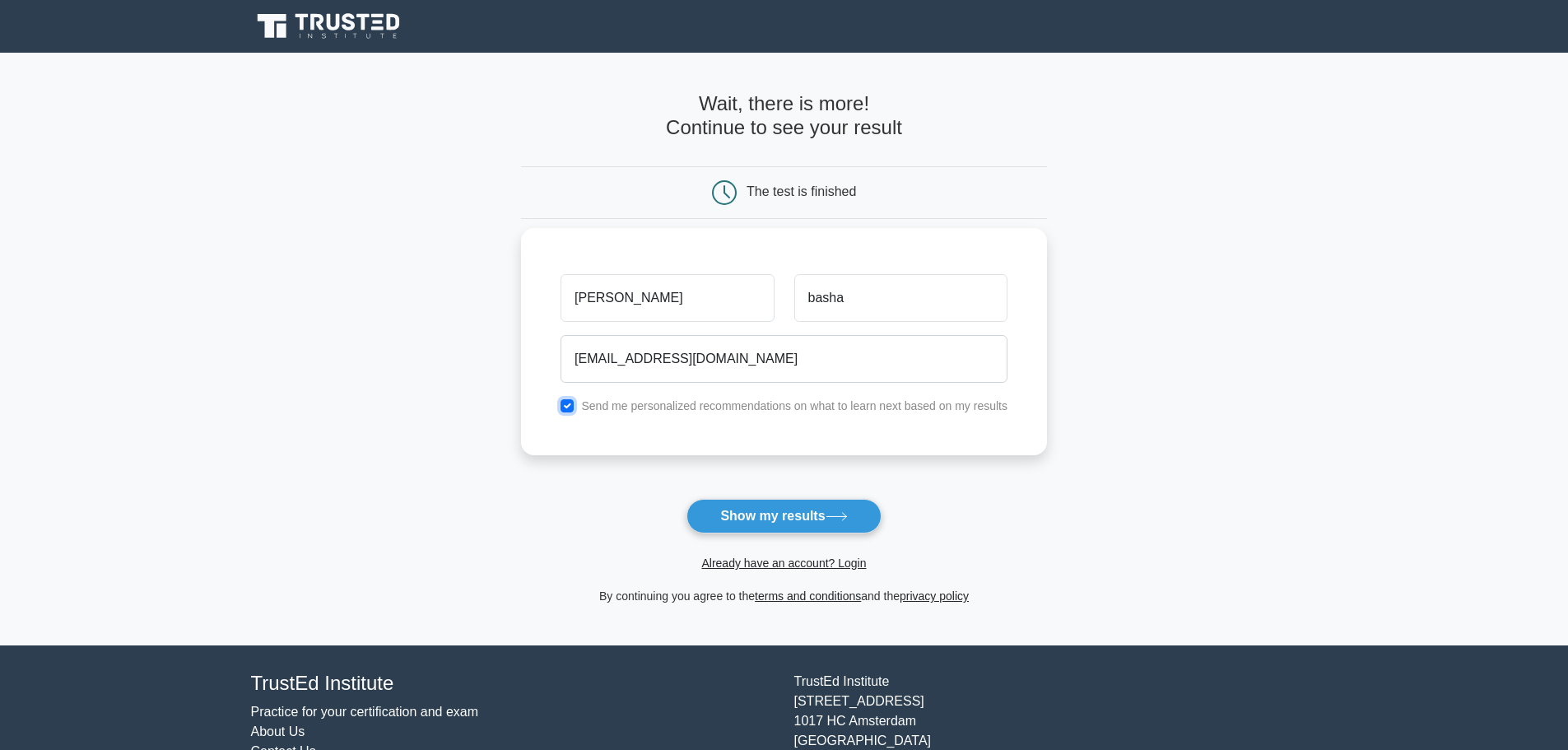 click at bounding box center [567, 406] 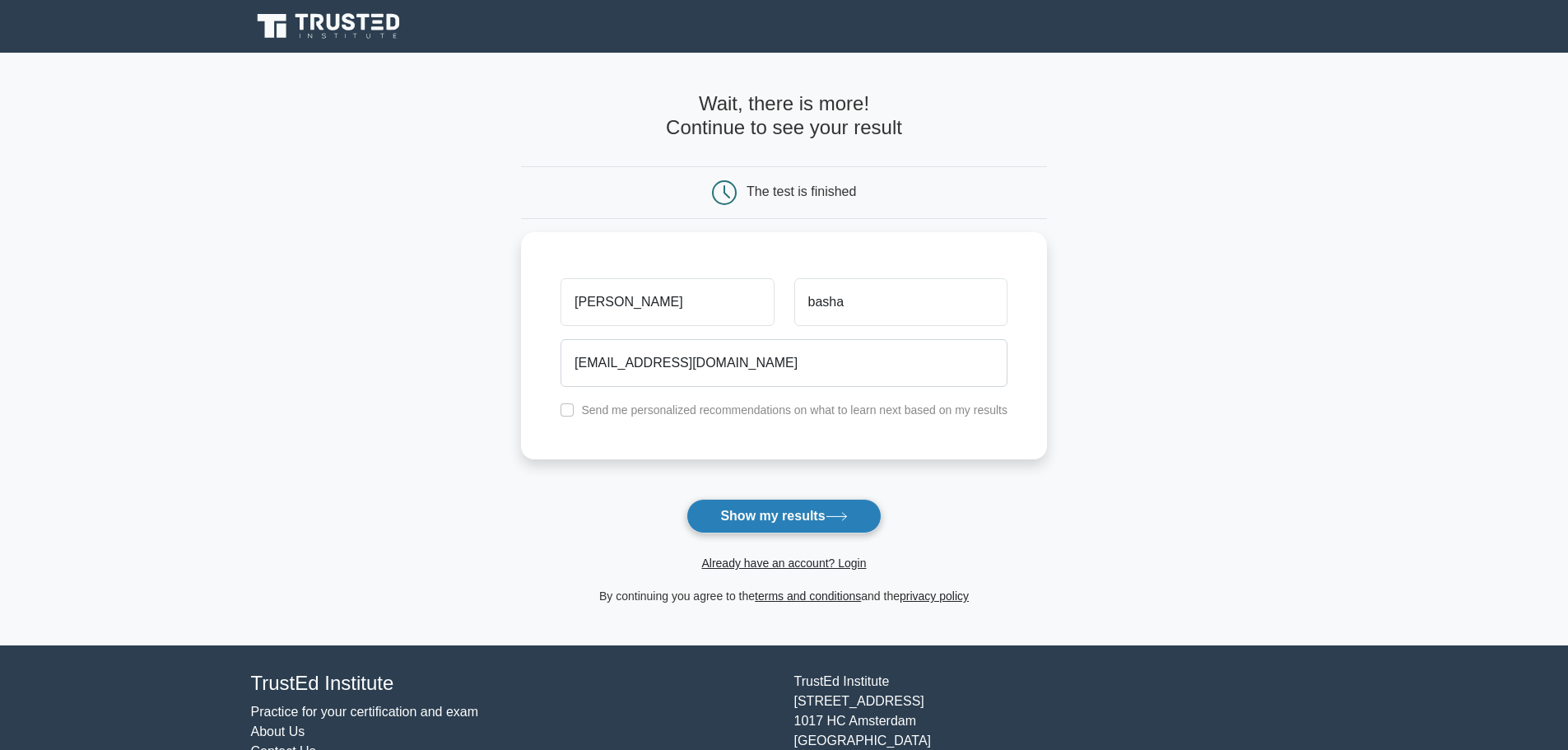 click on "Show my results" at bounding box center (784, 516) 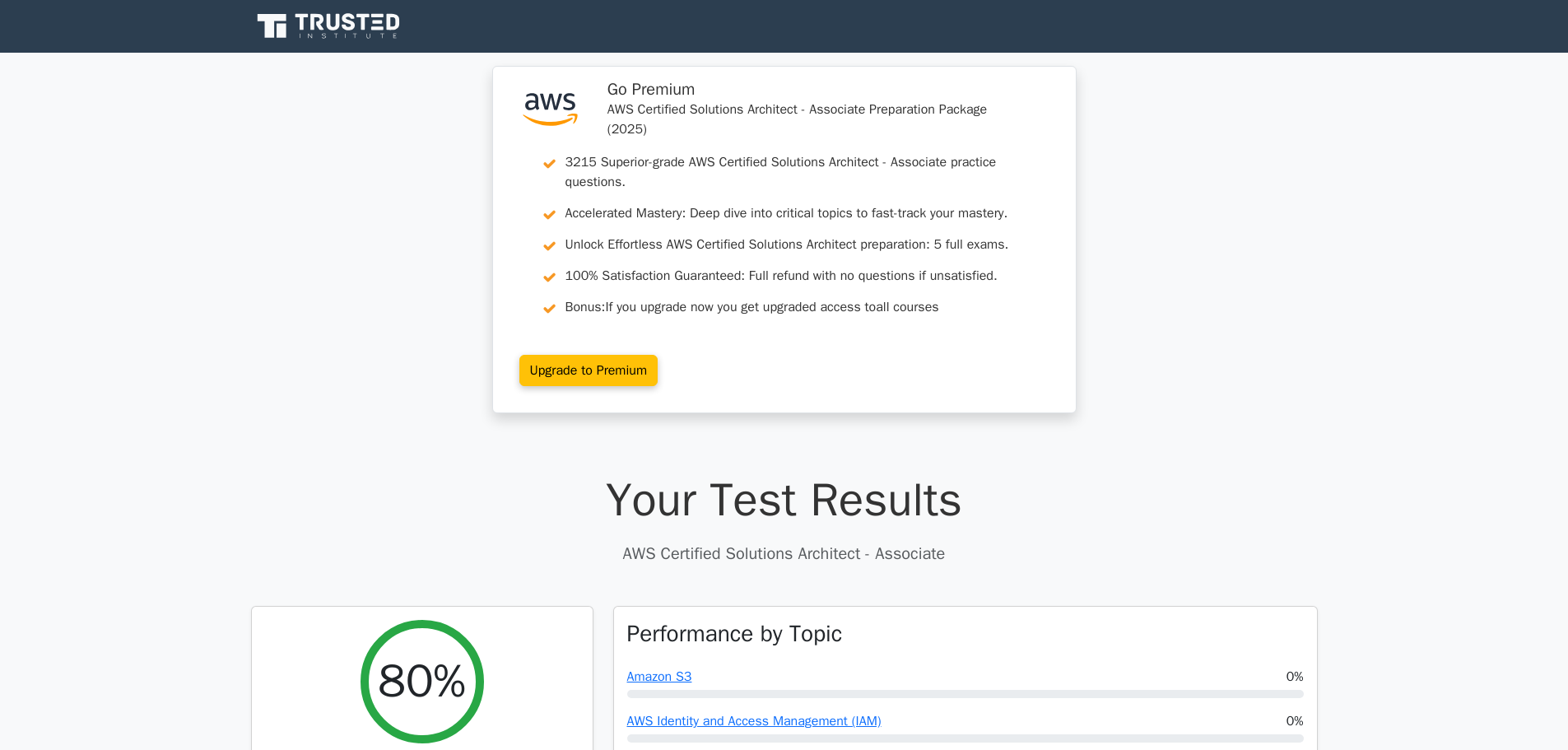 scroll, scrollTop: 0, scrollLeft: 0, axis: both 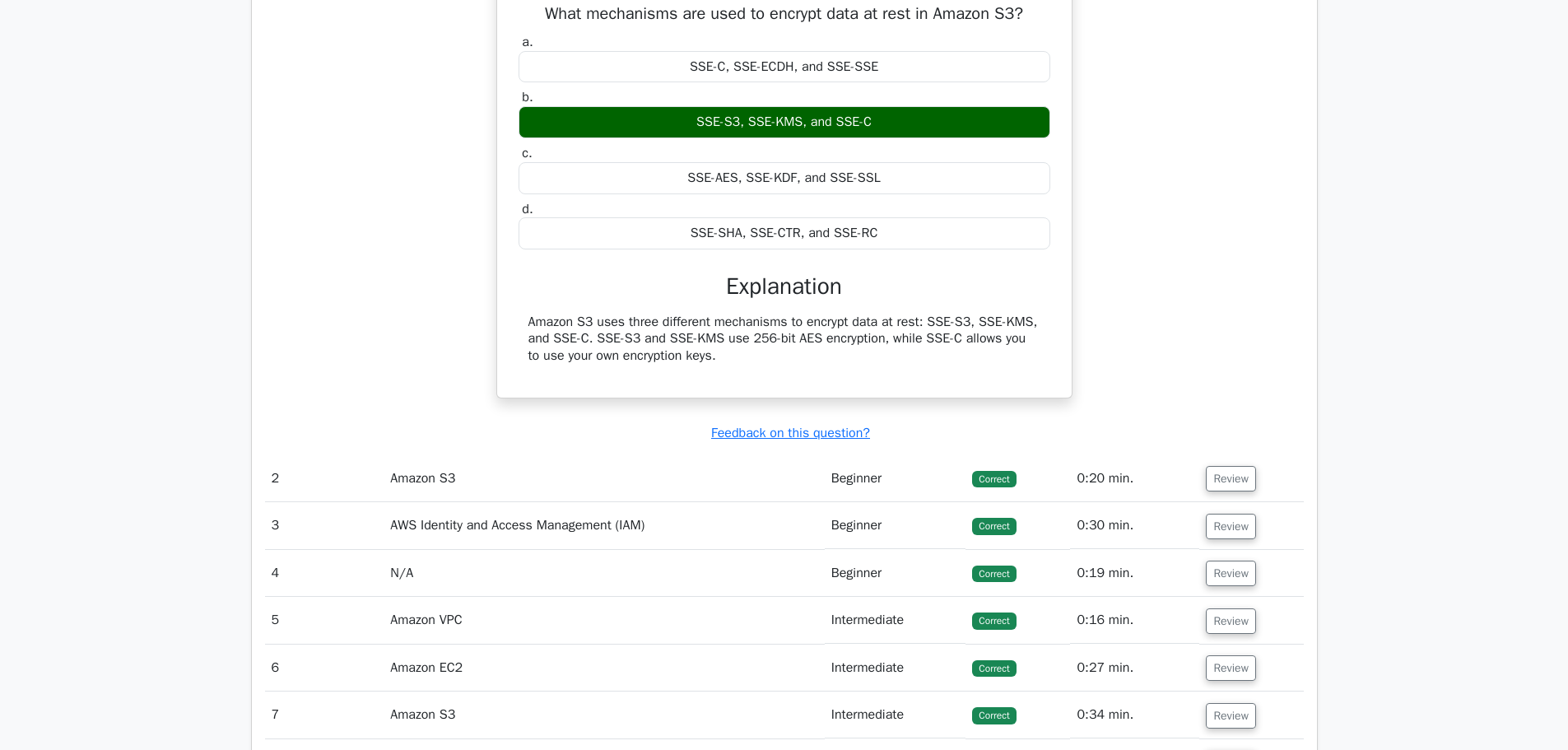 click on "Amazon S3" at bounding box center (604, 478) 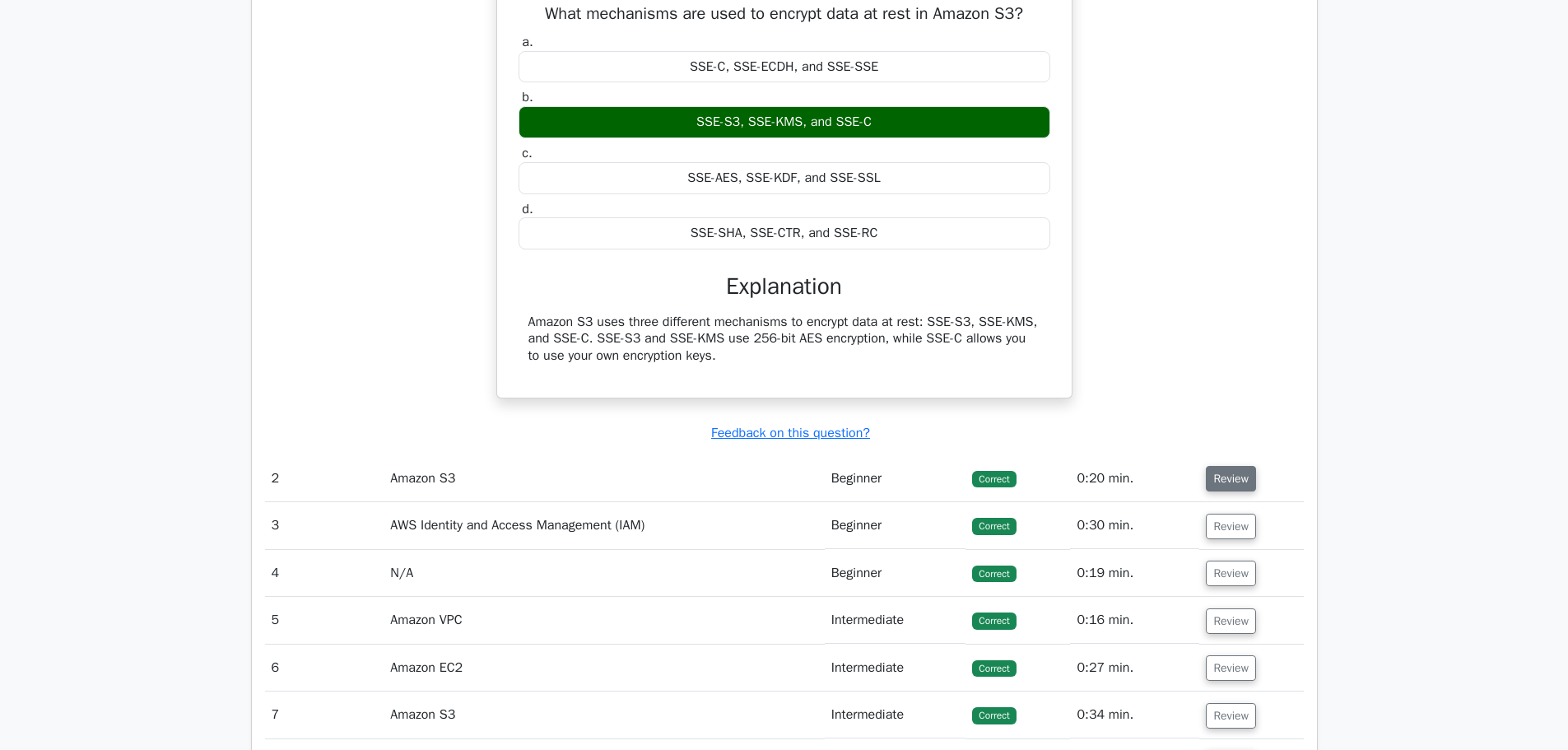 click on "Review" at bounding box center (1231, 478) 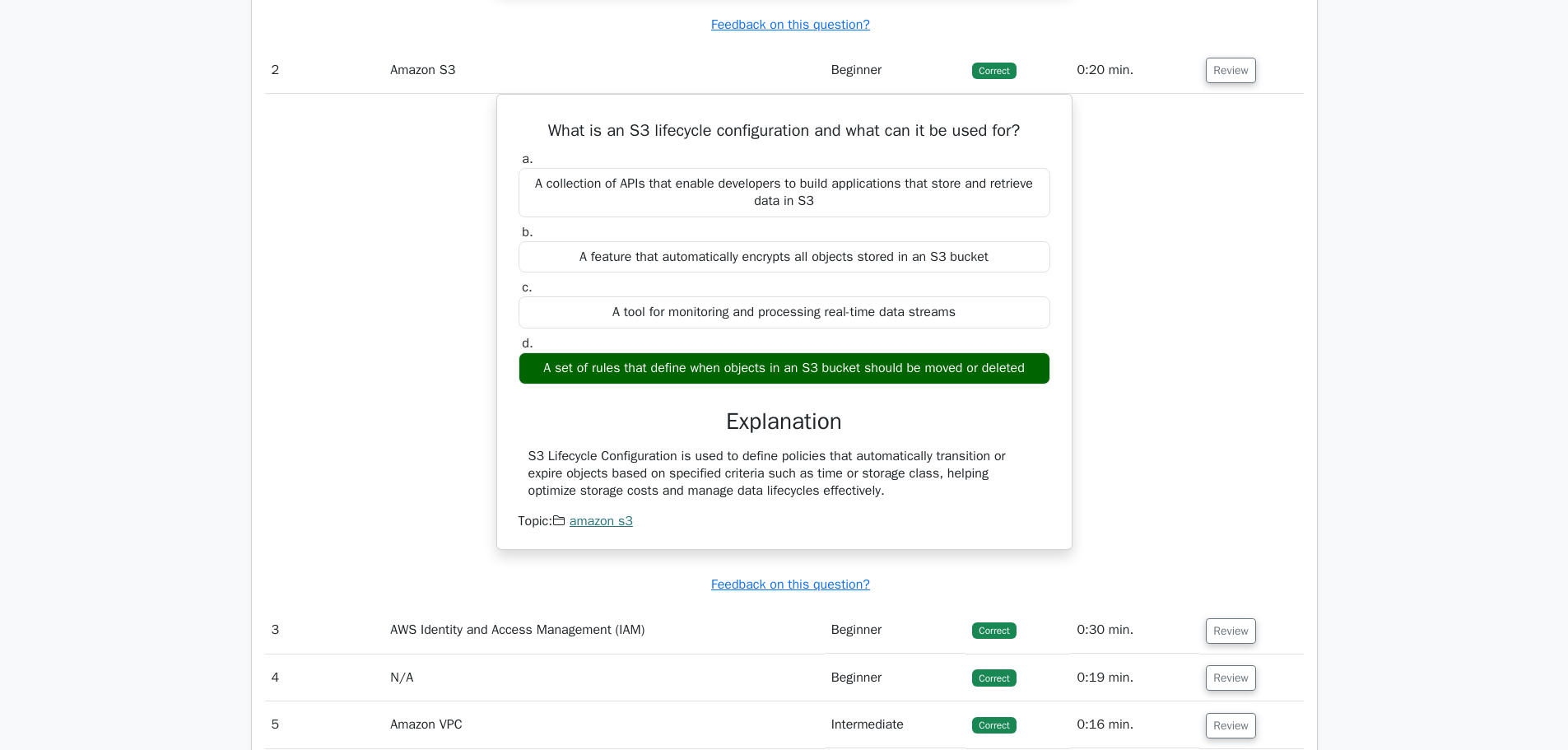 scroll, scrollTop: 1729, scrollLeft: 0, axis: vertical 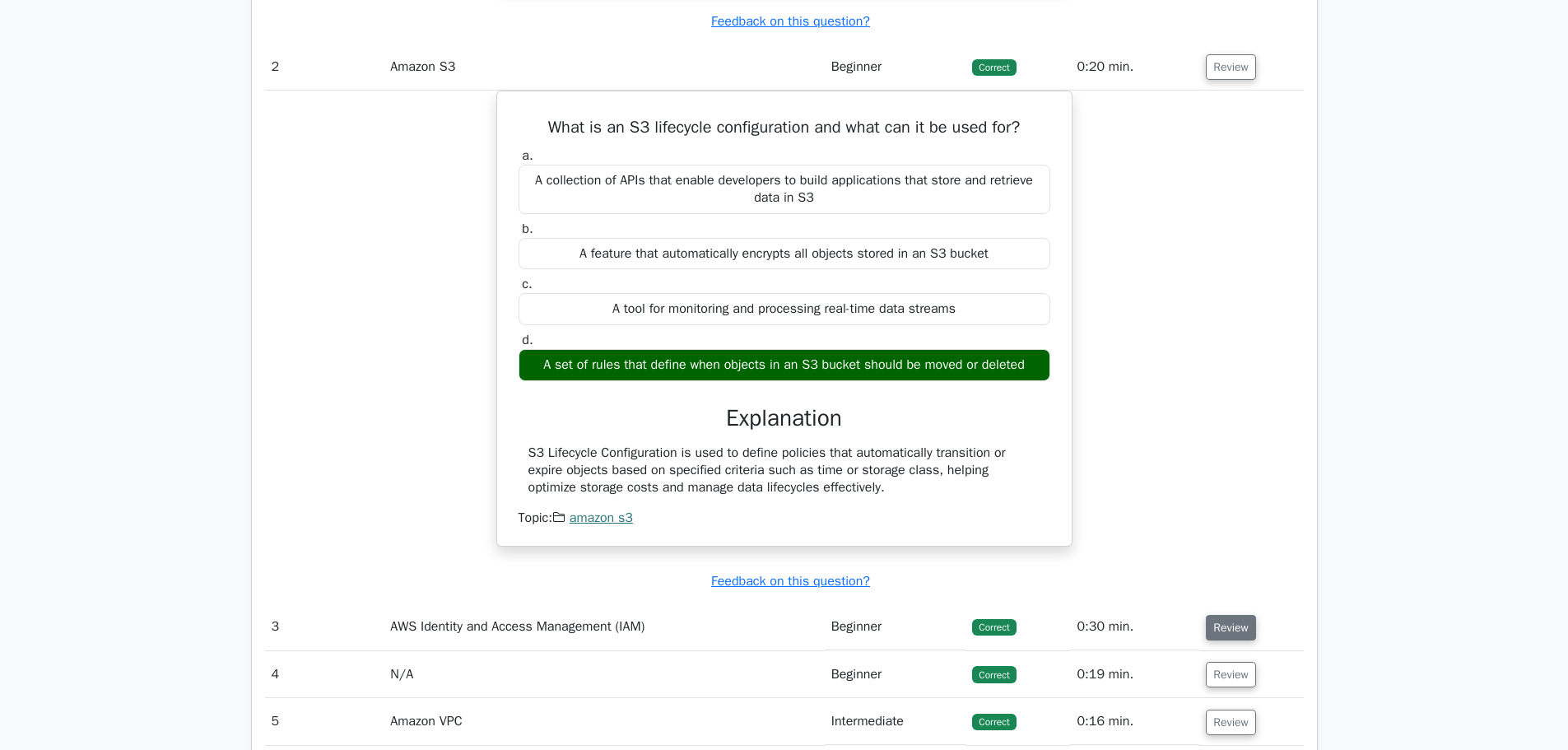 click on "Review" at bounding box center (1231, 627) 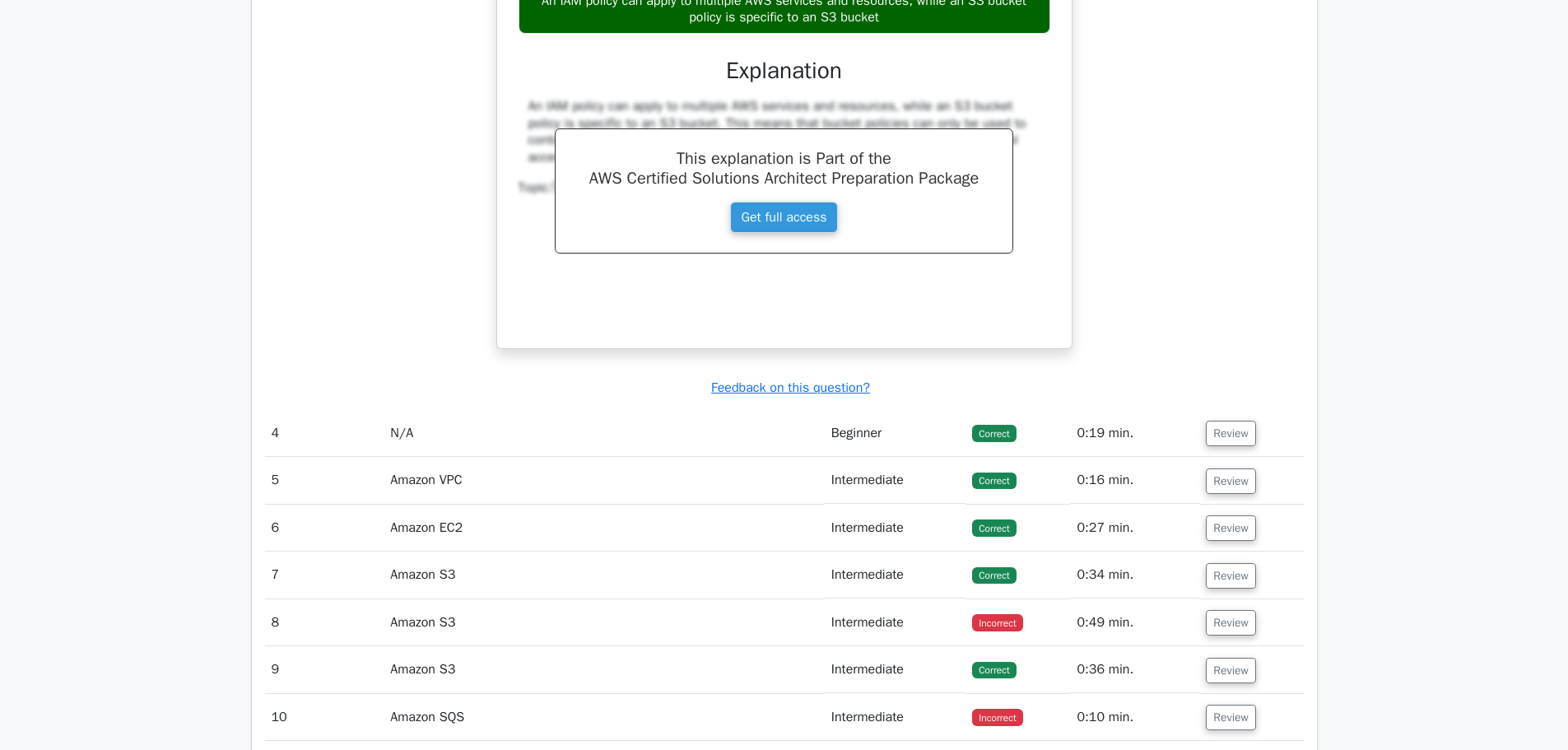 scroll, scrollTop: 2717, scrollLeft: 0, axis: vertical 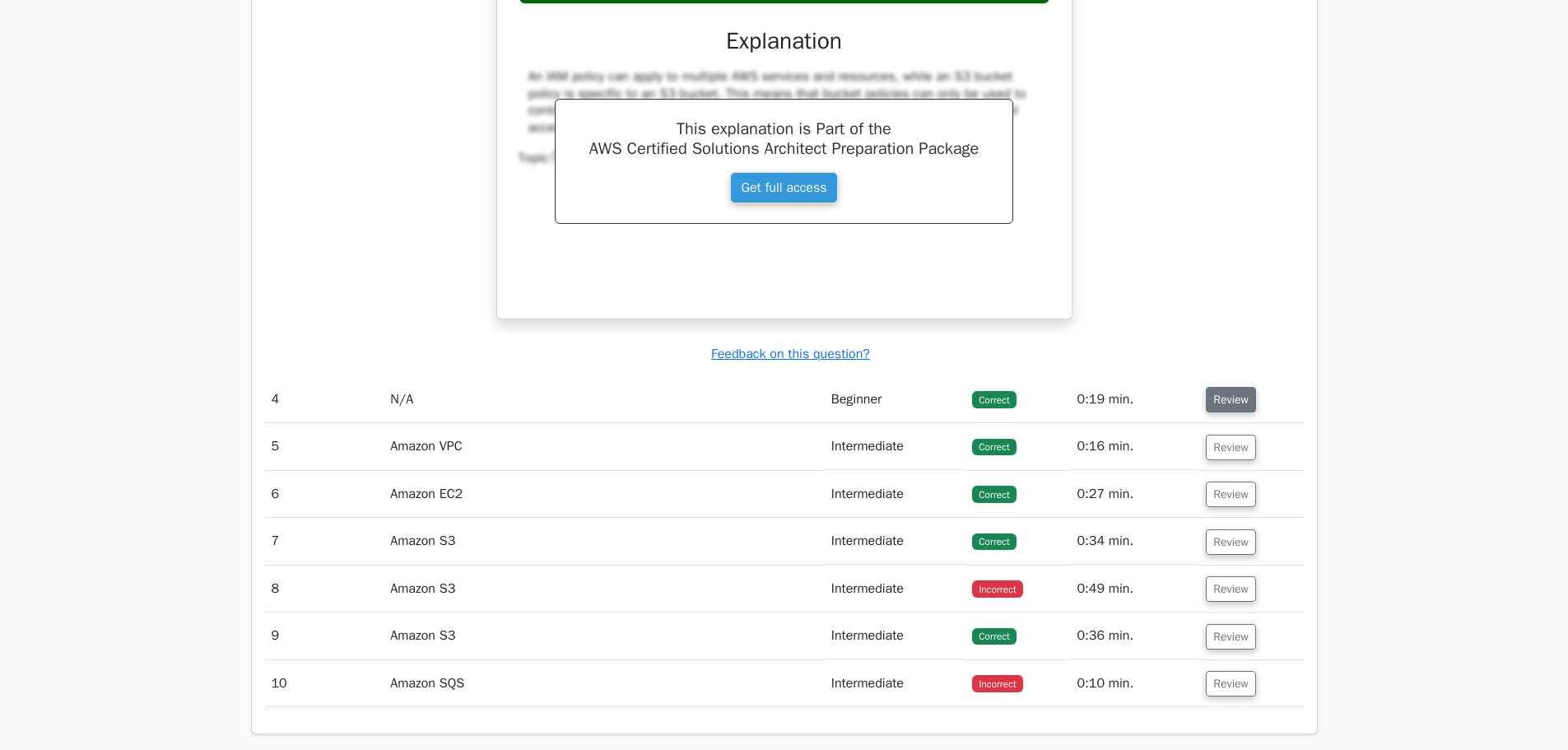 click on "Review" at bounding box center (1231, 399) 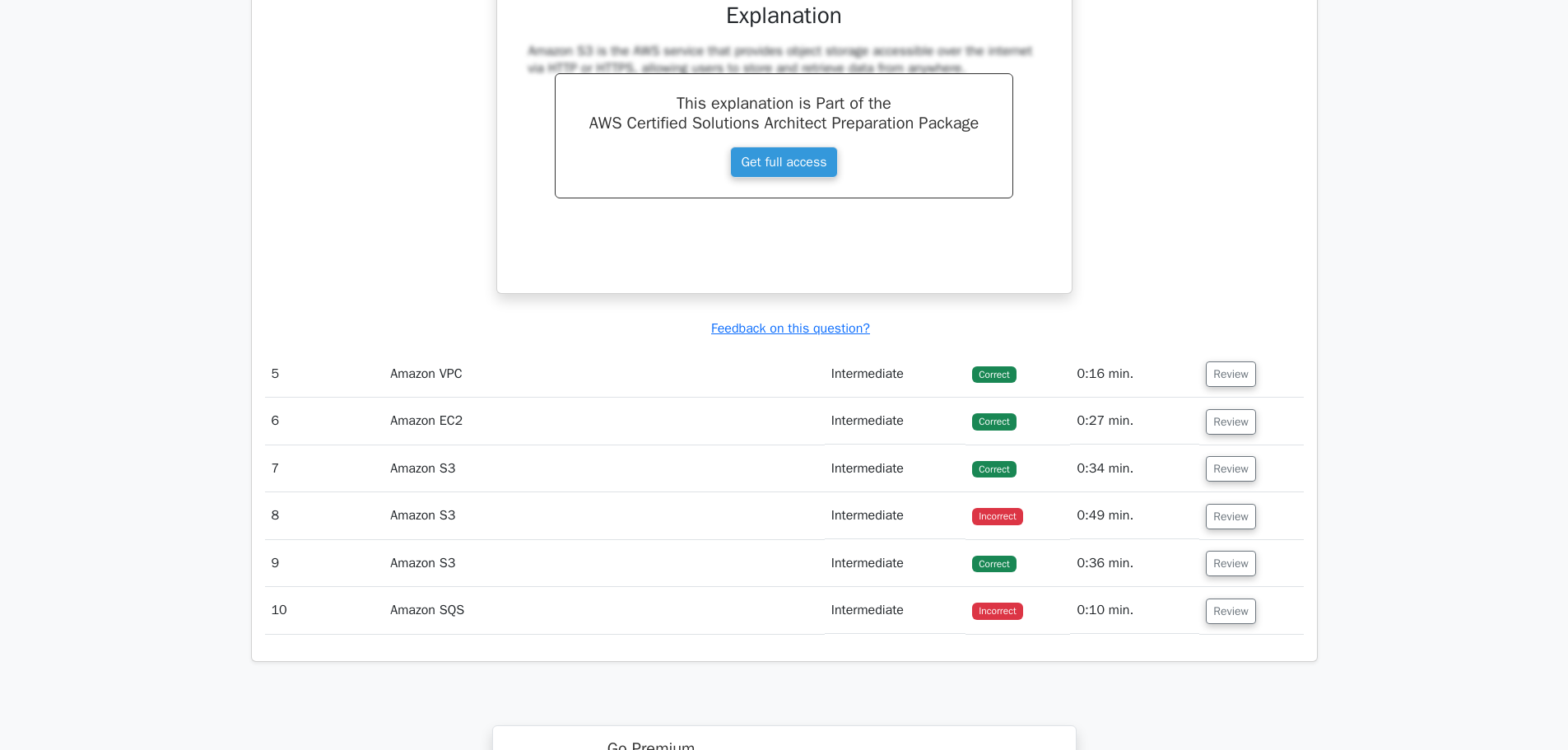 scroll, scrollTop: 3458, scrollLeft: 0, axis: vertical 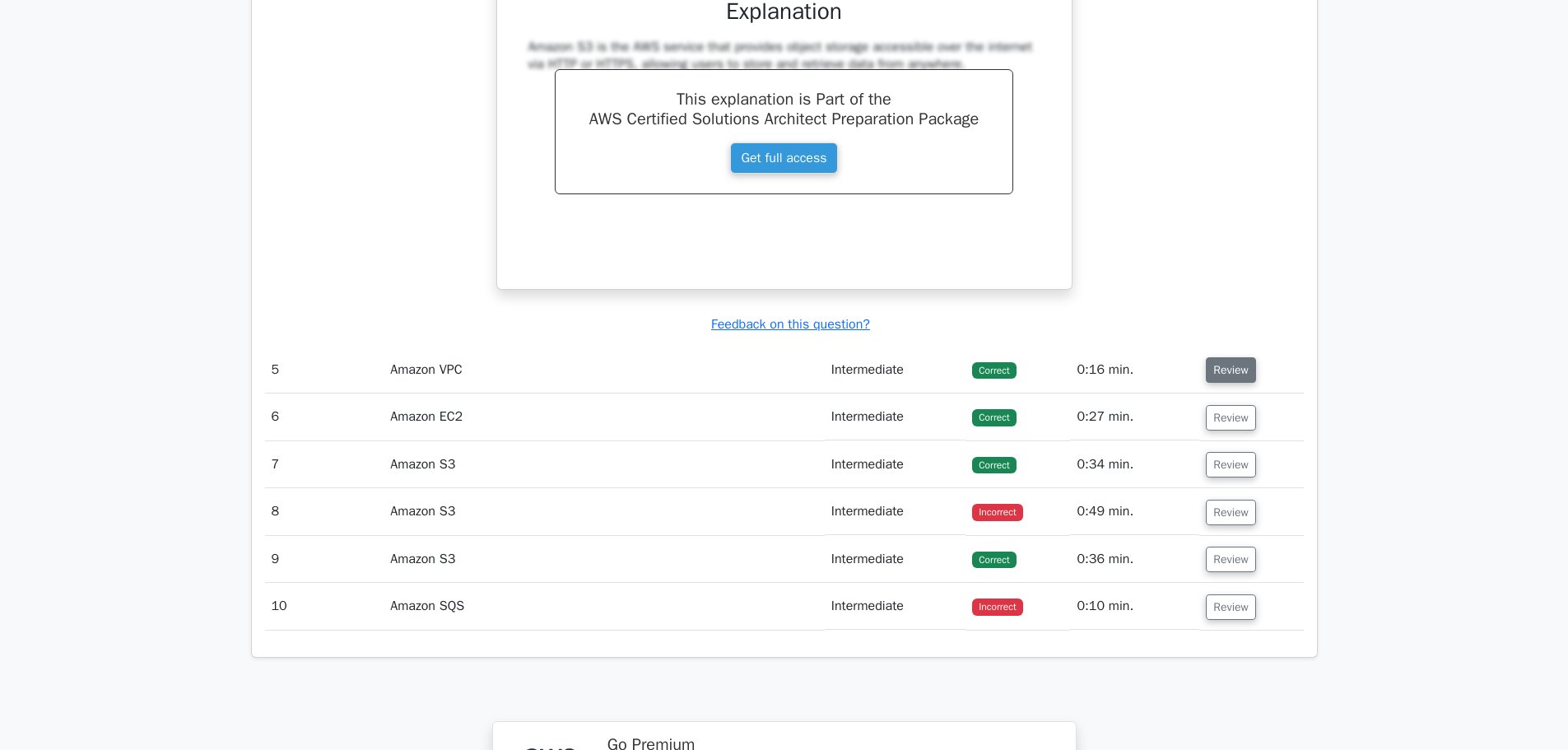 click on "Review" at bounding box center (1231, 370) 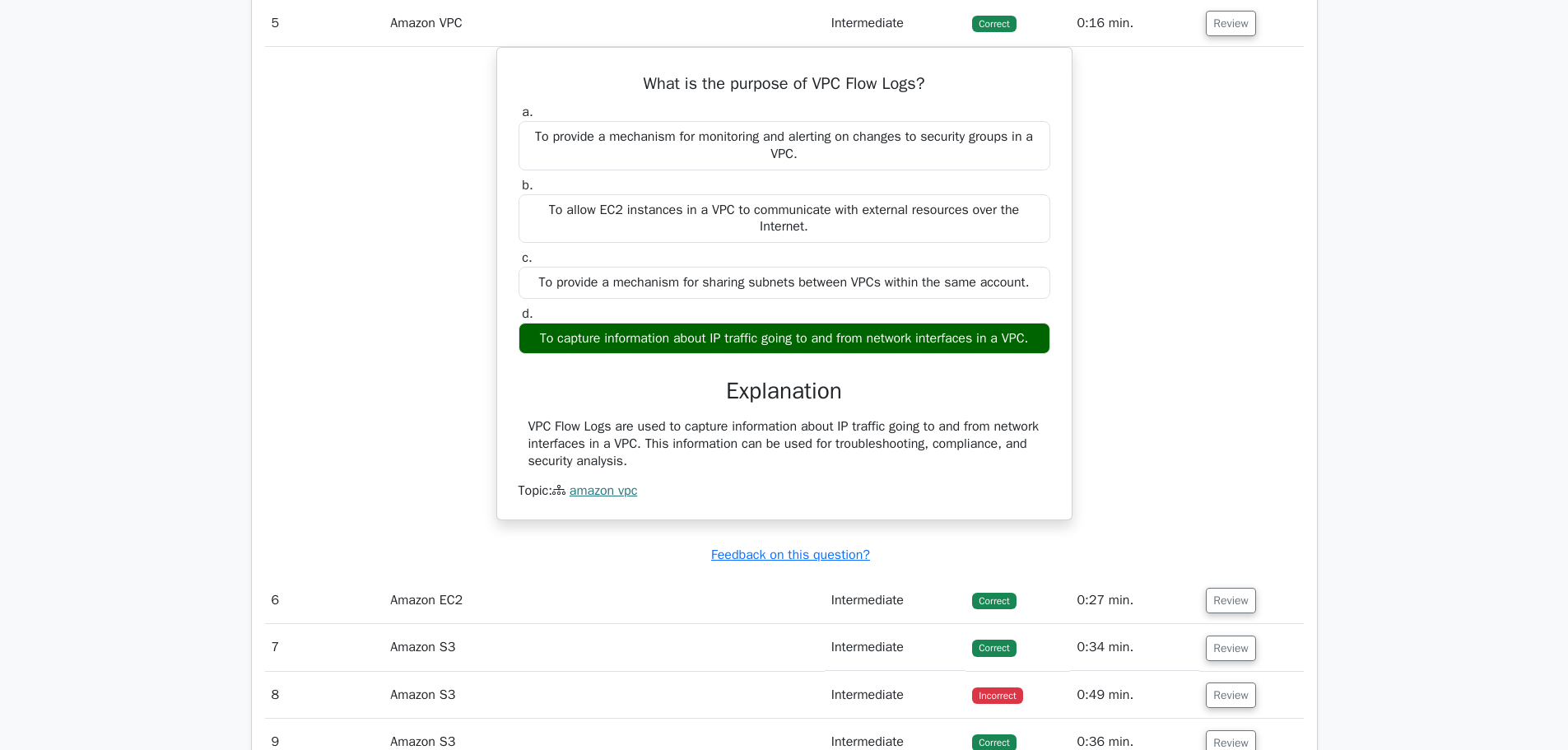 scroll, scrollTop: 3952, scrollLeft: 0, axis: vertical 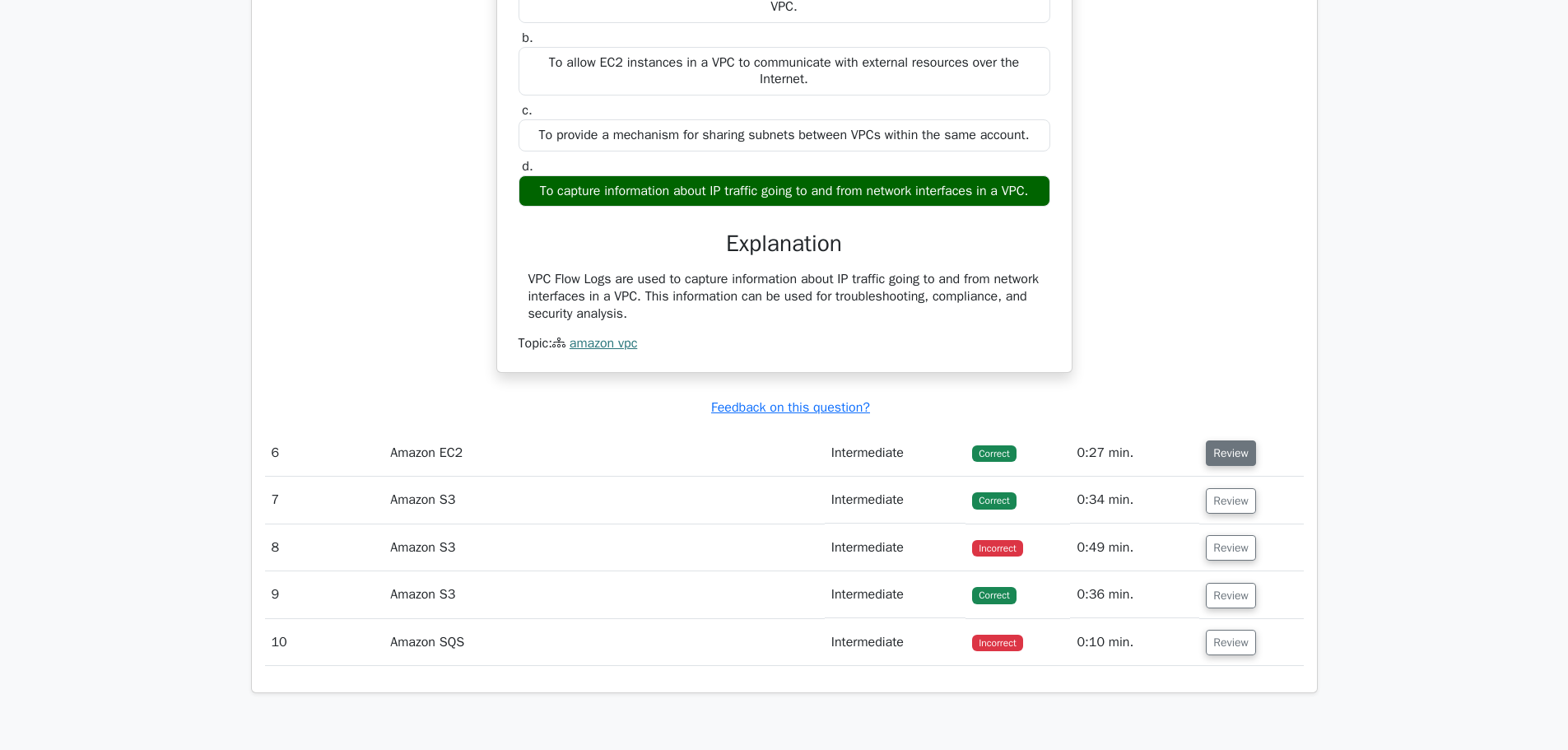 click on "Review" at bounding box center [1231, 453] 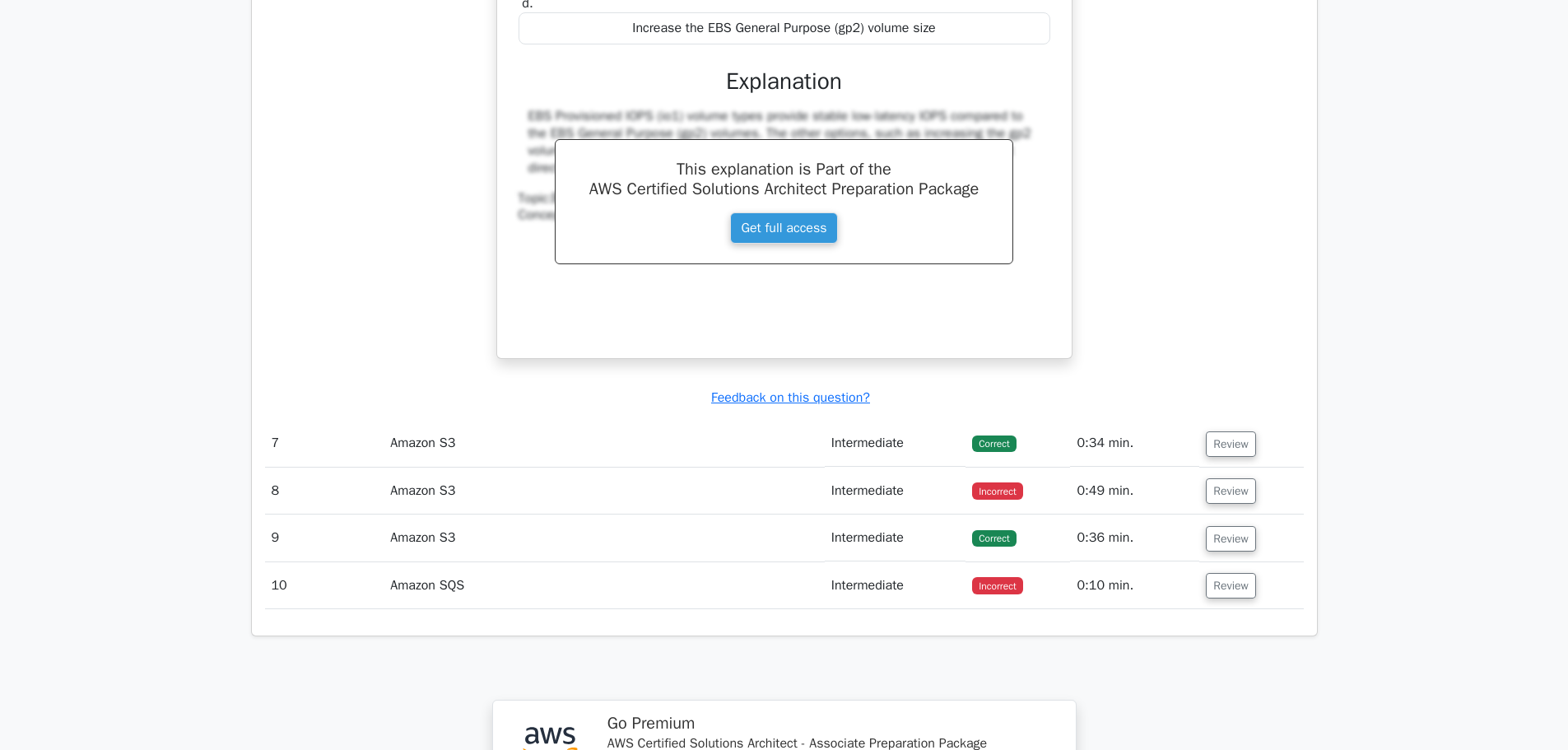 scroll, scrollTop: 4775, scrollLeft: 0, axis: vertical 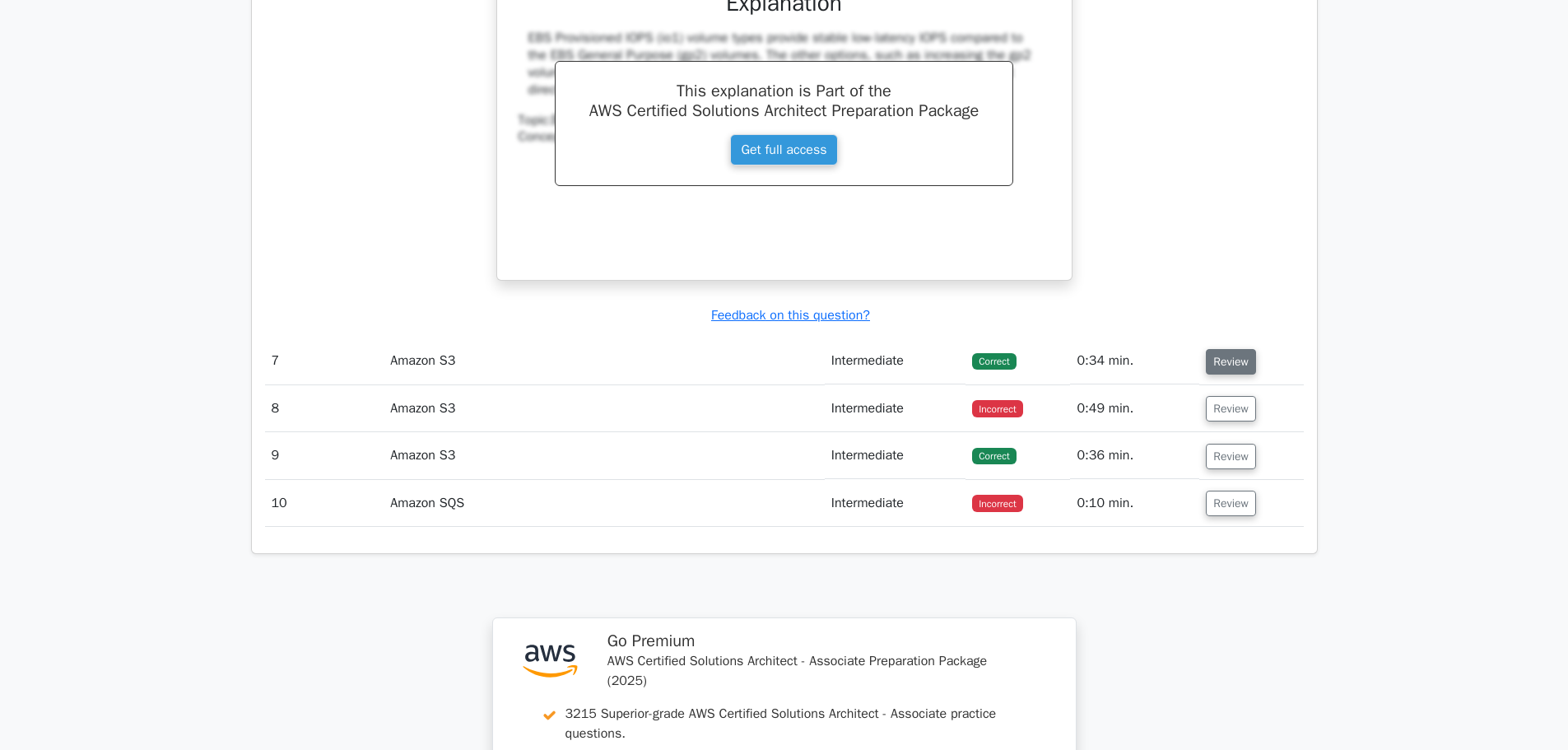 click on "Review" at bounding box center [1231, 361] 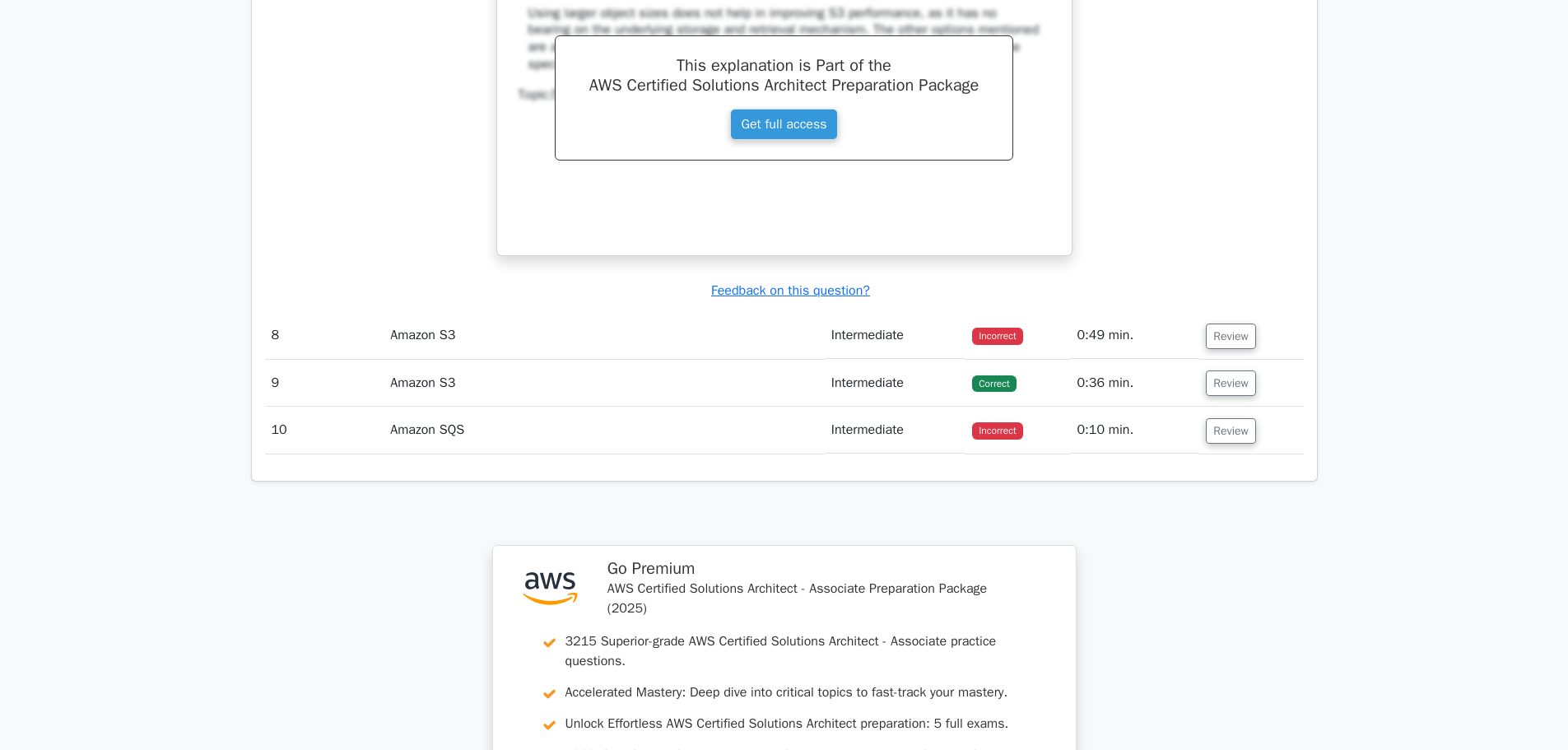 scroll, scrollTop: 5516, scrollLeft: 0, axis: vertical 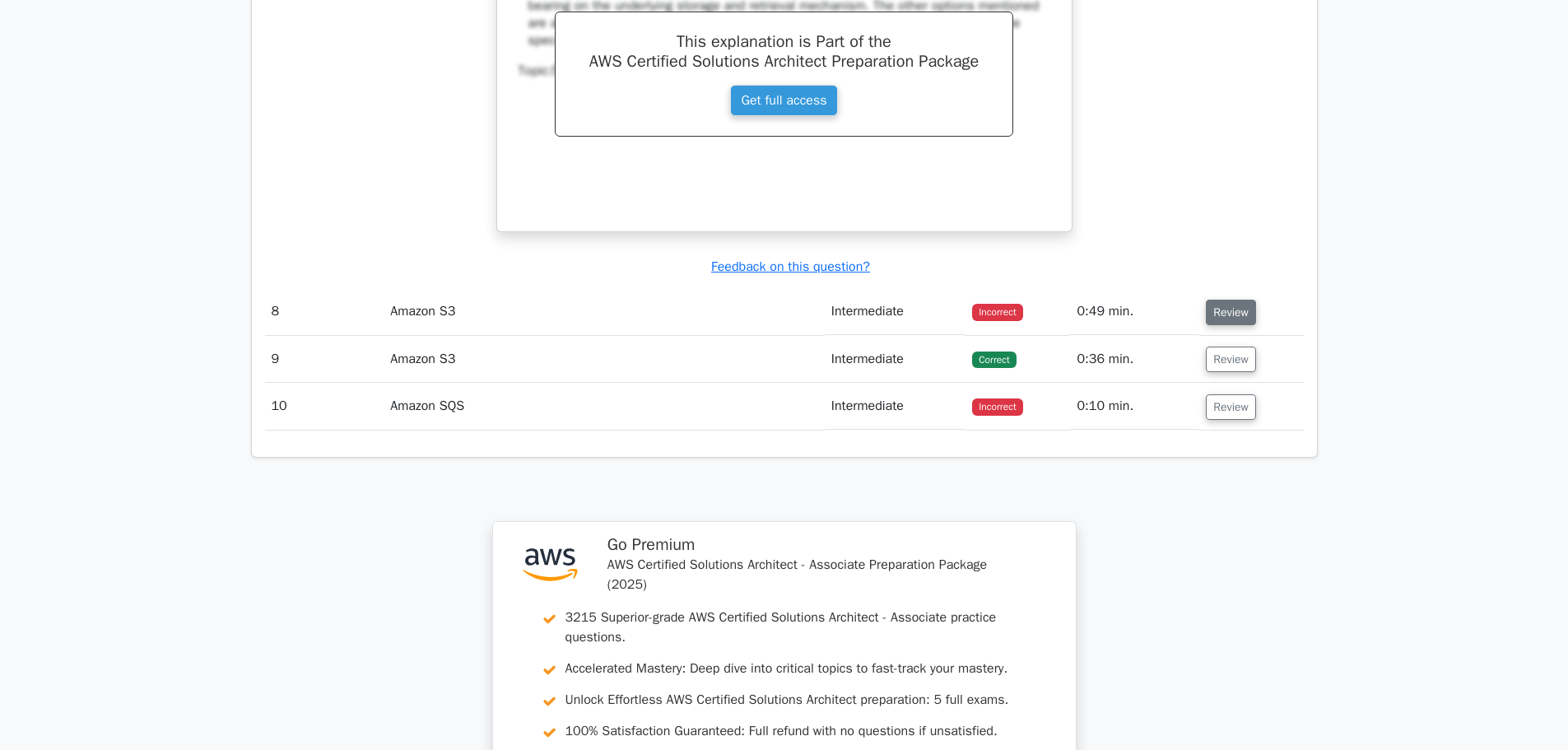 click on "Review" at bounding box center [1231, 312] 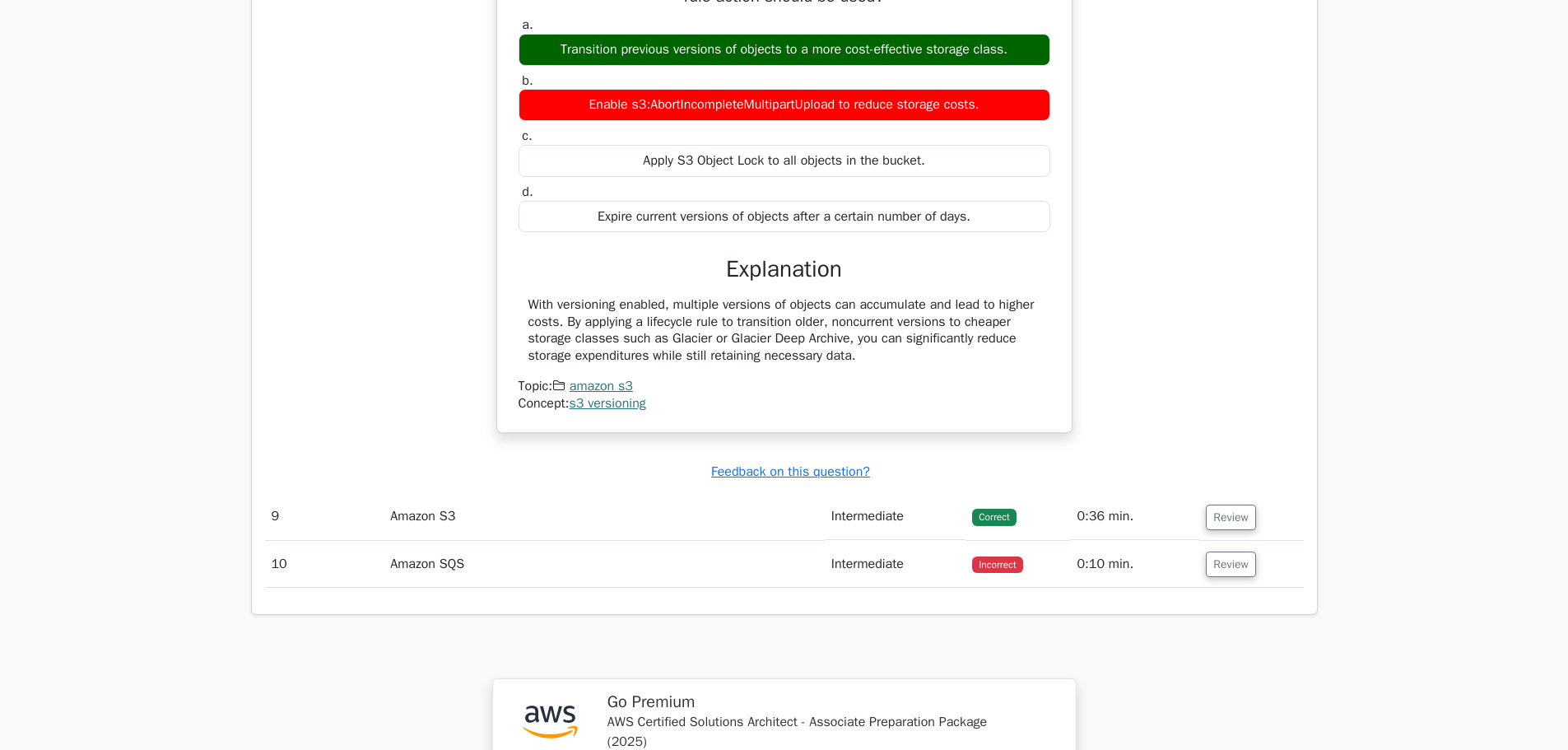 scroll, scrollTop: 6010, scrollLeft: 0, axis: vertical 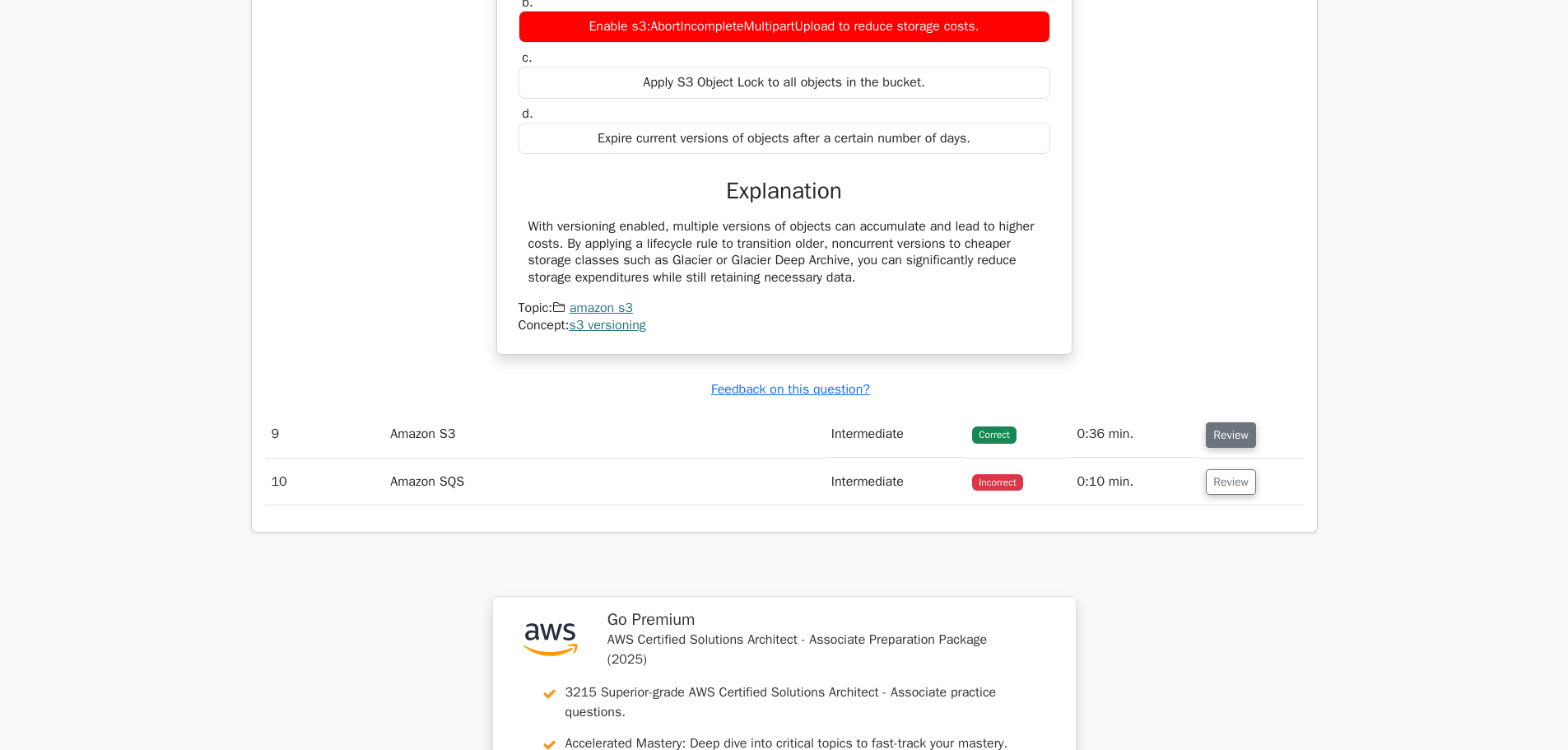 click on "Review" at bounding box center (1231, 435) 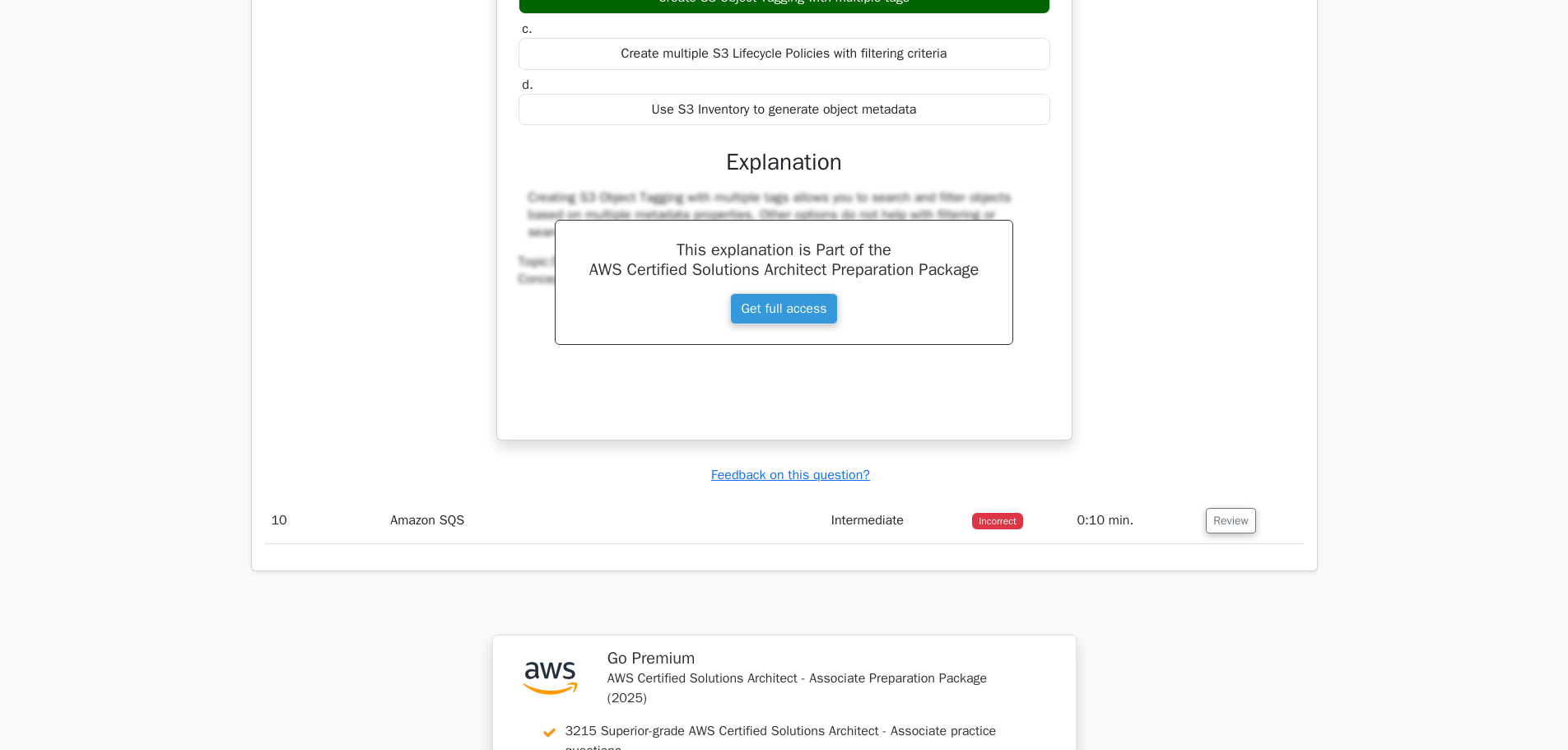 scroll, scrollTop: 6751, scrollLeft: 0, axis: vertical 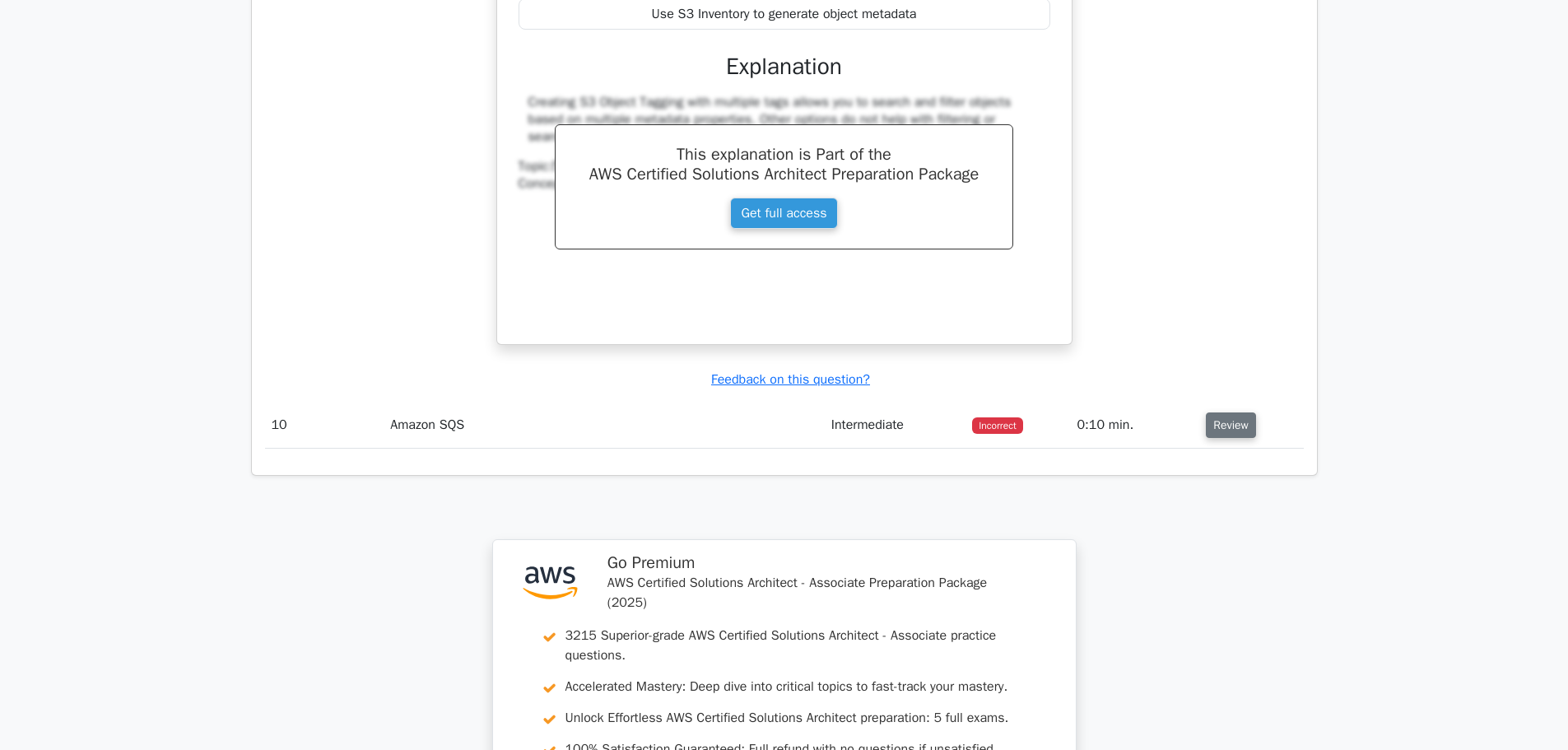 click on "Review" at bounding box center [1231, 425] 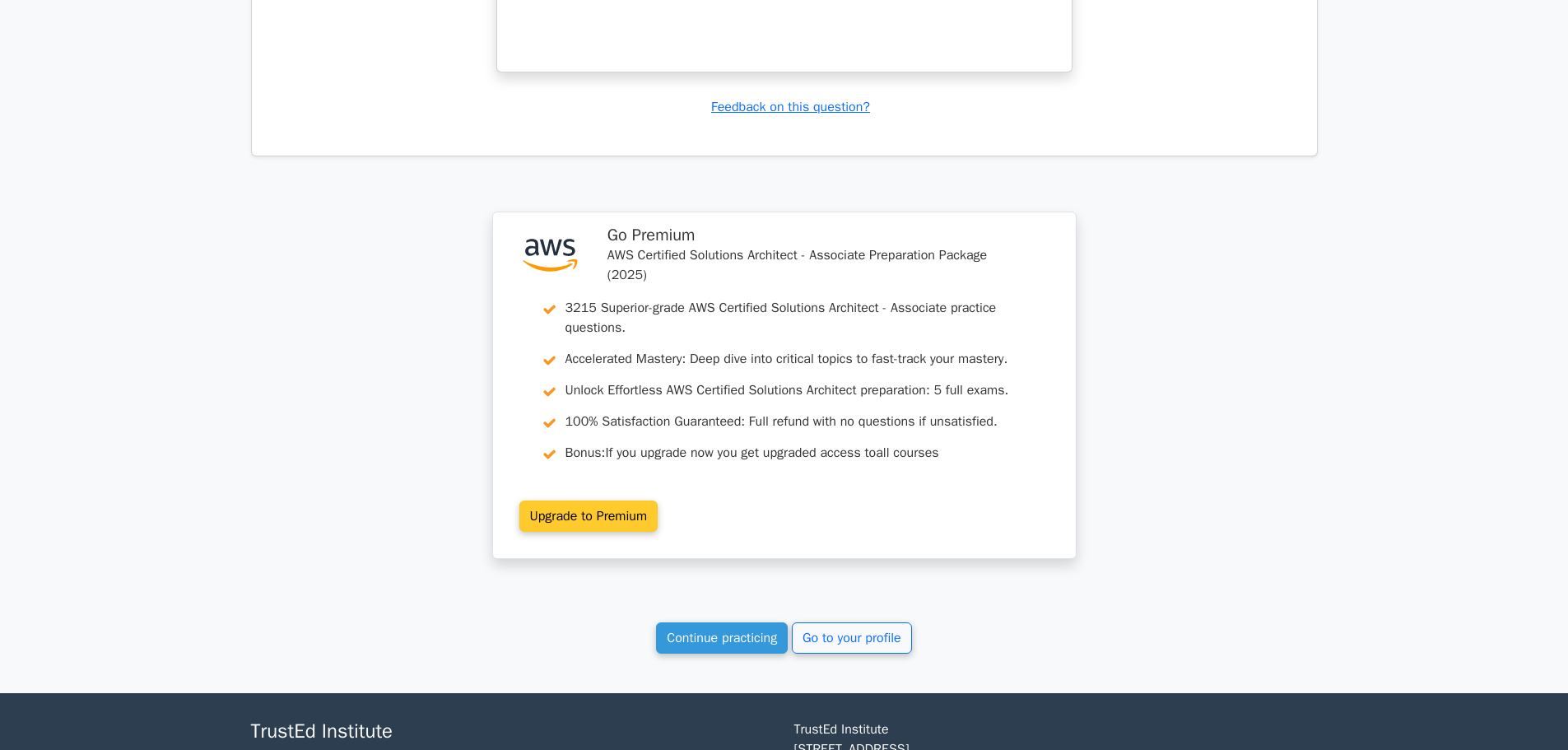 scroll, scrollTop: 7889, scrollLeft: 0, axis: vertical 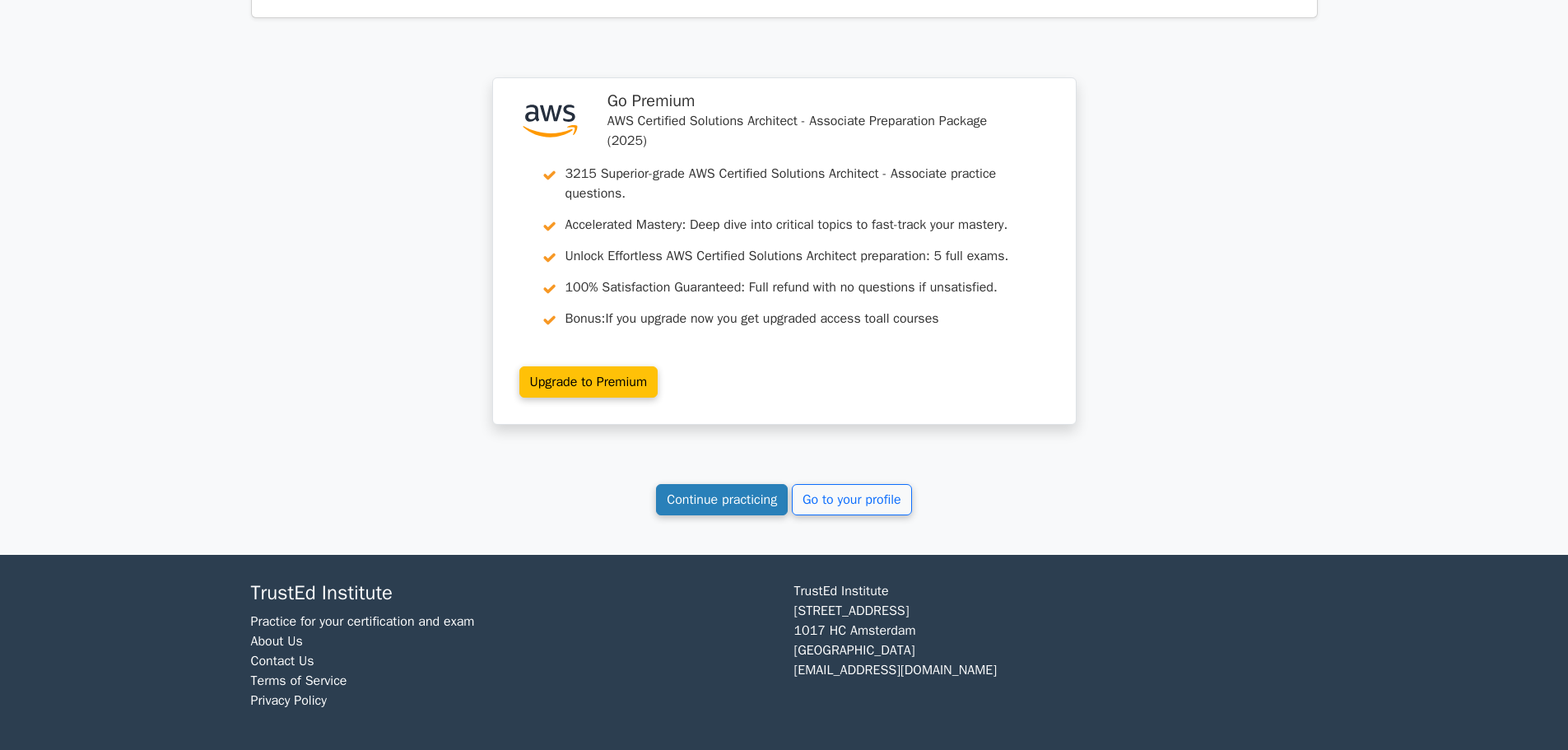 click on "Continue practicing" at bounding box center (722, 500) 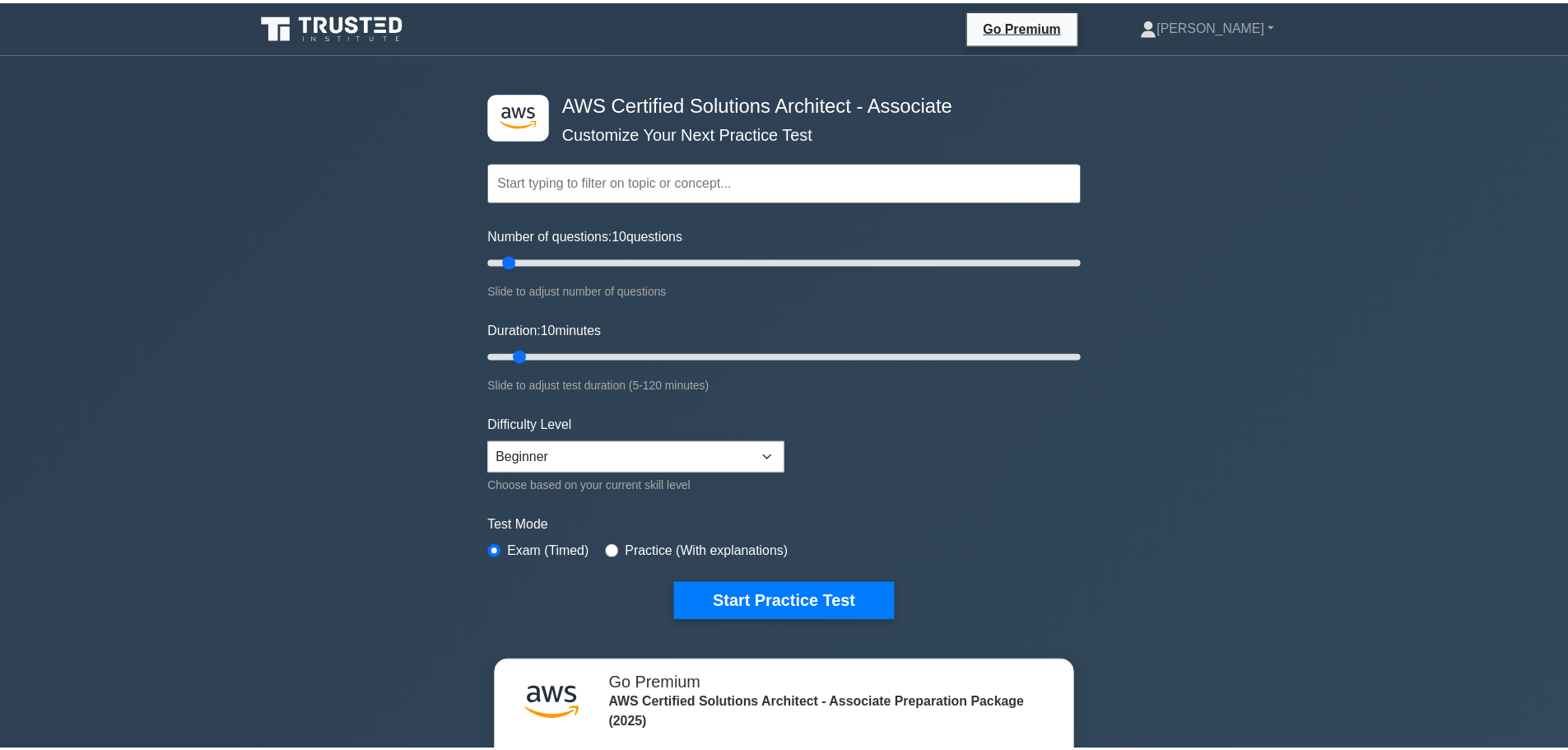 scroll, scrollTop: 0, scrollLeft: 0, axis: both 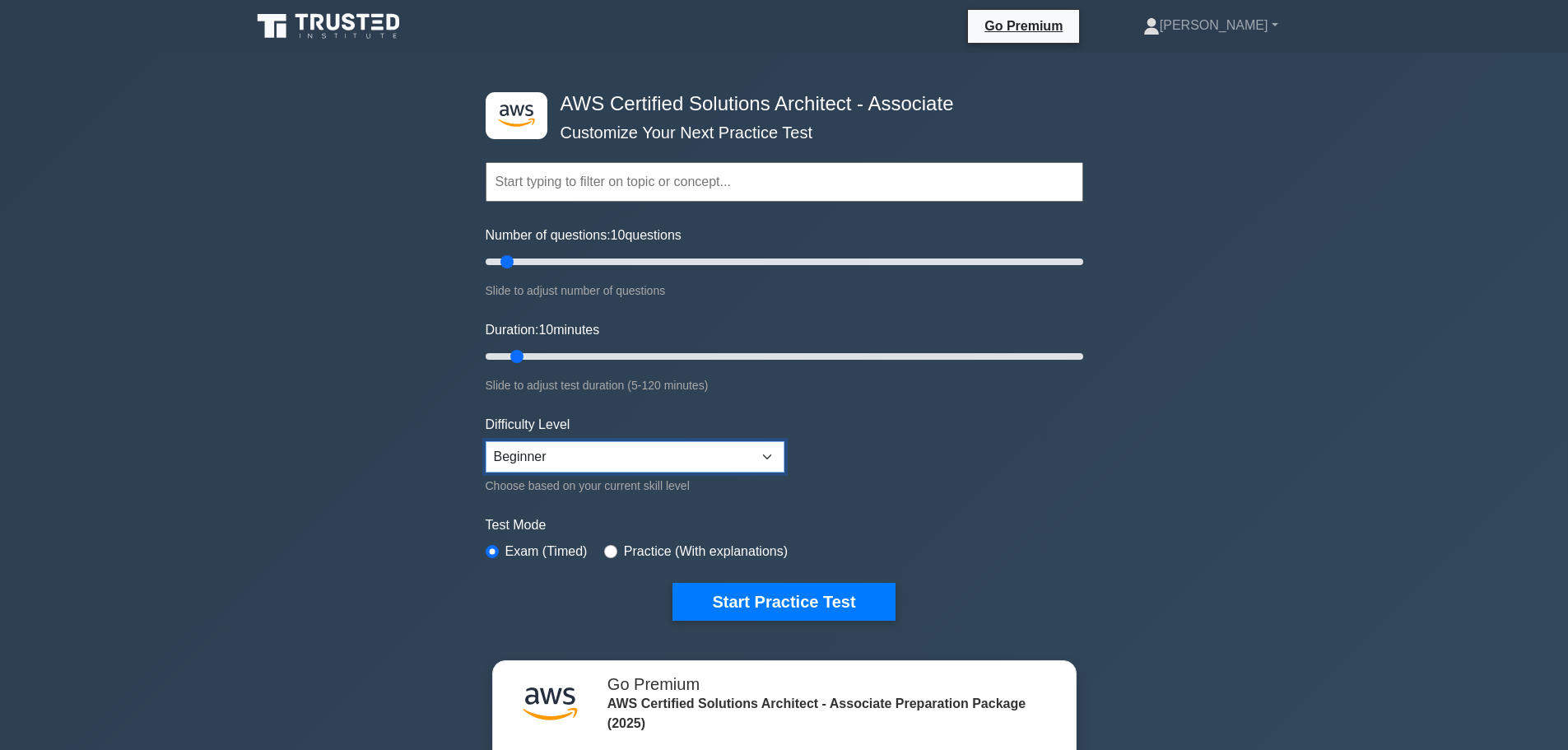 click on "Beginner
Intermediate
Expert" at bounding box center [635, 457] 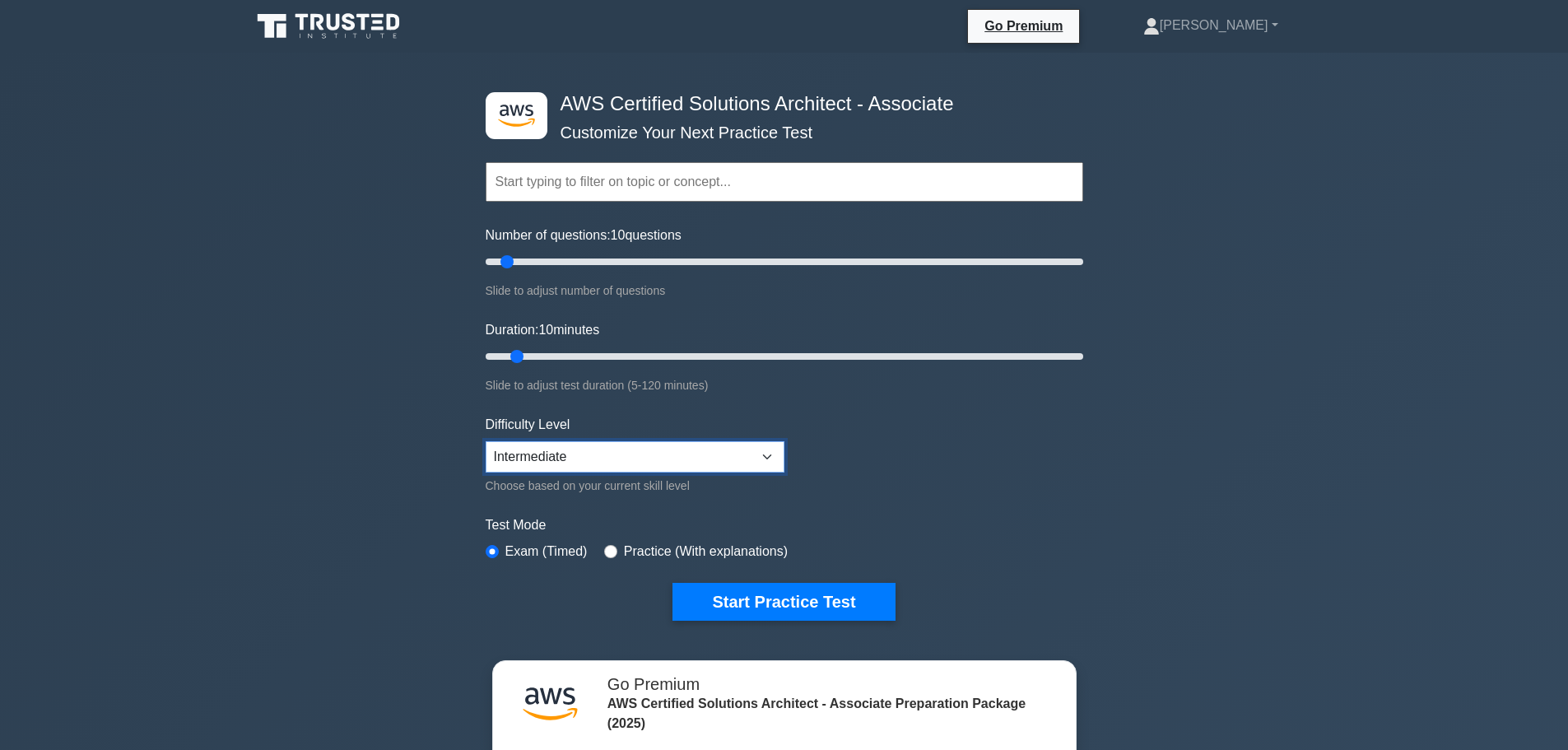 click on "Beginner
Intermediate
Expert" at bounding box center [635, 457] 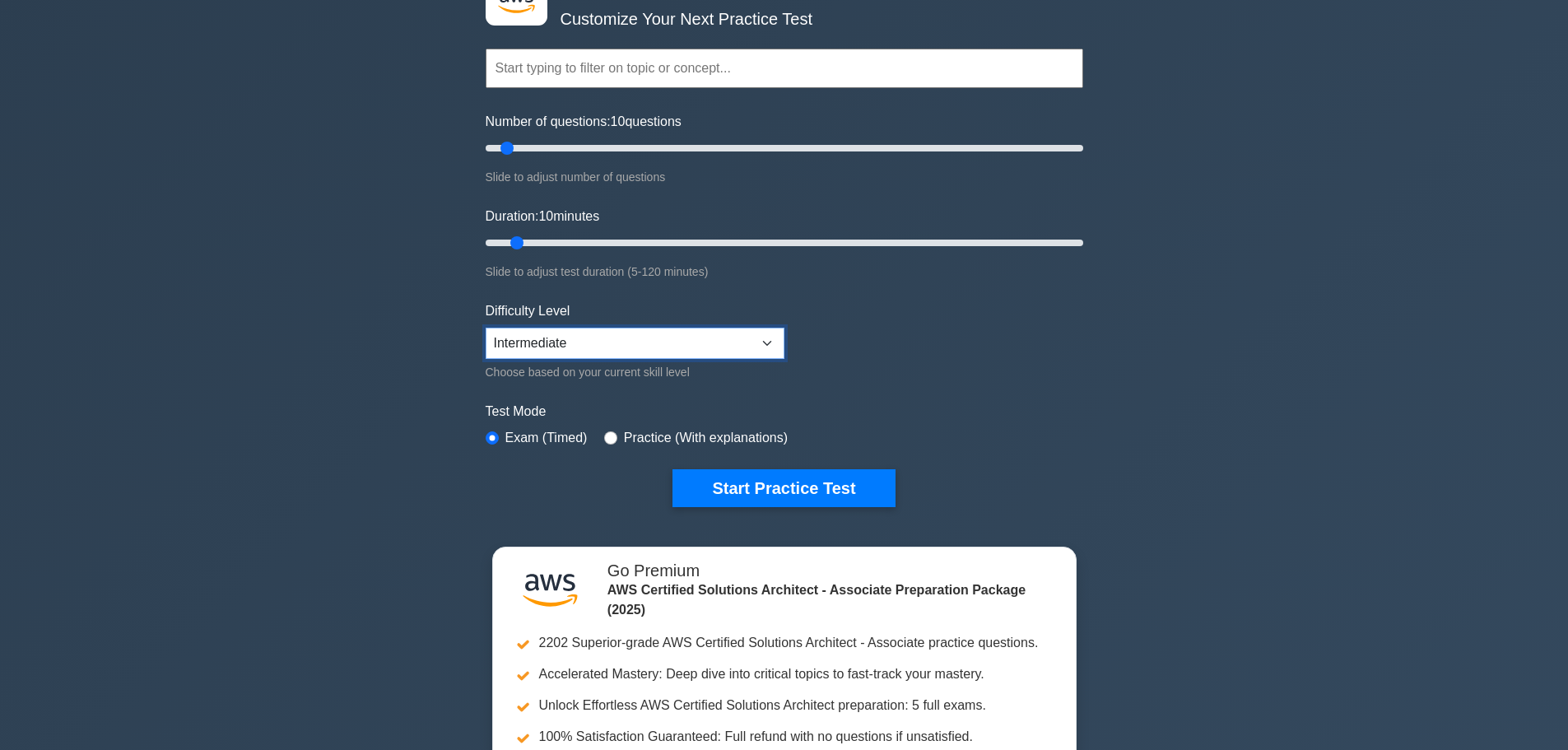 scroll, scrollTop: 165, scrollLeft: 0, axis: vertical 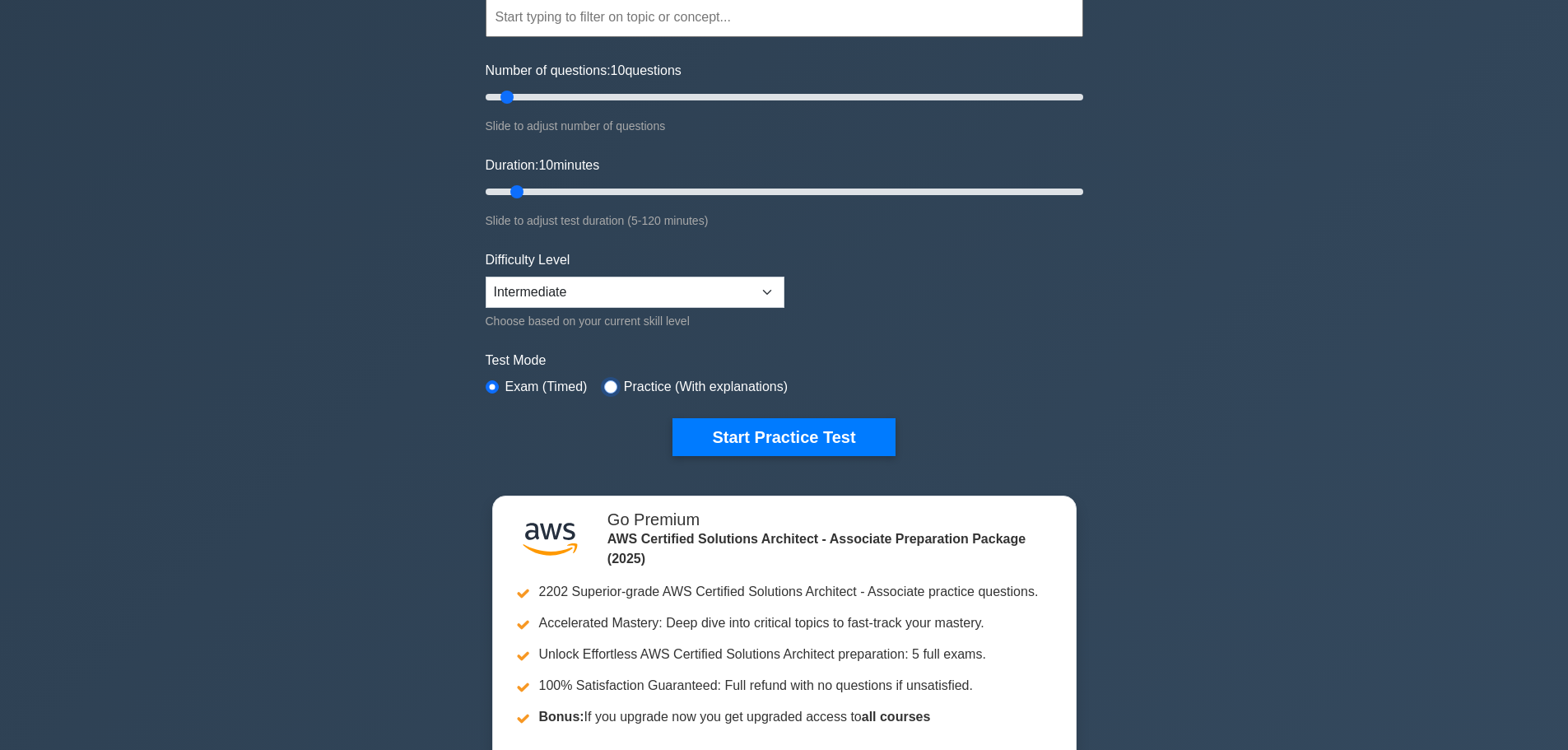 click at bounding box center [611, 387] 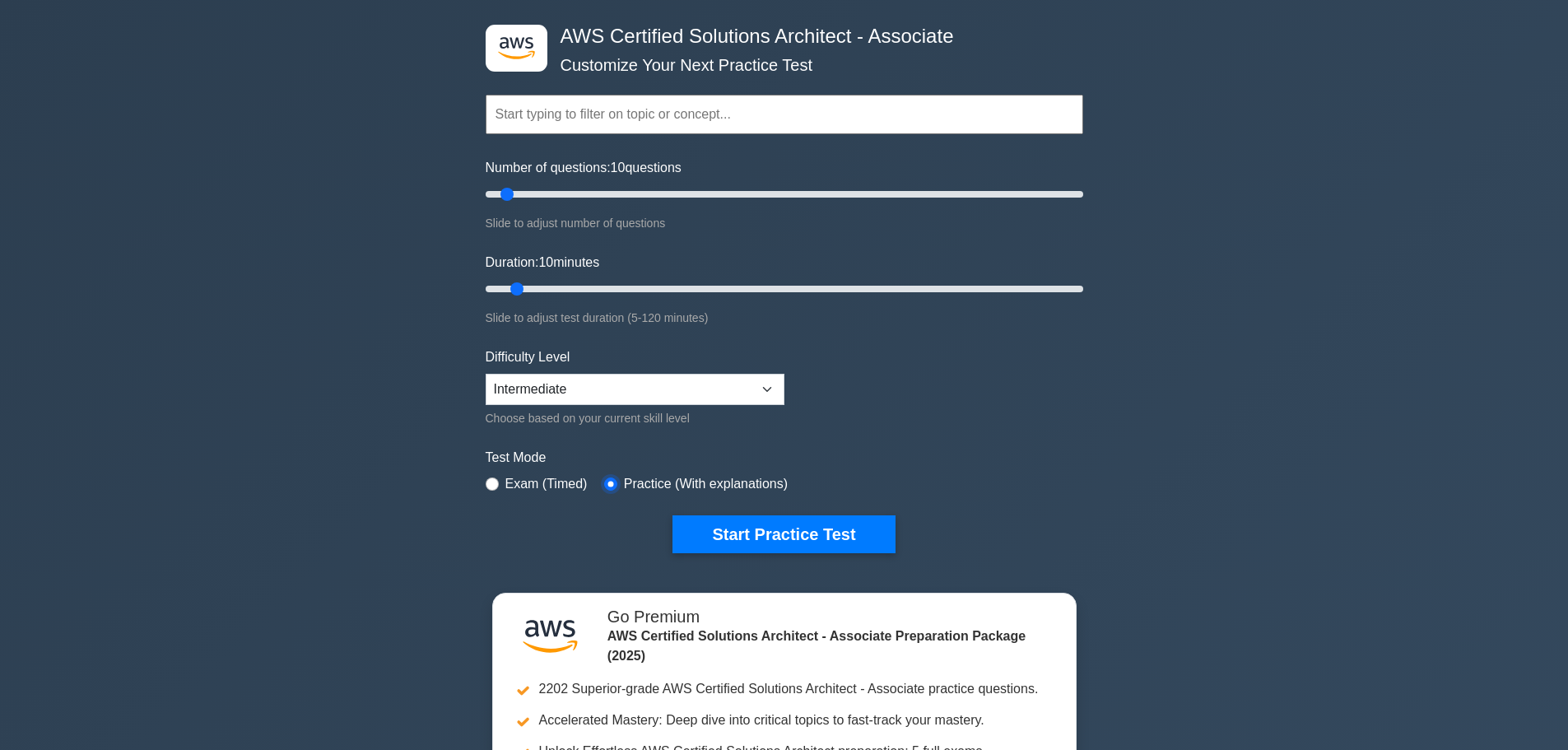 scroll, scrollTop: 0, scrollLeft: 0, axis: both 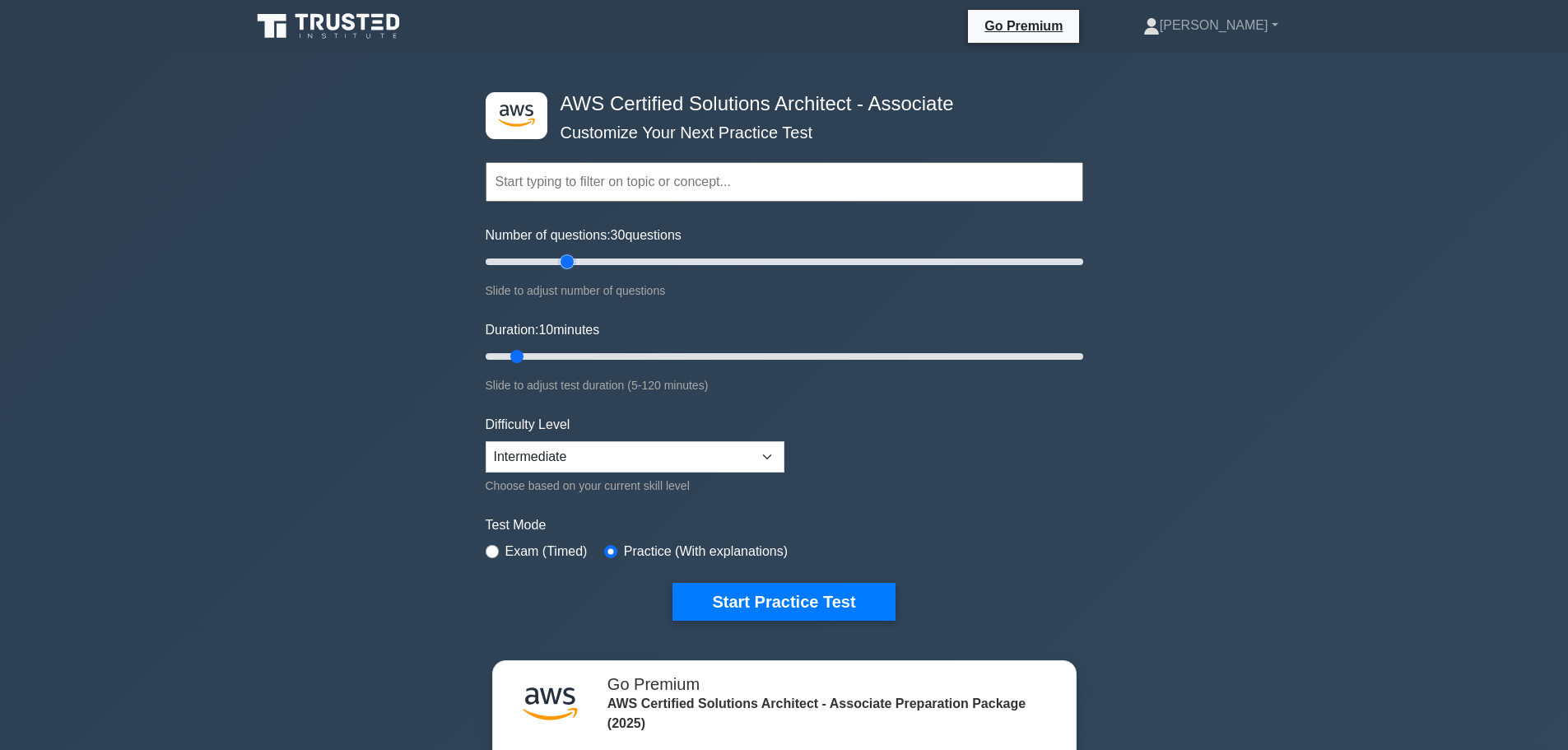 drag, startPoint x: 509, startPoint y: 261, endPoint x: 565, endPoint y: 263, distance: 56.0357 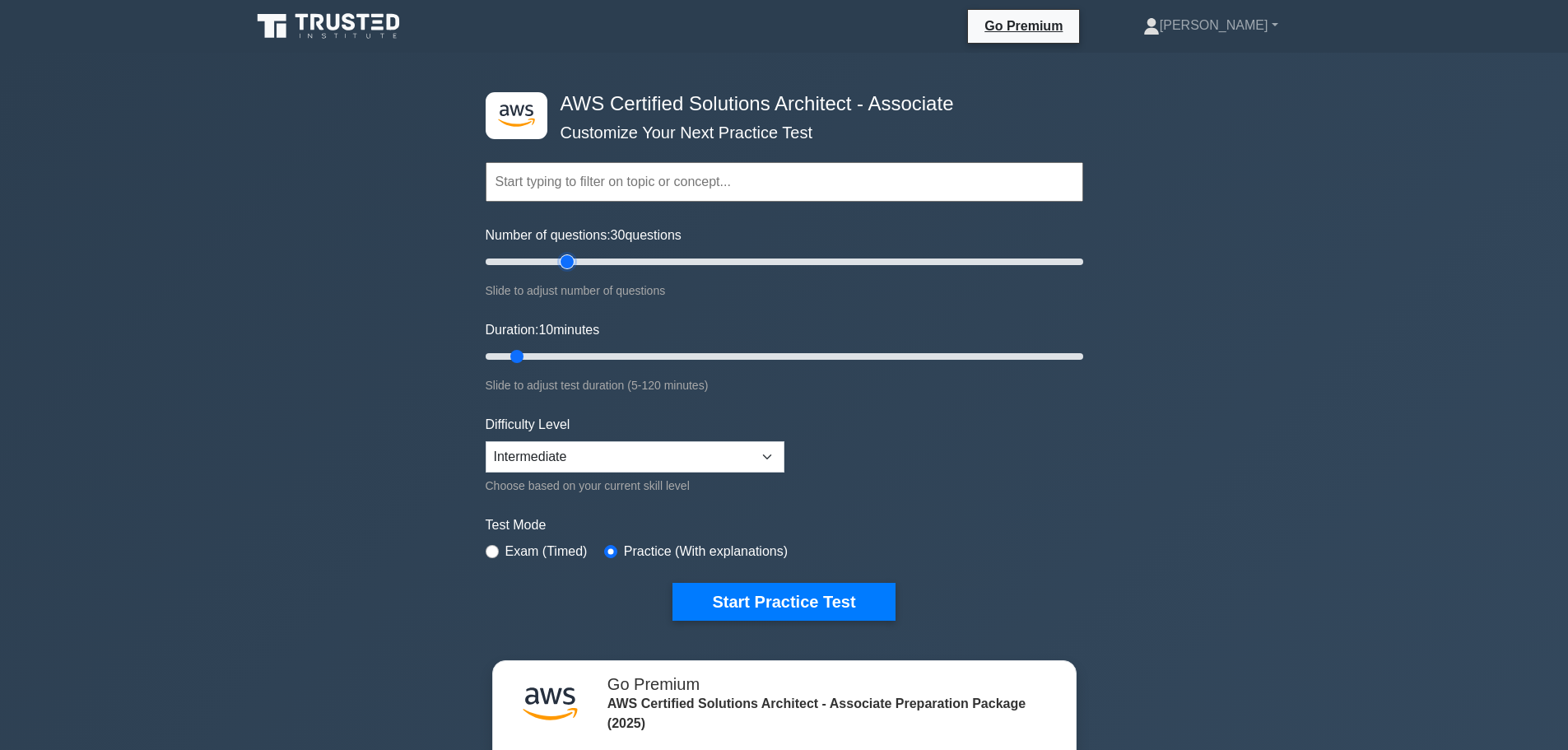 type on "30" 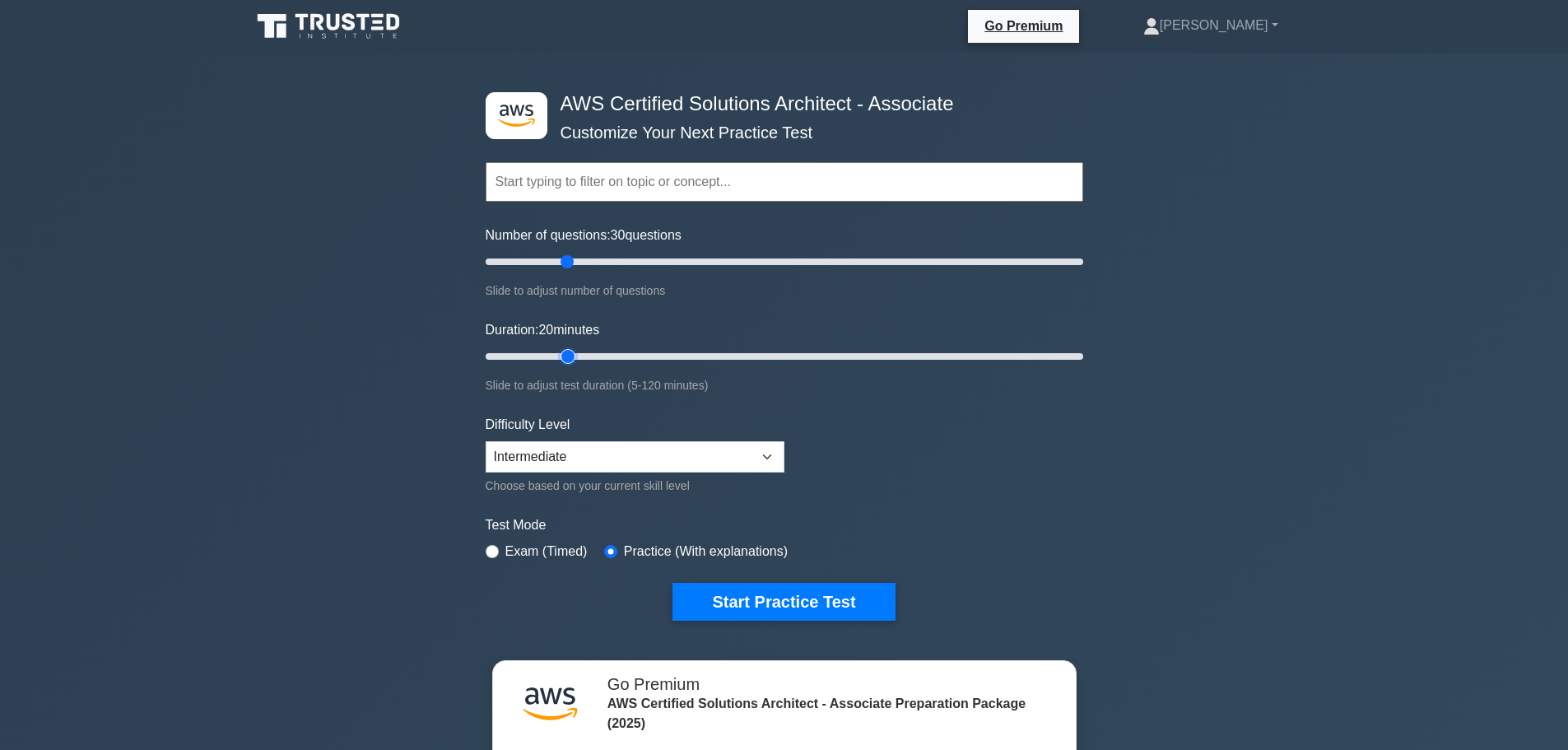 click on "Duration:  20  minutes" at bounding box center (784, 356) 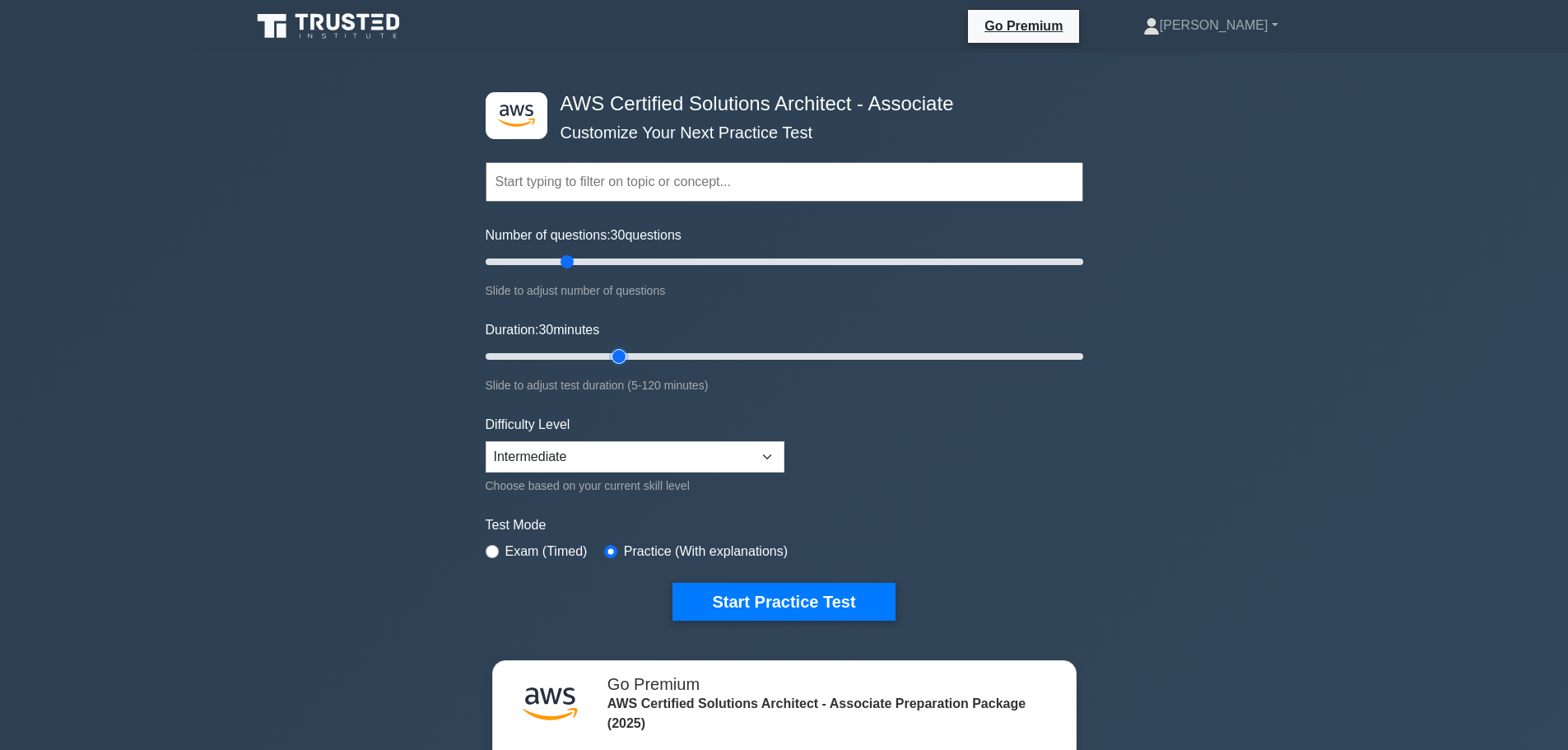 drag, startPoint x: 565, startPoint y: 354, endPoint x: 607, endPoint y: 347, distance: 42.57934 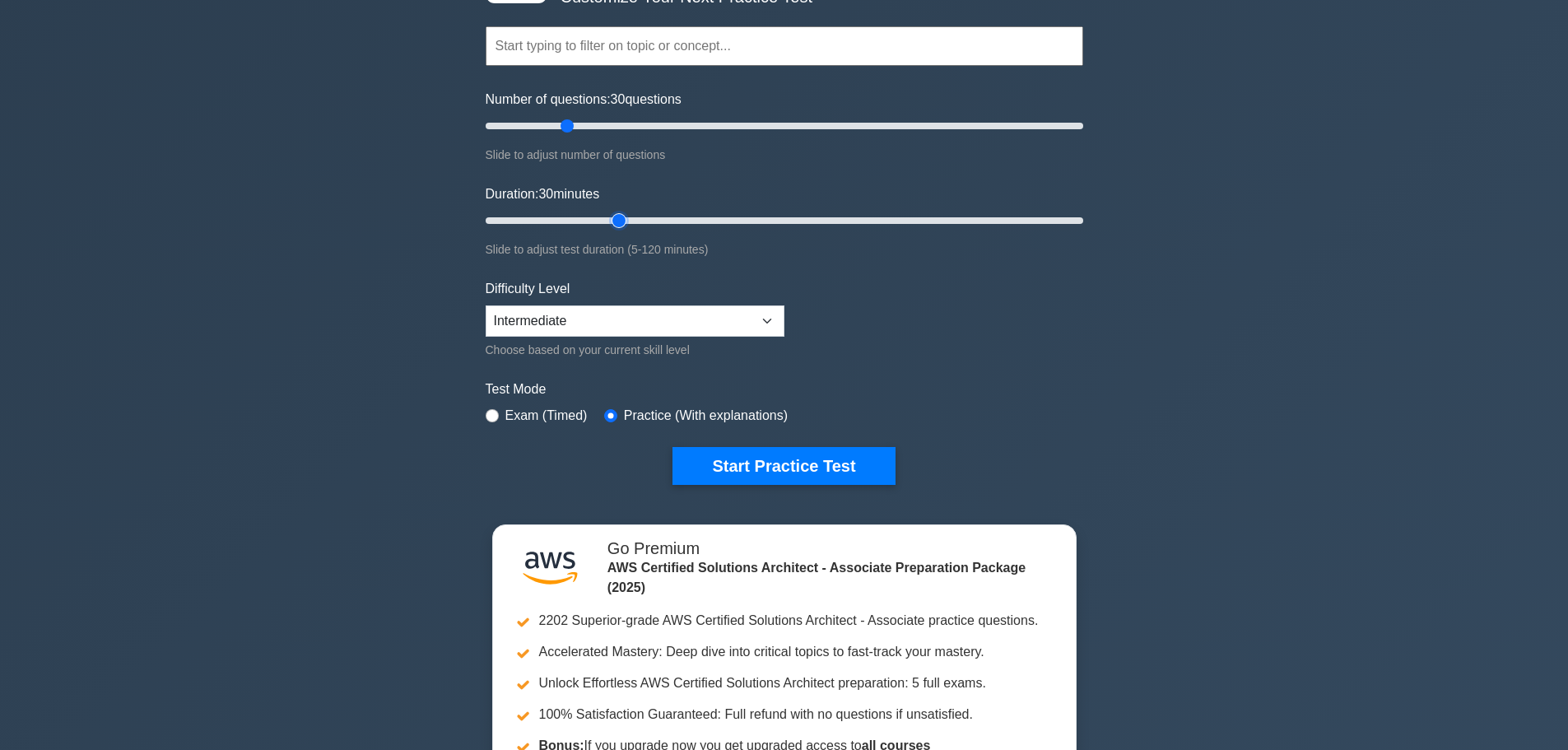 scroll, scrollTop: 165, scrollLeft: 0, axis: vertical 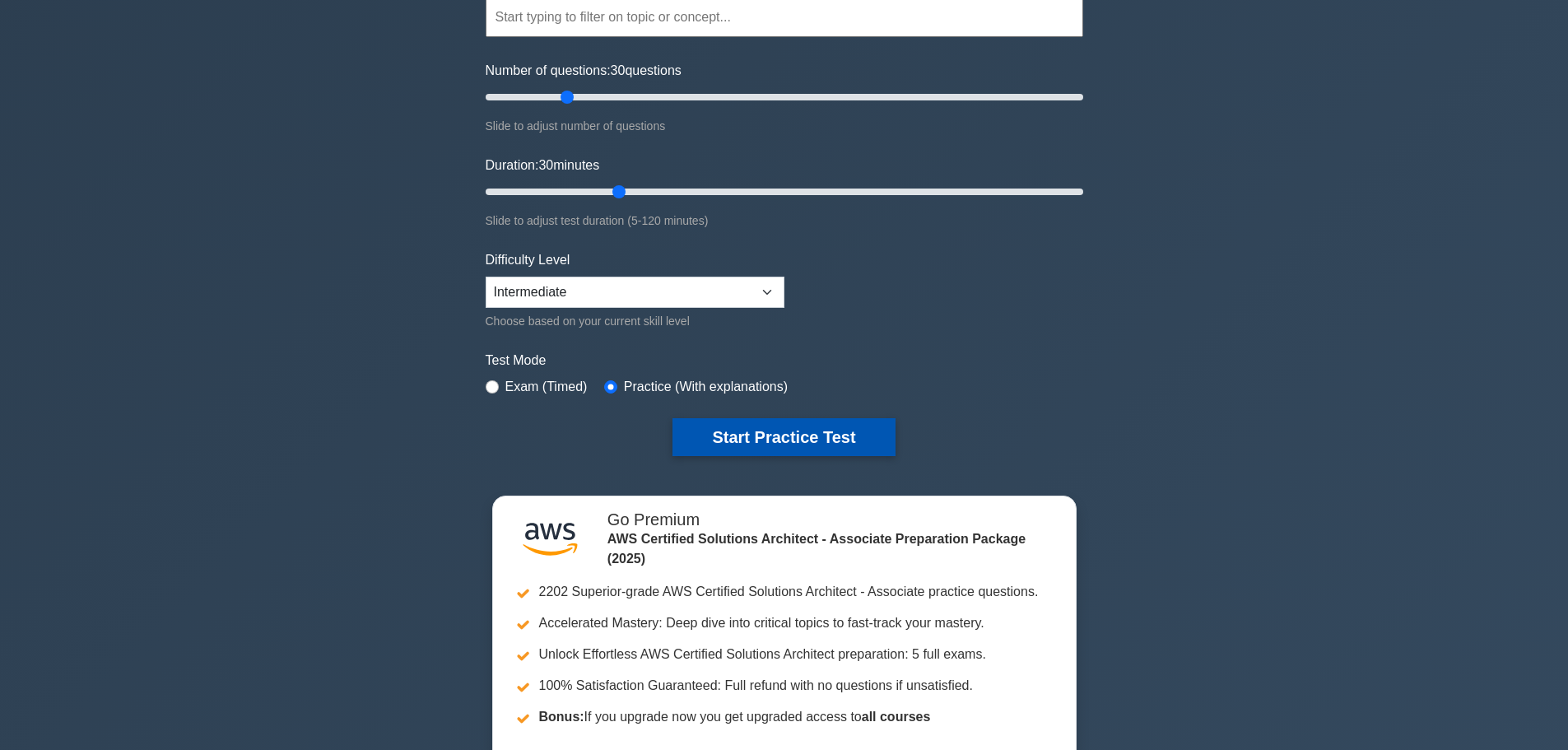 click on "Start Practice Test" at bounding box center [784, 437] 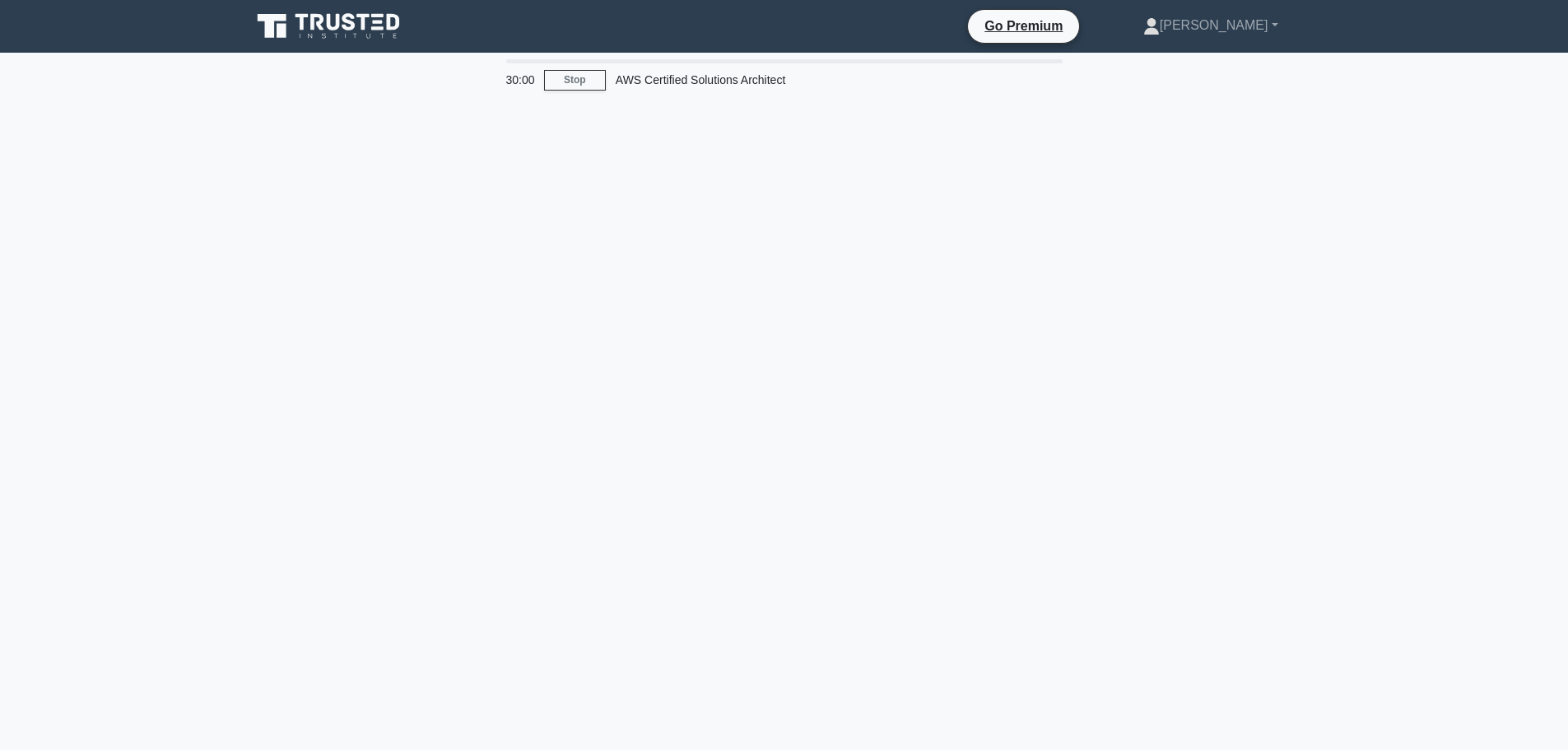scroll, scrollTop: 0, scrollLeft: 0, axis: both 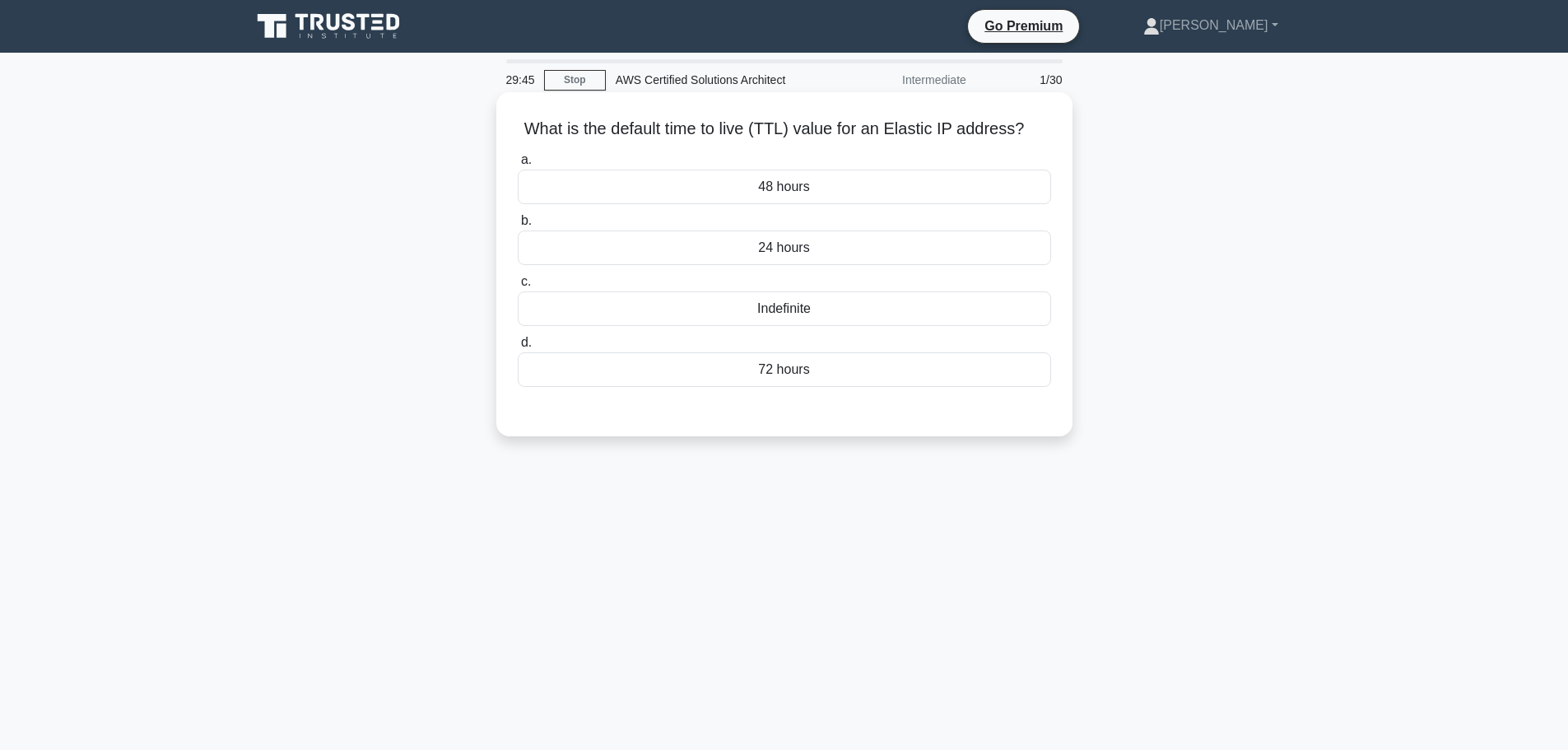 click on "24 hours" at bounding box center [784, 248] 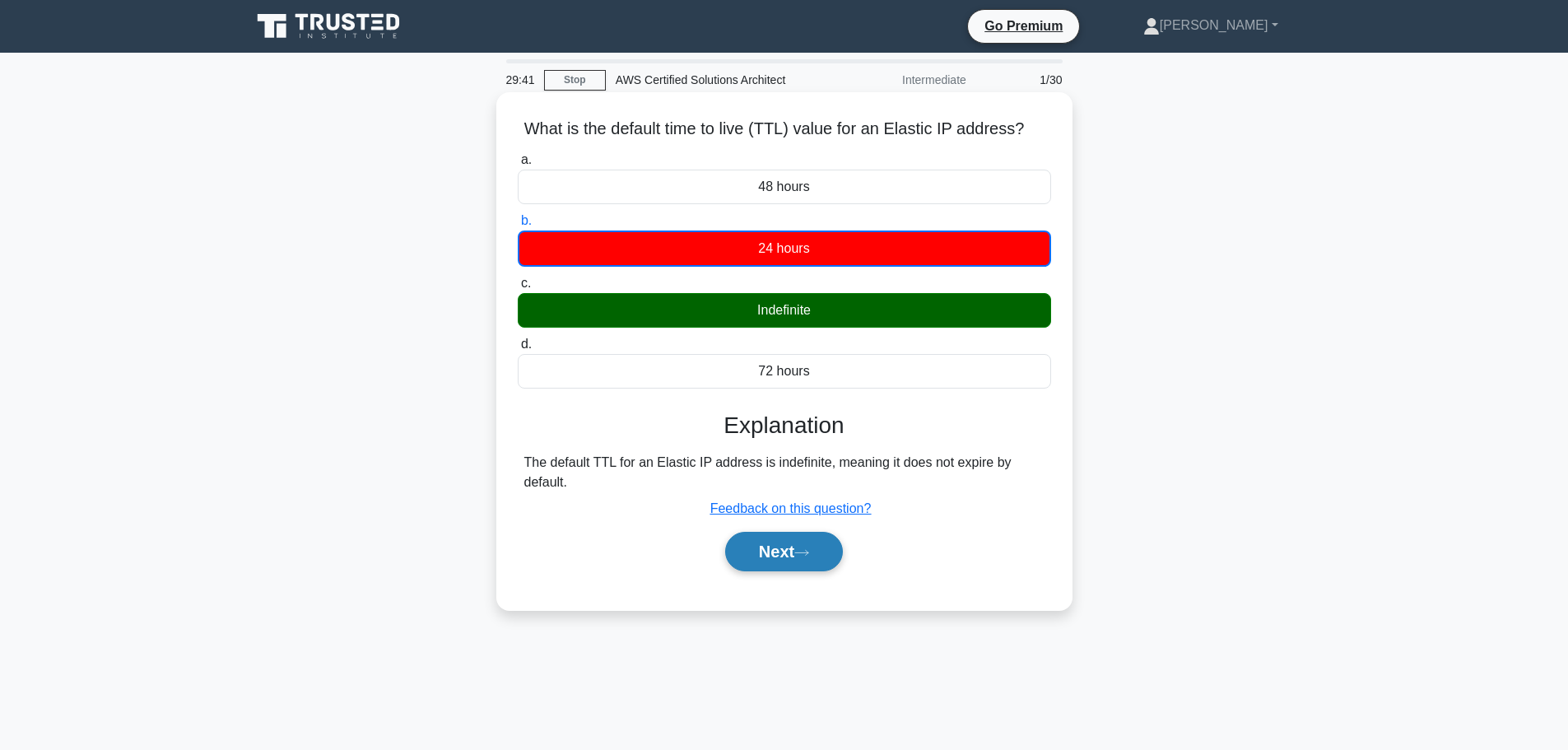 click on "Next" at bounding box center (784, 552) 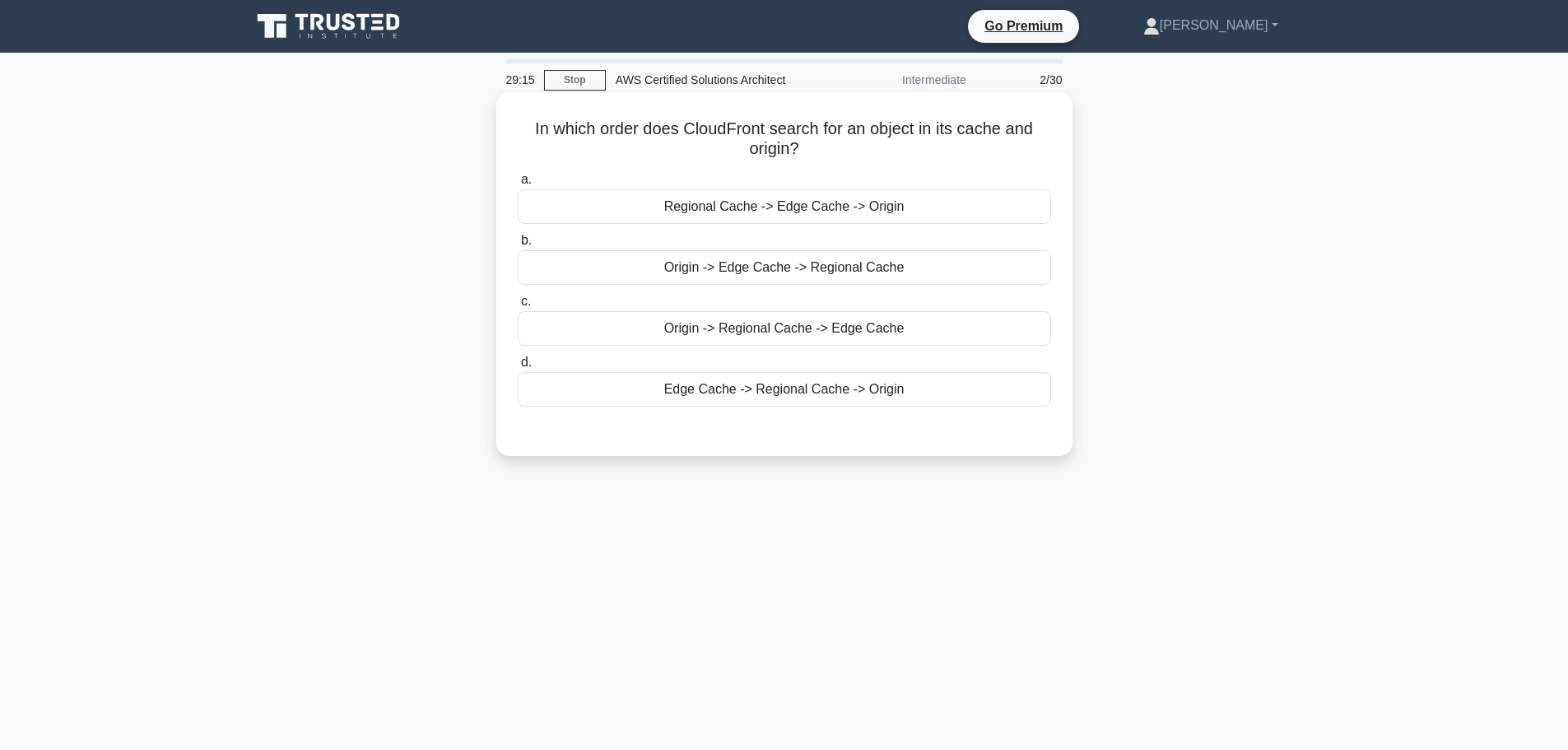 click on "Origin -> Edge Cache -> Regional Cache" at bounding box center [784, 268] 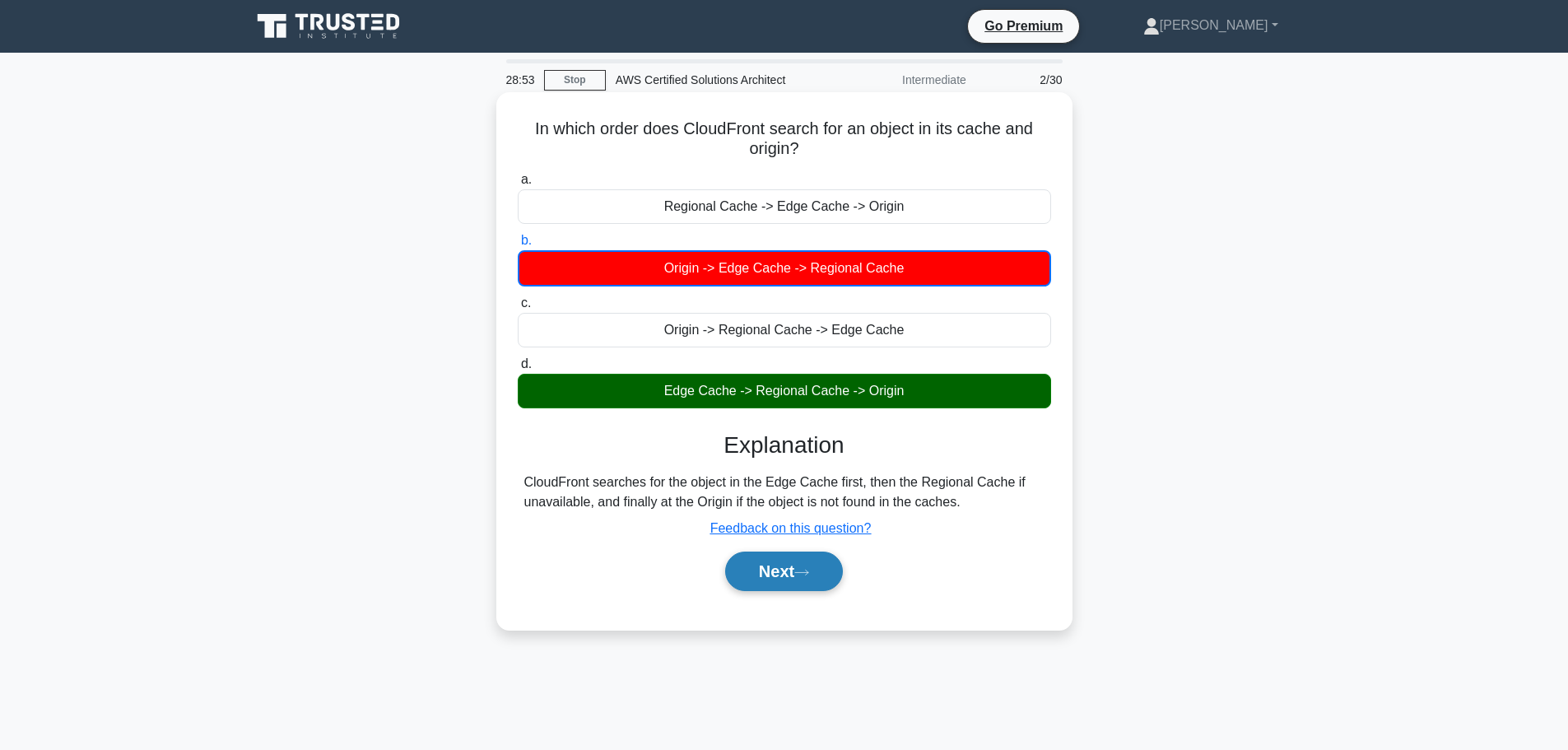 click on "Next" at bounding box center [784, 571] 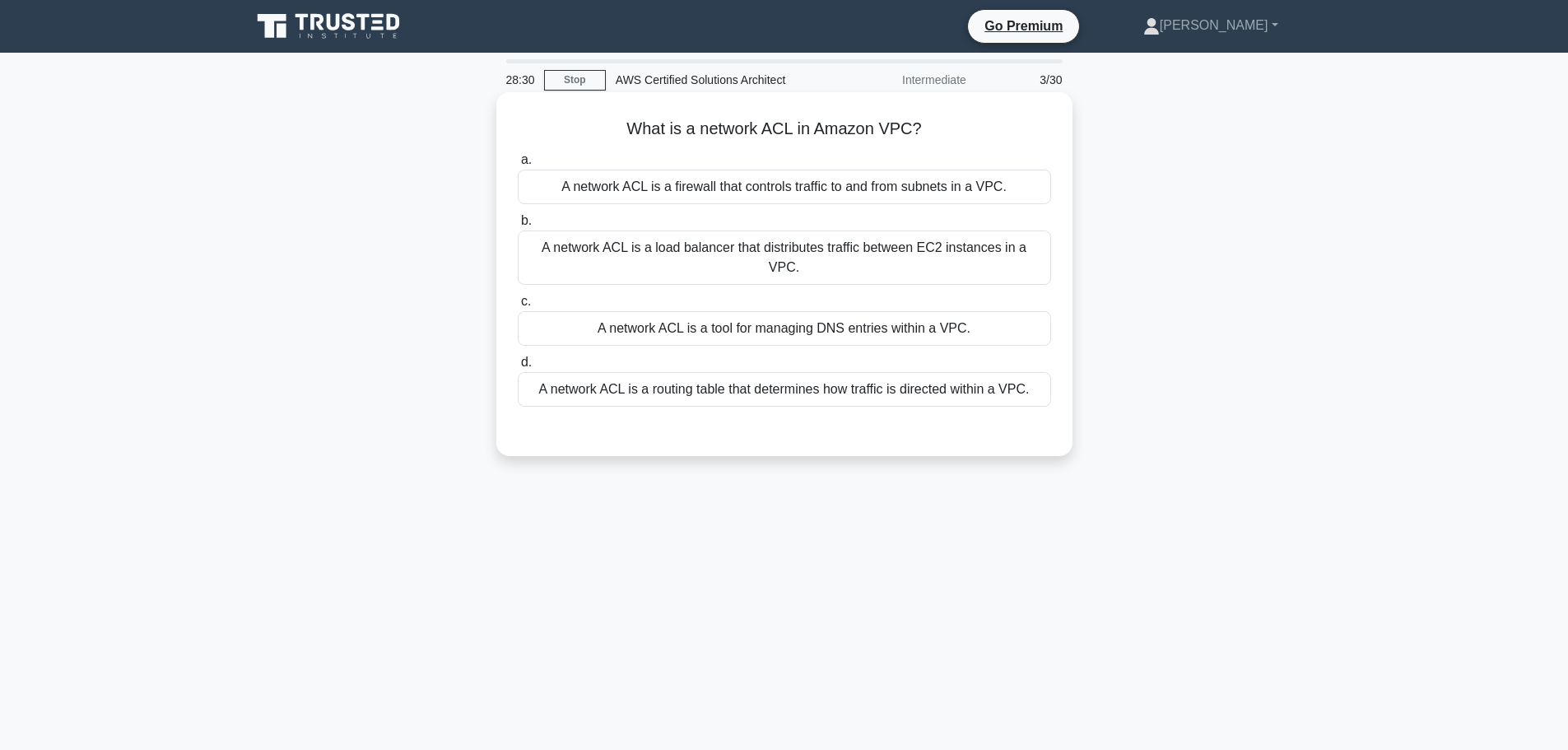 click on "A network ACL is a routing table that determines how traffic is directed within a VPC." at bounding box center [784, 389] 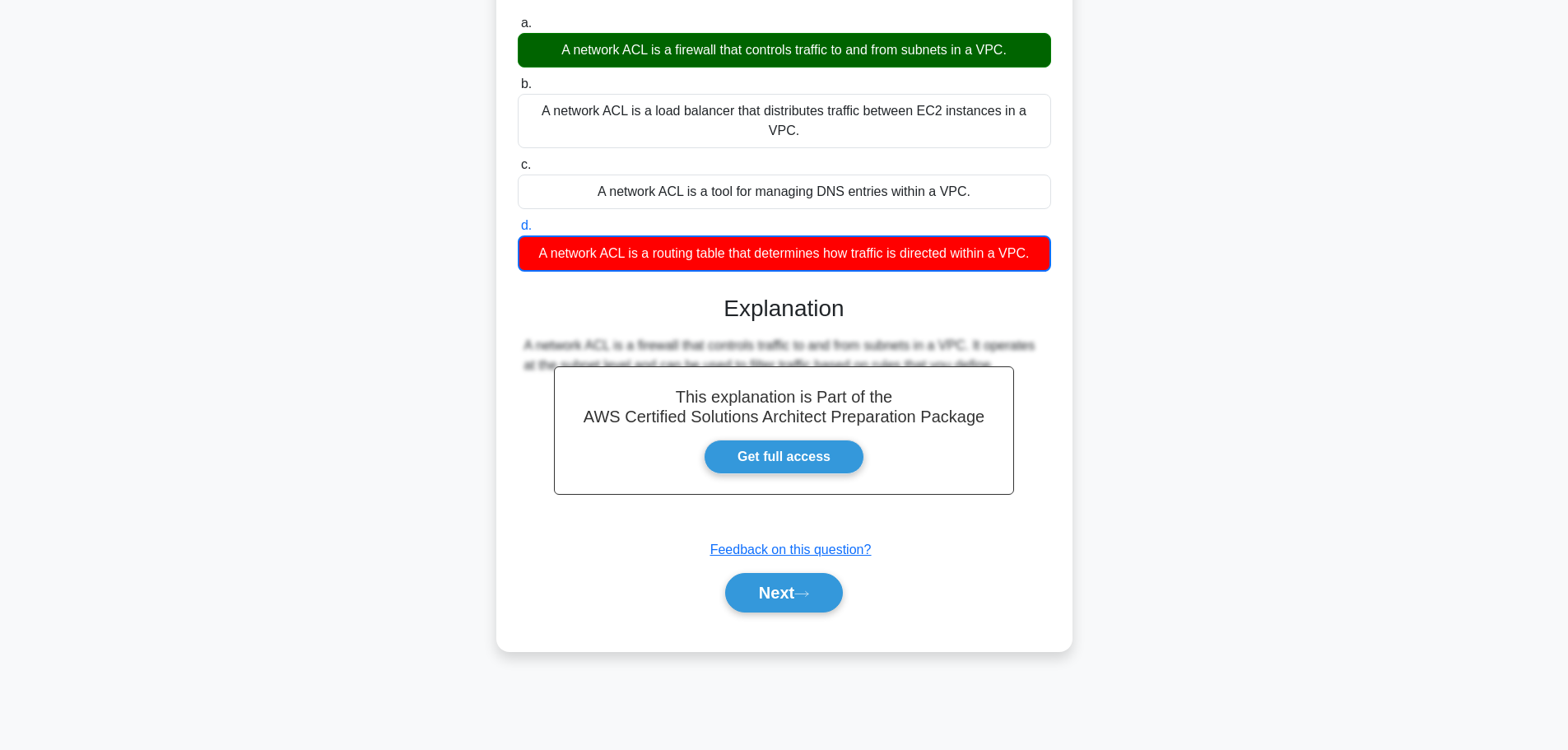scroll, scrollTop: 139, scrollLeft: 0, axis: vertical 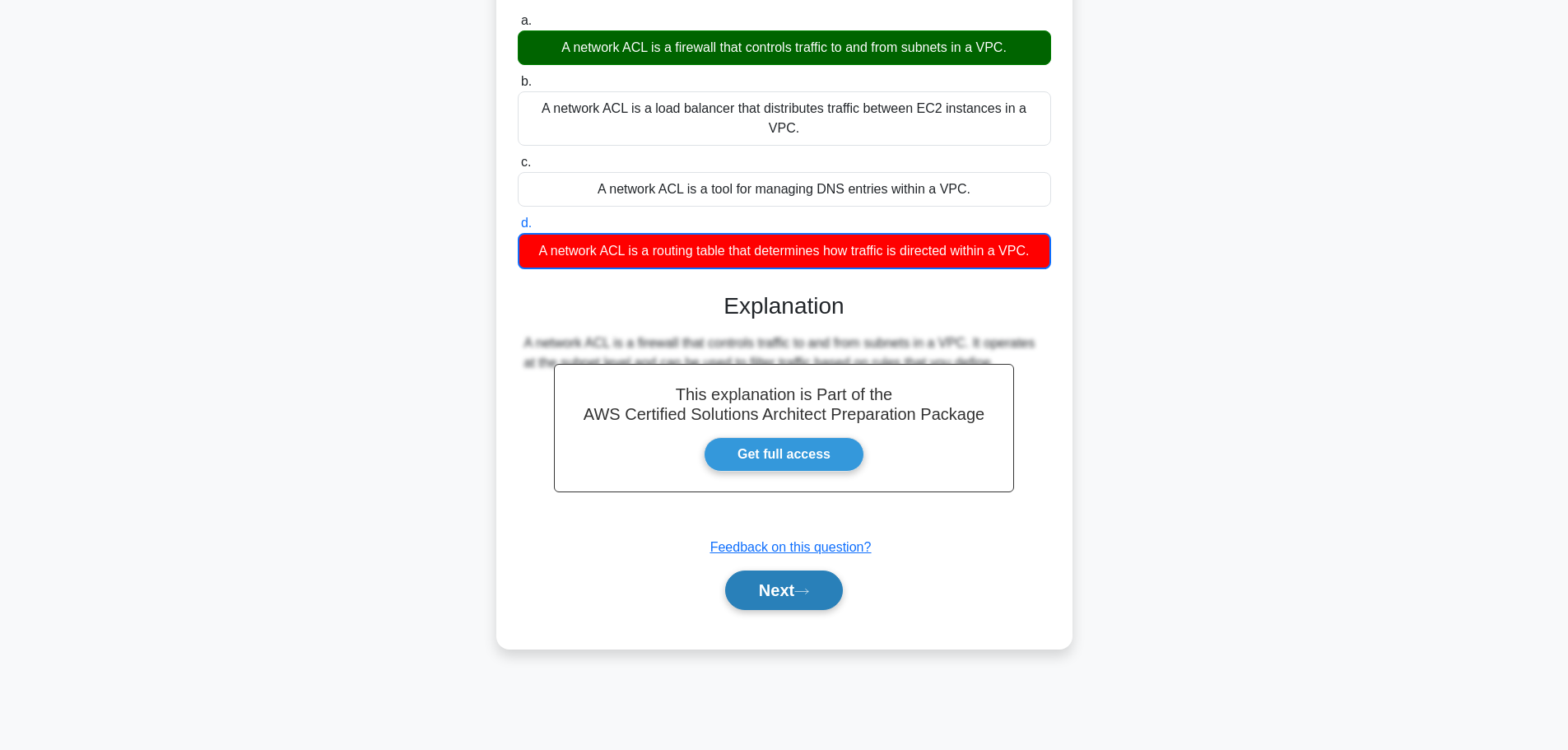 click on "Next" at bounding box center [784, 590] 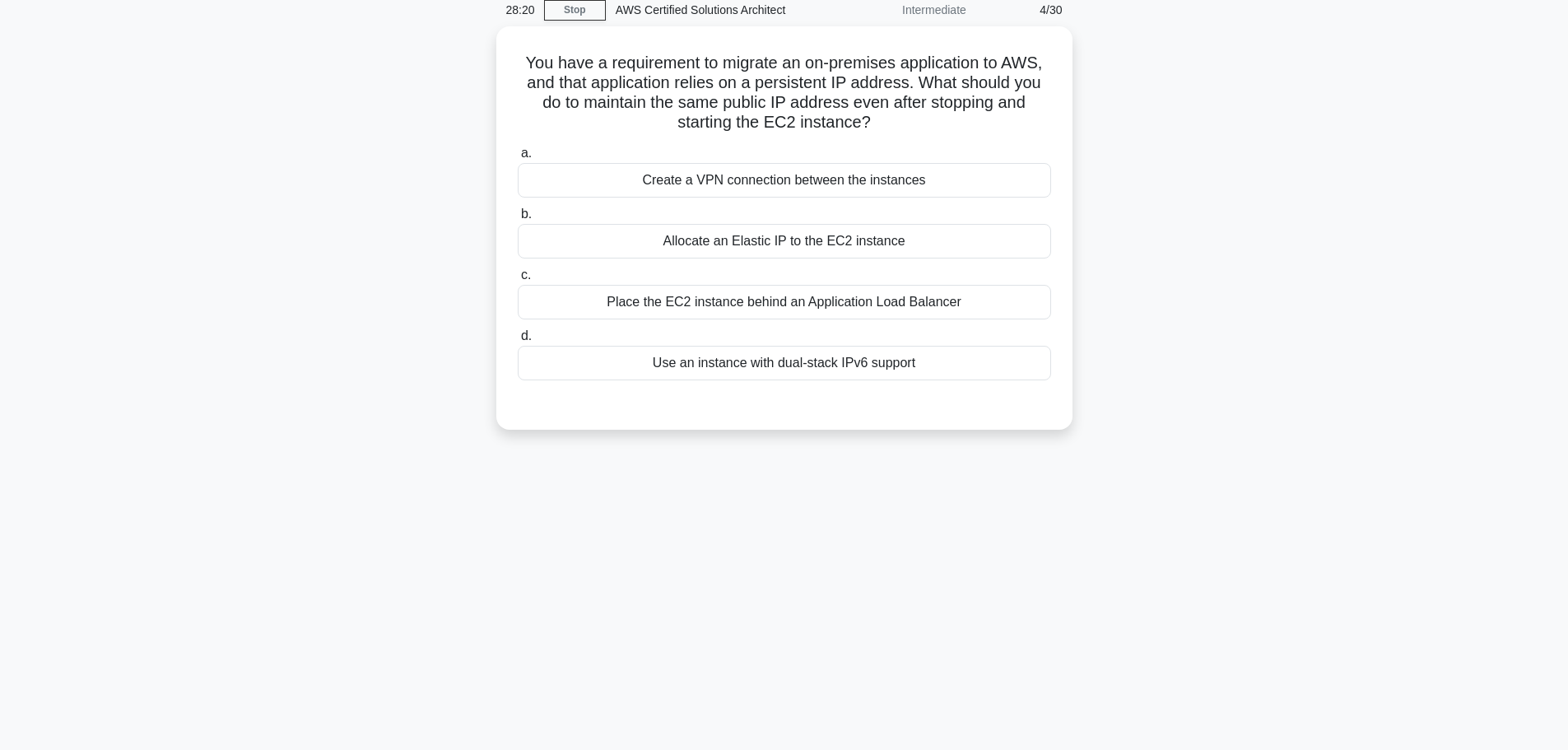 scroll, scrollTop: 0, scrollLeft: 0, axis: both 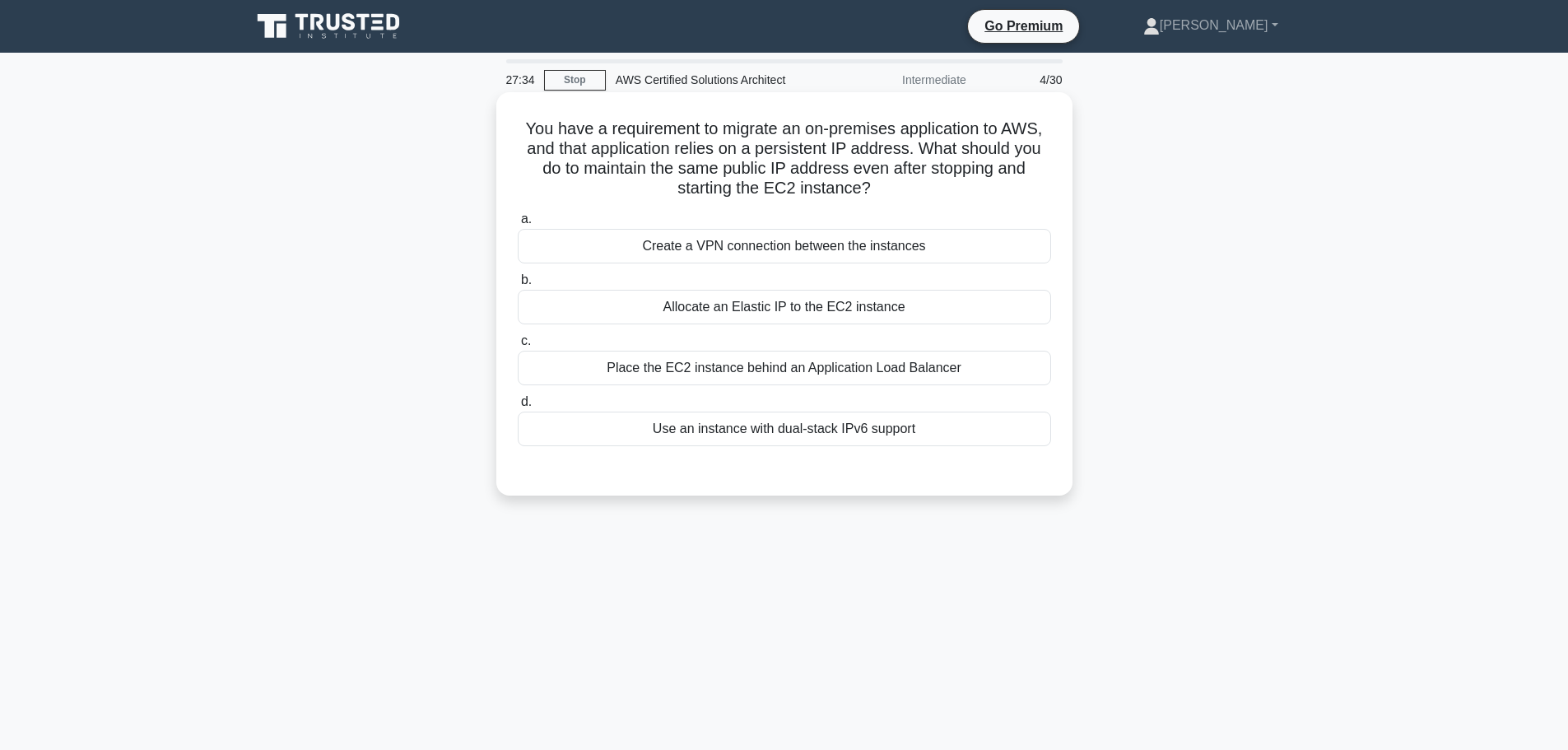 click on "Allocate an Elastic IP to the EC2 instance" at bounding box center (784, 307) 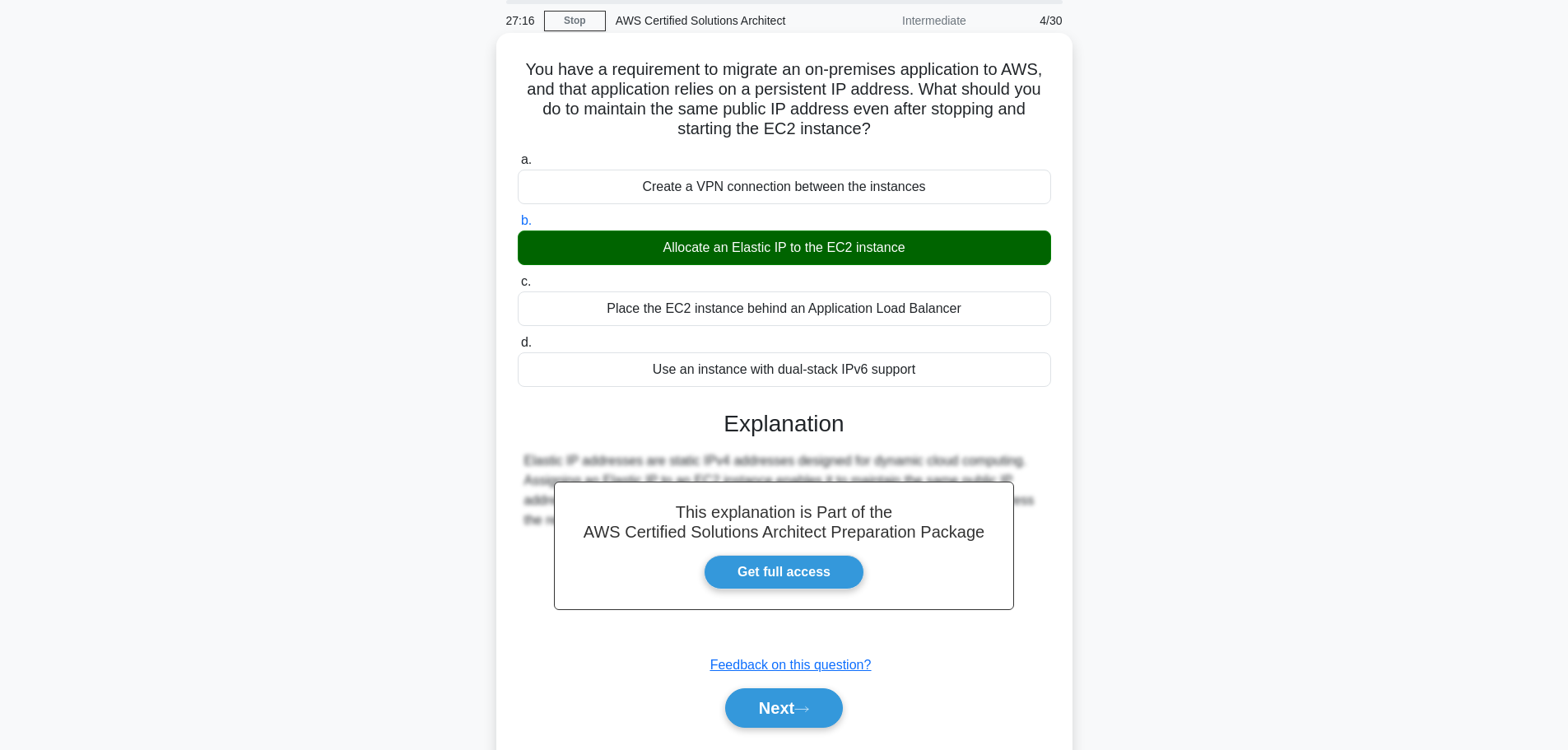 scroll, scrollTop: 139, scrollLeft: 0, axis: vertical 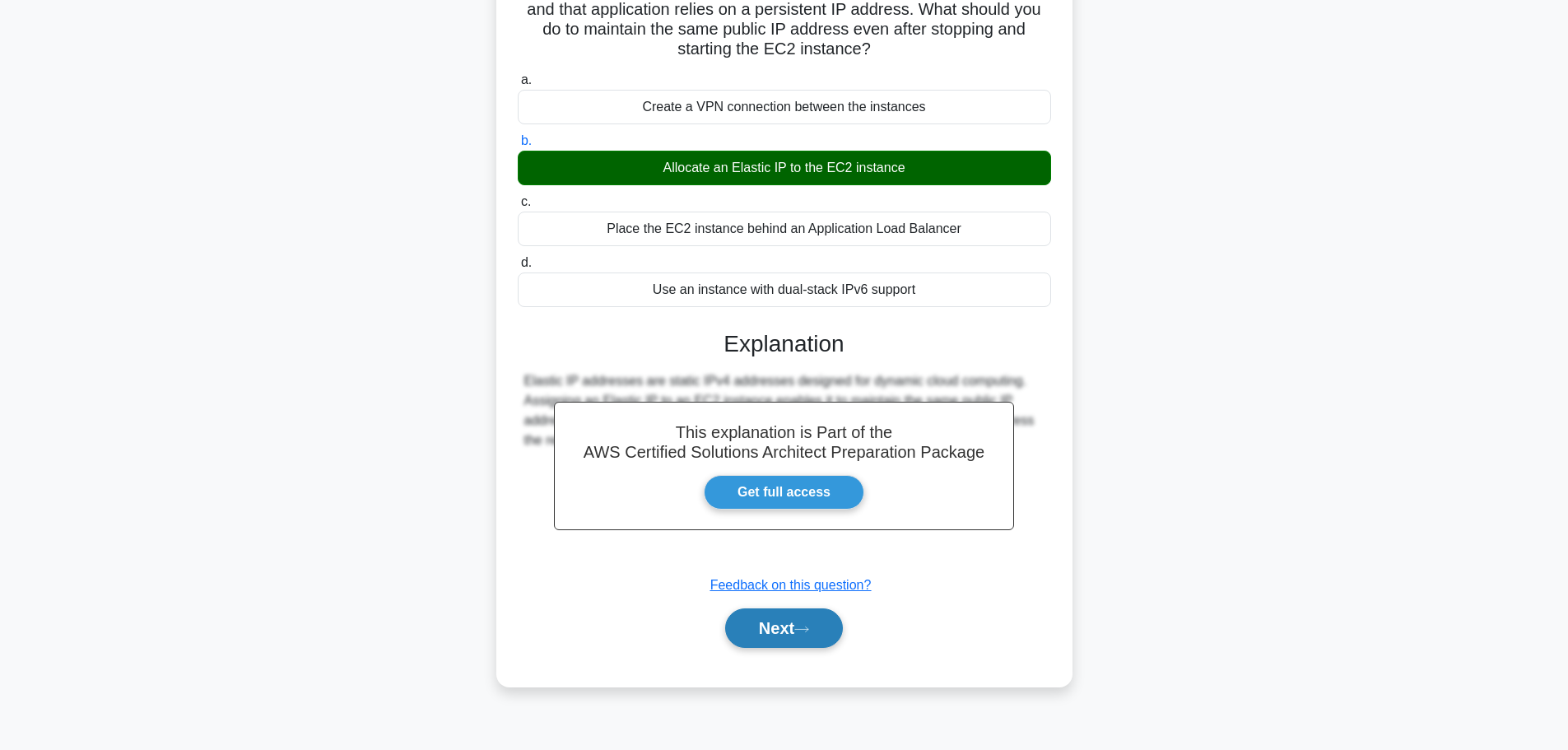 click on "Next" at bounding box center (784, 628) 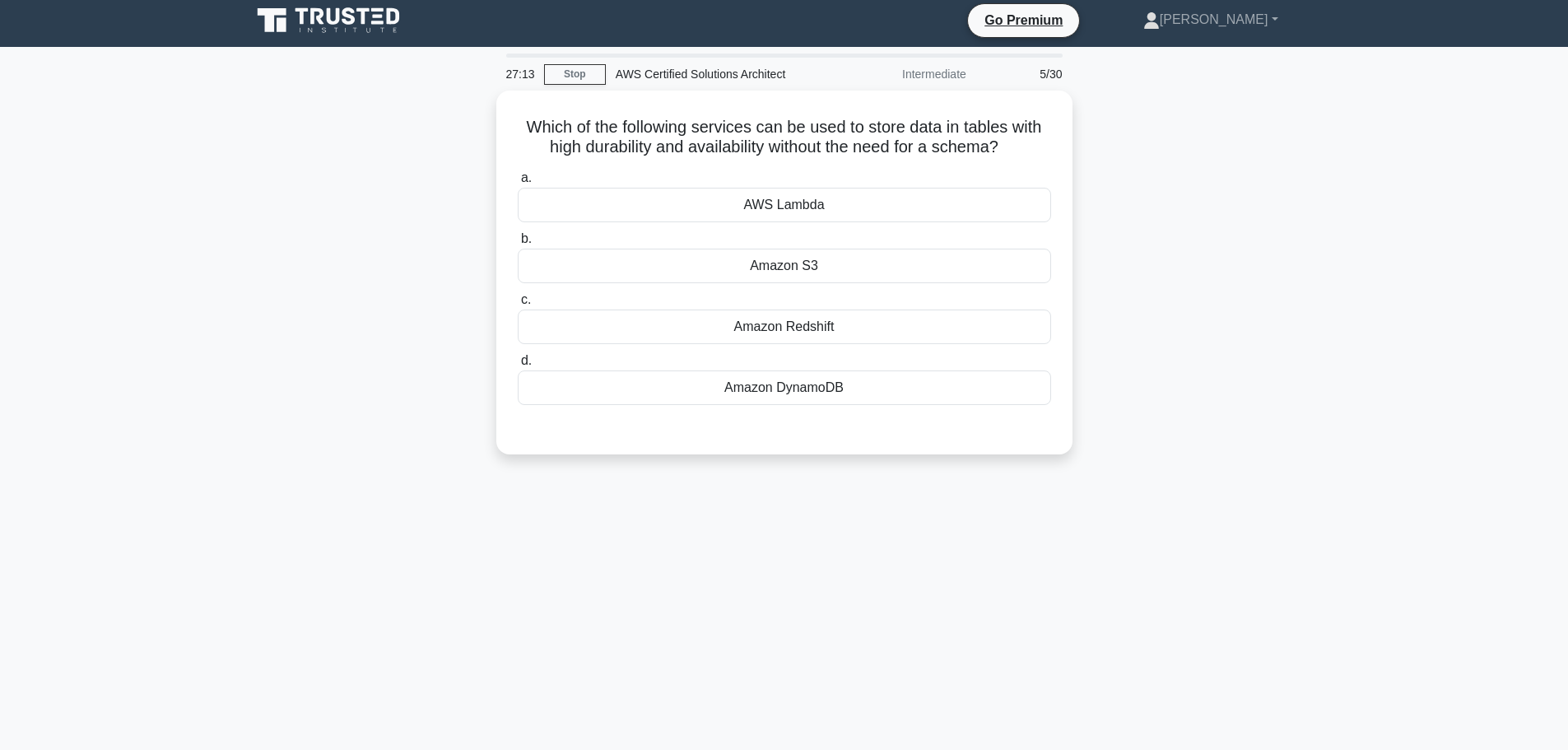 scroll, scrollTop: 0, scrollLeft: 0, axis: both 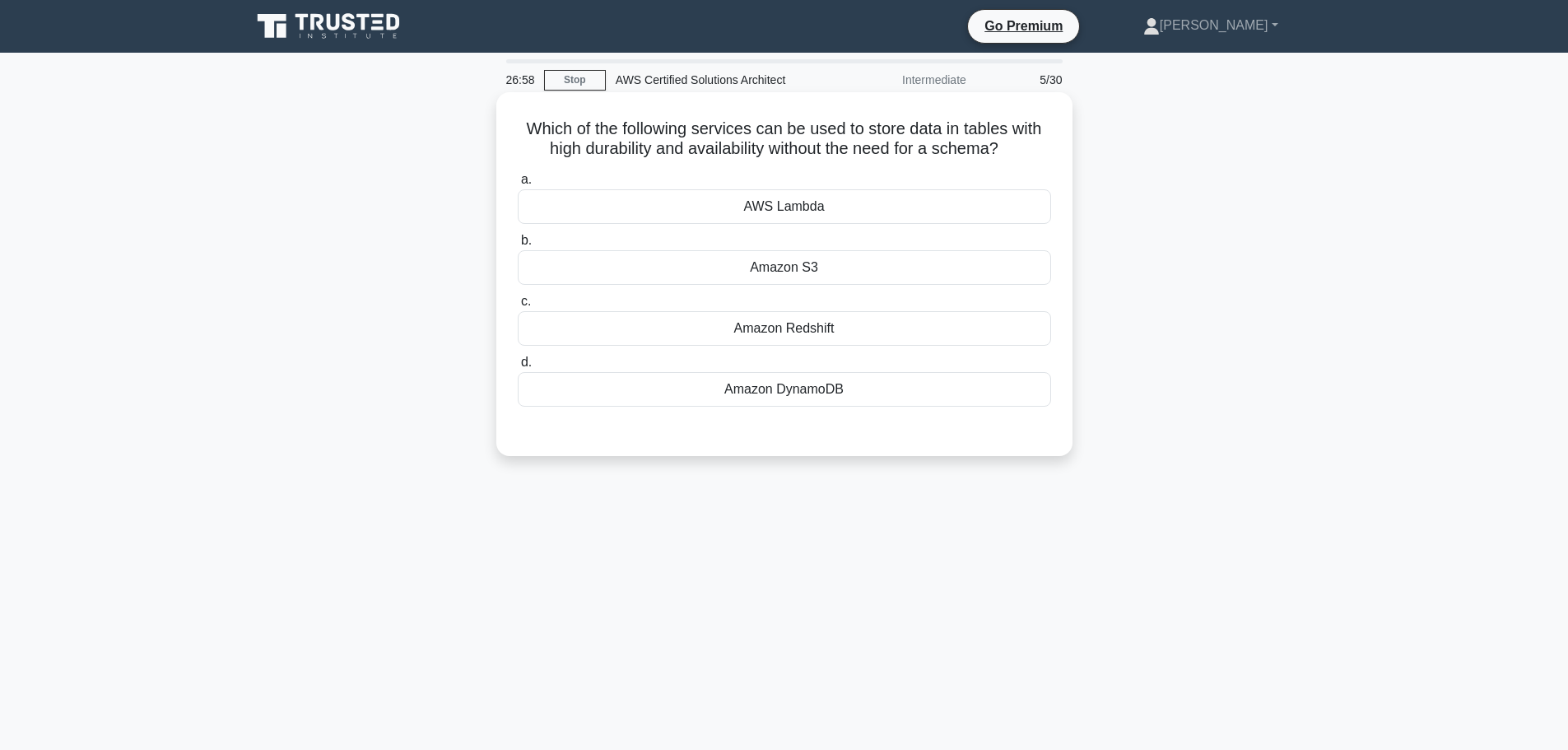 click on "Amazon DynamoDB" at bounding box center (784, 389) 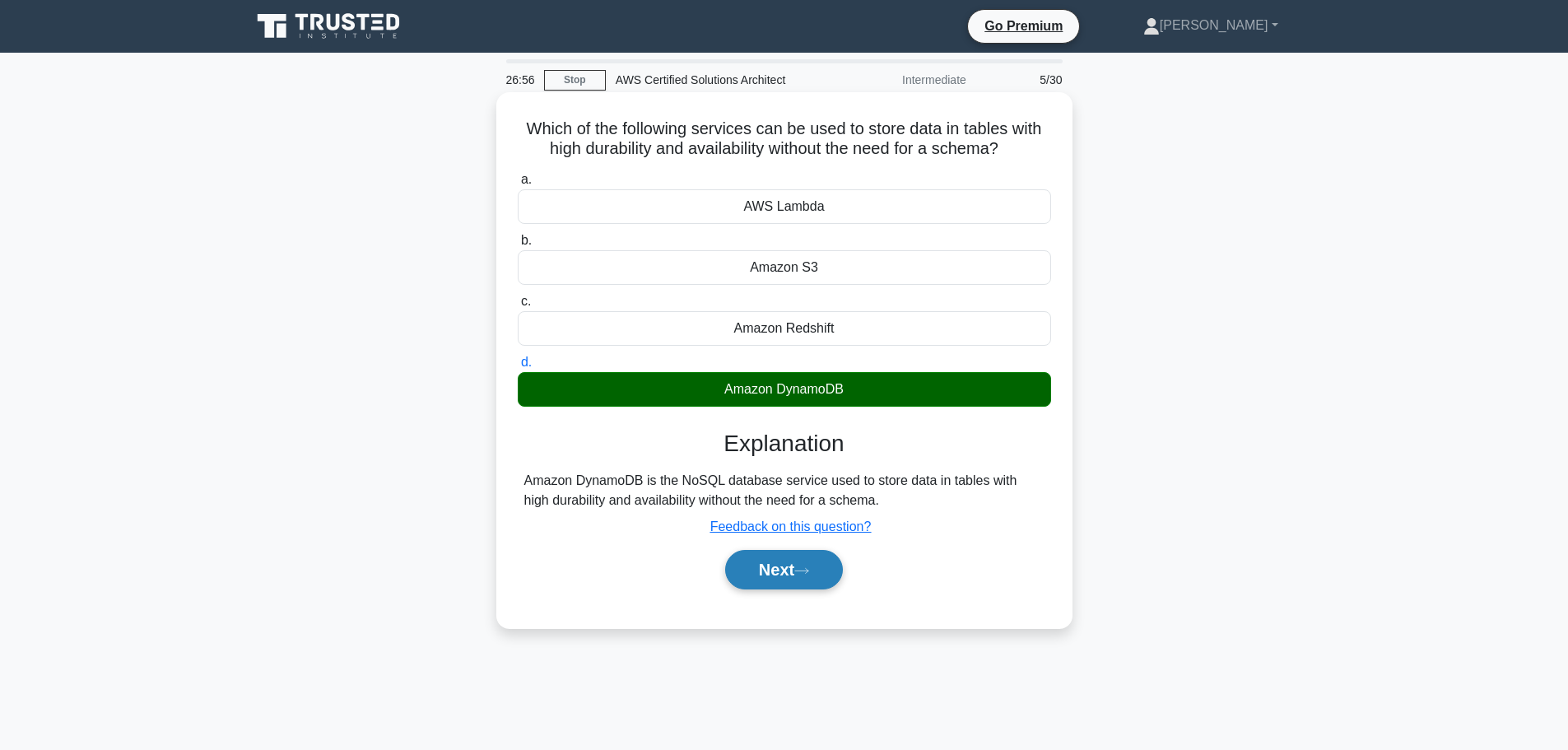 click on "Next" at bounding box center [784, 570] 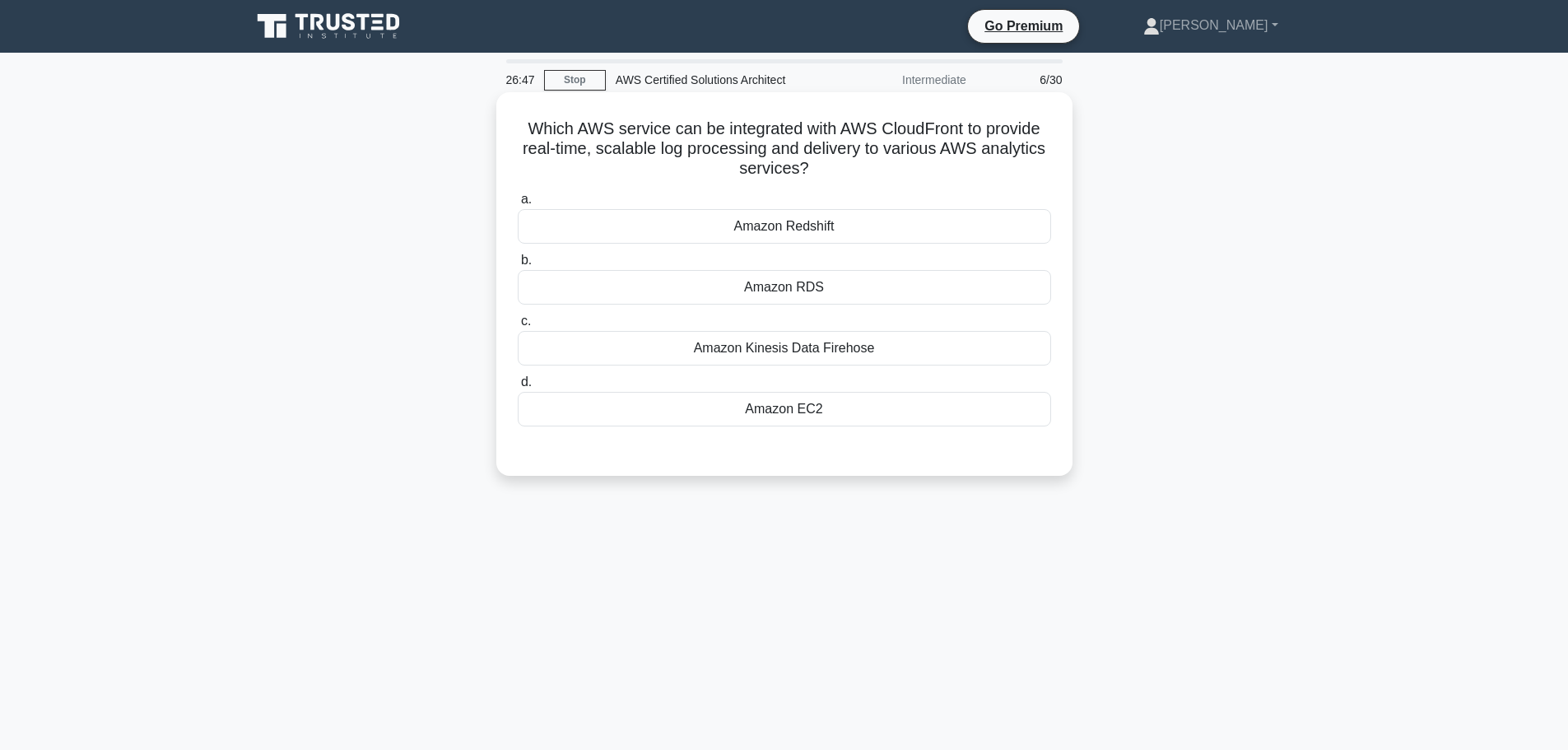 click on "Amazon Kinesis Data Firehose" at bounding box center [784, 348] 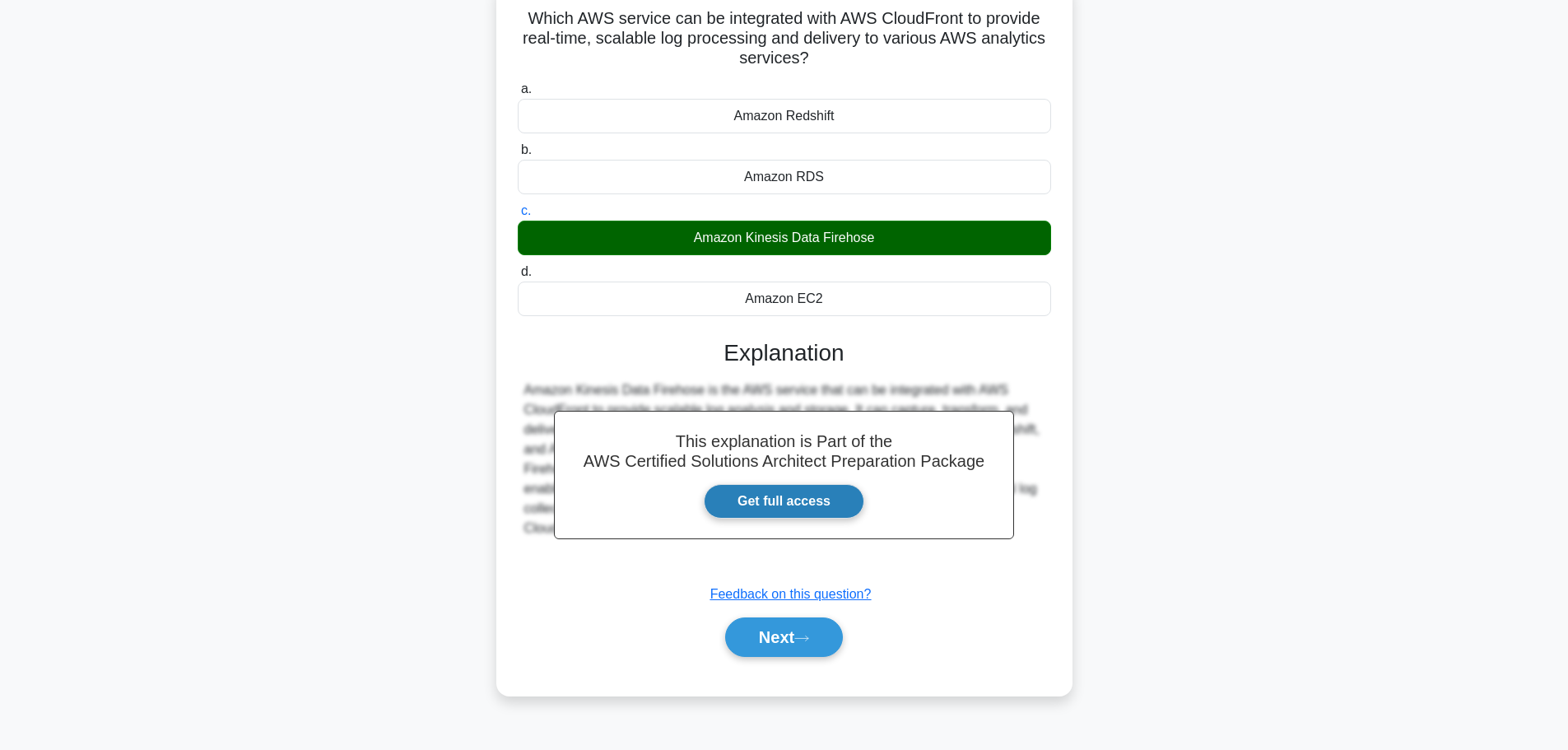 scroll, scrollTop: 139, scrollLeft: 0, axis: vertical 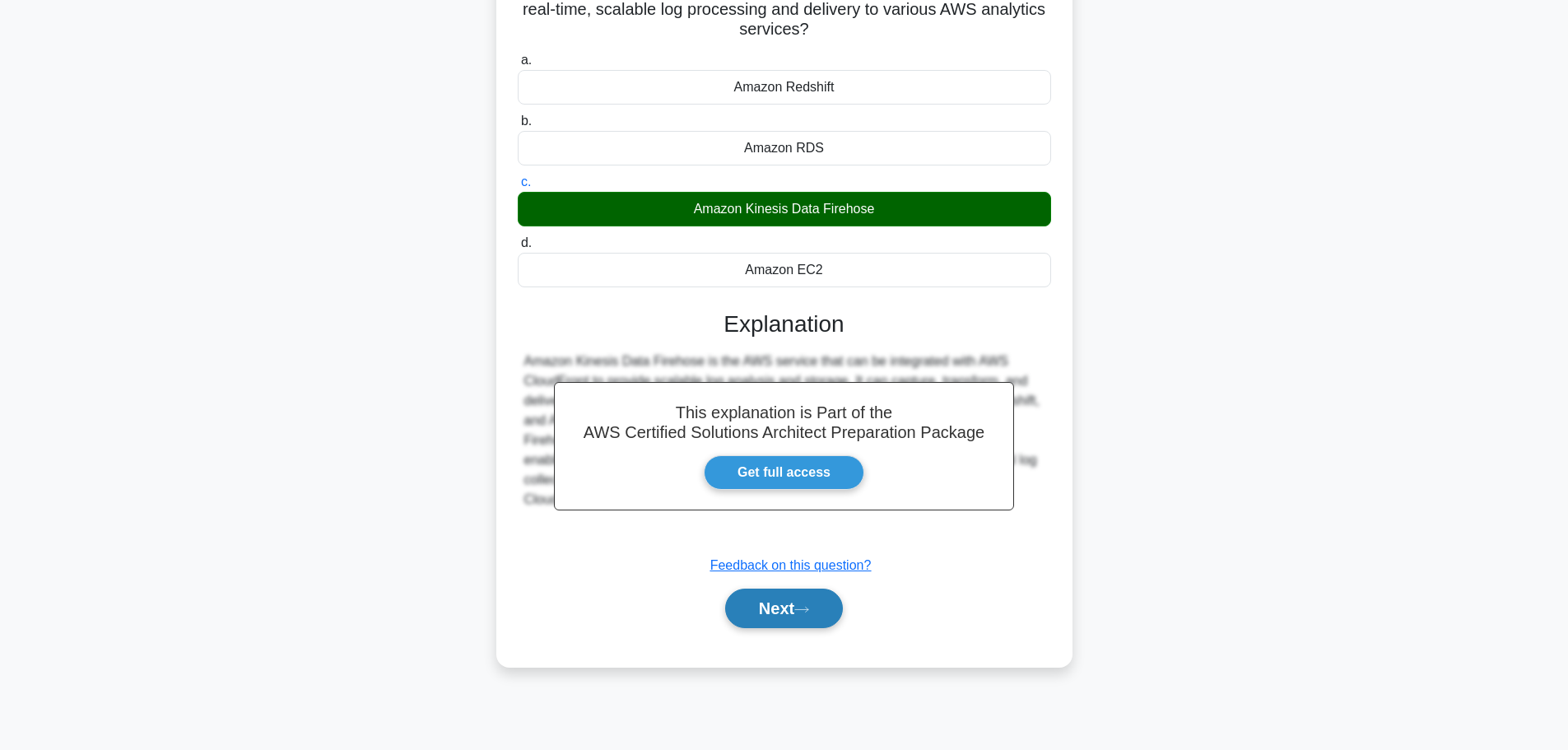 click on "Next" at bounding box center (784, 608) 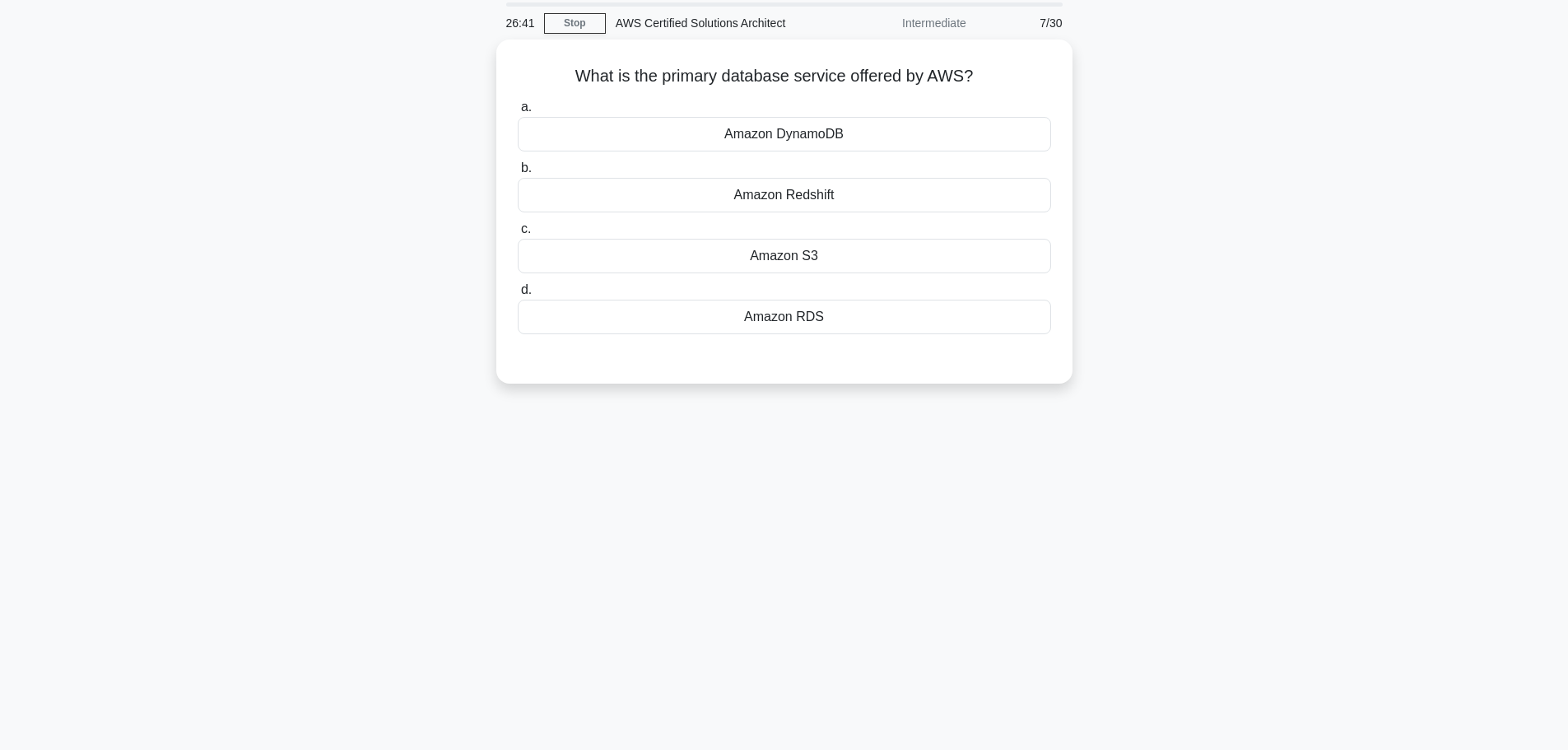 scroll, scrollTop: 0, scrollLeft: 0, axis: both 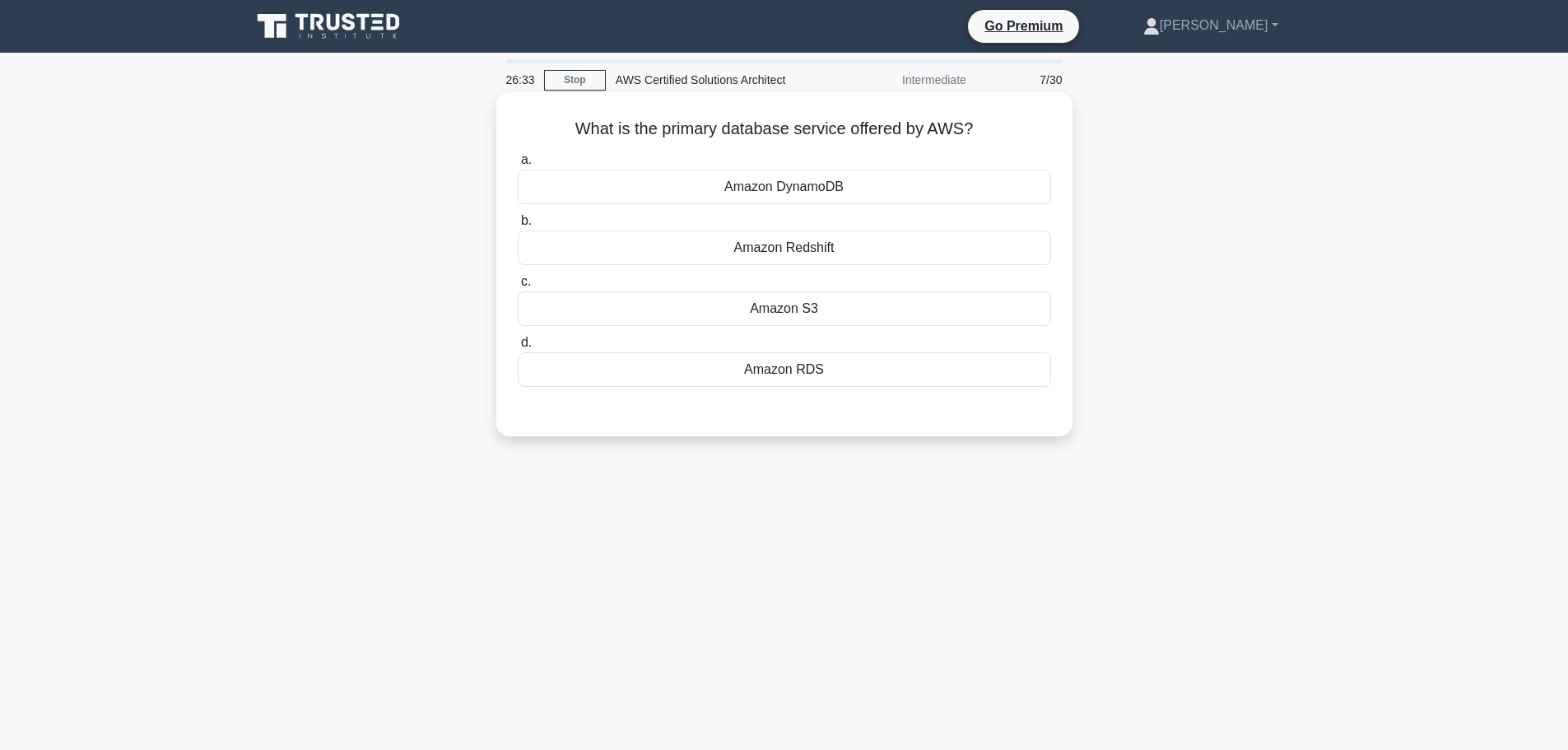 click on "Amazon RDS" at bounding box center (784, 370) 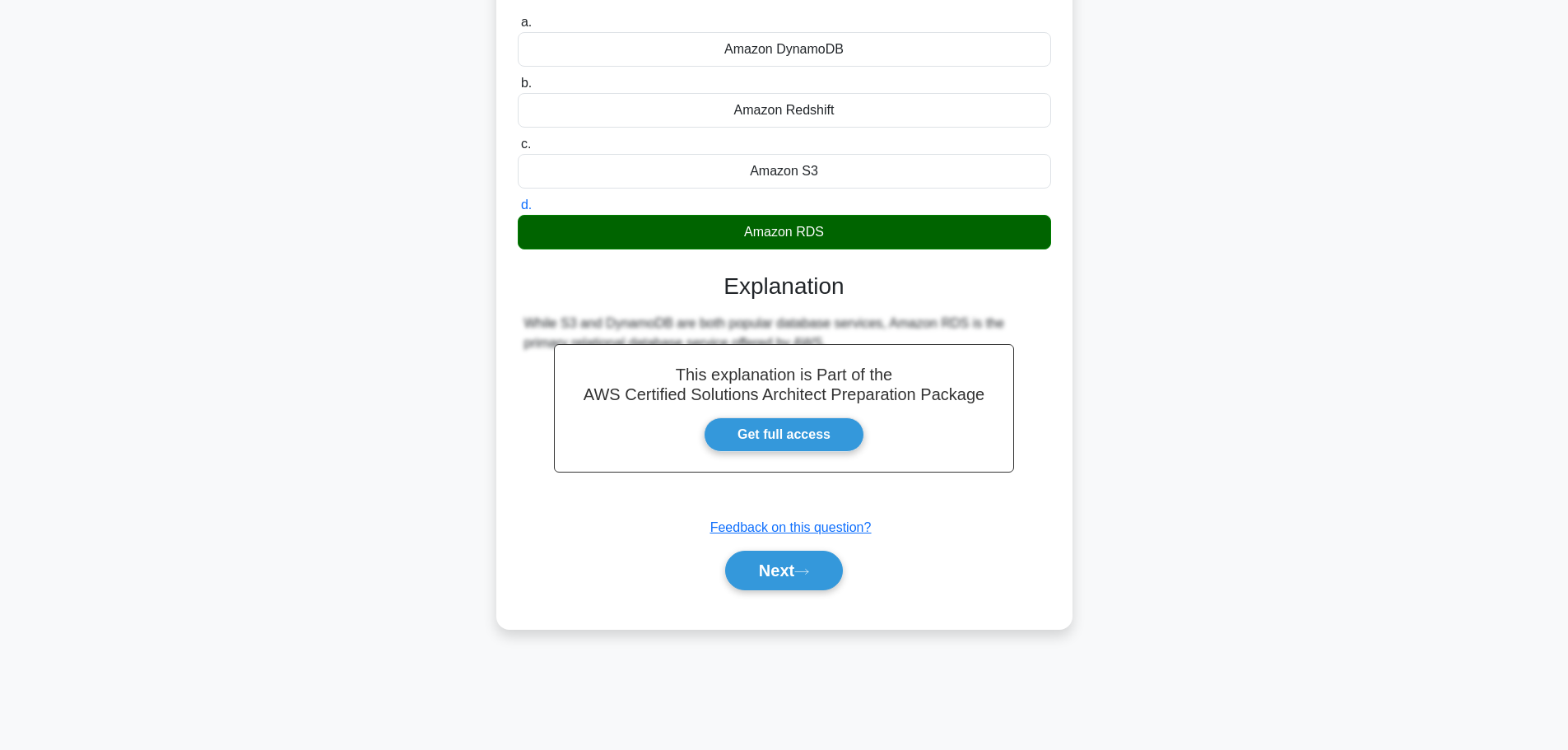 scroll, scrollTop: 139, scrollLeft: 0, axis: vertical 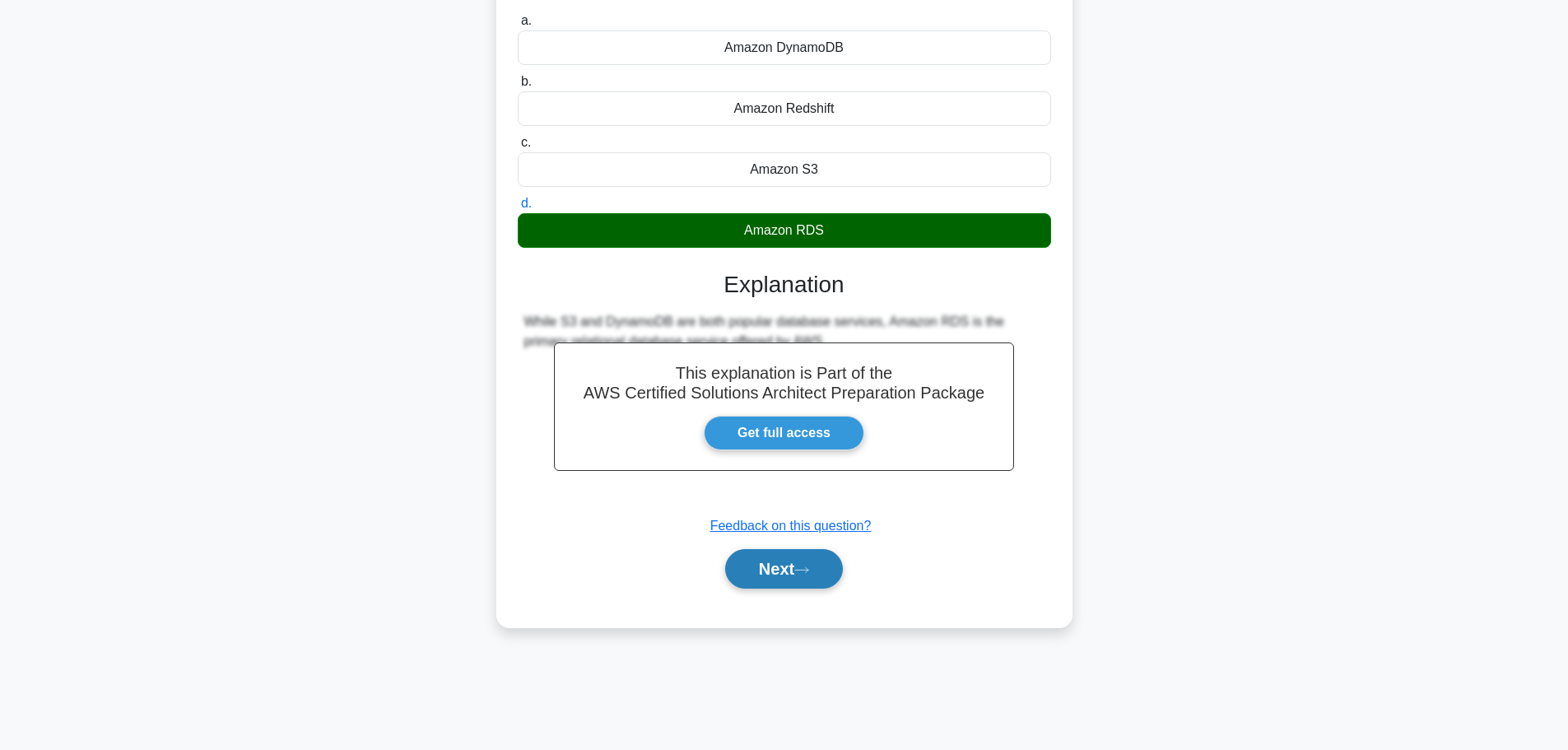 click on "Next" at bounding box center [784, 569] 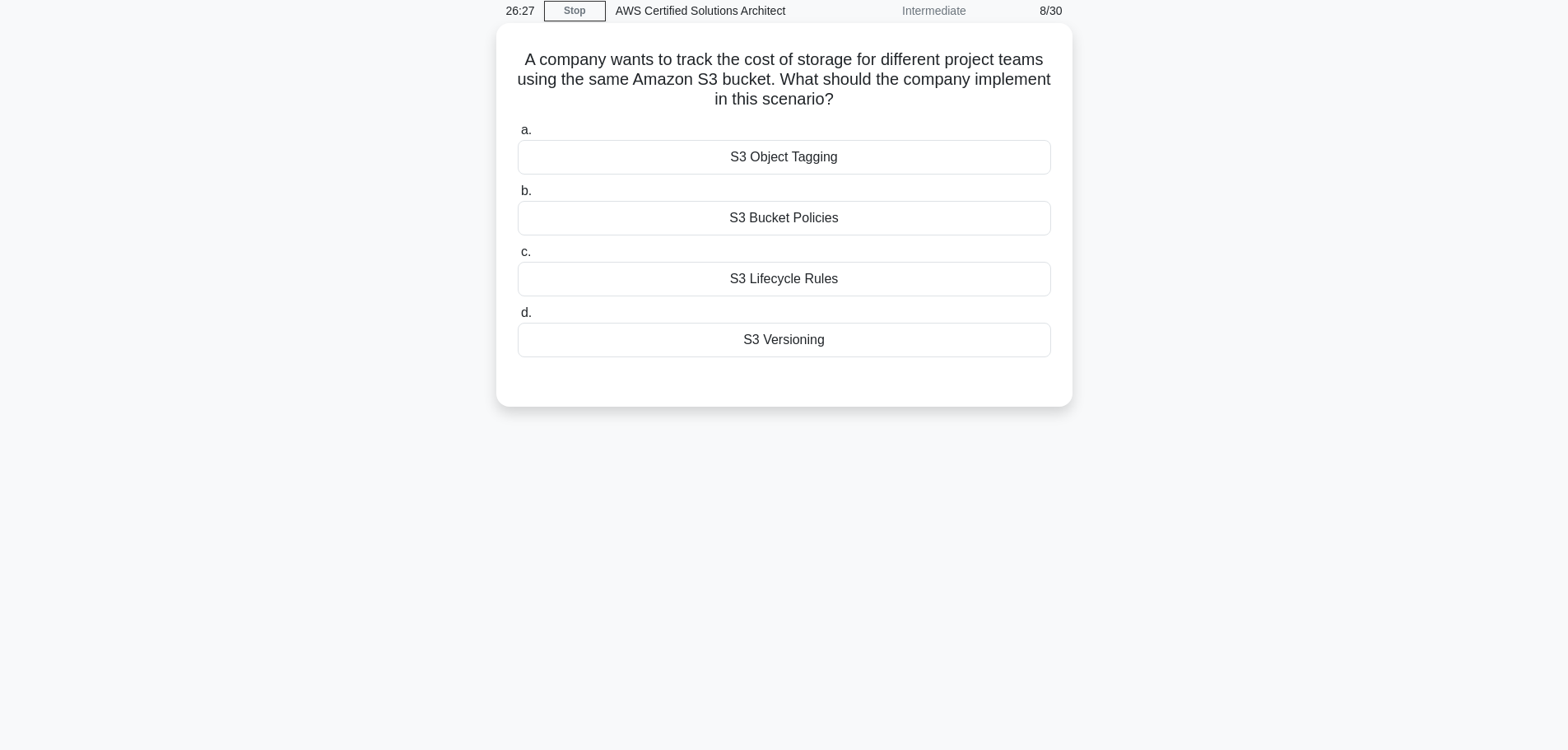 scroll, scrollTop: 0, scrollLeft: 0, axis: both 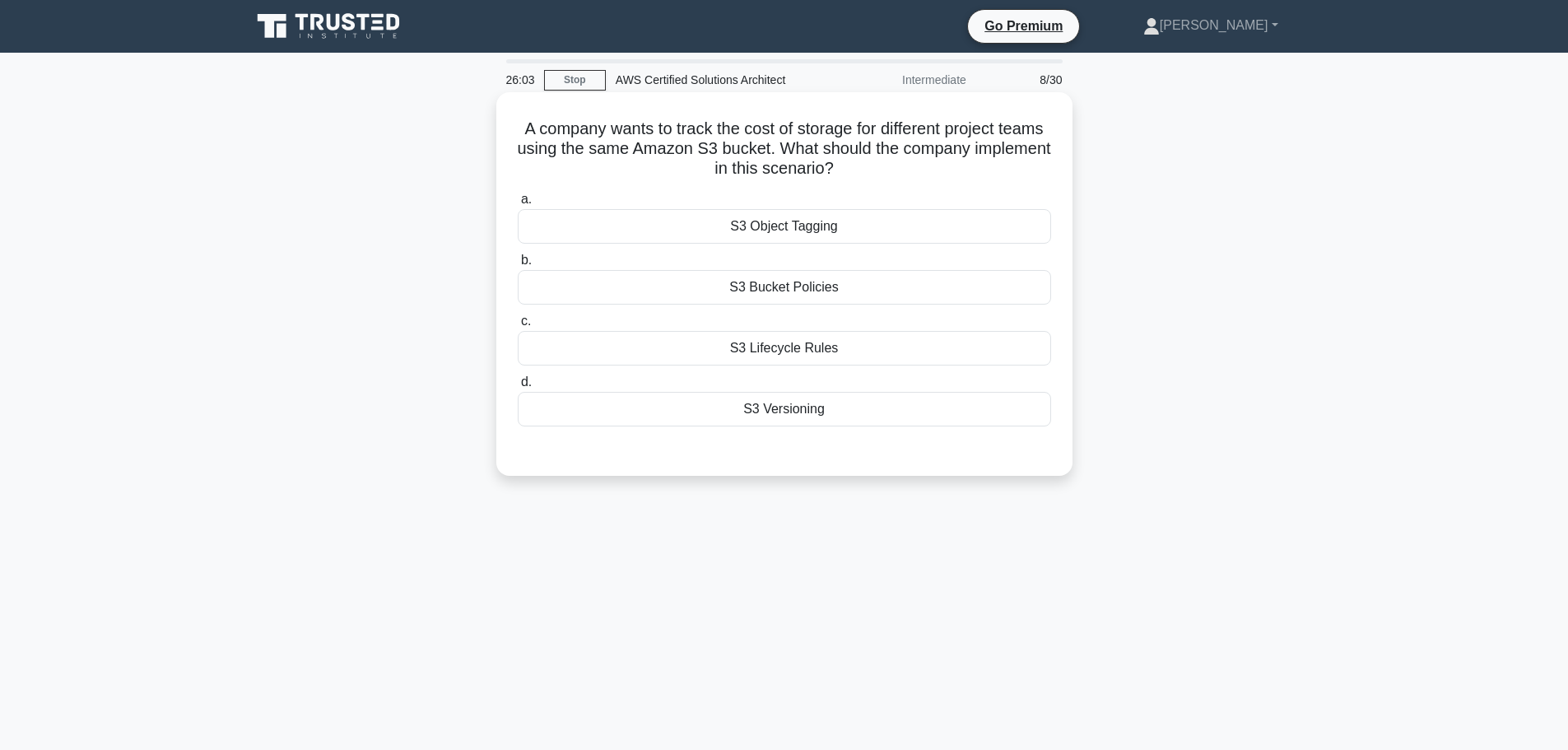 click on "S3 Versioning" at bounding box center (784, 409) 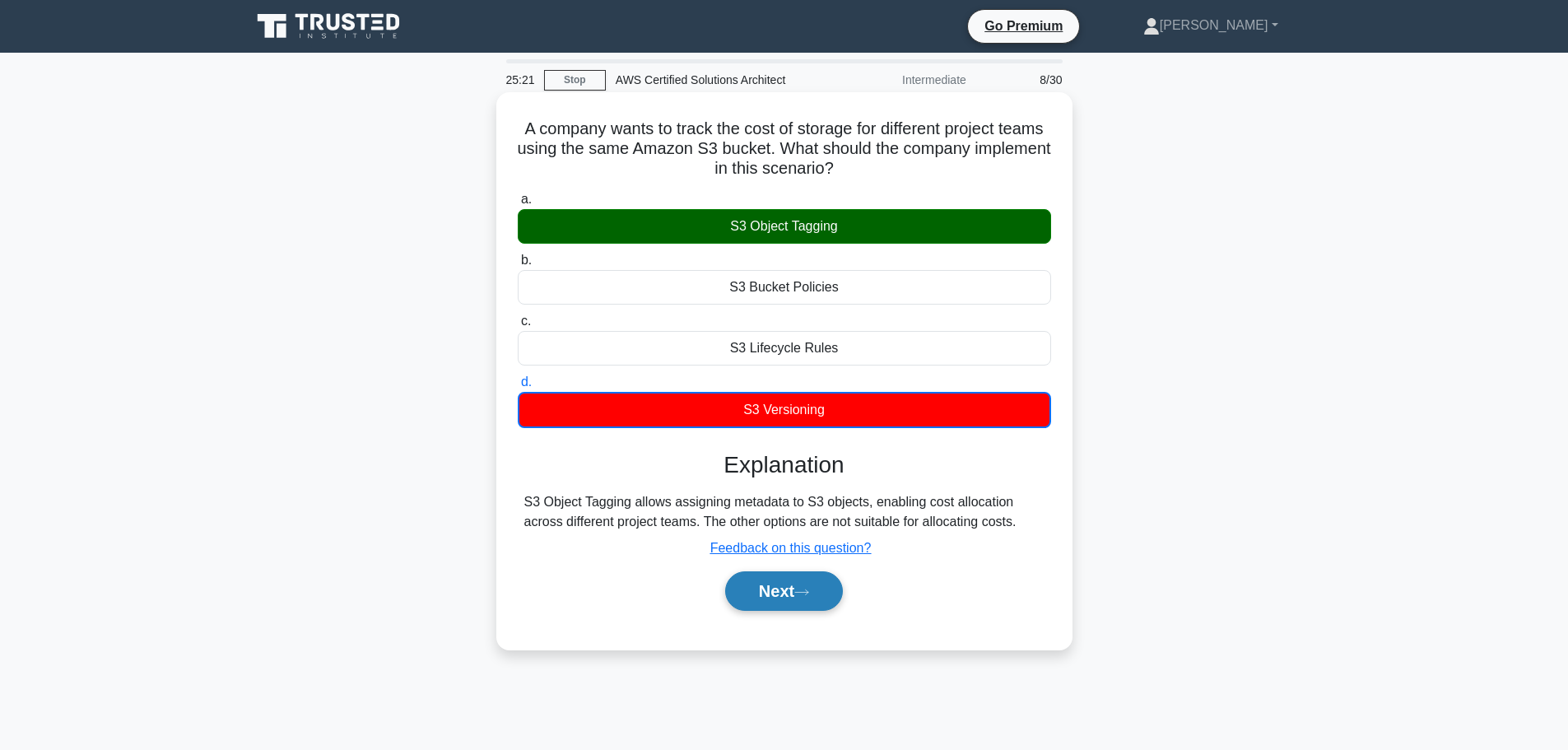click on "Next" at bounding box center [784, 591] 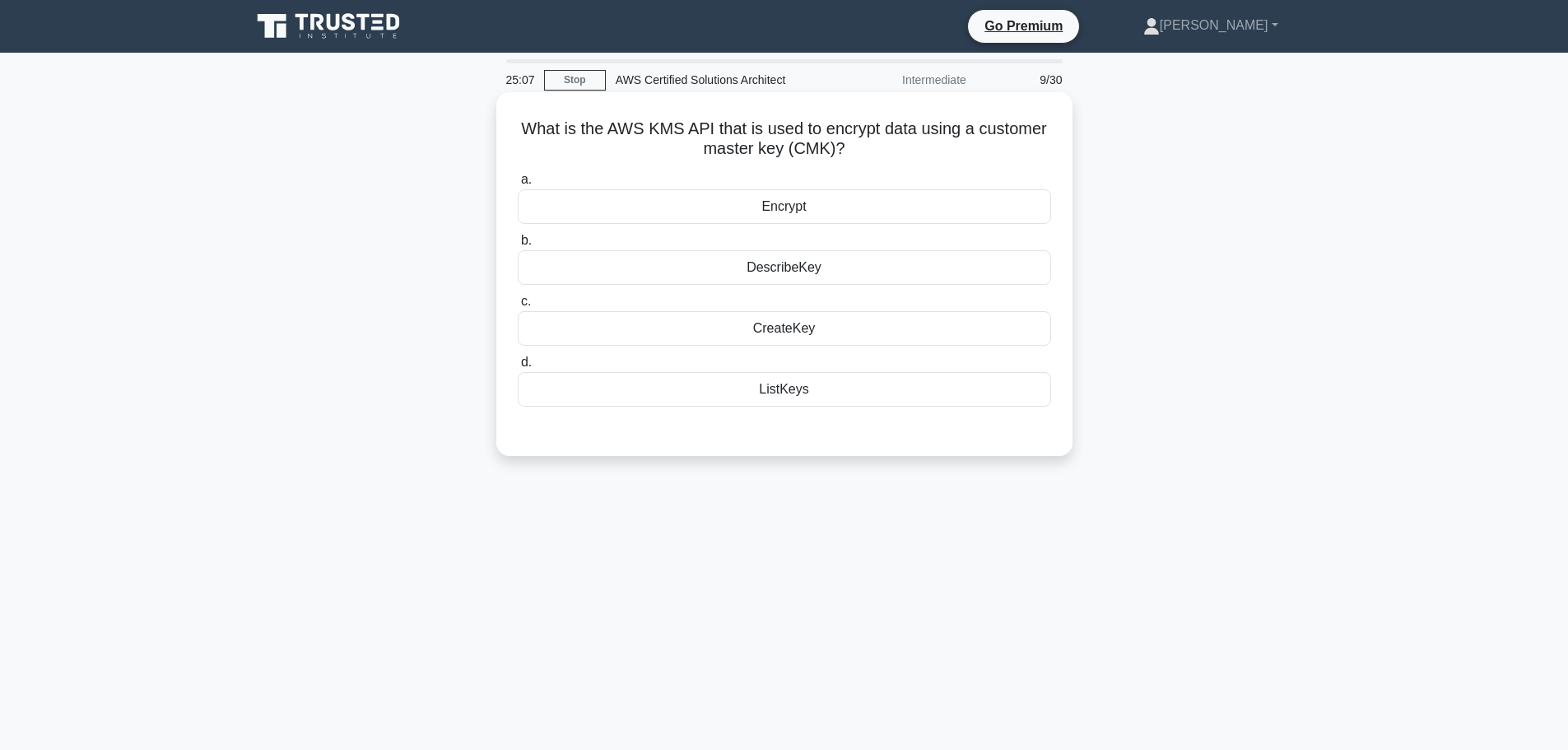 click on "Encrypt" at bounding box center (784, 207) 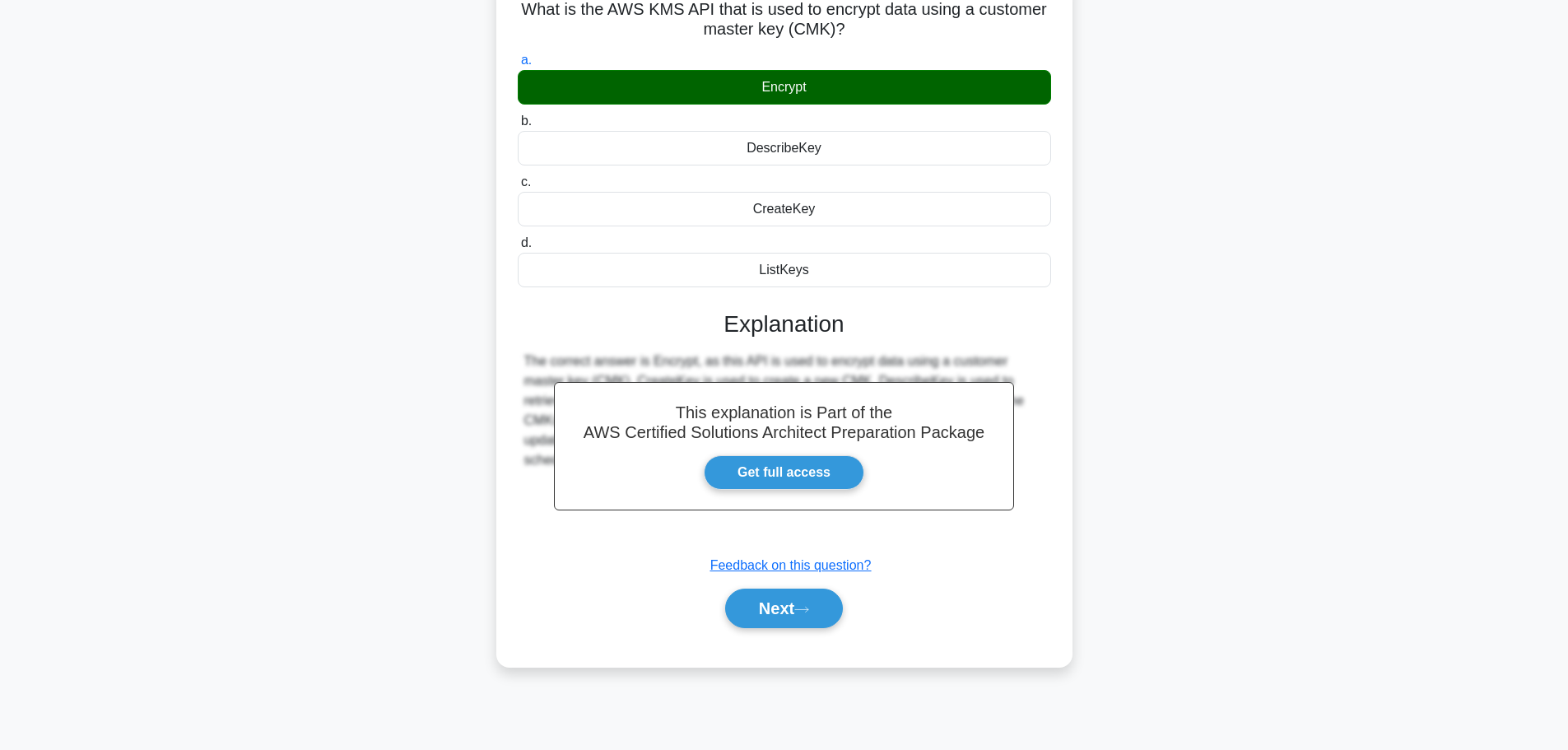 scroll, scrollTop: 139, scrollLeft: 0, axis: vertical 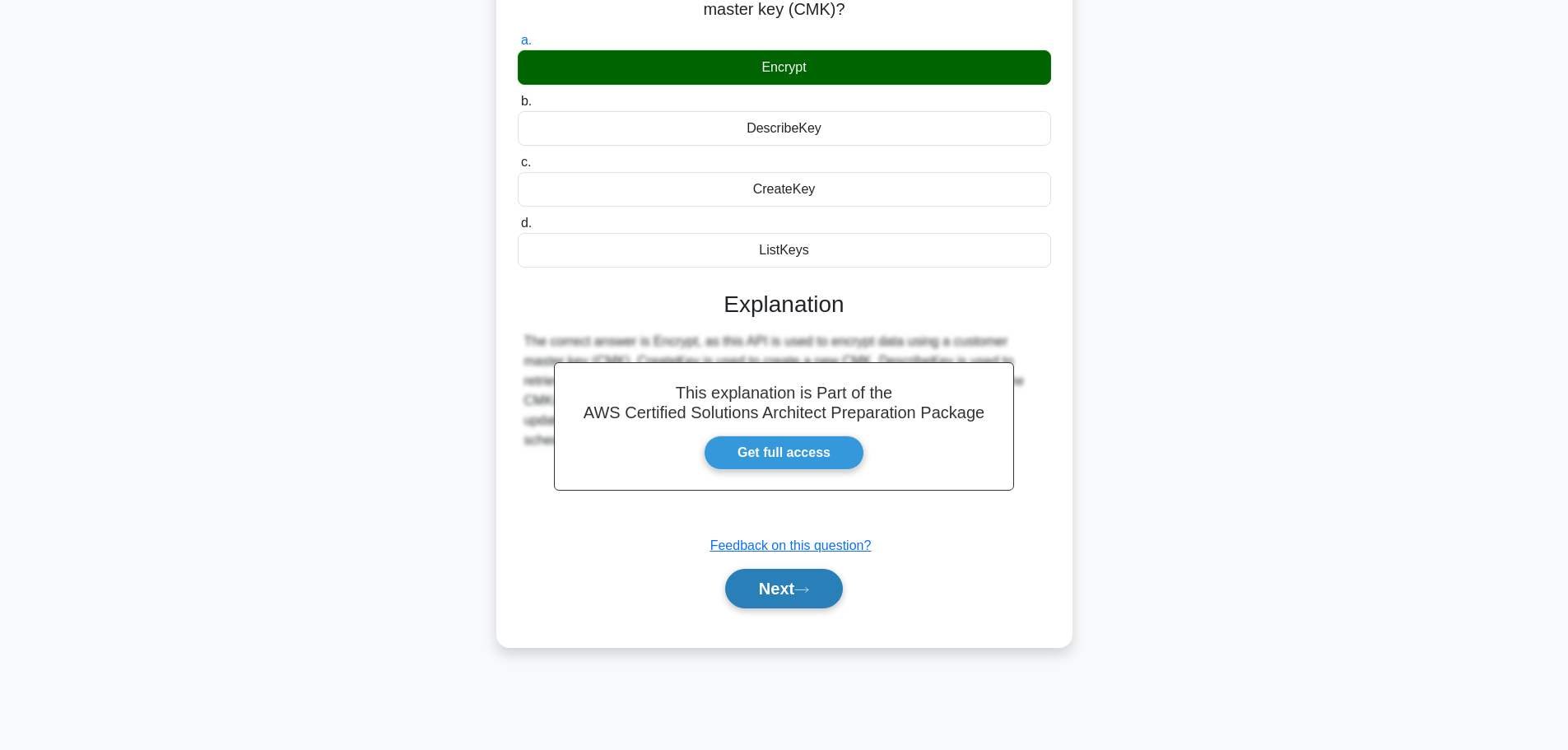 click 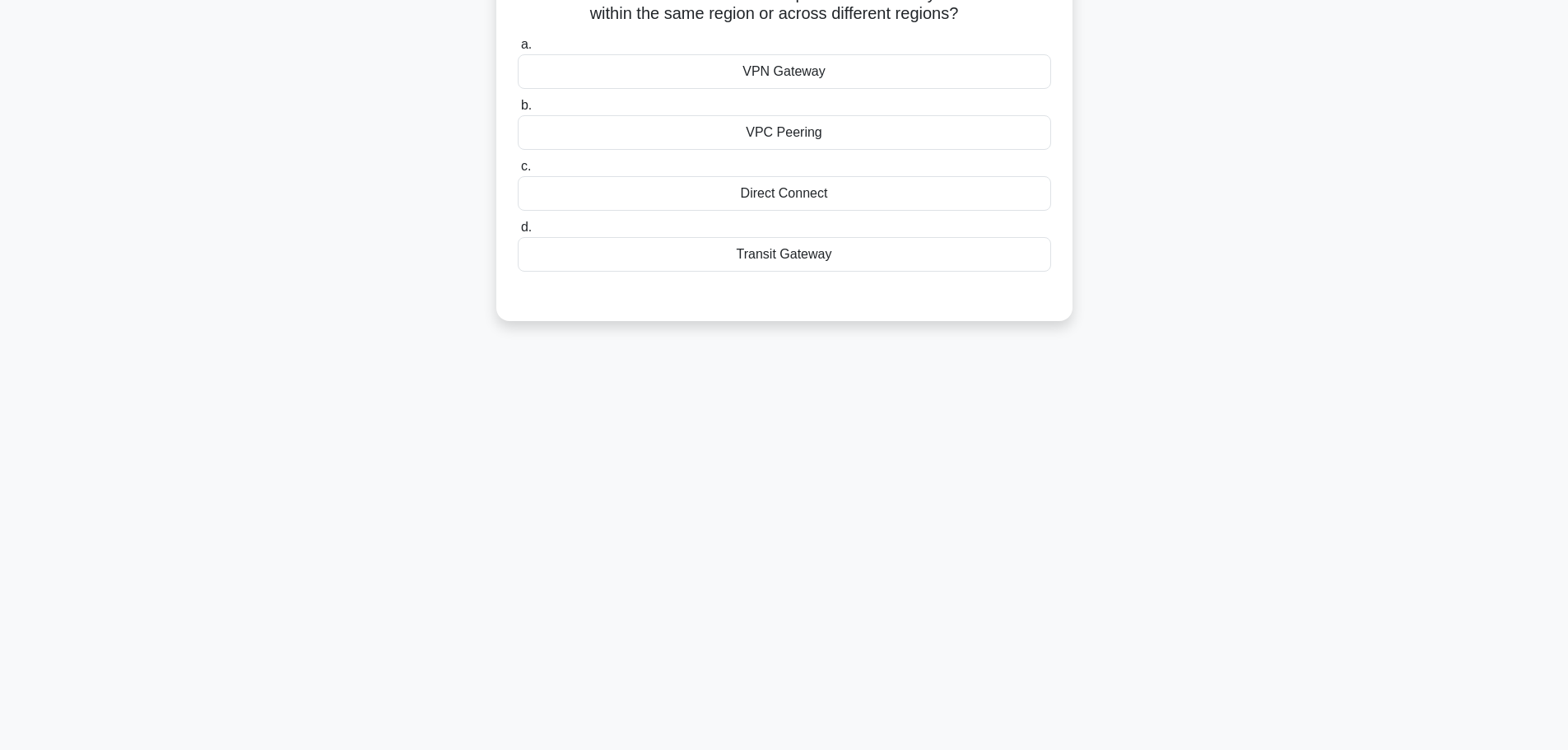 scroll, scrollTop: 0, scrollLeft: 0, axis: both 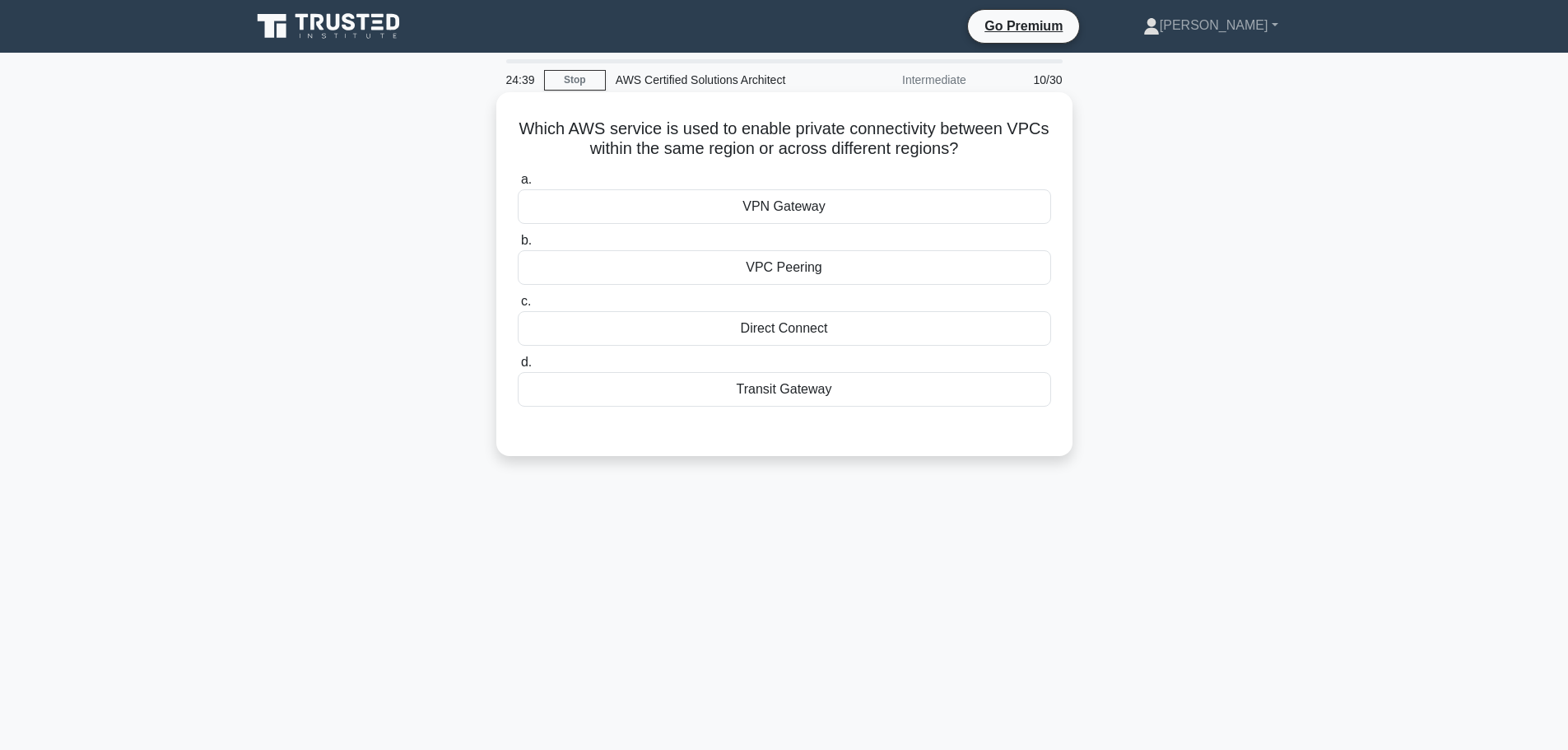 click on "VPC Peering" at bounding box center [784, 268] 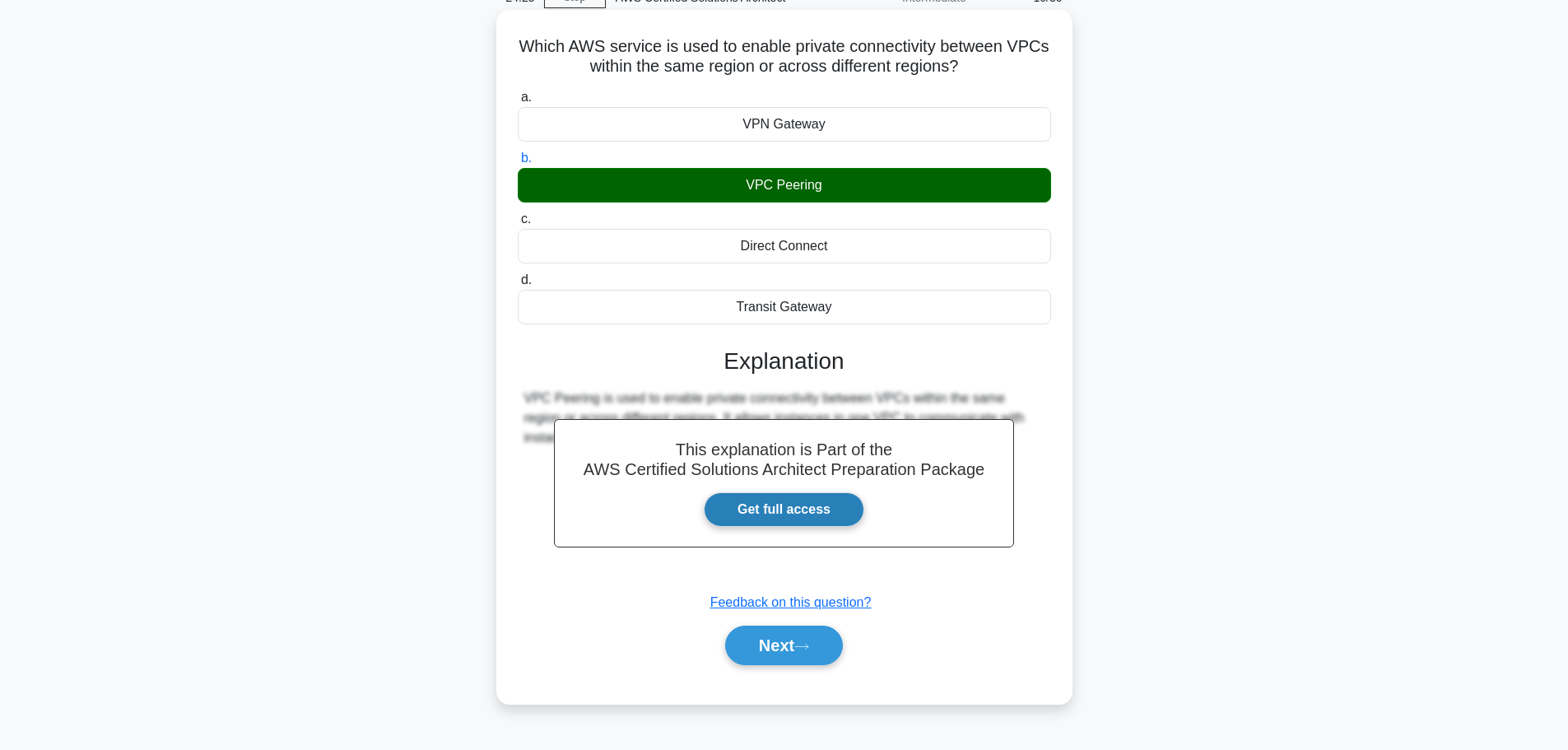 scroll, scrollTop: 139, scrollLeft: 0, axis: vertical 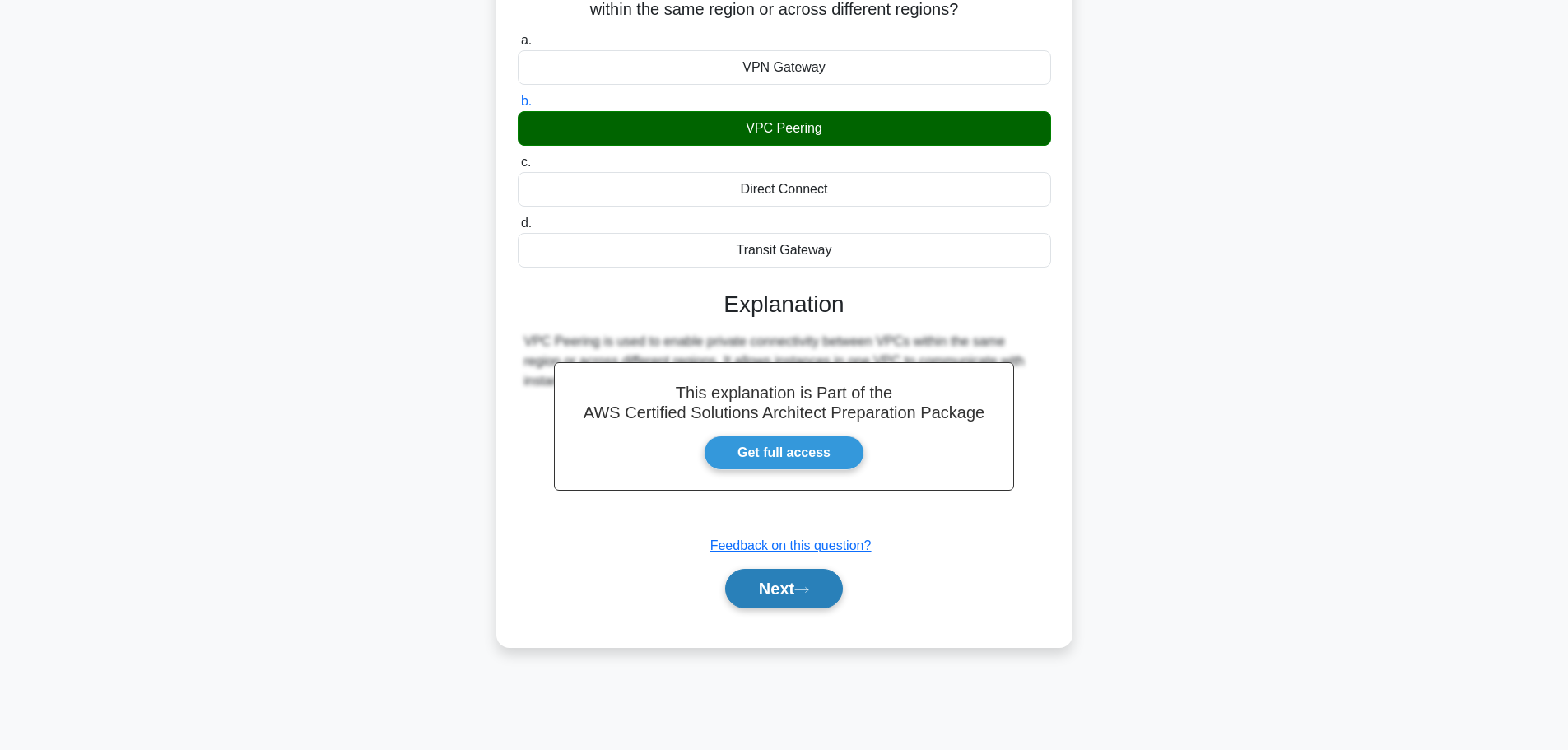 click on "Next" at bounding box center (784, 589) 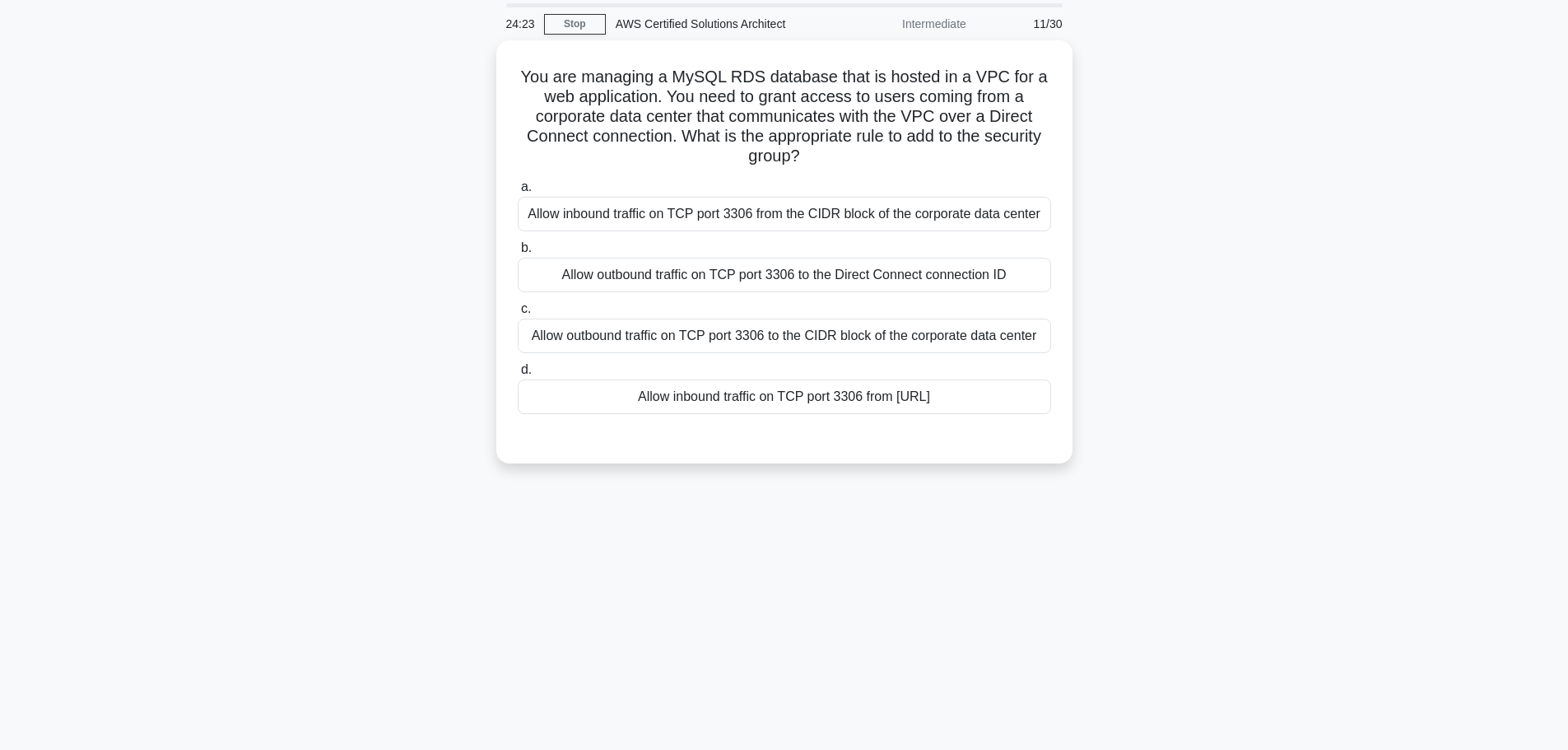 scroll, scrollTop: 0, scrollLeft: 0, axis: both 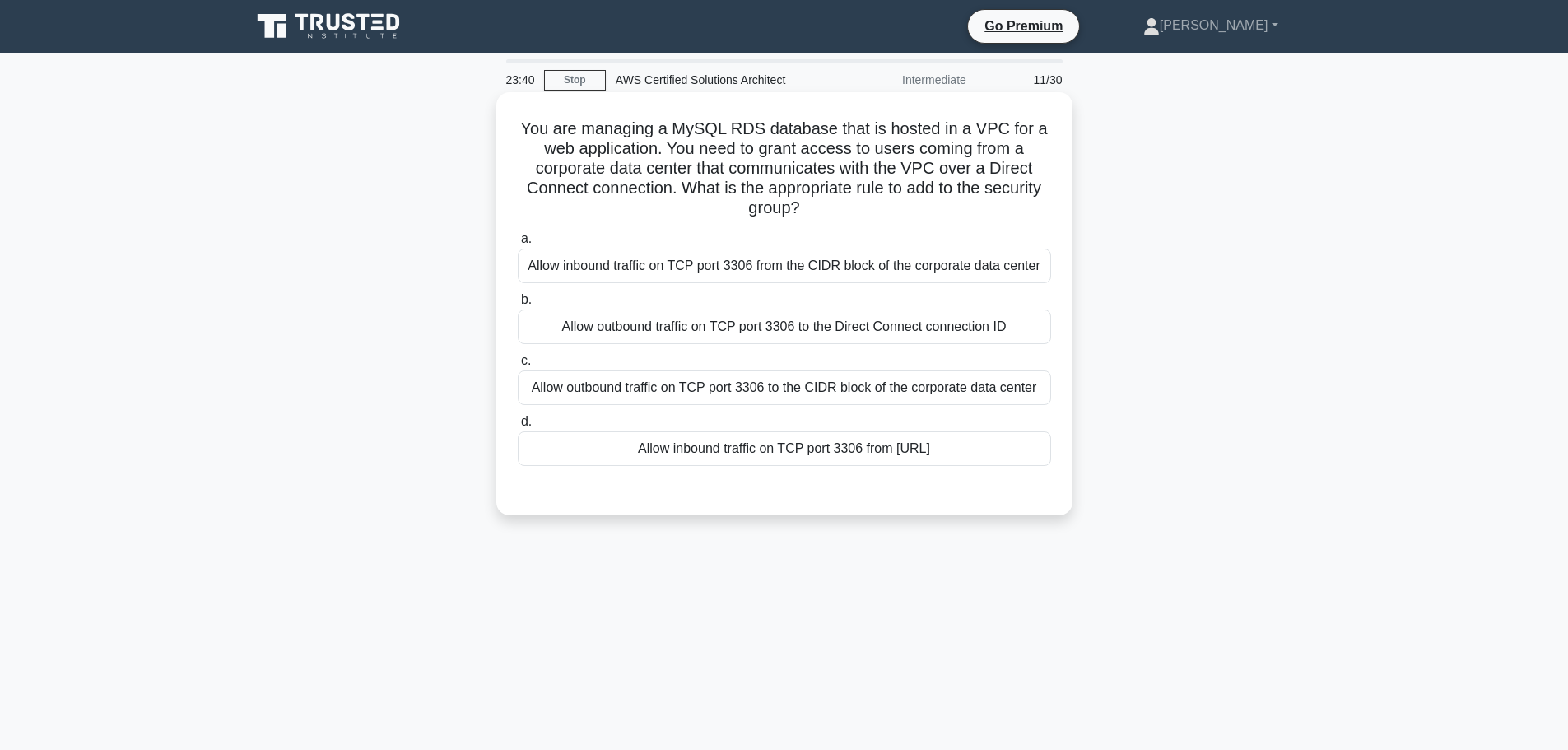 click on "Allow inbound traffic on TCP port 3306 from the CIDR block of the corporate data center" at bounding box center [784, 266] 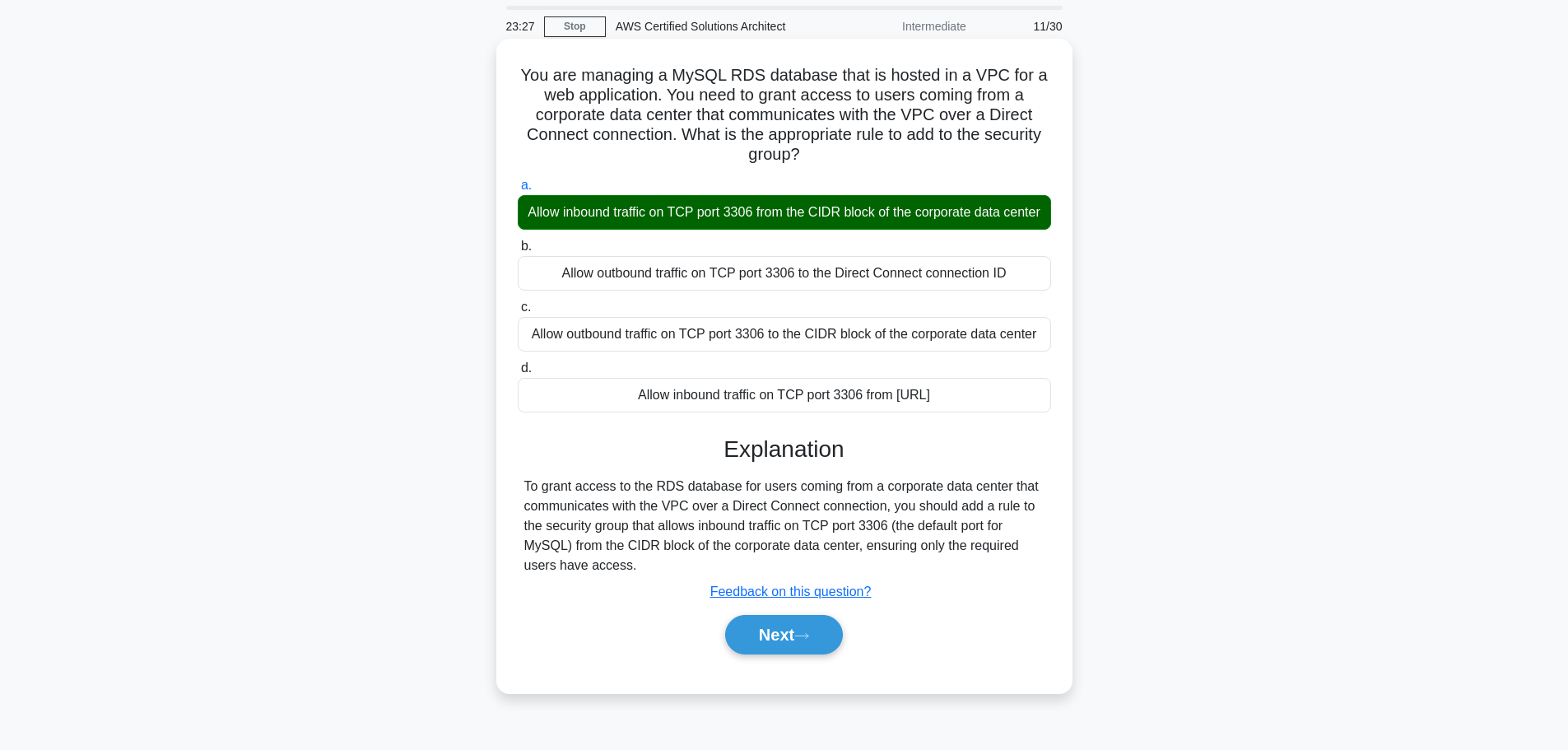 scroll, scrollTop: 82, scrollLeft: 0, axis: vertical 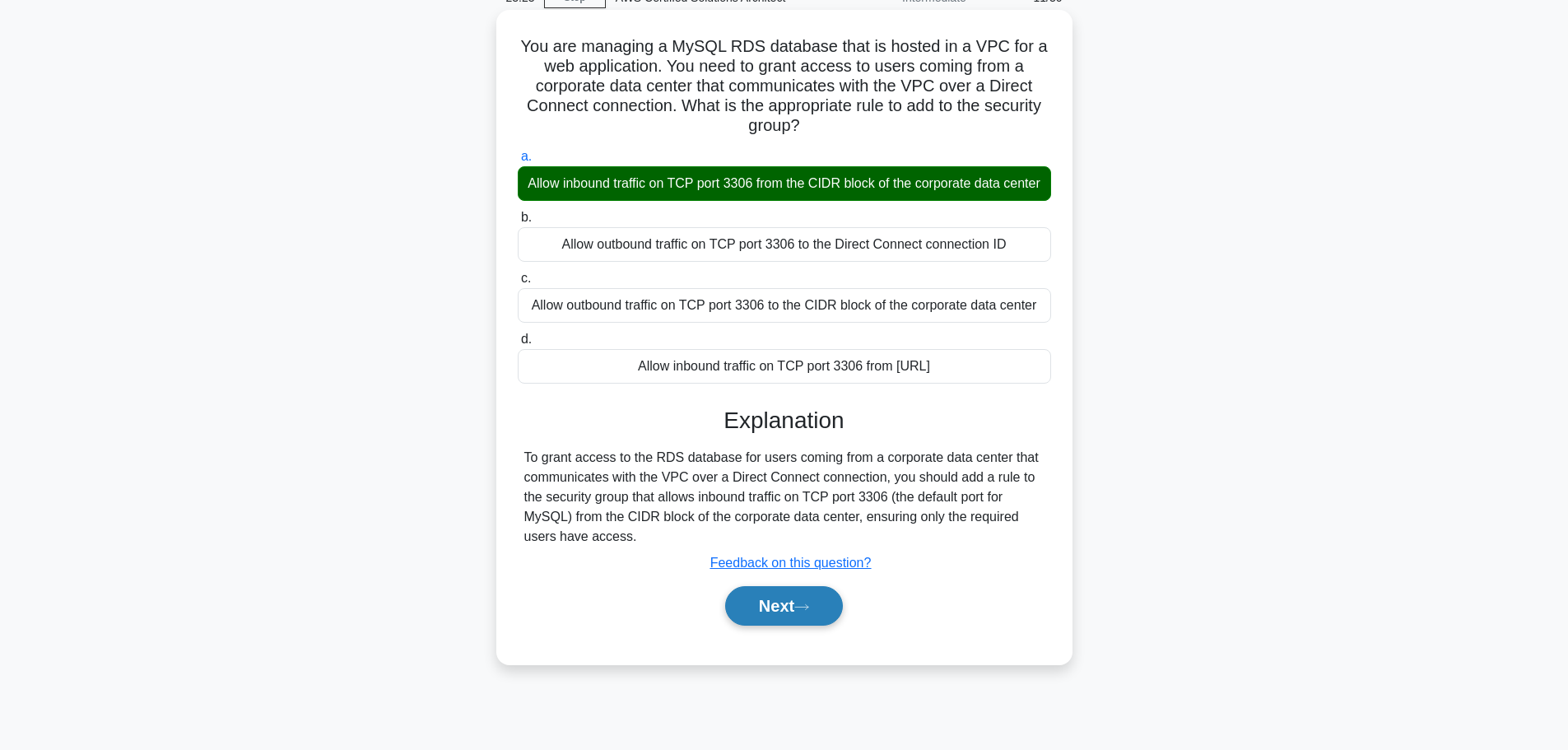 click on "Next" at bounding box center (784, 606) 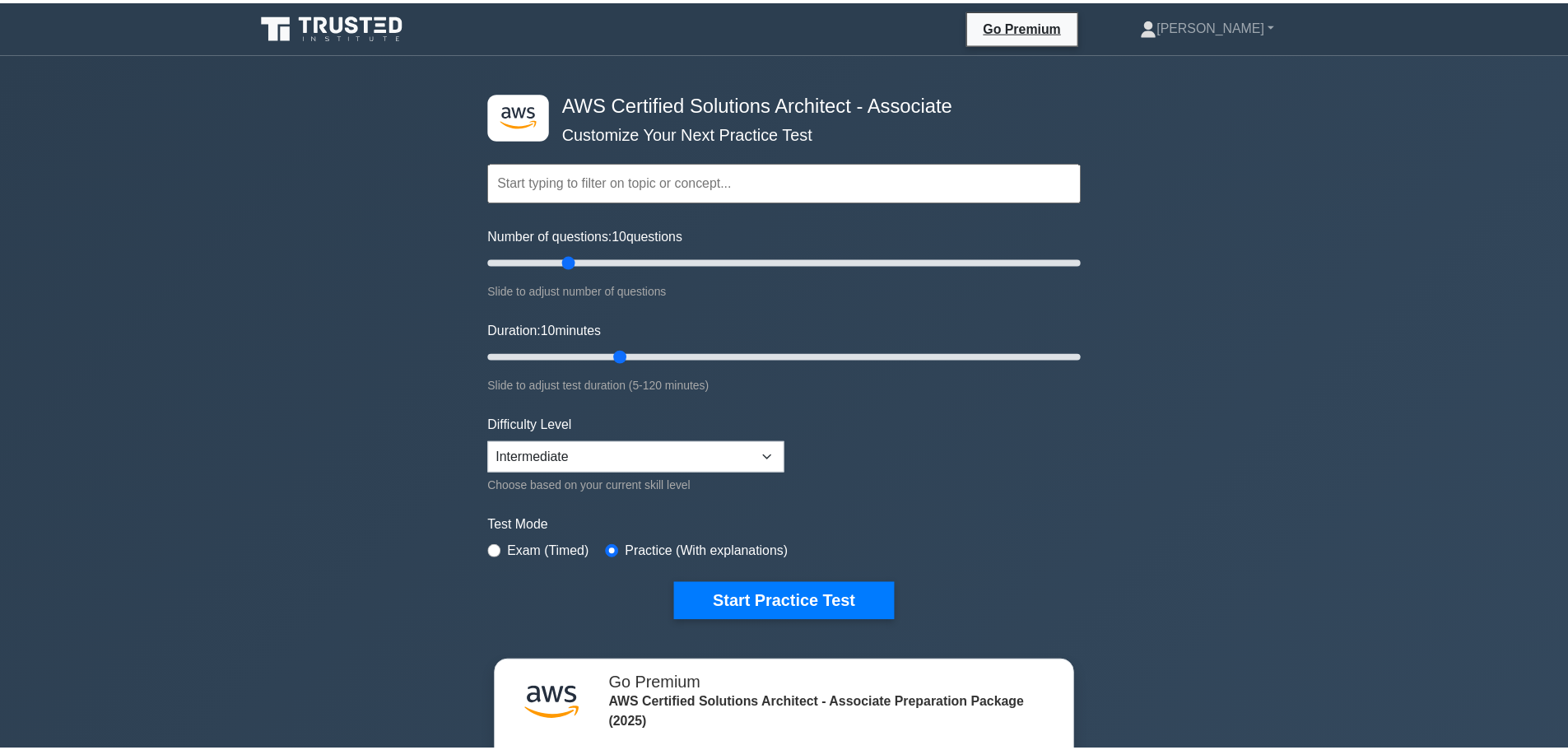 scroll, scrollTop: 165, scrollLeft: 0, axis: vertical 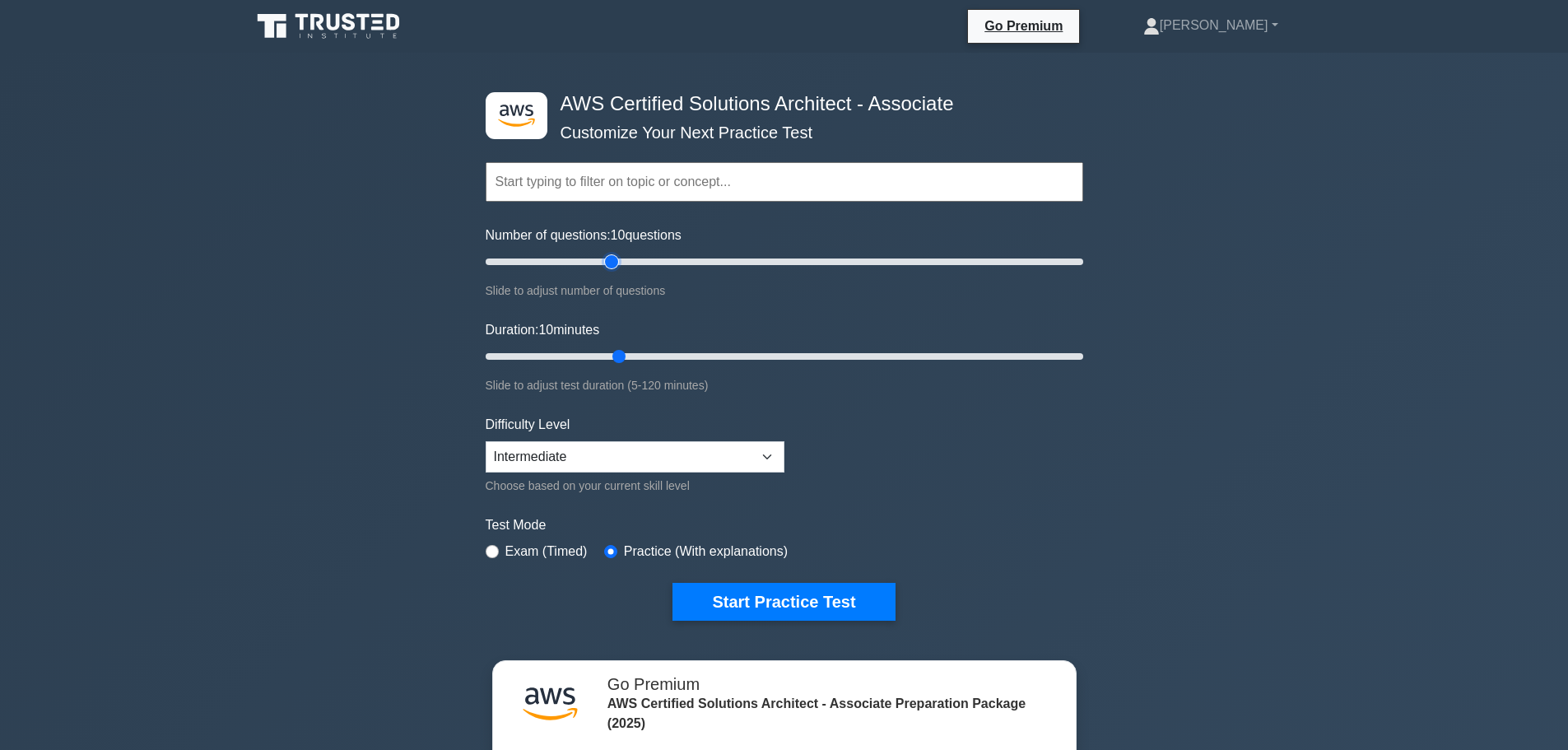 type on "45" 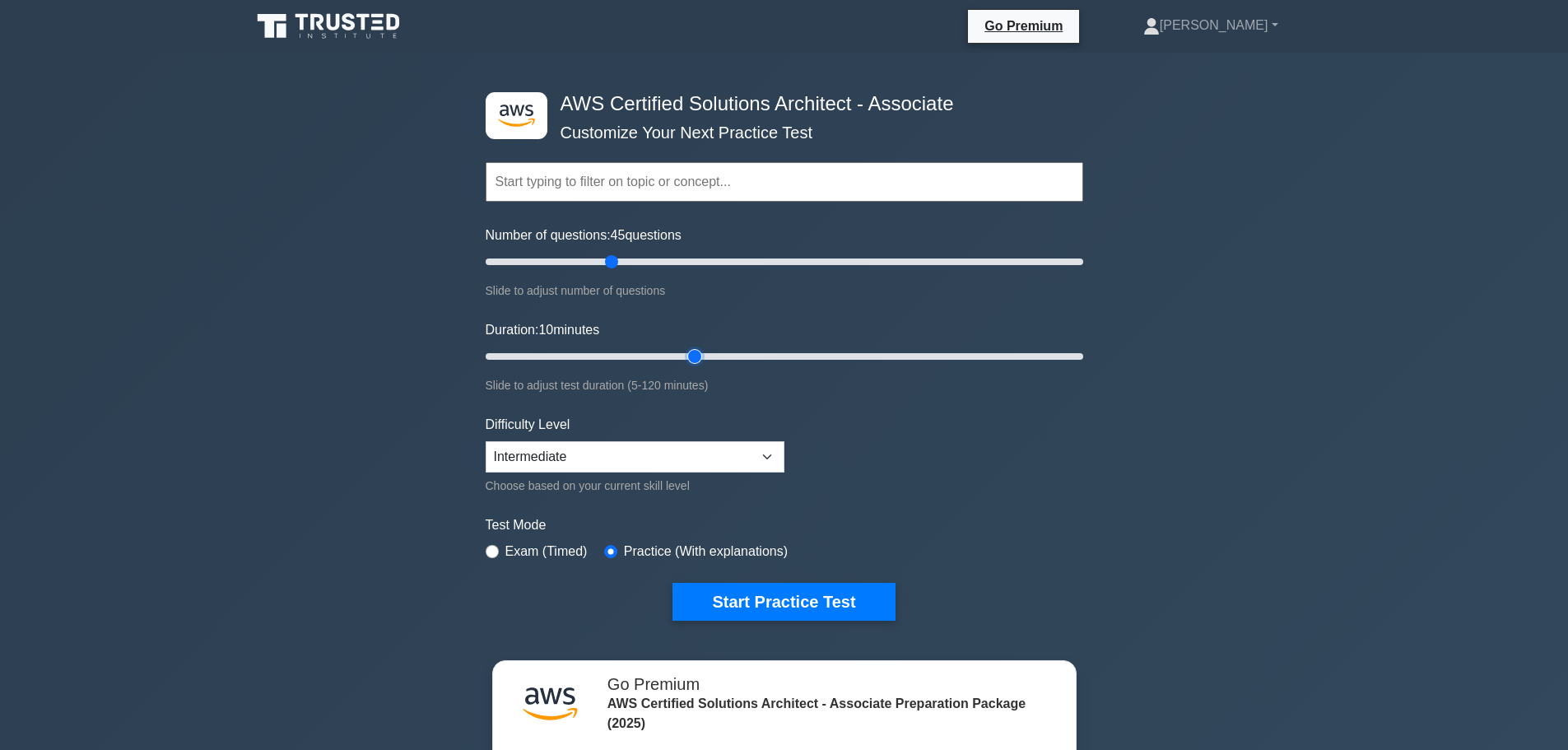 type on "45" 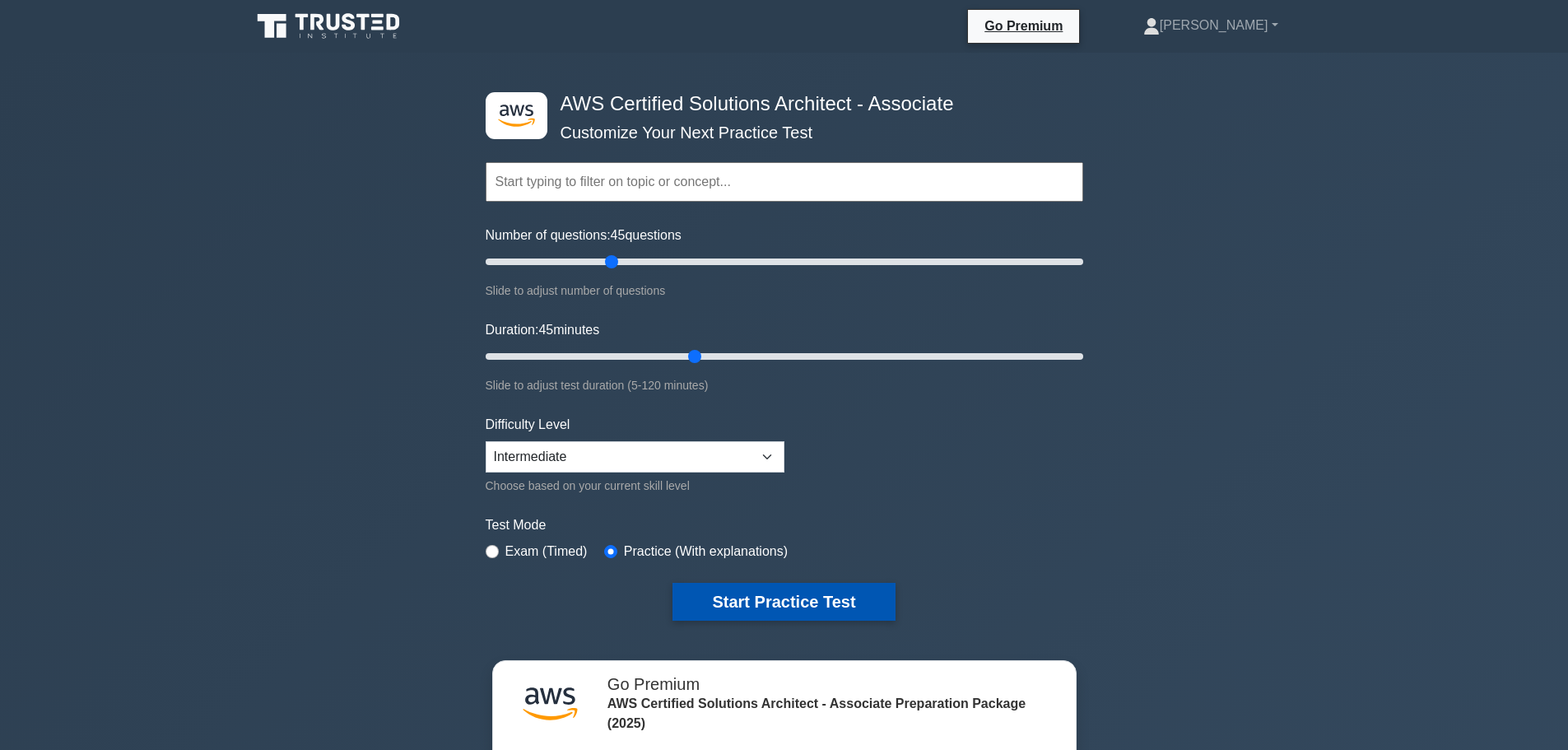 click on "Start Practice Test" at bounding box center (784, 602) 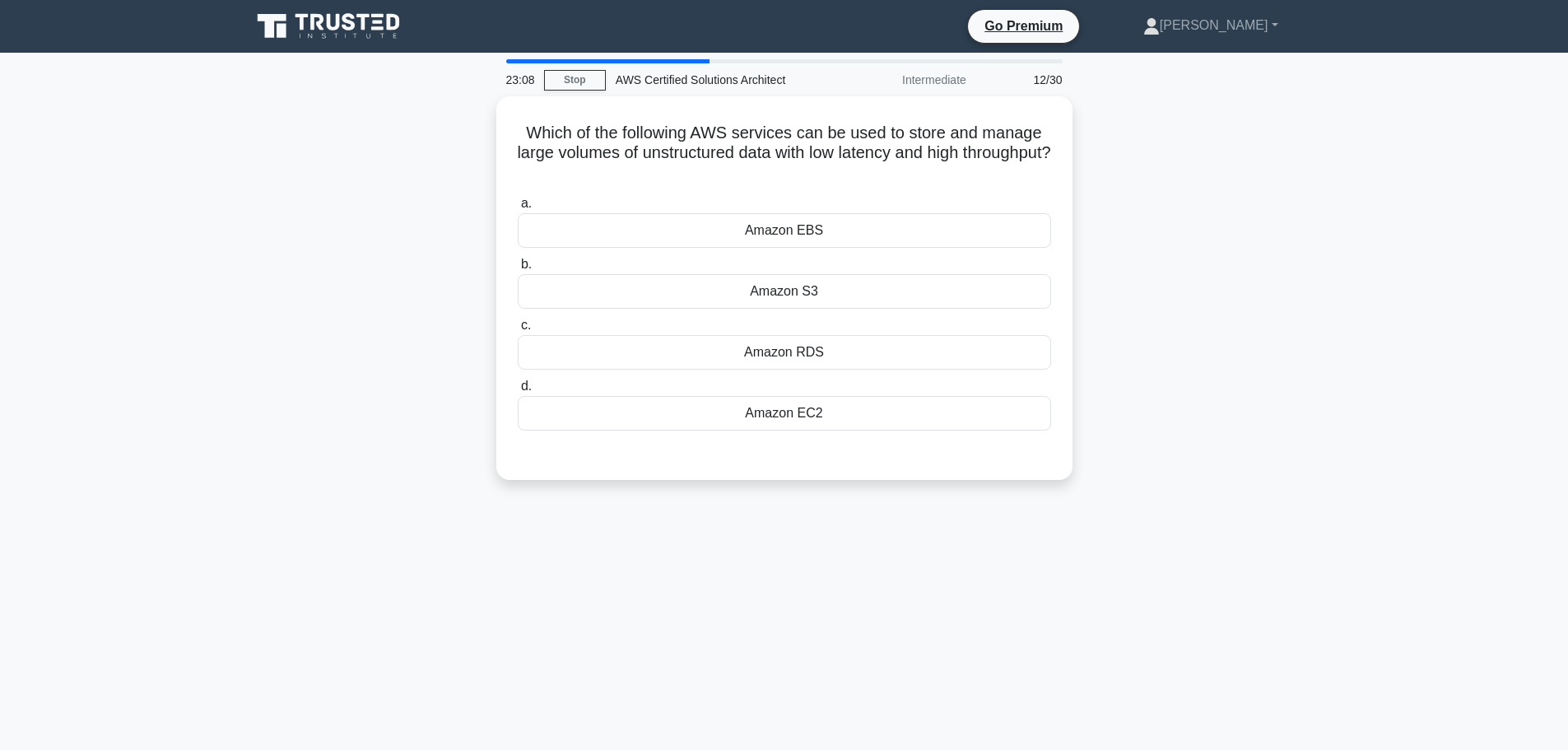 scroll, scrollTop: 0, scrollLeft: 0, axis: both 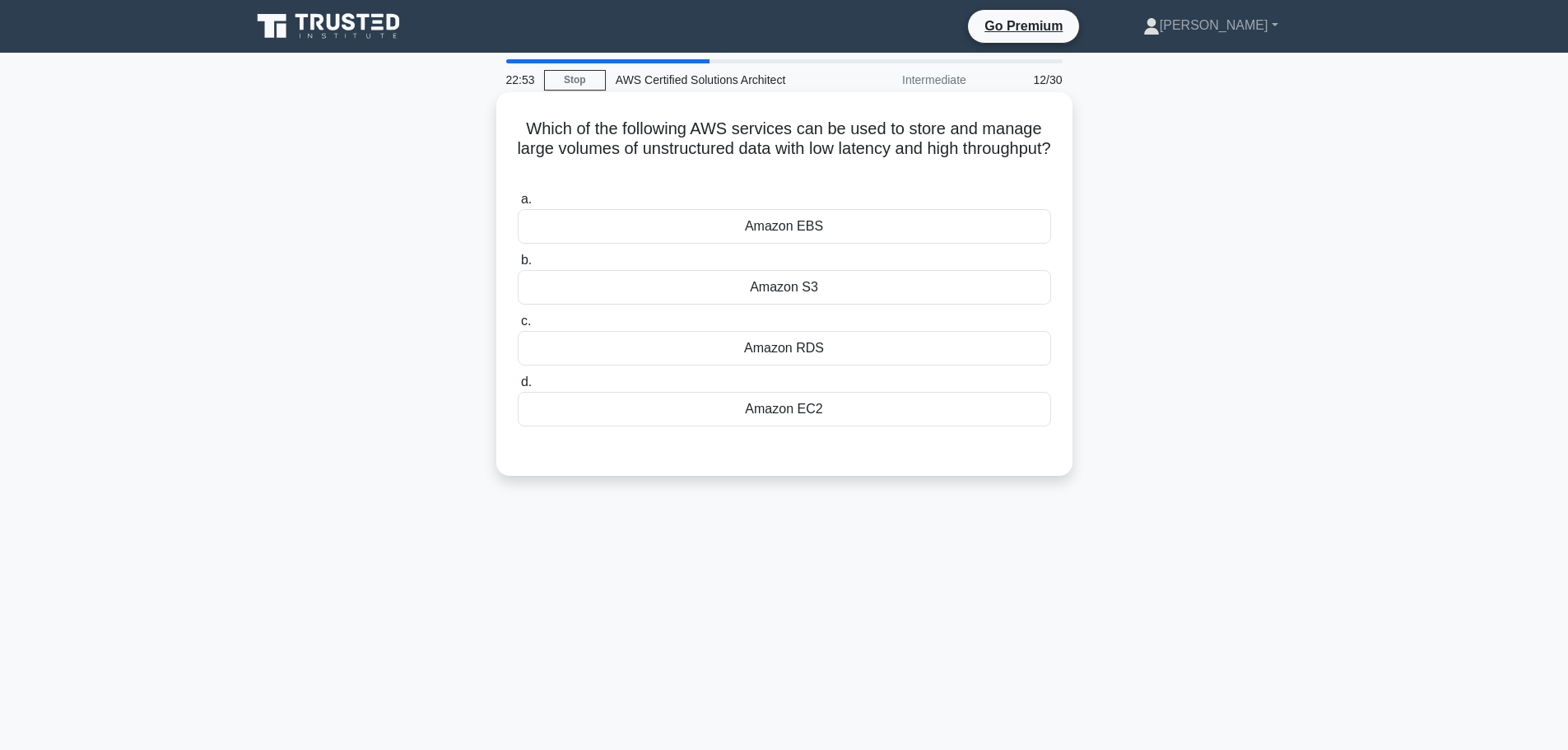 click on "Amazon S3" at bounding box center [784, 287] 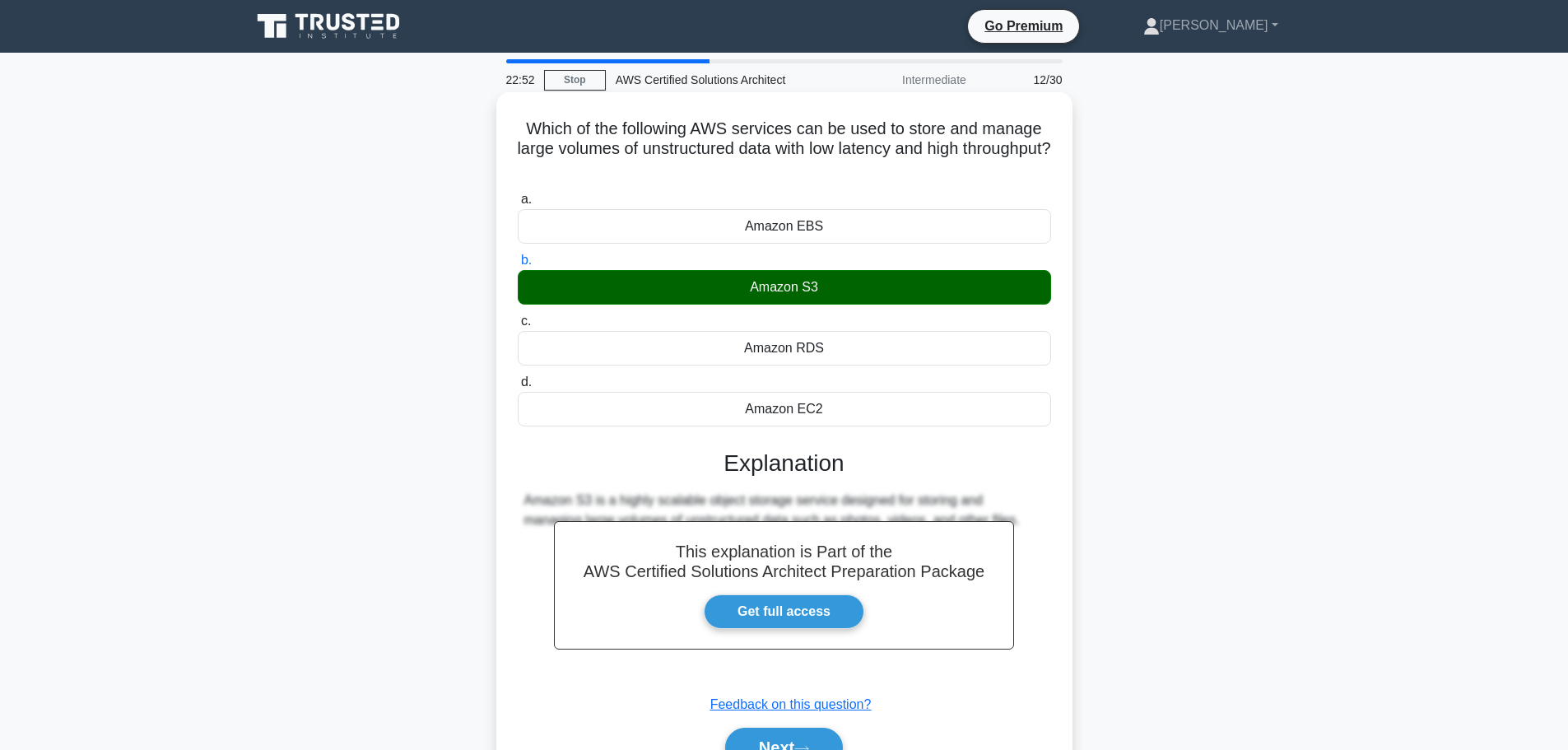 scroll, scrollTop: 139, scrollLeft: 0, axis: vertical 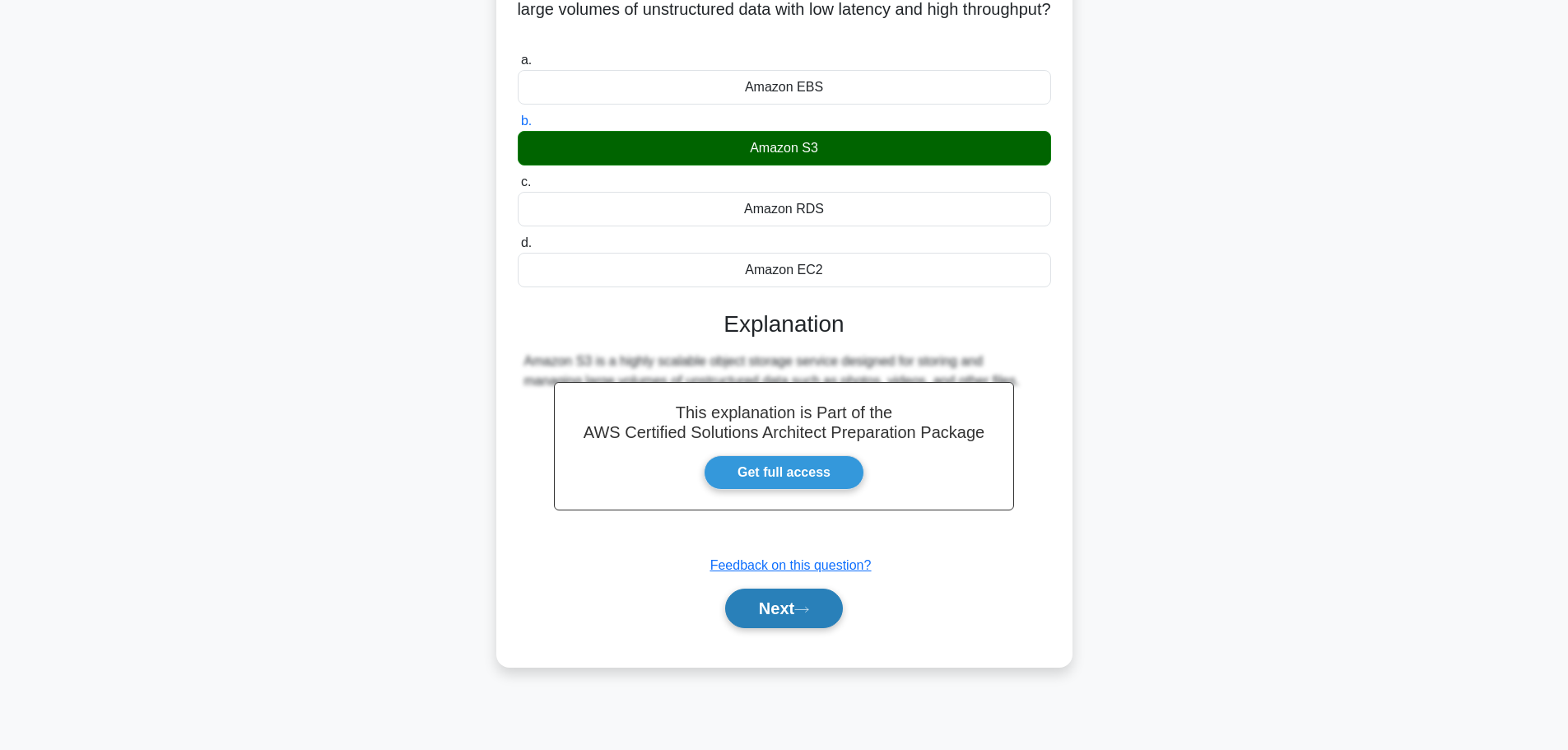 click on "Next" at bounding box center [784, 608] 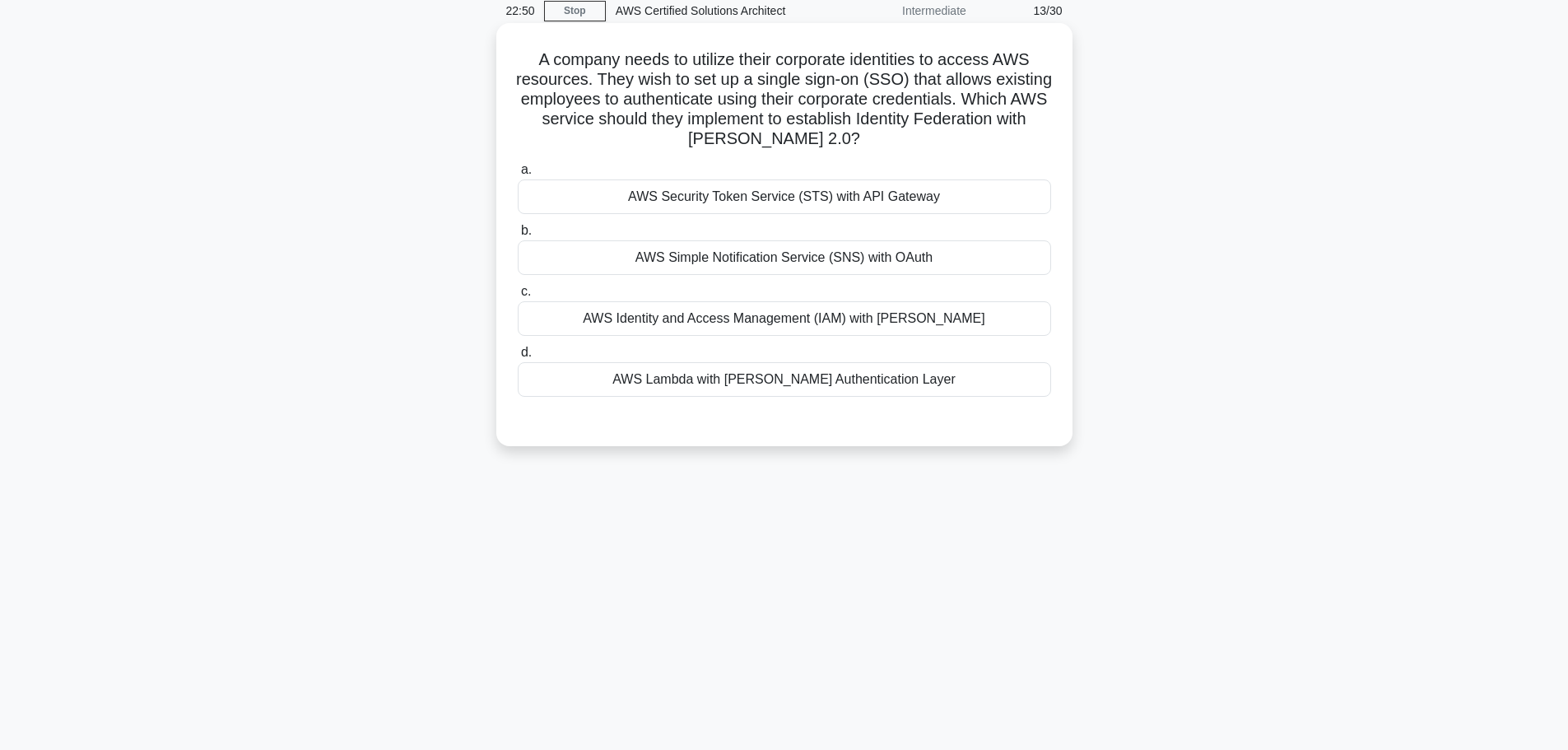 scroll, scrollTop: 0, scrollLeft: 0, axis: both 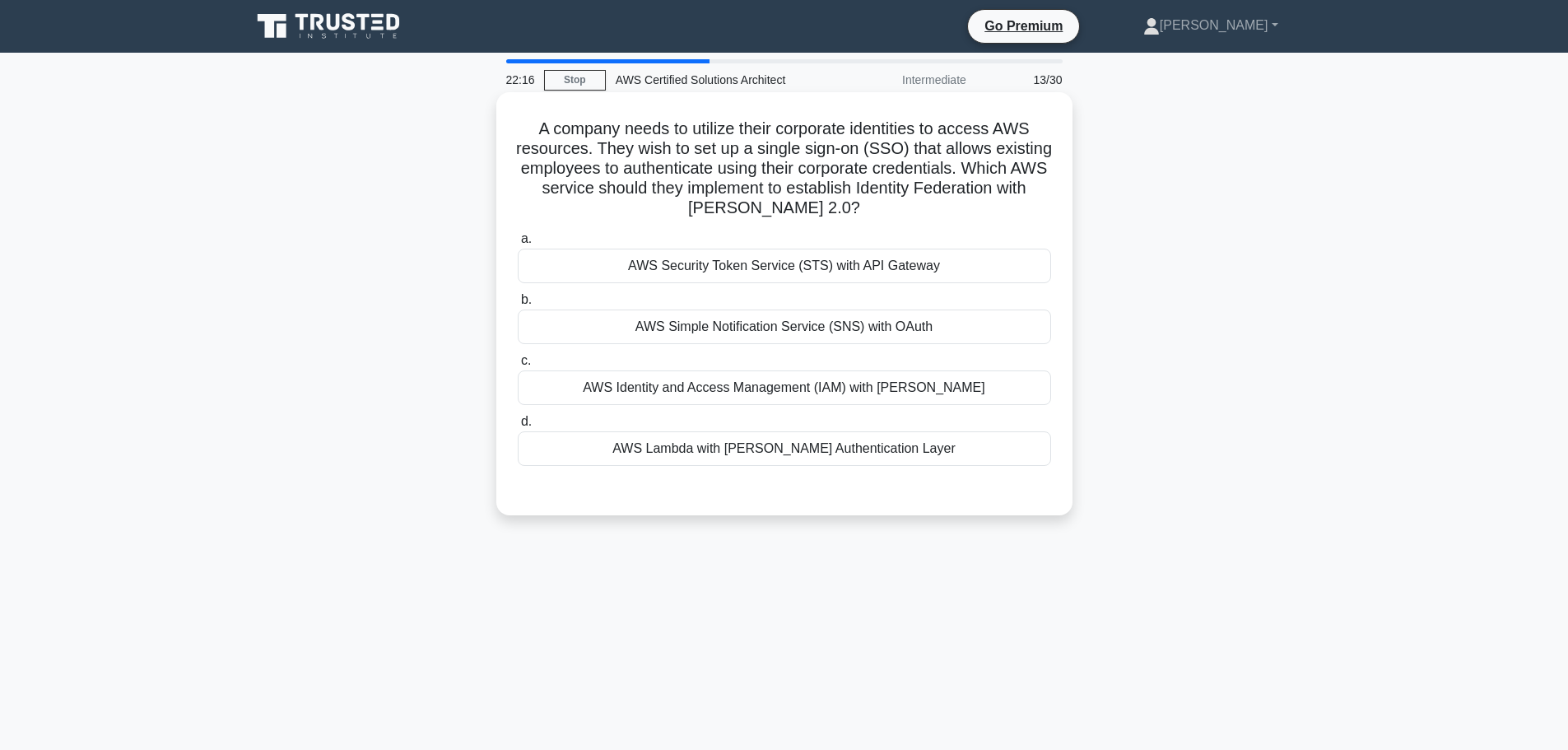 click on "AWS Identity and Access Management (IAM) with SAML" at bounding box center (784, 388) 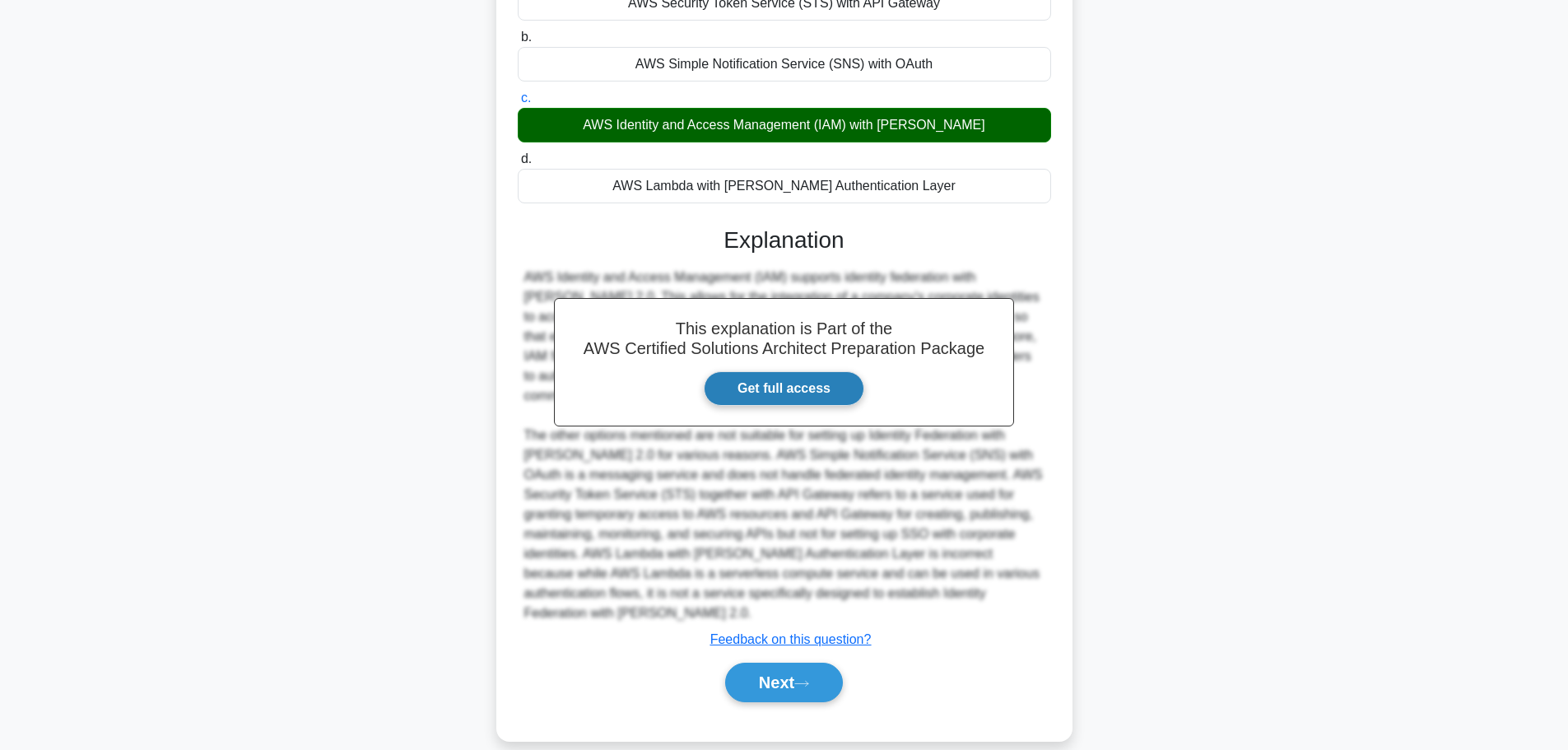 scroll, scrollTop: 266, scrollLeft: 0, axis: vertical 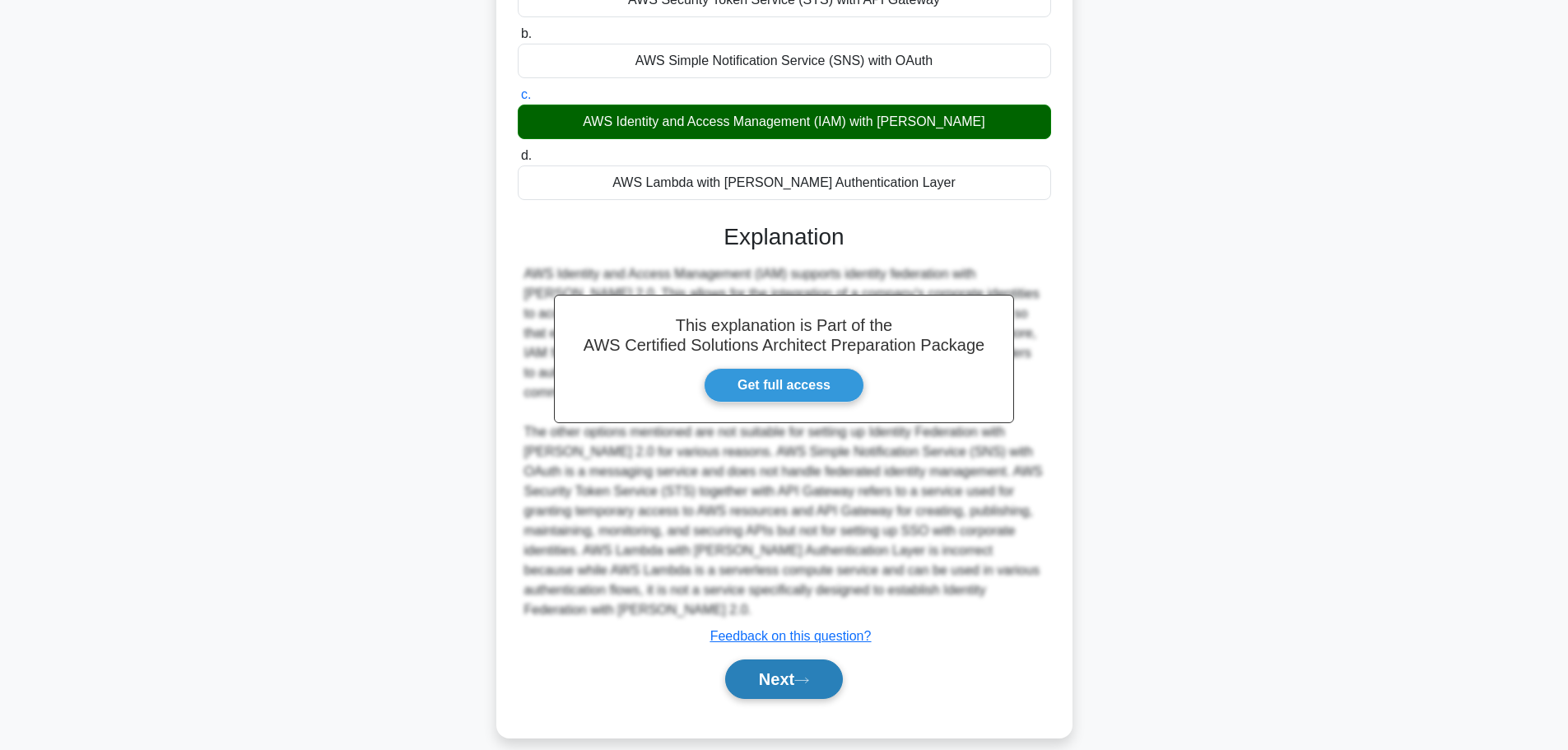 click on "Next" at bounding box center [784, 679] 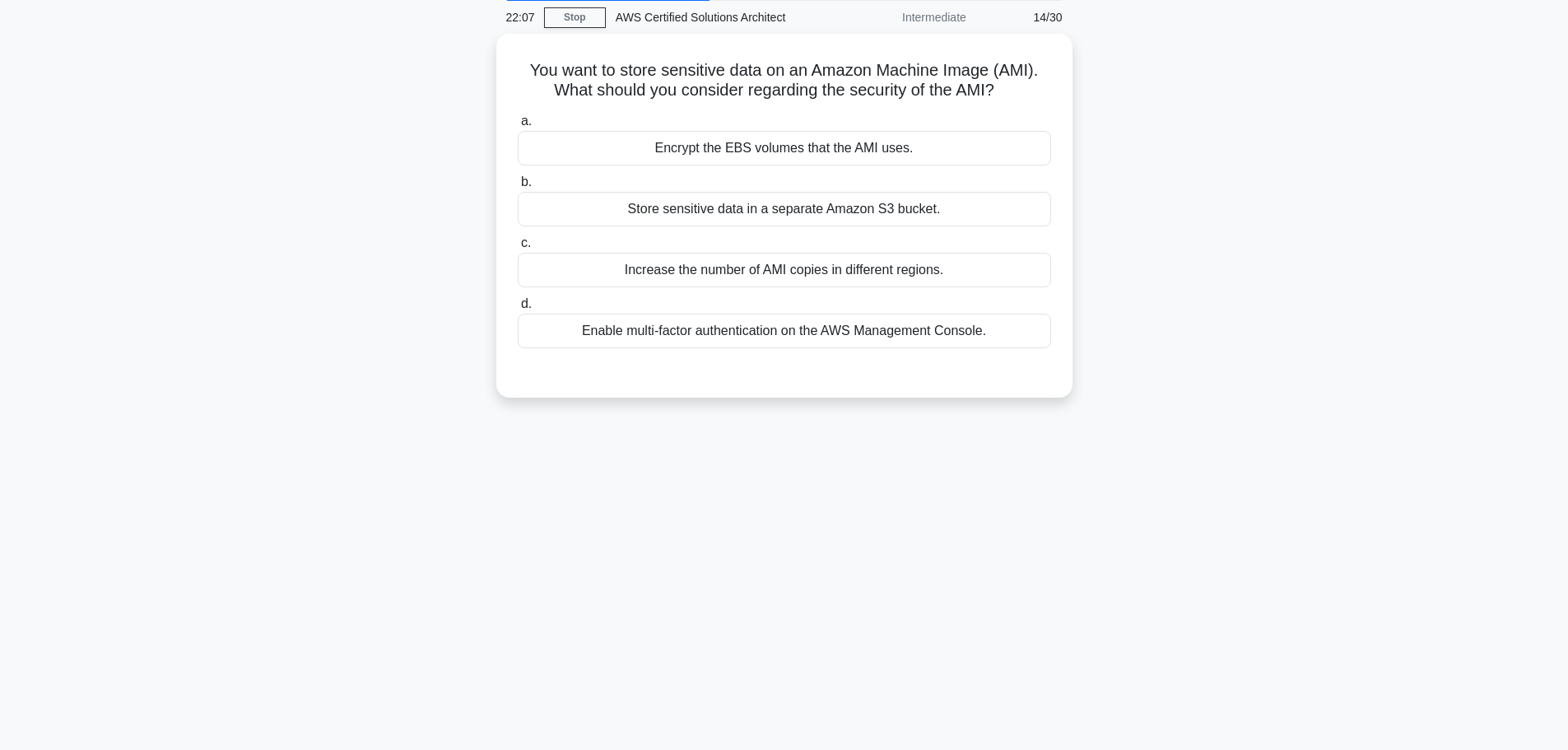 scroll, scrollTop: 0, scrollLeft: 0, axis: both 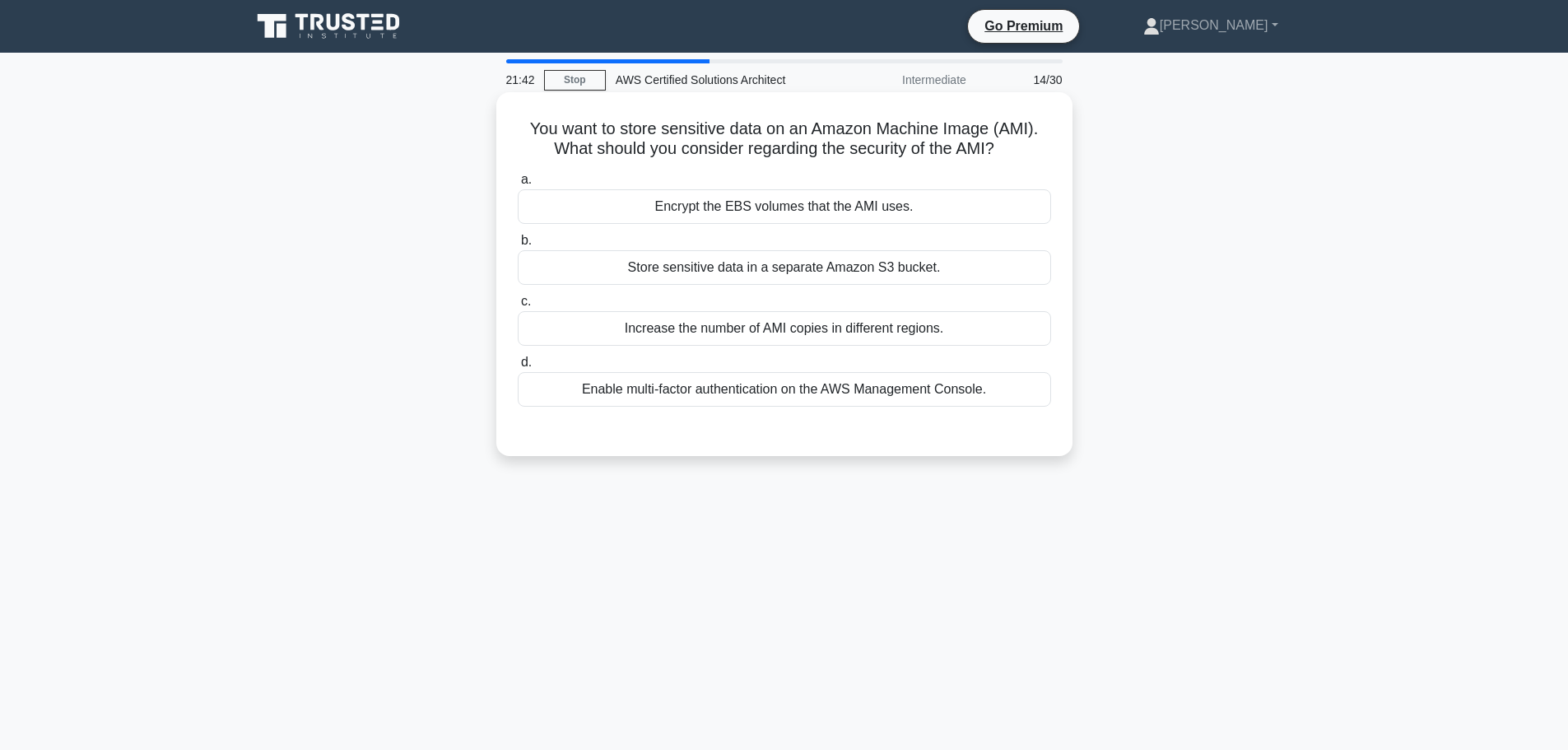 click on "Enable multi-factor authentication on the AWS Management Console." at bounding box center [784, 389] 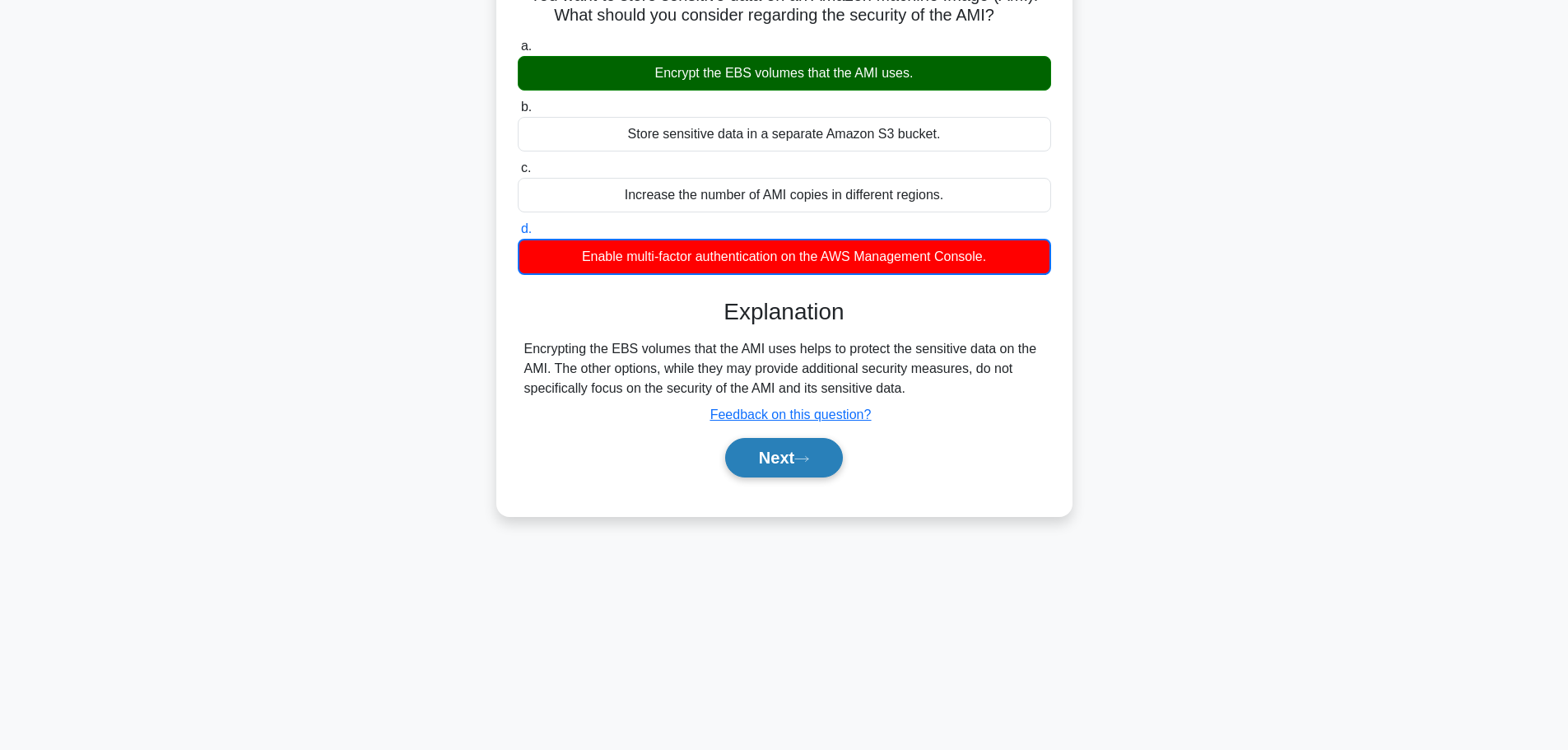 scroll, scrollTop: 139, scrollLeft: 0, axis: vertical 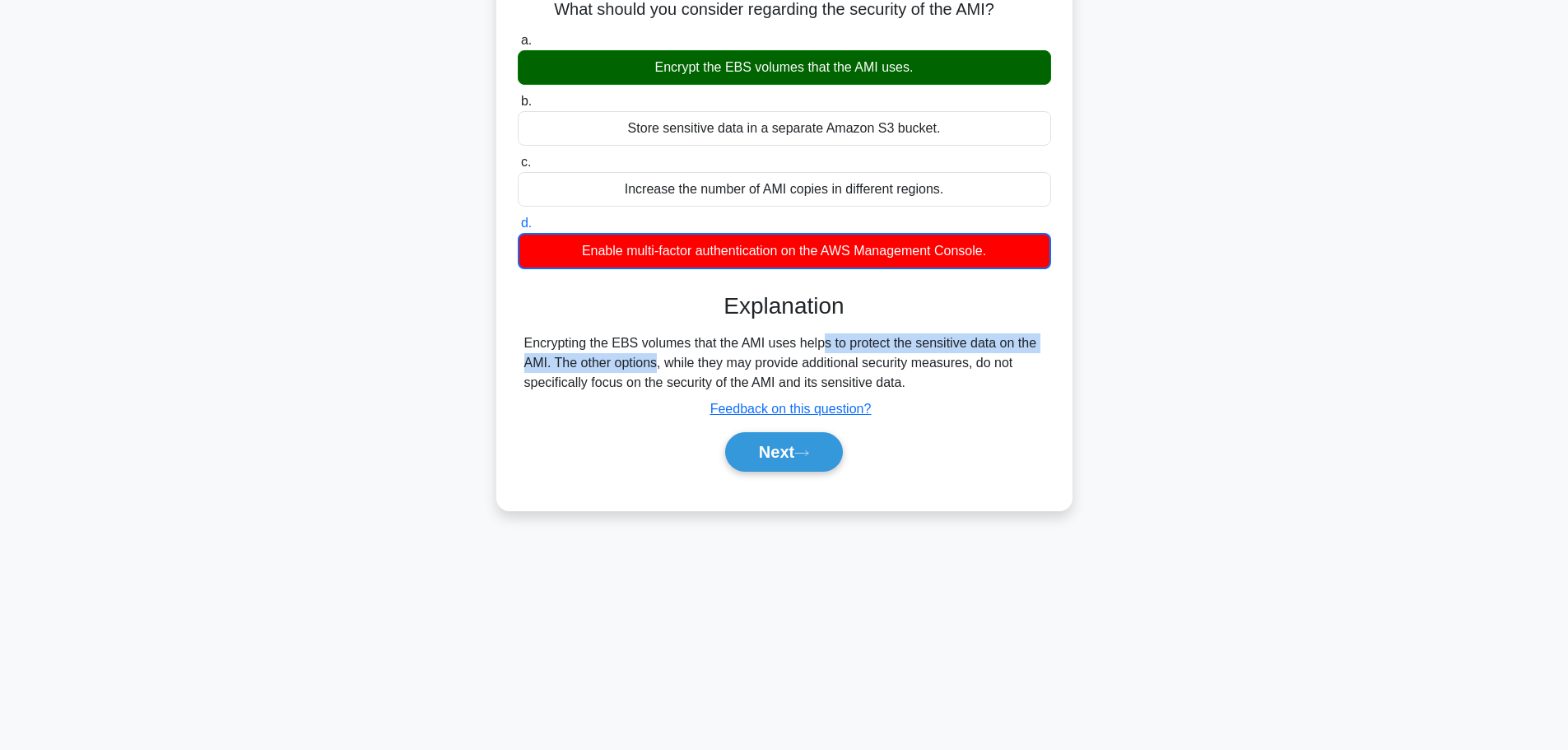 drag, startPoint x: 554, startPoint y: 361, endPoint x: 716, endPoint y: 337, distance: 163.76813 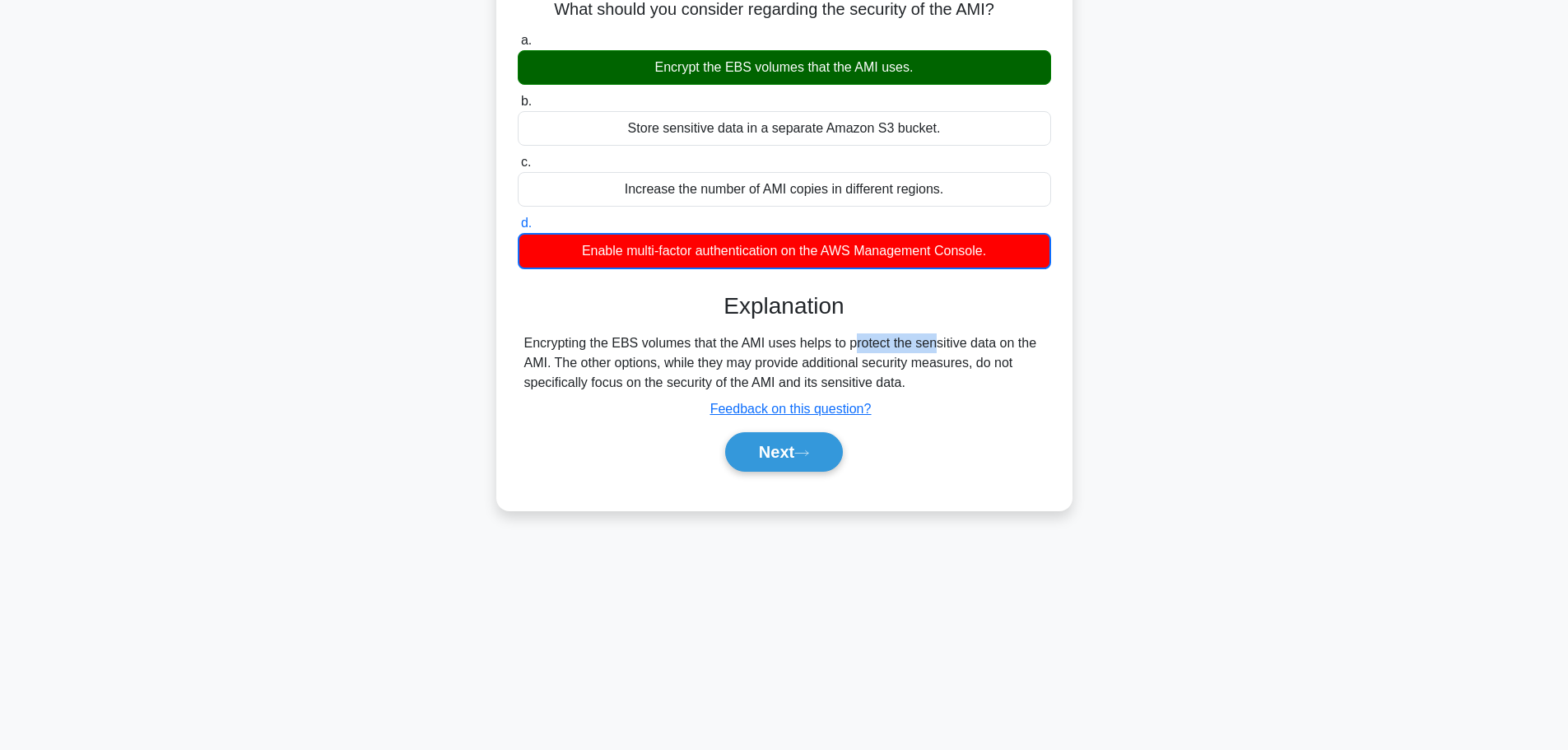 drag, startPoint x: 756, startPoint y: 343, endPoint x: 835, endPoint y: 342, distance: 79.00633 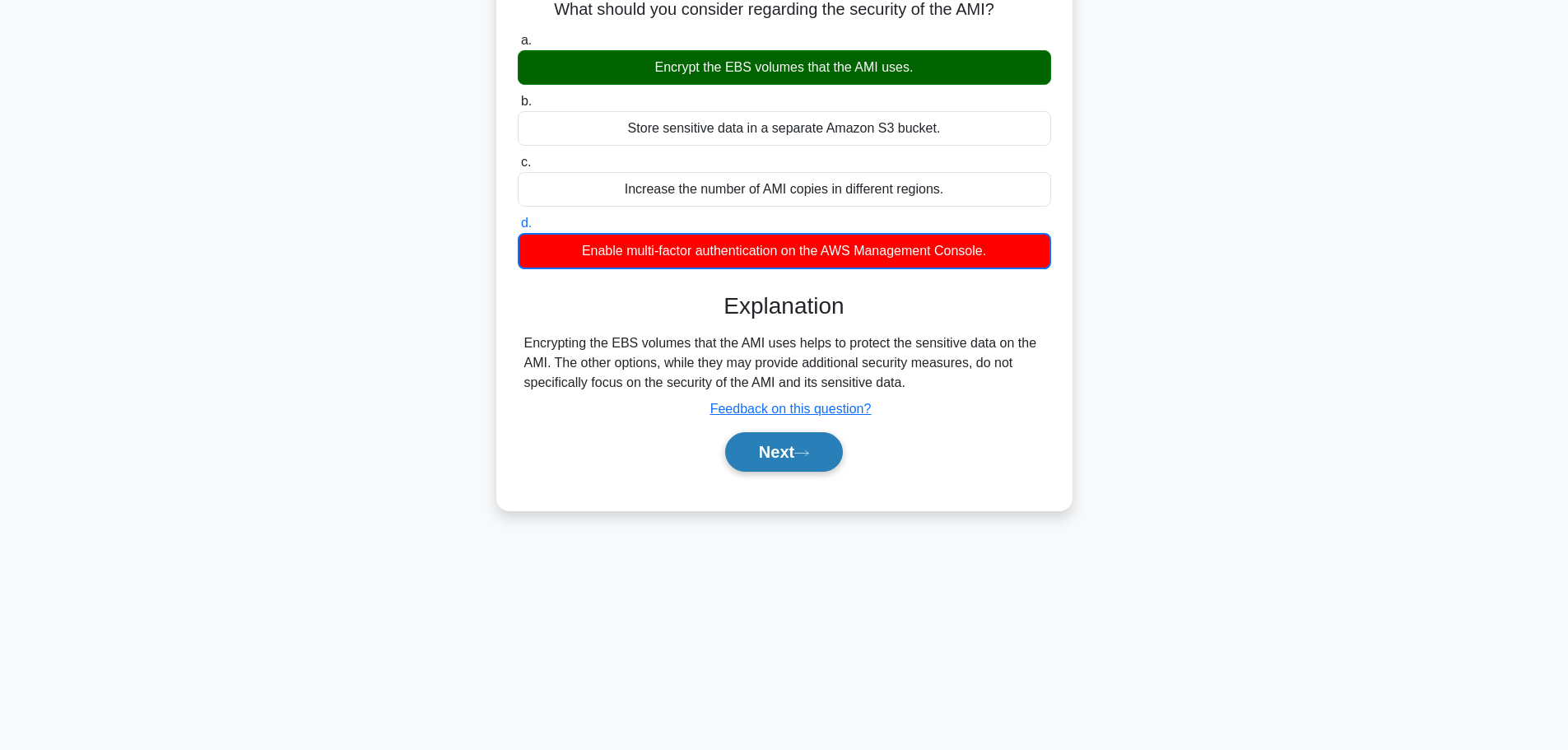 click on "Next" at bounding box center (784, 452) 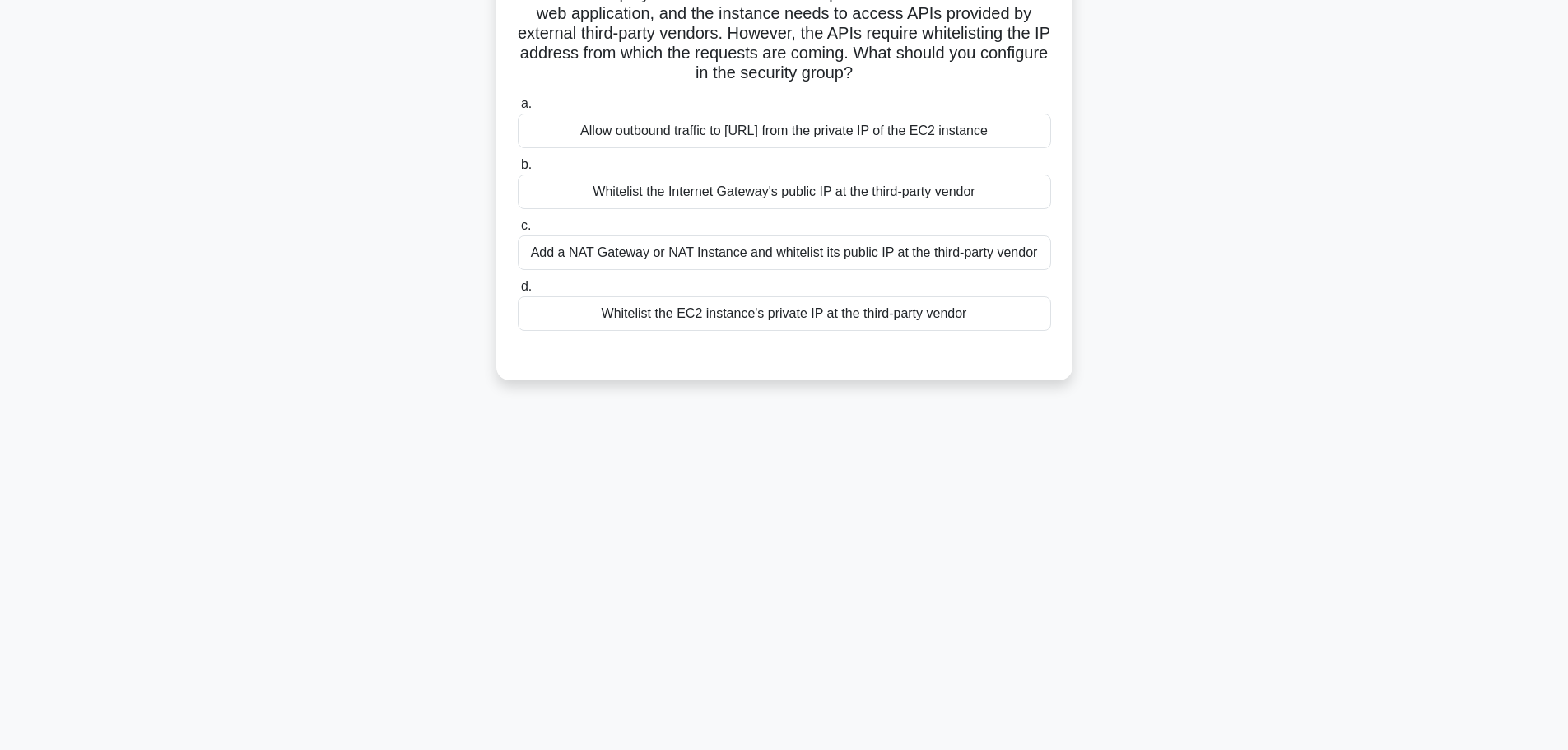 scroll, scrollTop: 0, scrollLeft: 0, axis: both 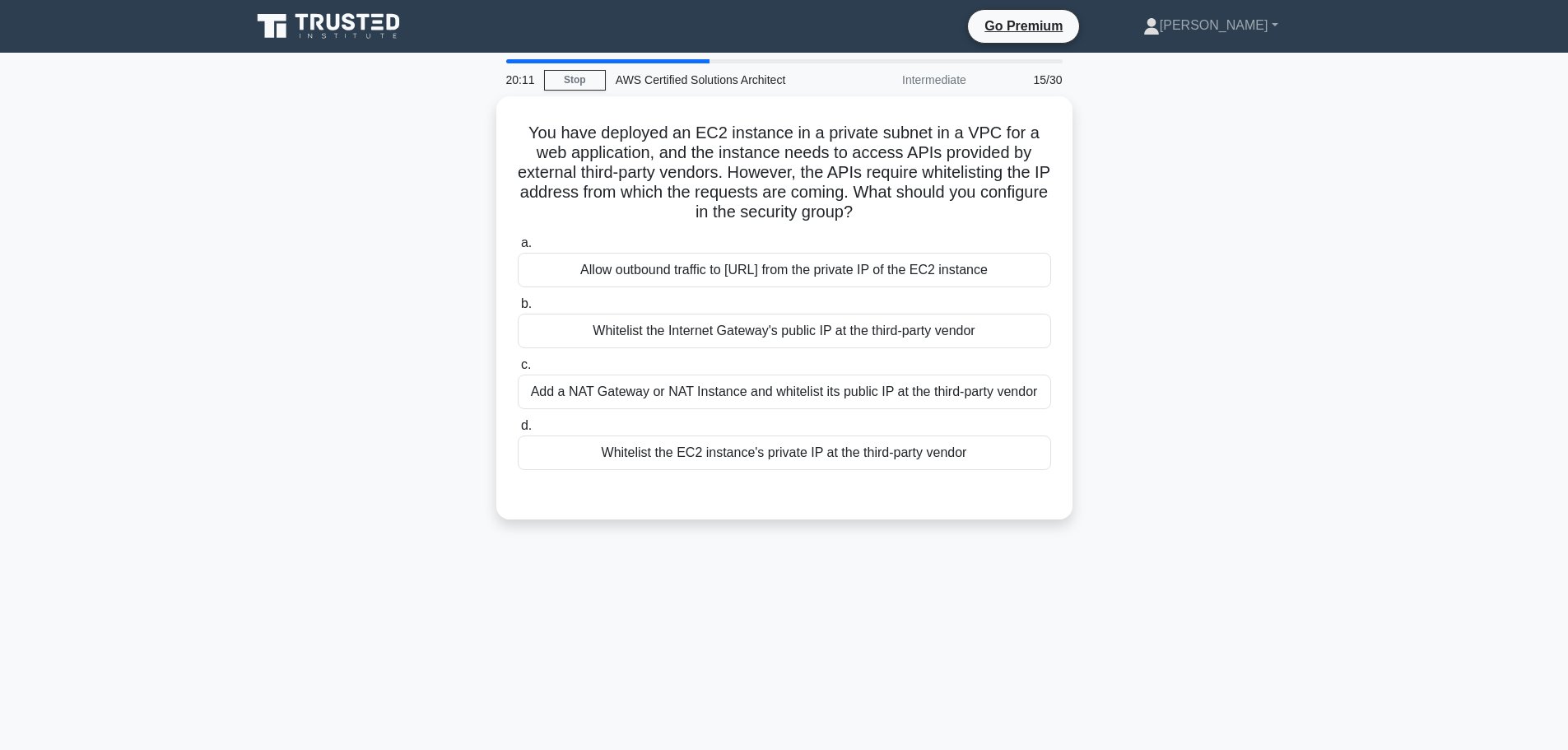 click on "Whitelist the EC2 instance's private IP at the third-party vendor" at bounding box center (784, 453) 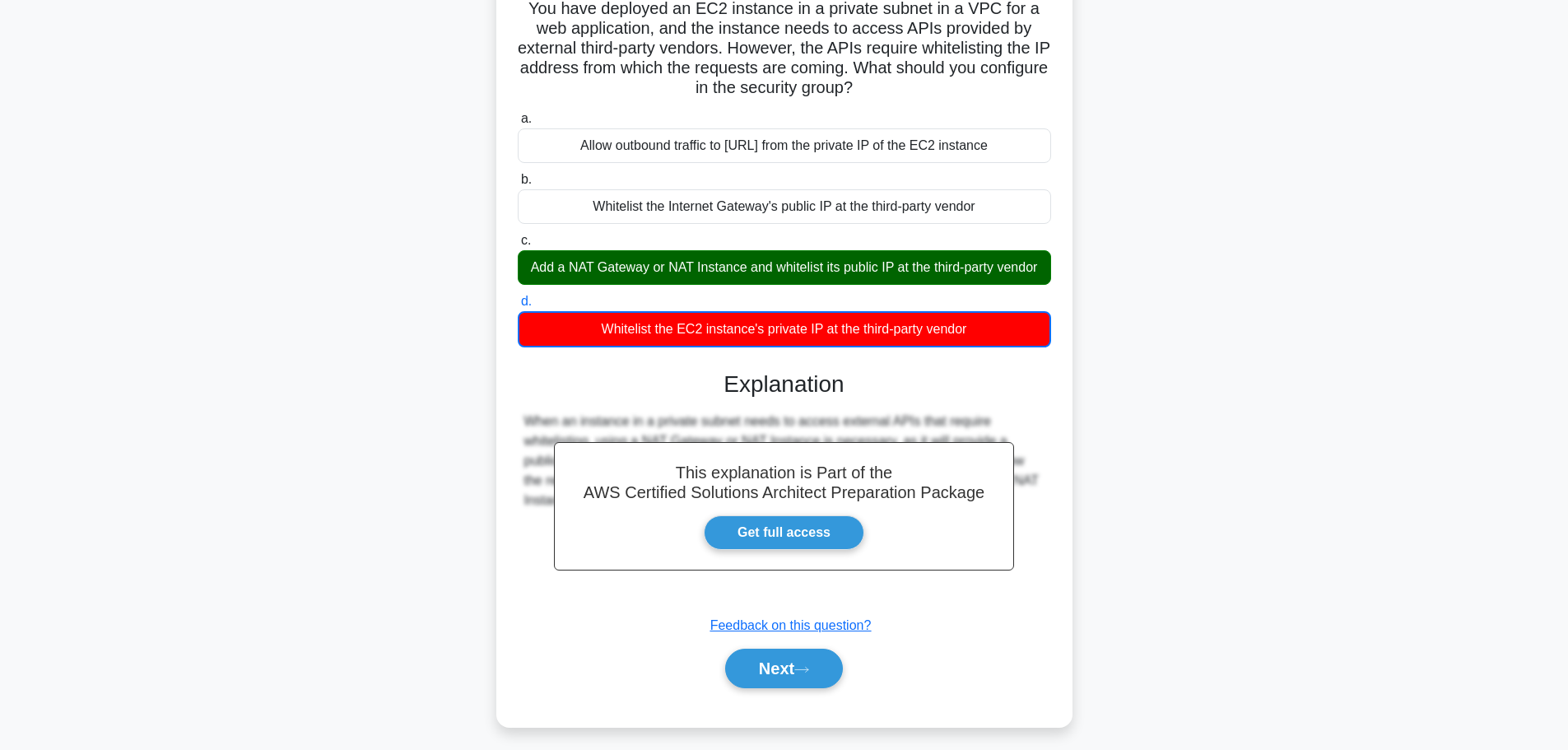 scroll, scrollTop: 149, scrollLeft: 0, axis: vertical 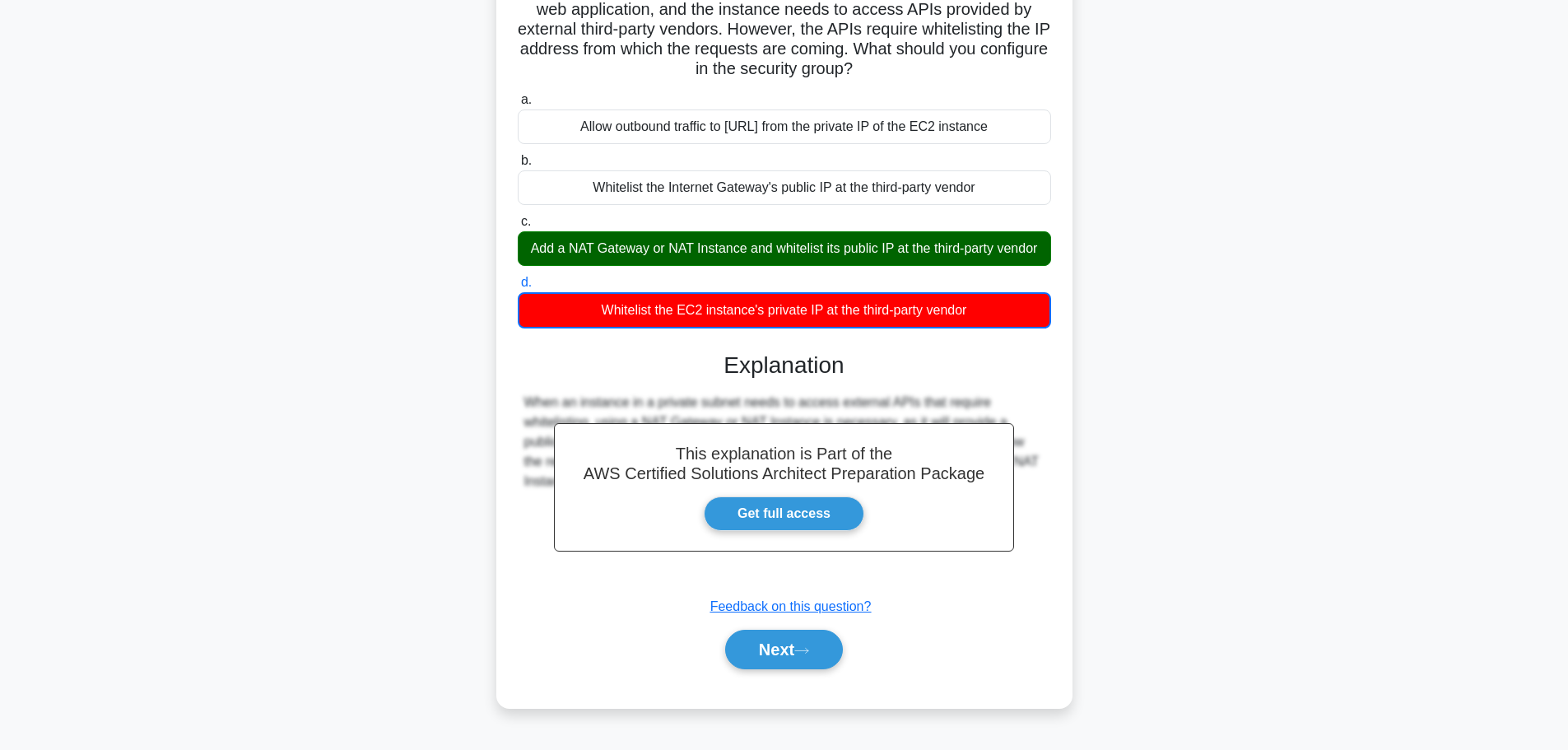 drag, startPoint x: 549, startPoint y: 233, endPoint x: 828, endPoint y: 260, distance: 280.30341 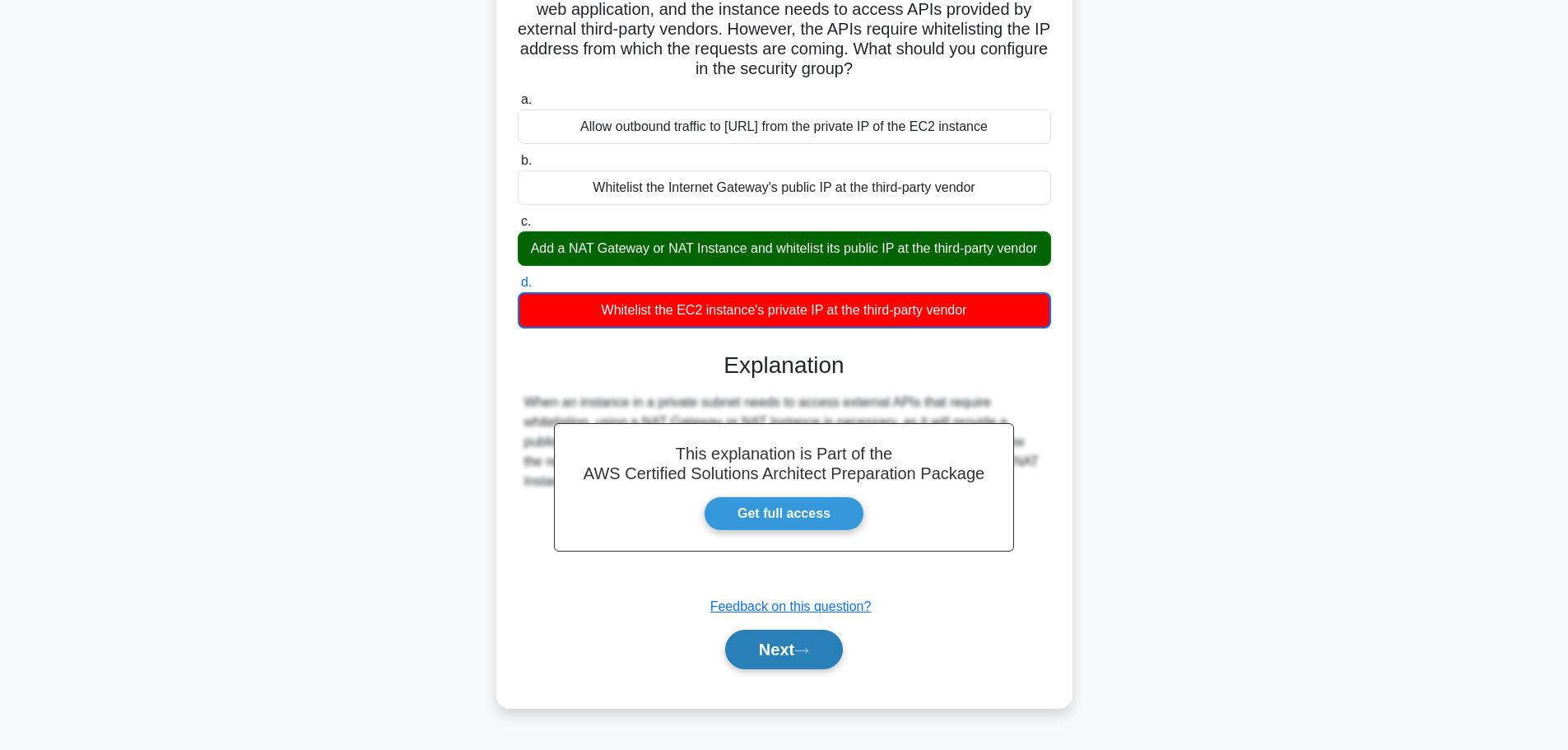 click on "Next" at bounding box center [784, 650] 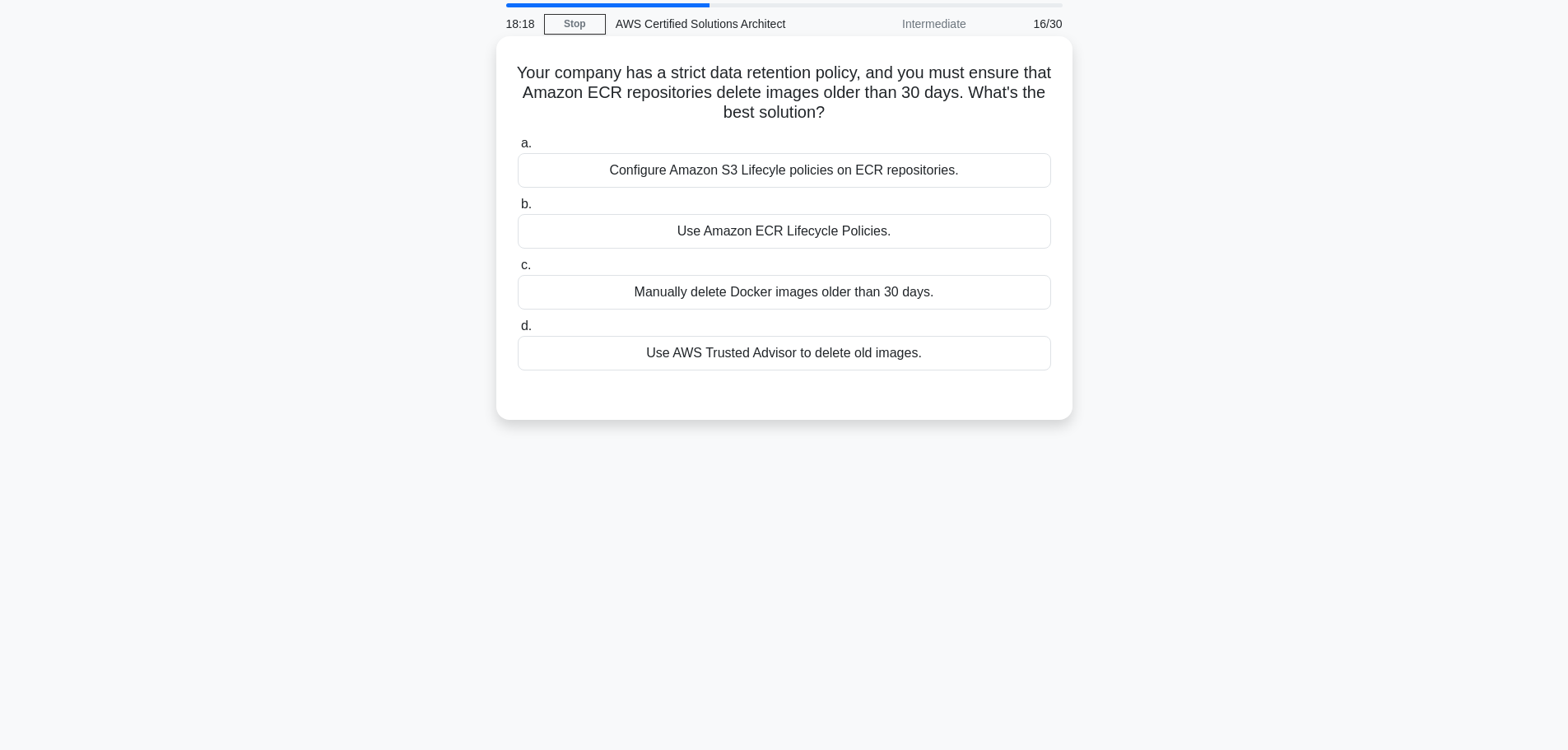 scroll, scrollTop: 0, scrollLeft: 0, axis: both 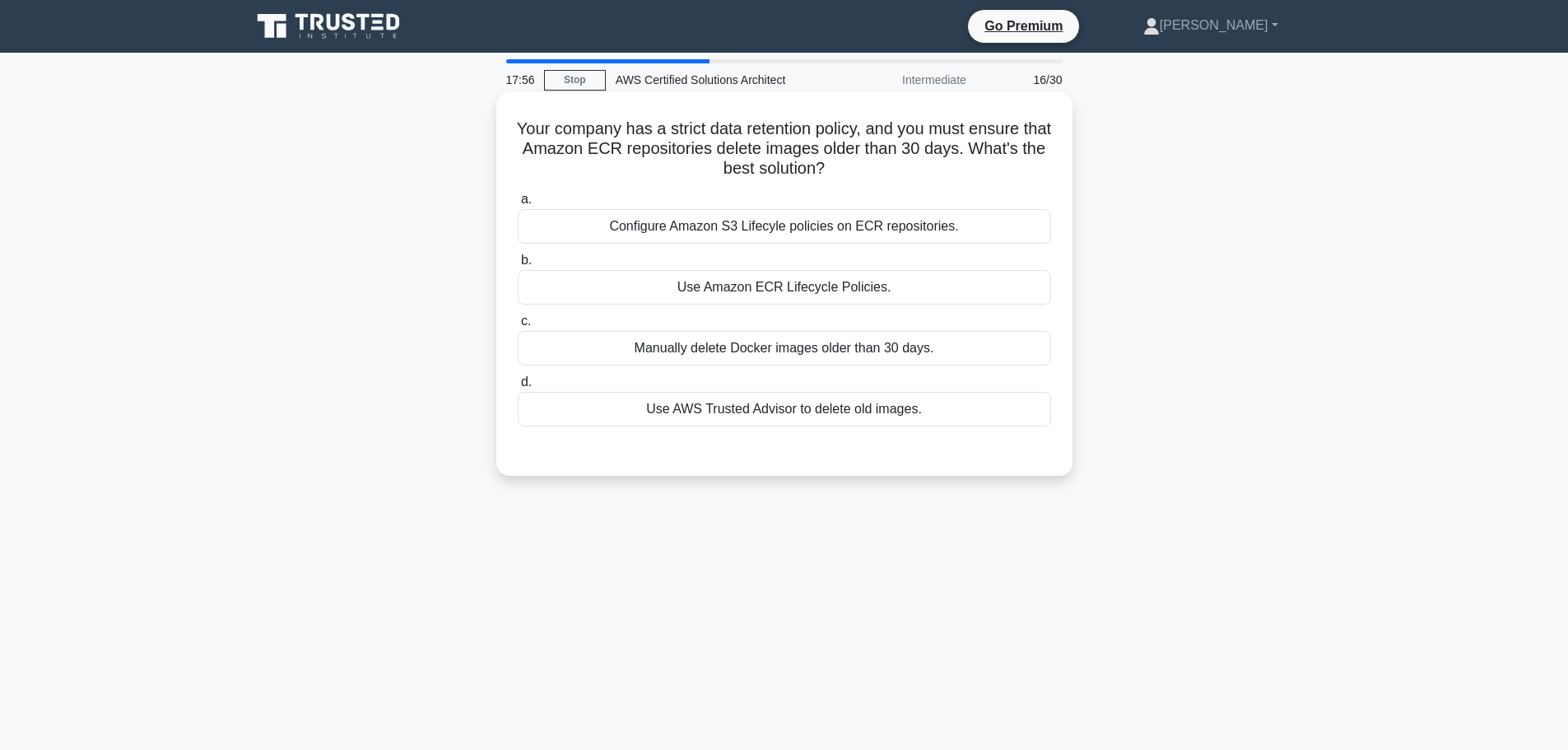 click on "Configure Amazon S3 Lifecyle policies on ECR repositories." at bounding box center [784, 226] 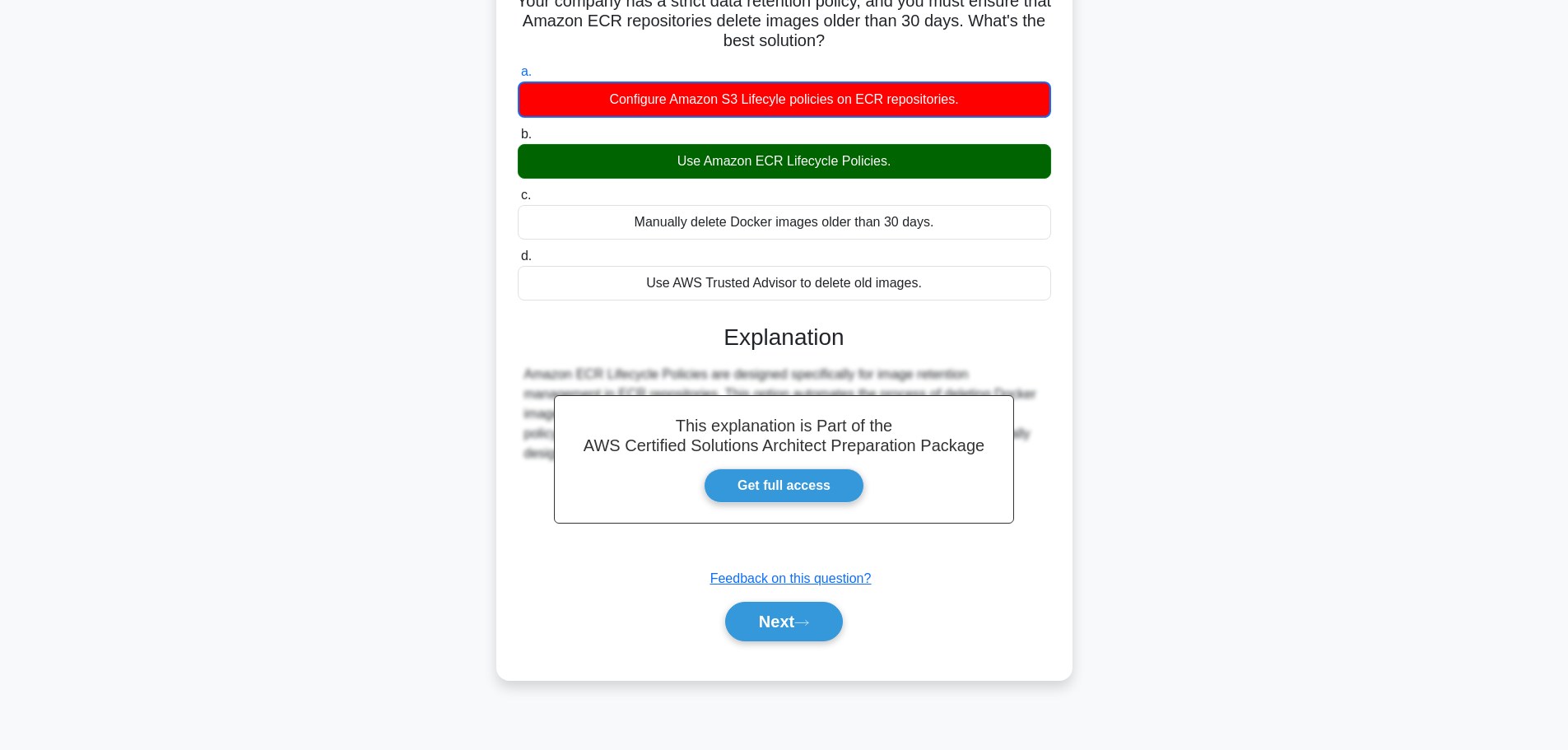 scroll, scrollTop: 139, scrollLeft: 0, axis: vertical 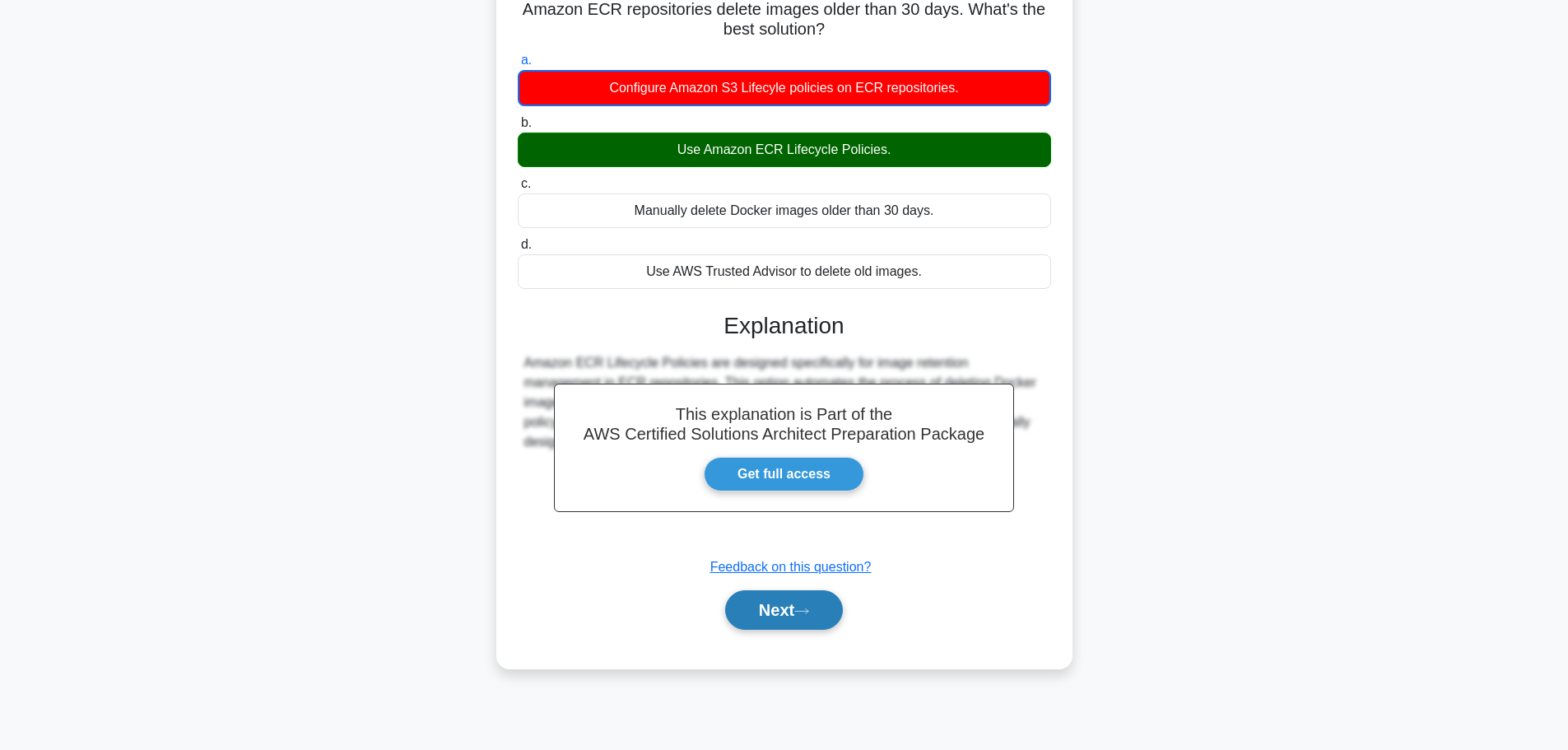 click on "Next" at bounding box center [784, 610] 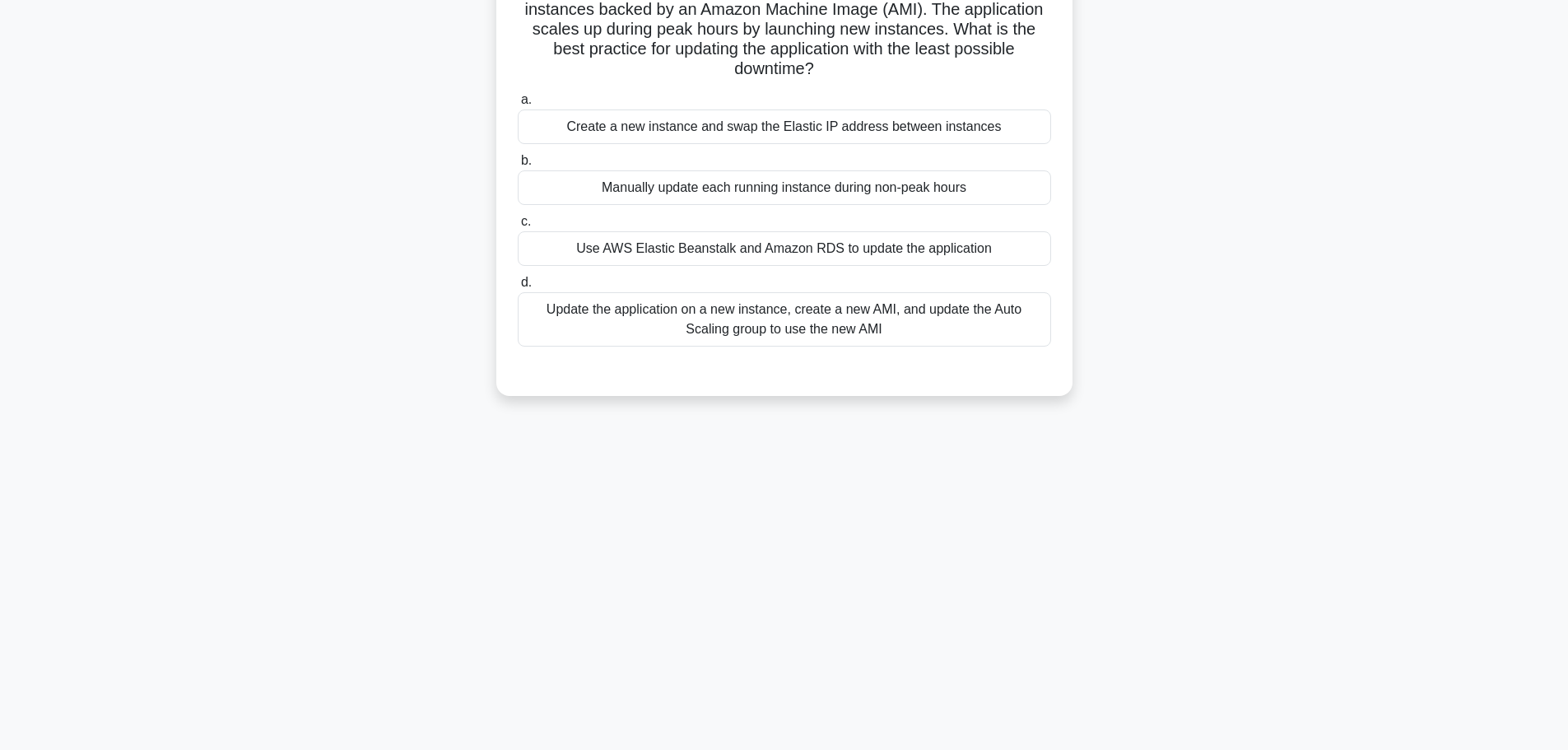 scroll, scrollTop: 57, scrollLeft: 0, axis: vertical 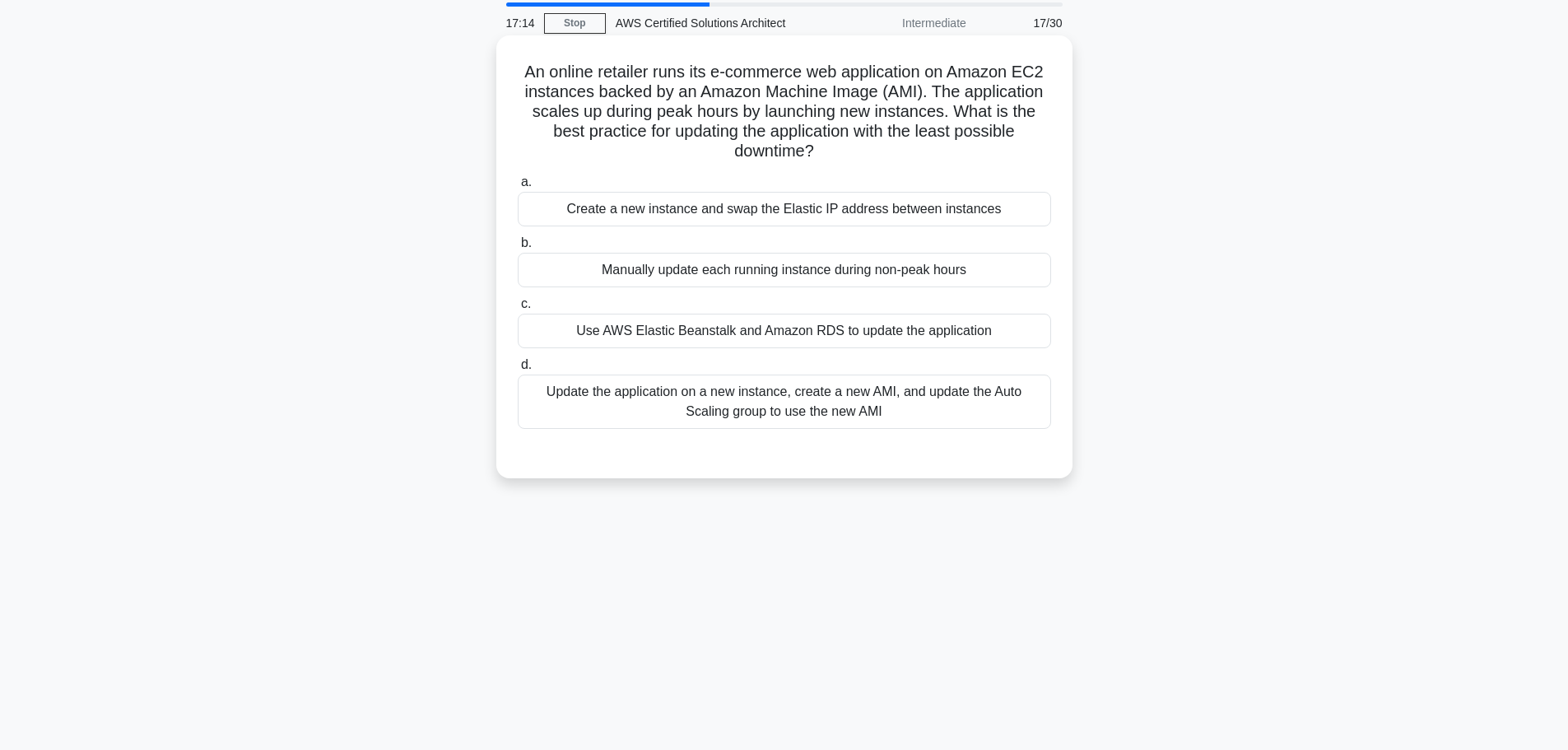 click on "Update the application on a new instance, create a new AMI, and update the Auto Scaling group to use the new AMI" at bounding box center [784, 402] 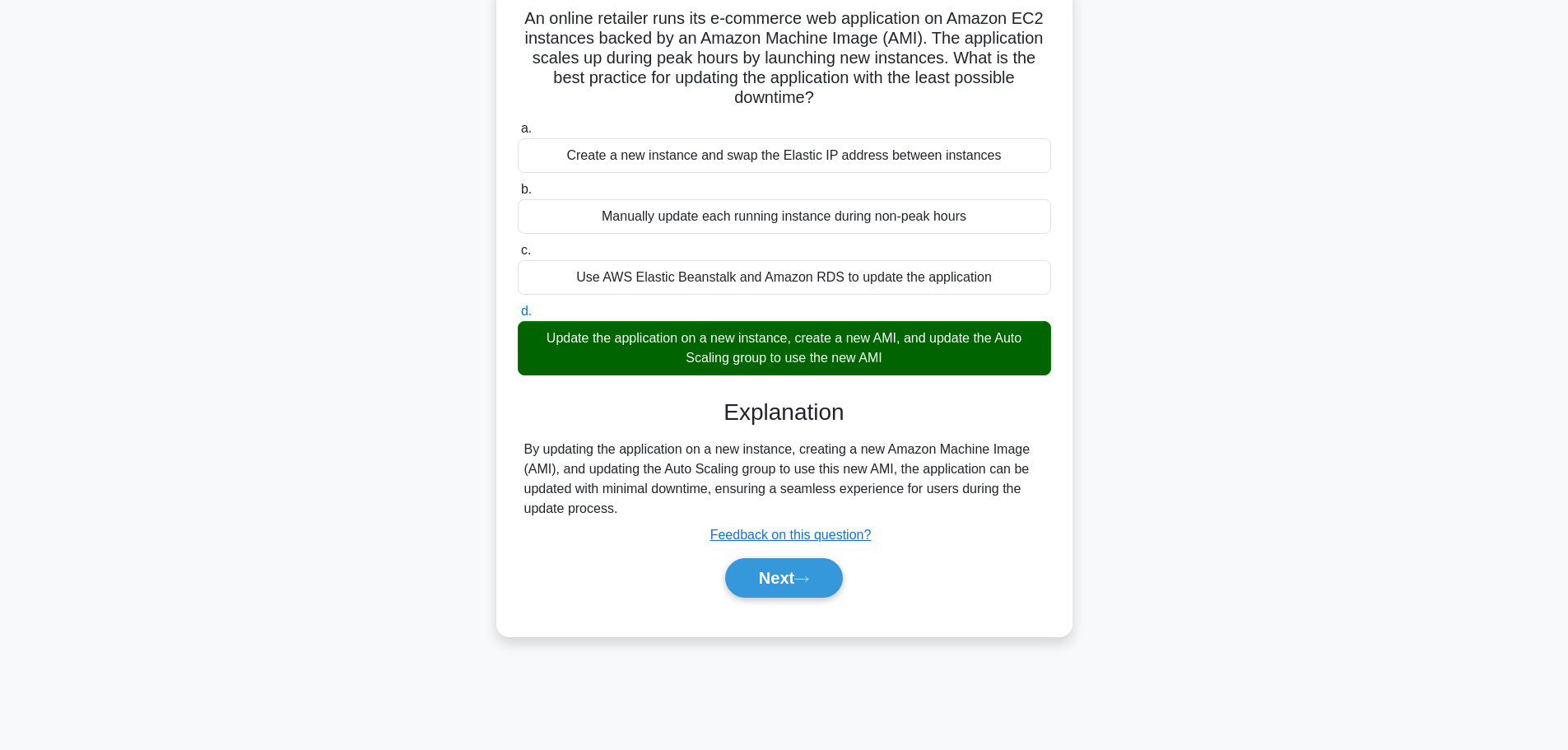 scroll, scrollTop: 139, scrollLeft: 0, axis: vertical 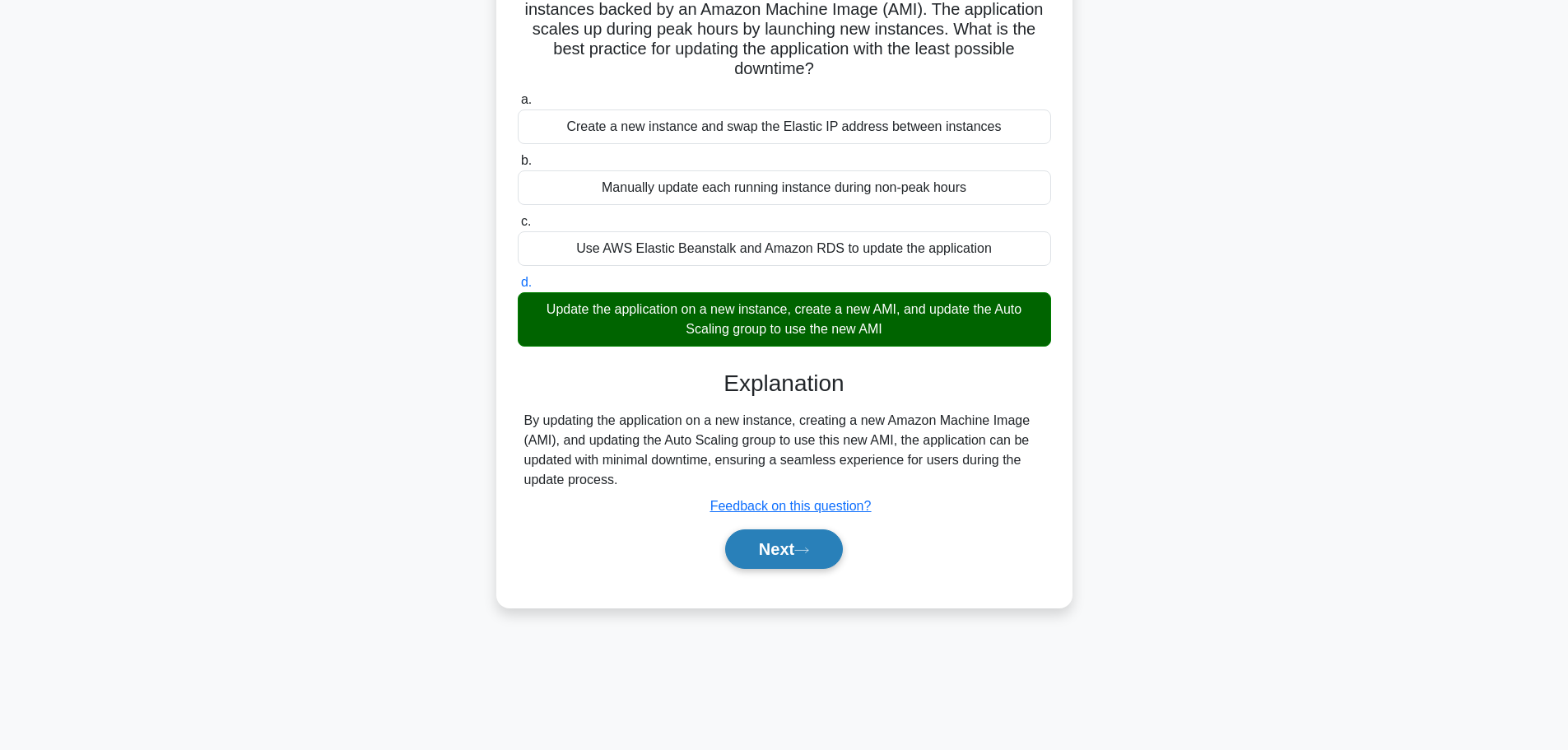 click 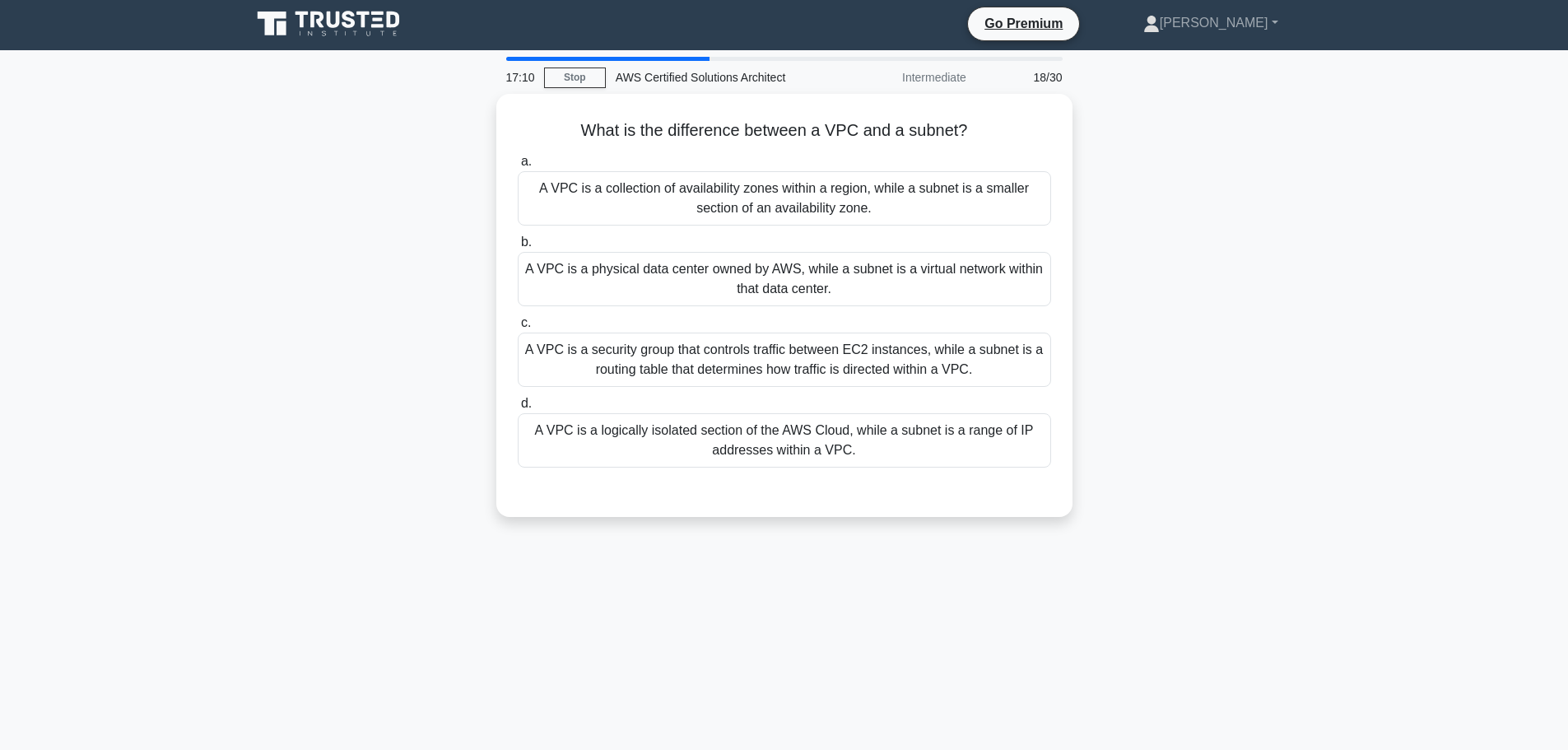 scroll, scrollTop: 0, scrollLeft: 0, axis: both 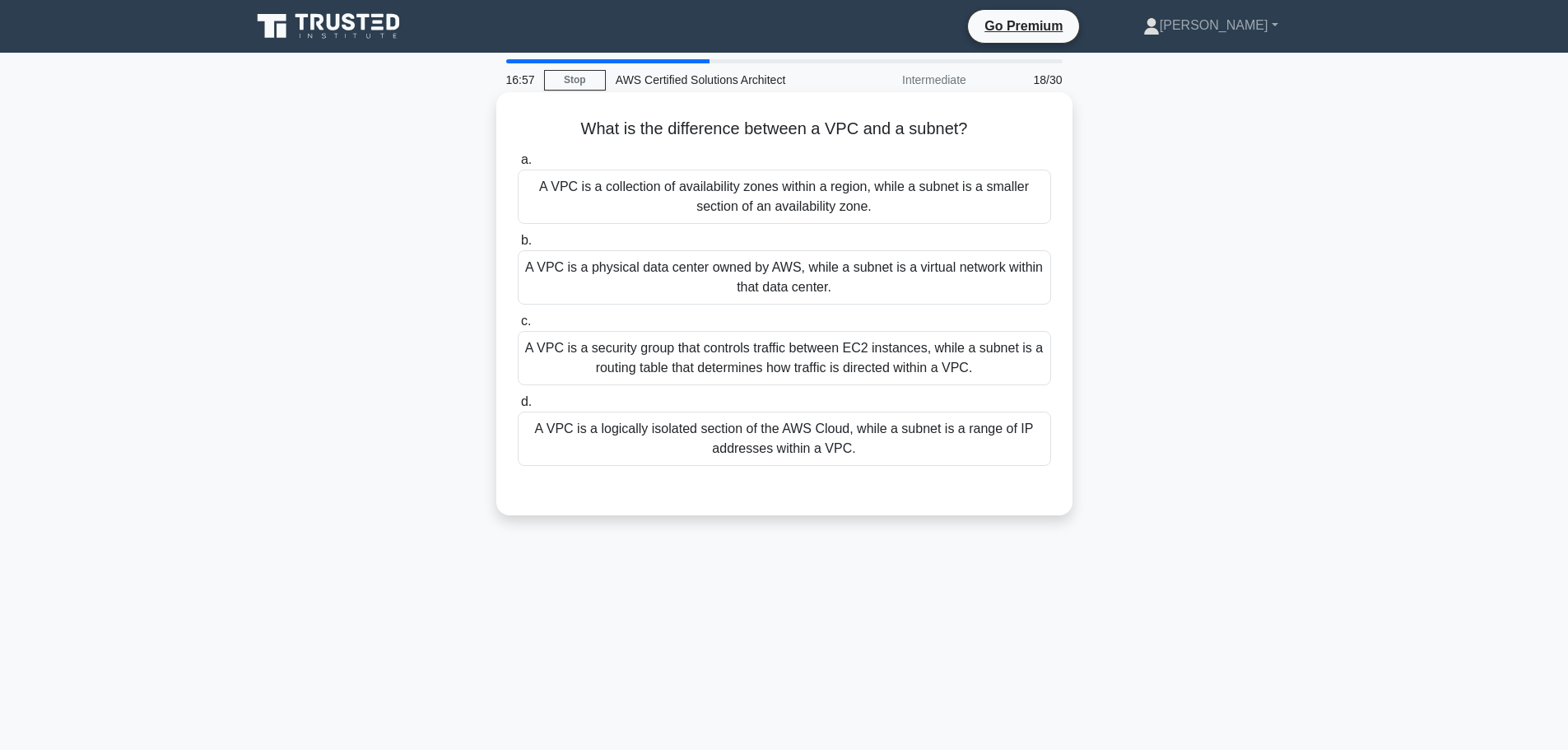 click on "A VPC is a collection of availability zones within a region, while a subnet is a smaller section of an availability zone." at bounding box center [784, 197] 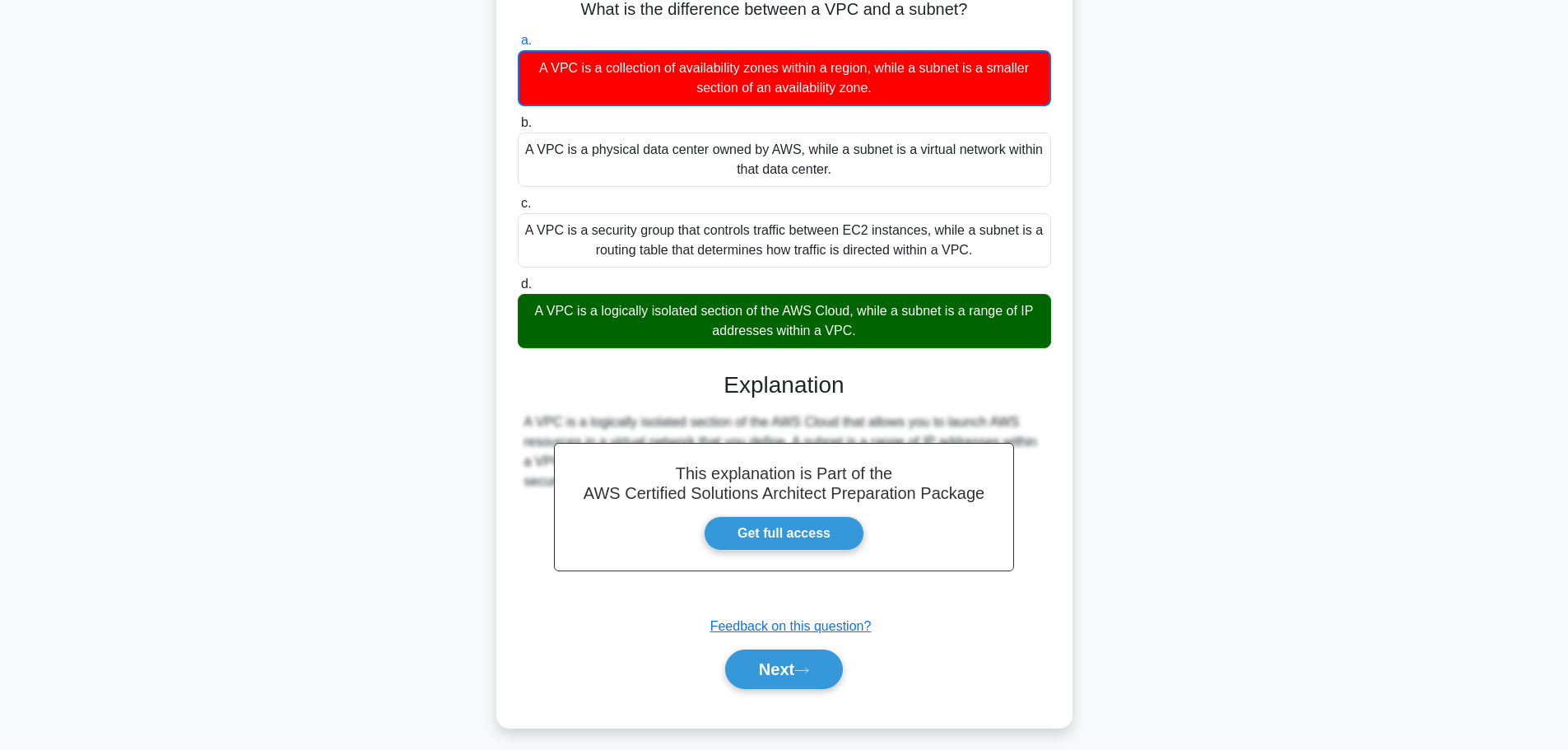 scroll, scrollTop: 139, scrollLeft: 0, axis: vertical 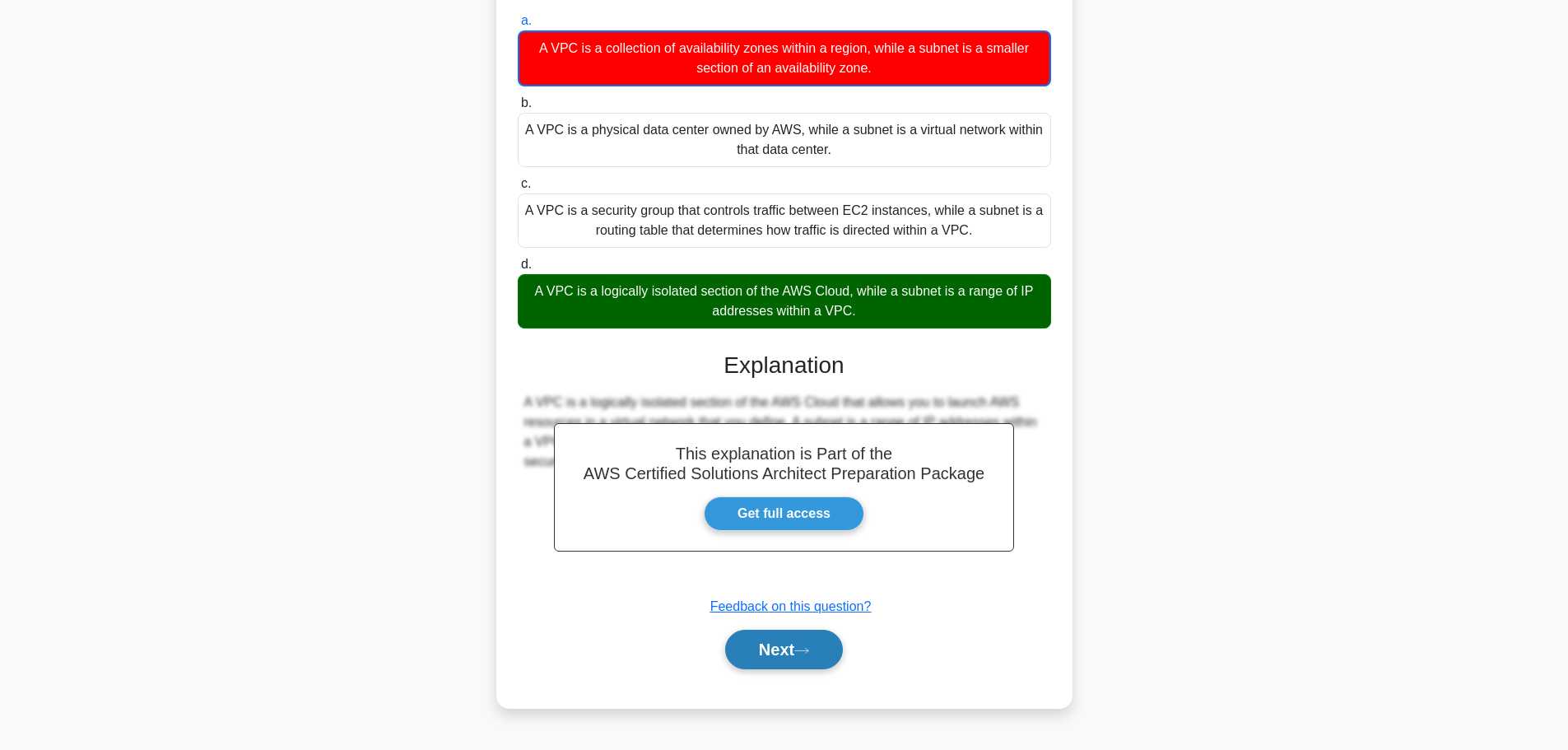 click on "Next" at bounding box center (784, 650) 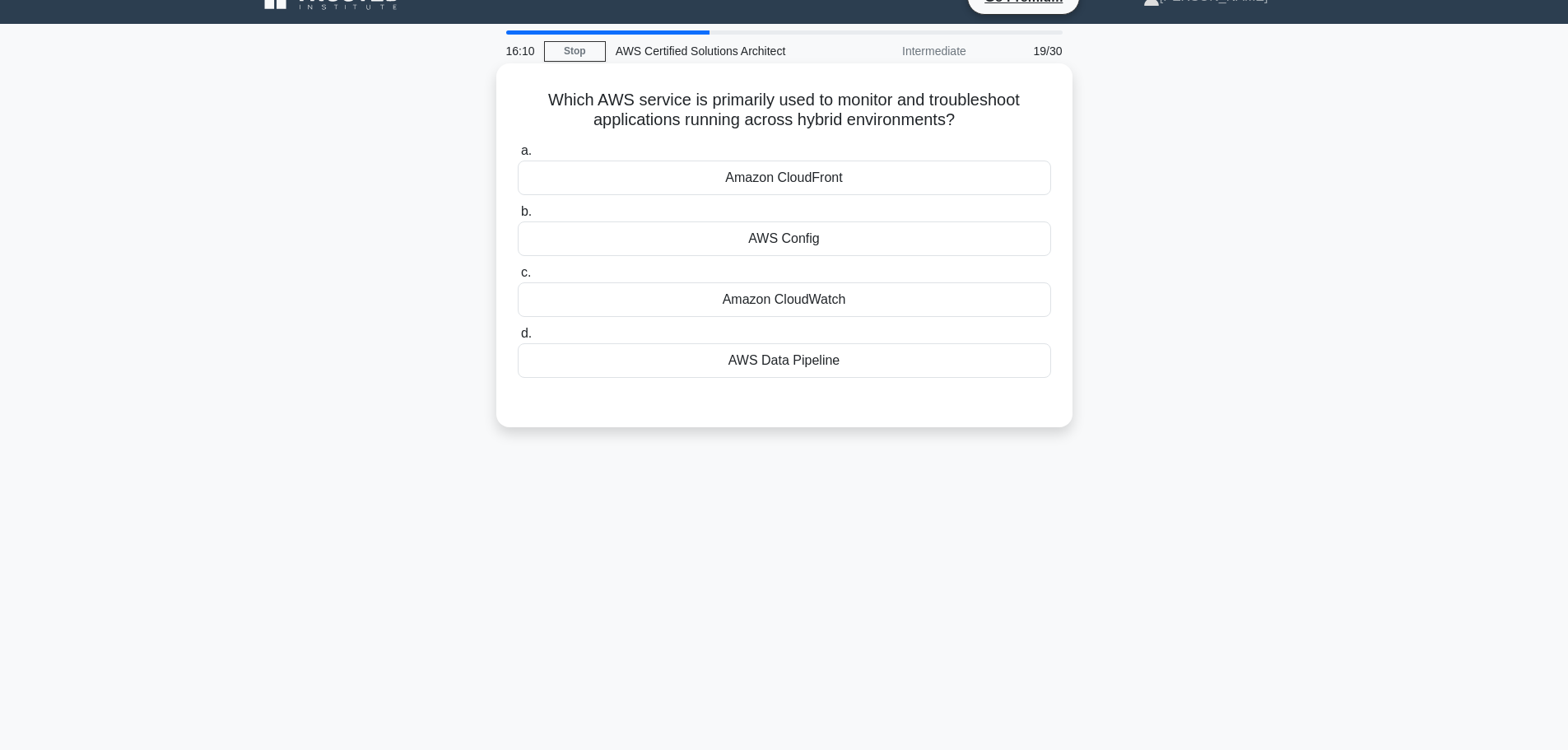 scroll, scrollTop: 0, scrollLeft: 0, axis: both 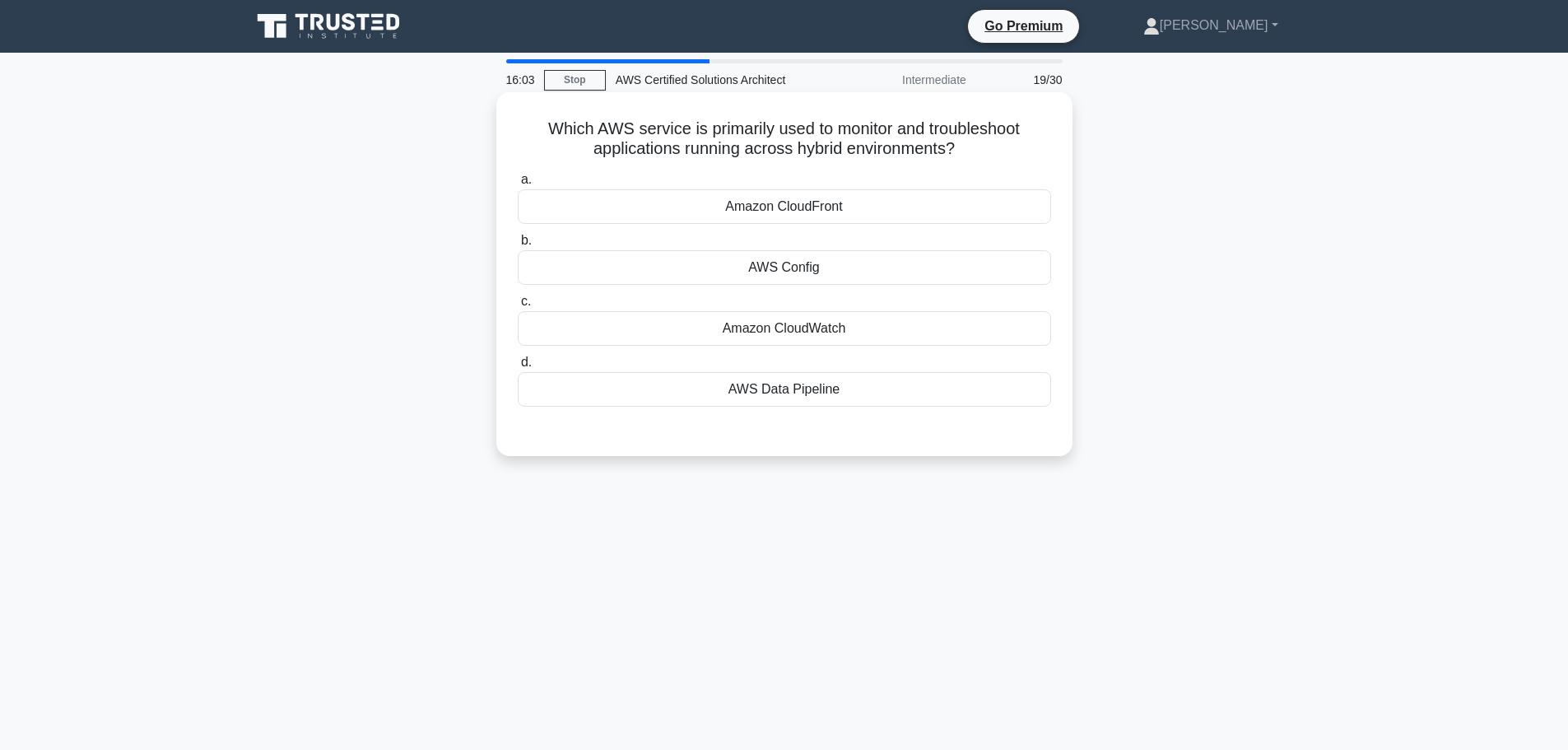 click on "Amazon CloudWatch" at bounding box center (784, 328) 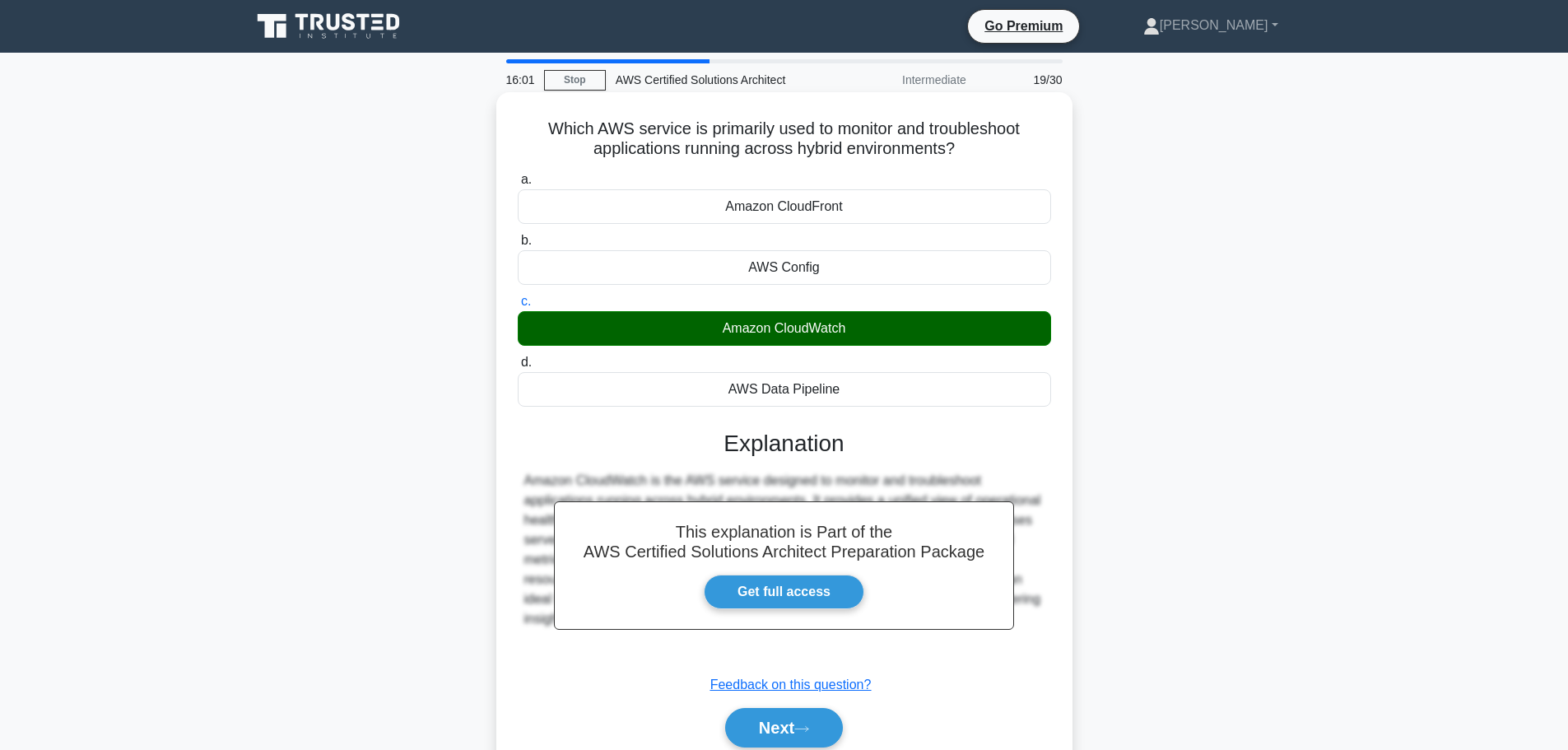 scroll, scrollTop: 82, scrollLeft: 0, axis: vertical 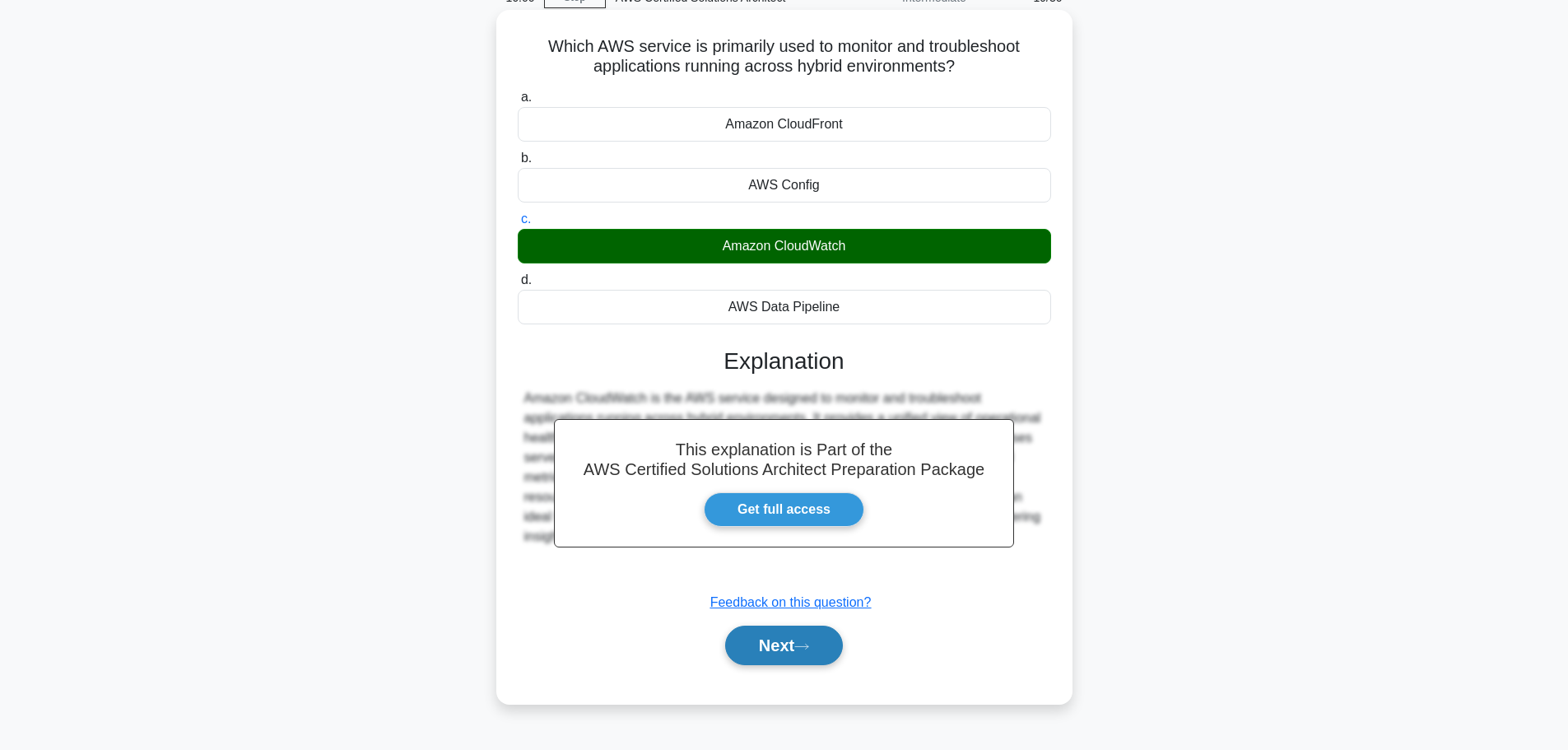 click on "Next" at bounding box center [784, 645] 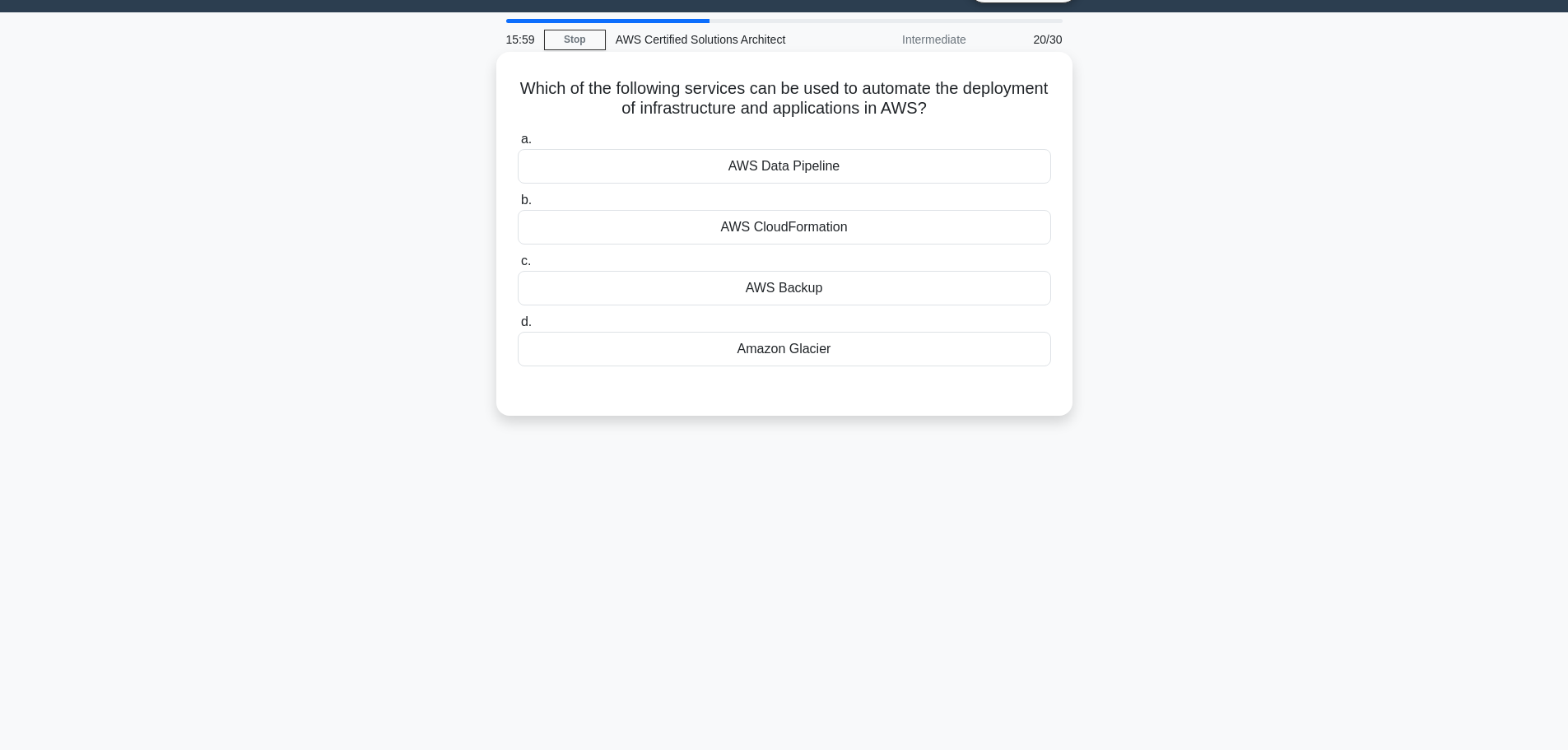 scroll, scrollTop: 0, scrollLeft: 0, axis: both 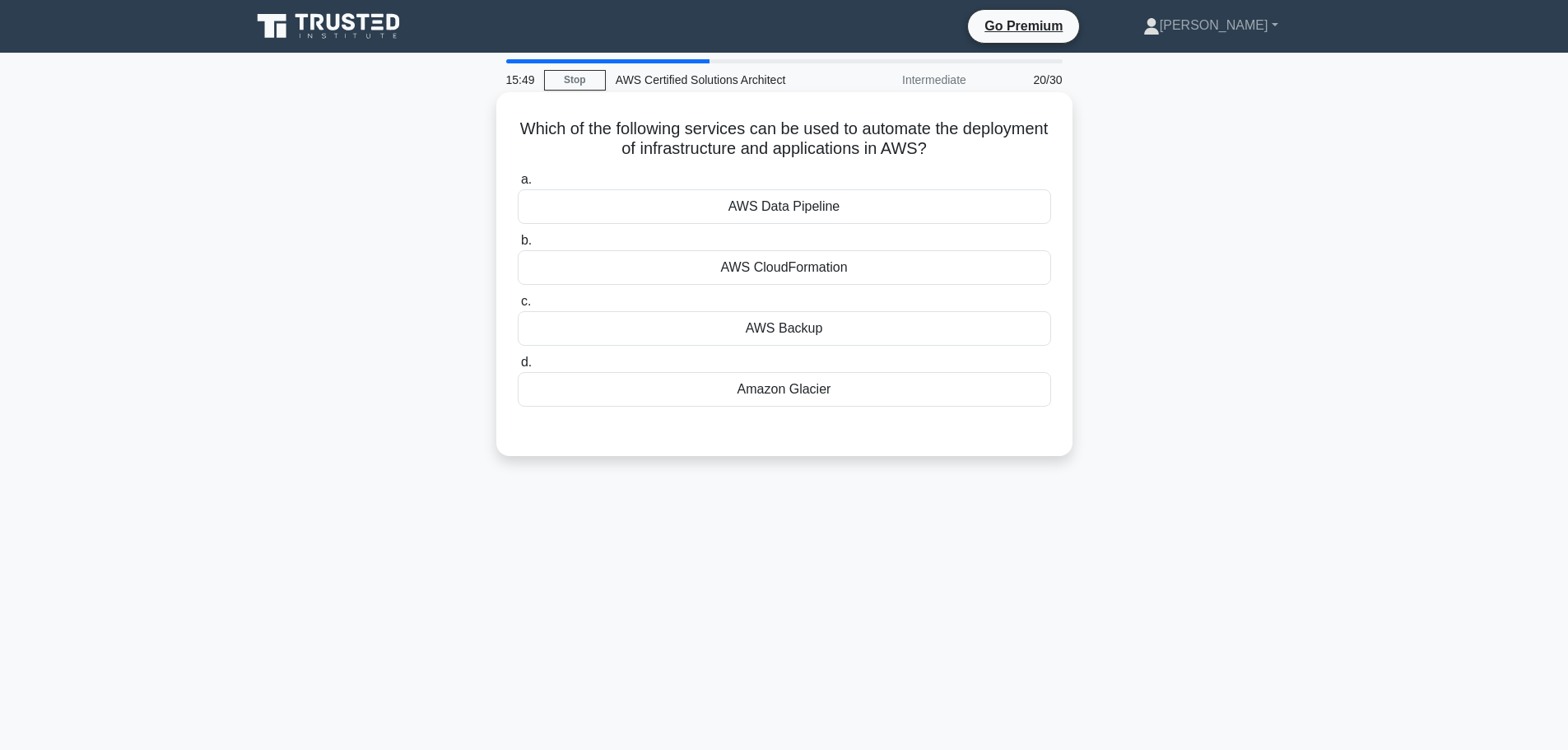 click on "AWS Data Pipeline" at bounding box center (784, 207) 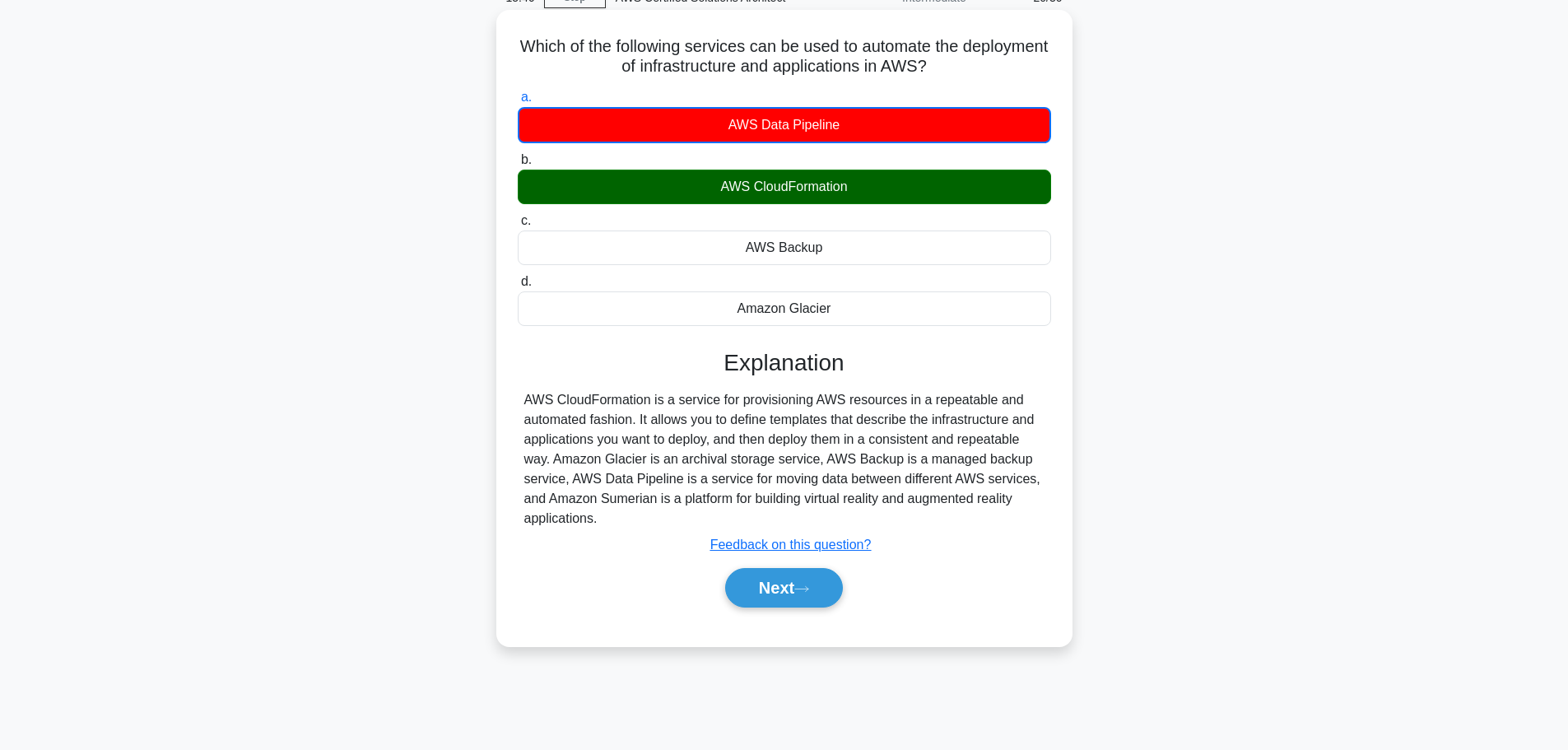 scroll, scrollTop: 139, scrollLeft: 0, axis: vertical 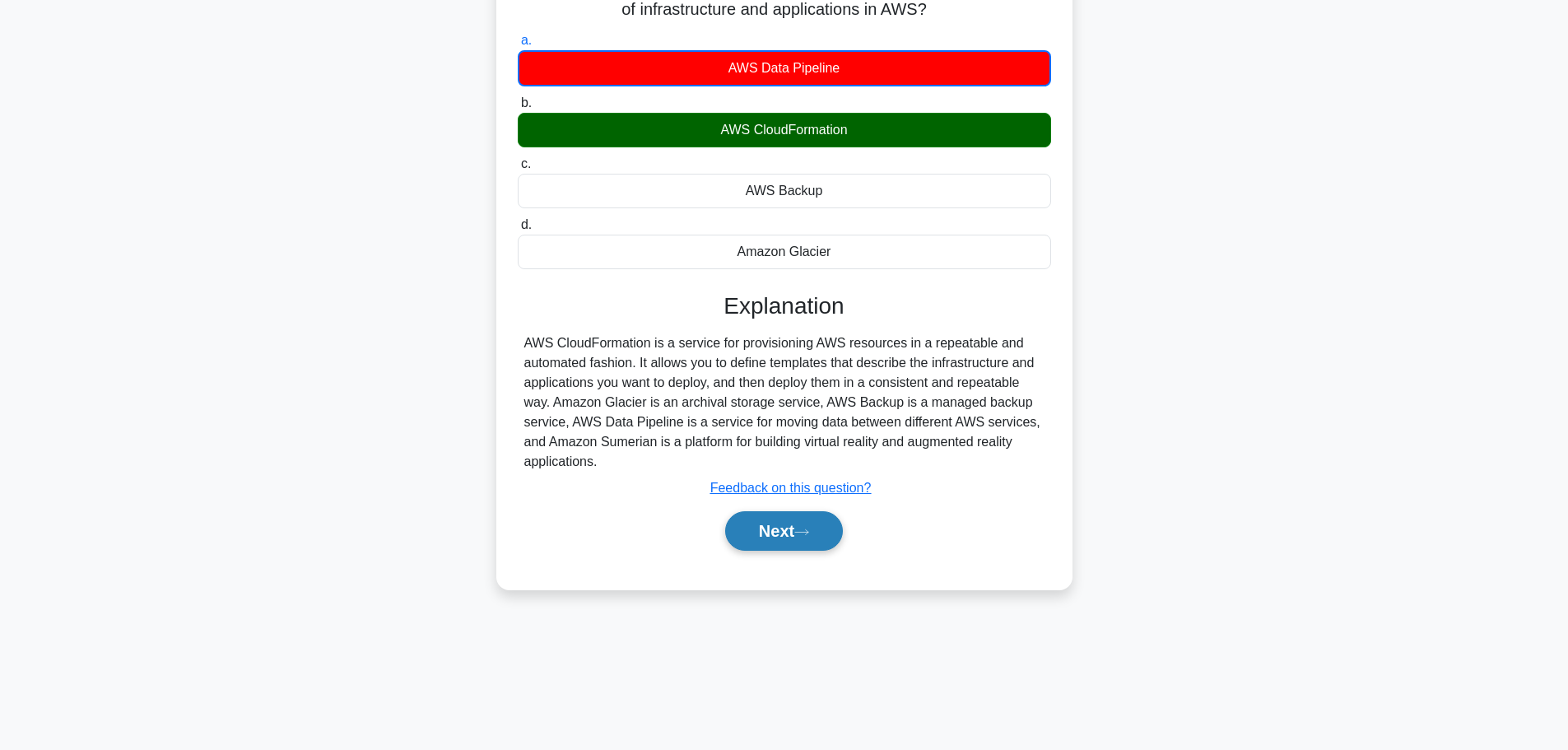 click on "Next" at bounding box center [784, 531] 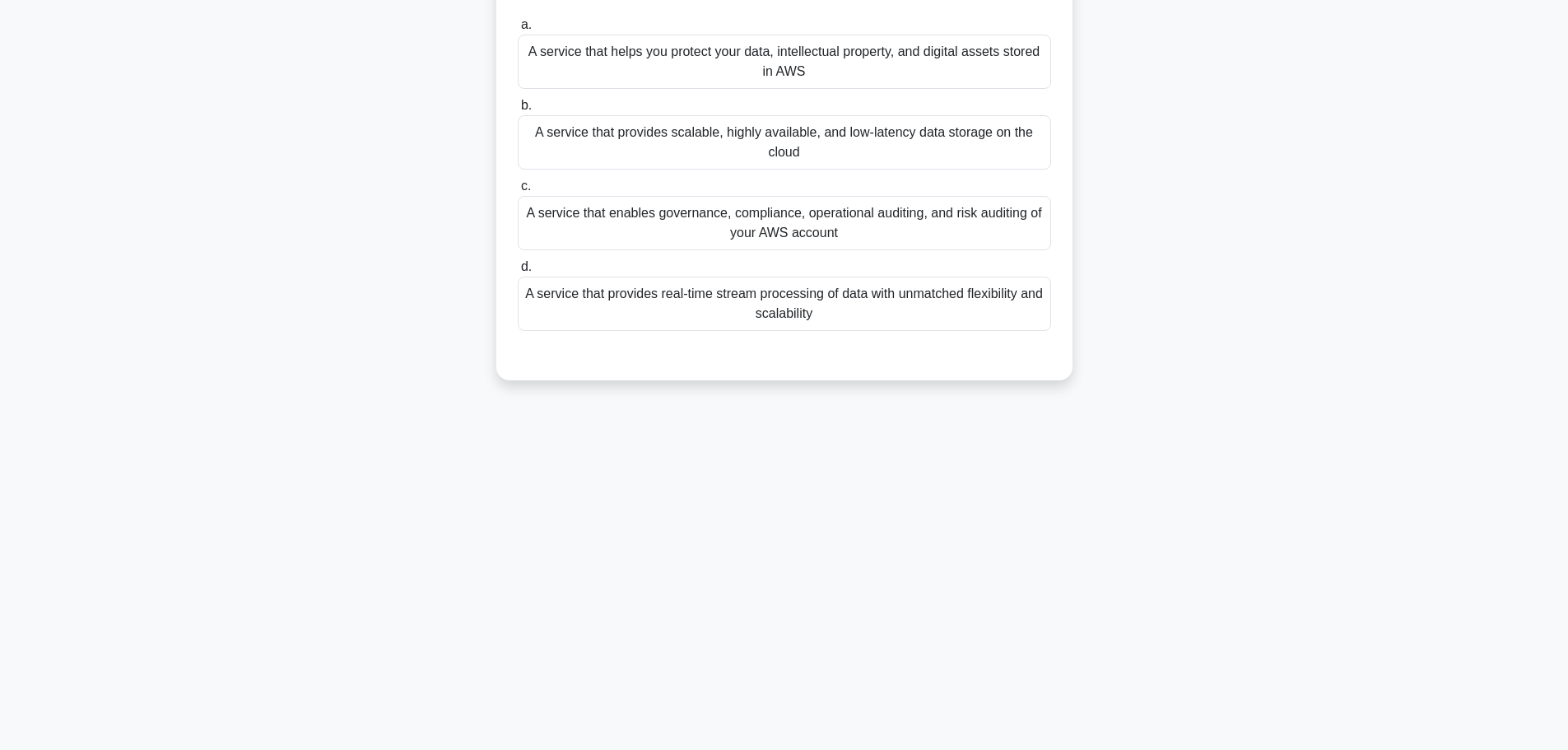 click on "14:59
Stop
AWS Certified Solutions Architect
Intermediate
21/30
What is AWS CloudTrail?
.spinner_0XTQ{transform-origin:center;animation:spinner_y6GP .75s linear infinite}@keyframes spinner_y6GP{100%{transform:rotate(360deg)}}
a.
b. c. d." at bounding box center [784, 332] 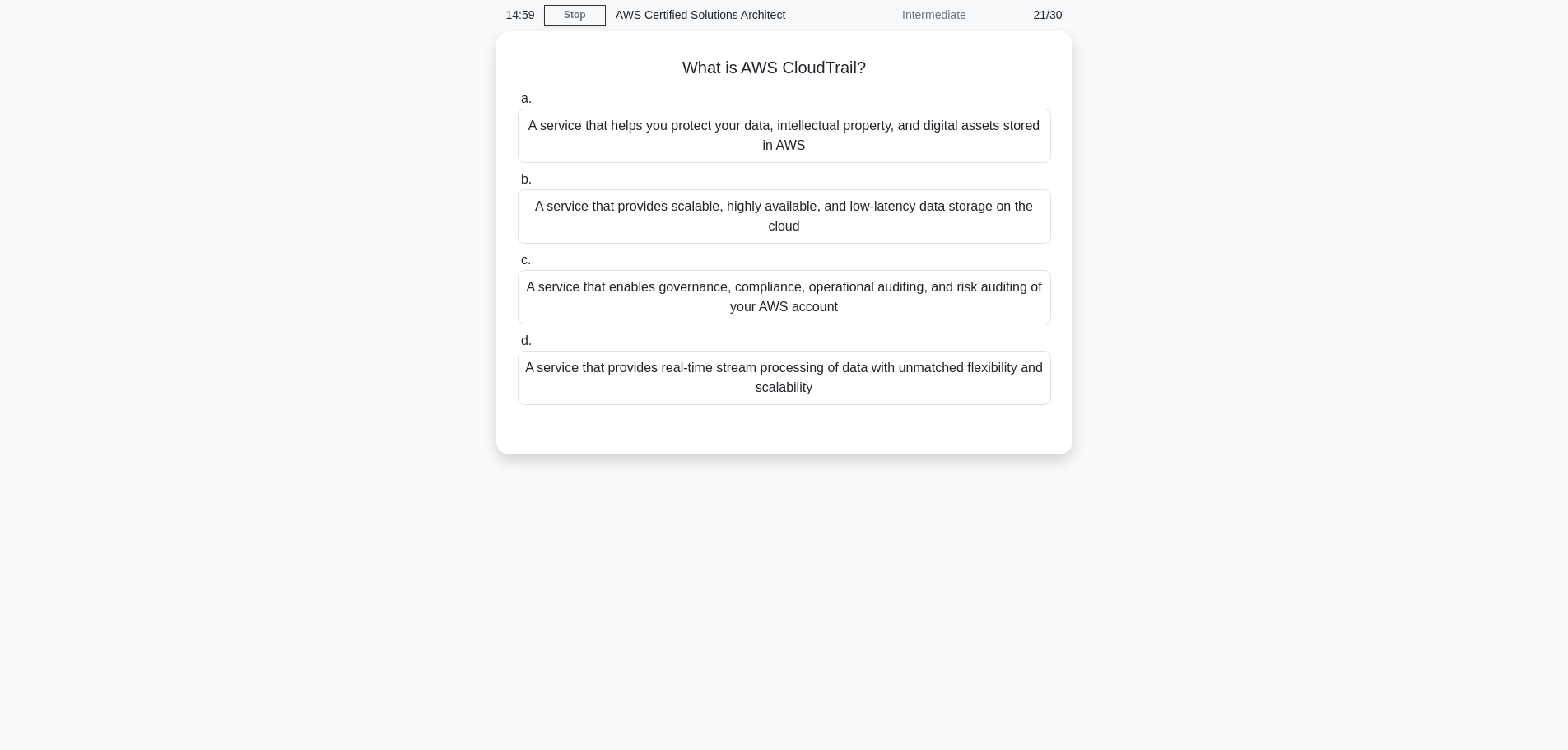 scroll, scrollTop: 0, scrollLeft: 0, axis: both 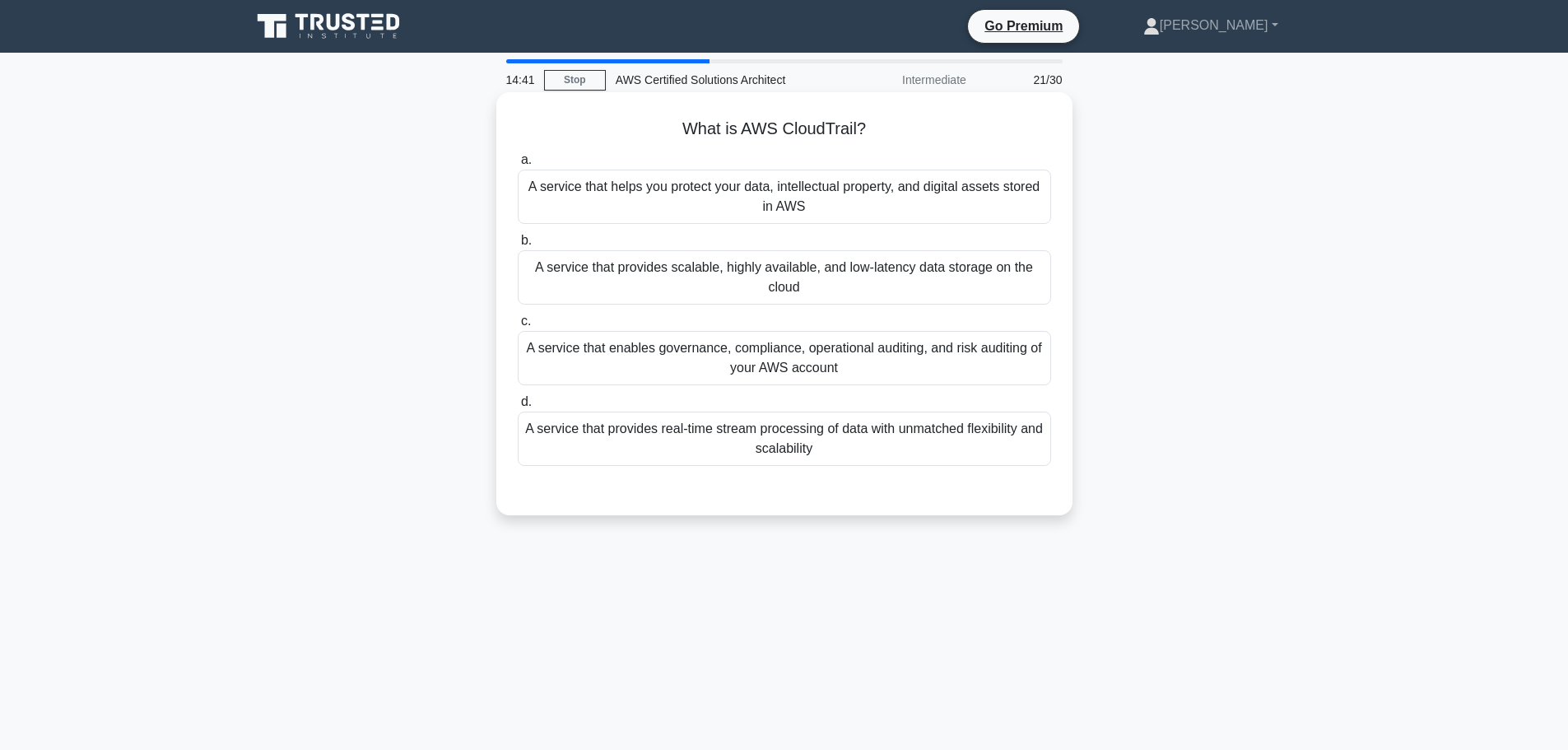 click on "A service that enables governance, compliance, operational auditing, and risk auditing of your AWS account" at bounding box center (784, 358) 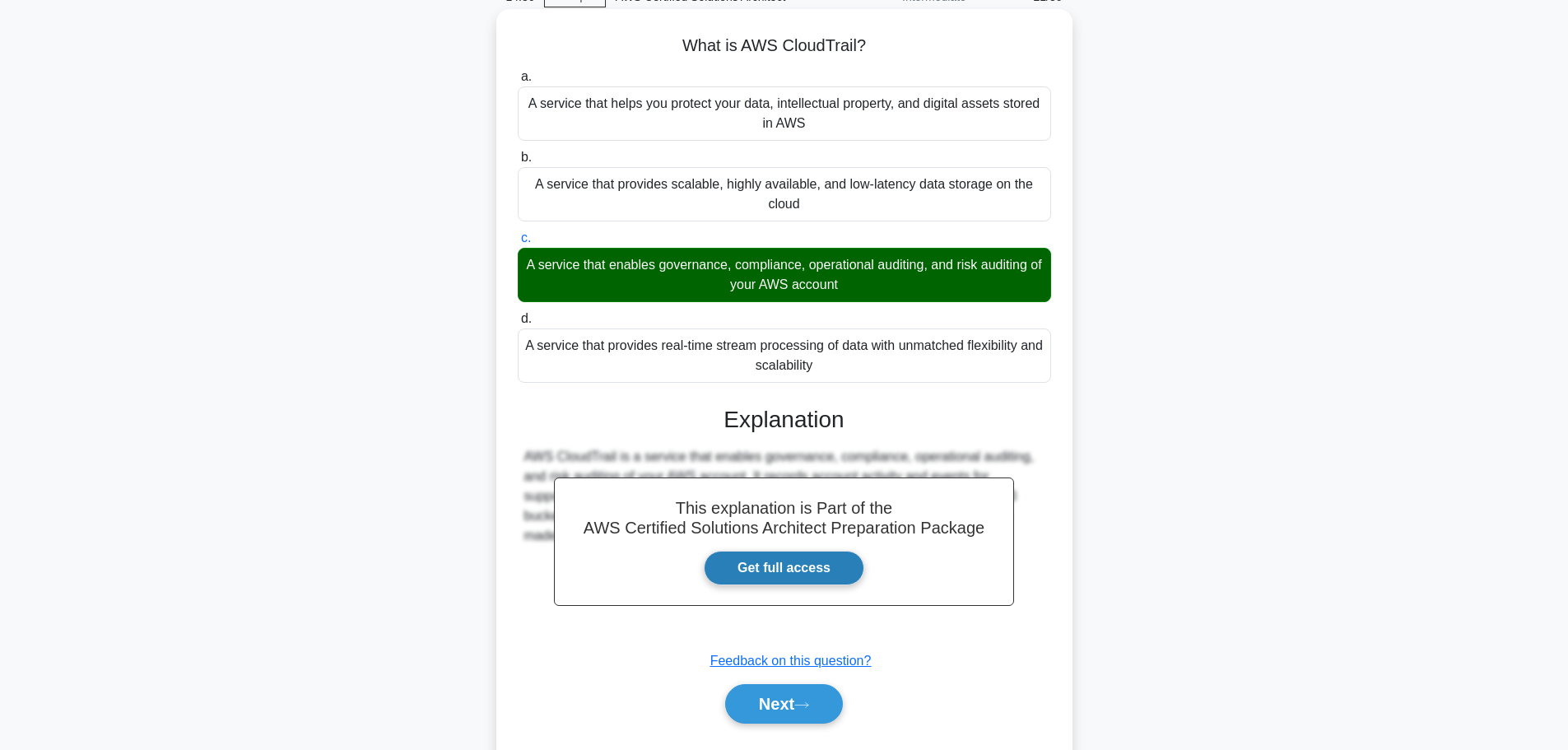 scroll, scrollTop: 139, scrollLeft: 0, axis: vertical 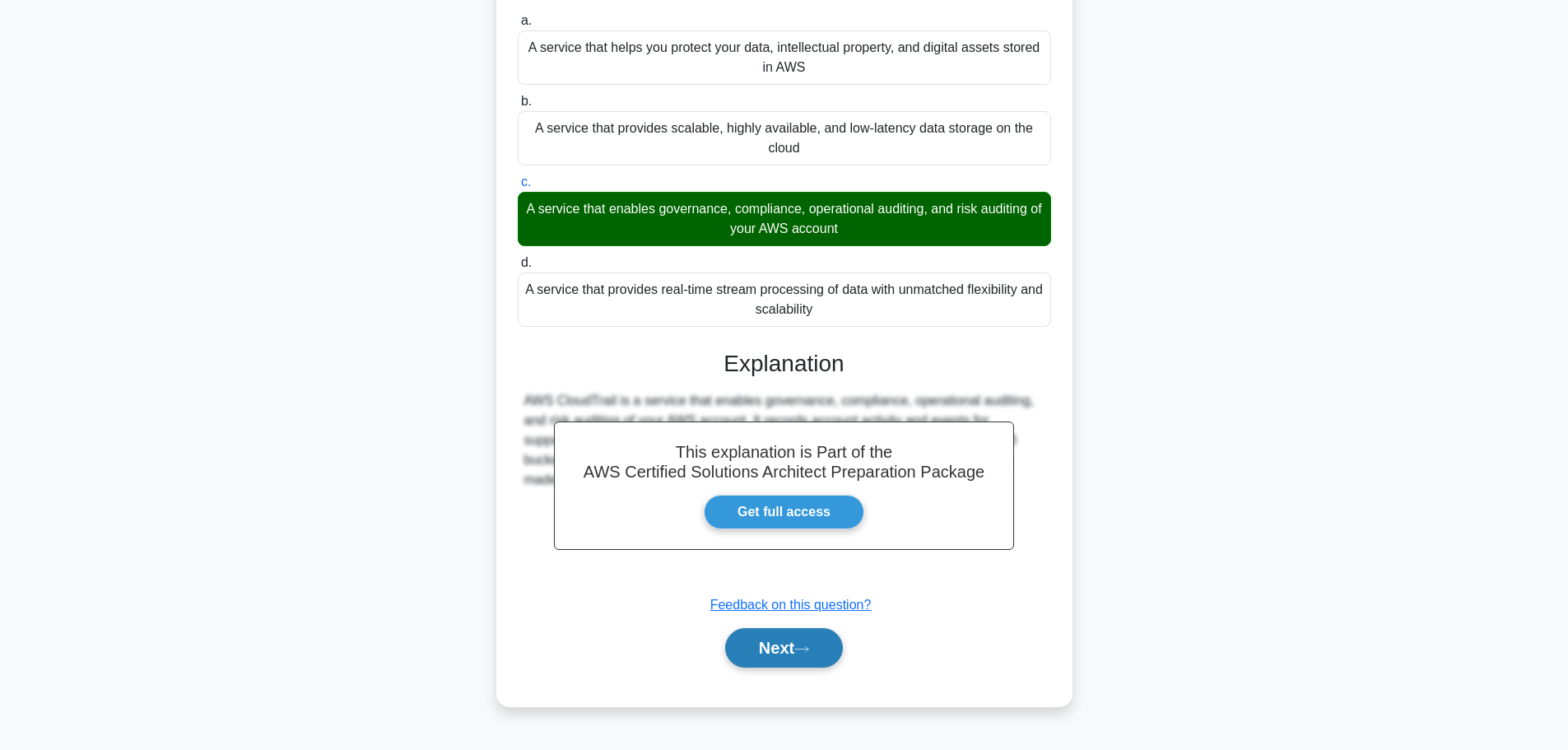 click on "Next" at bounding box center [784, 648] 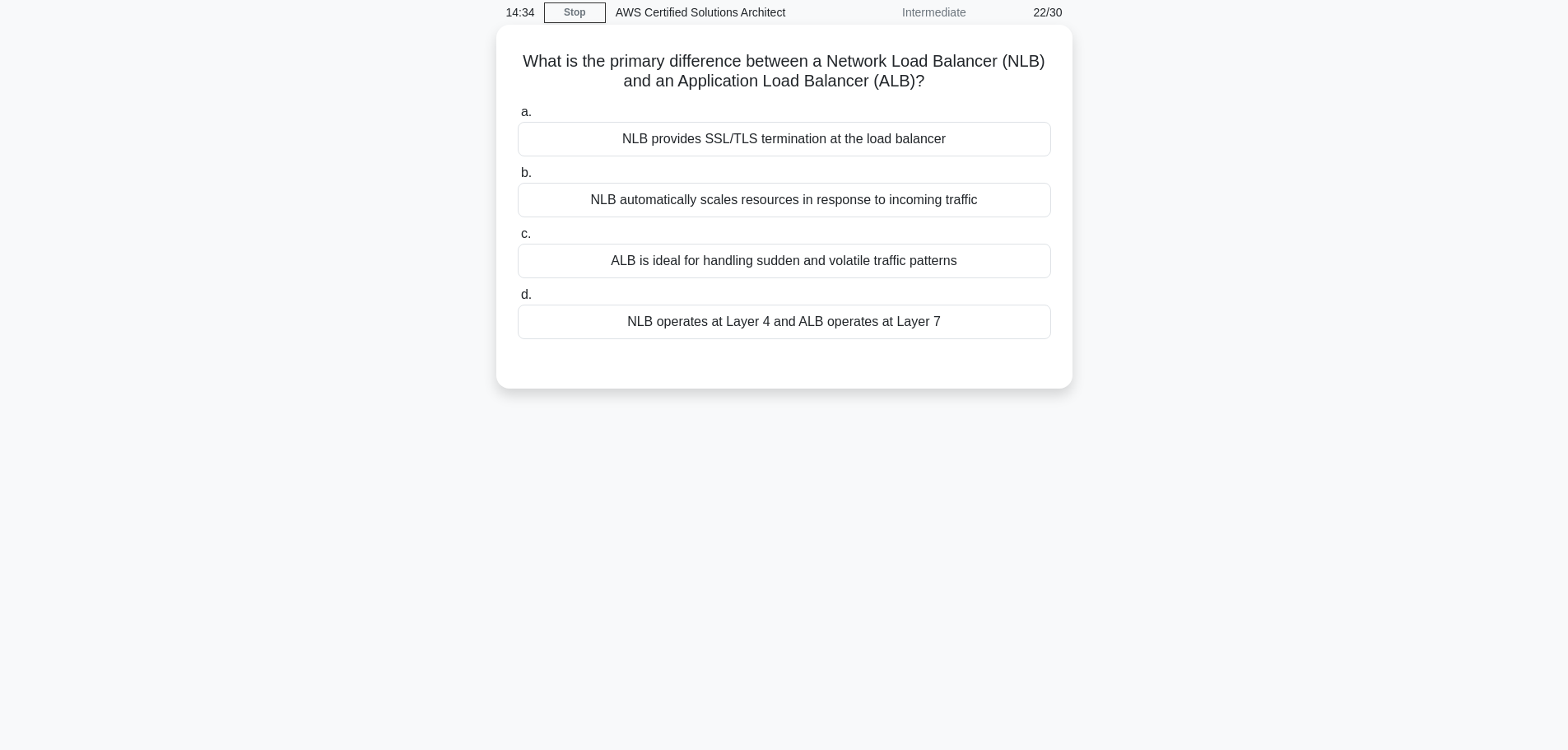 scroll, scrollTop: 0, scrollLeft: 0, axis: both 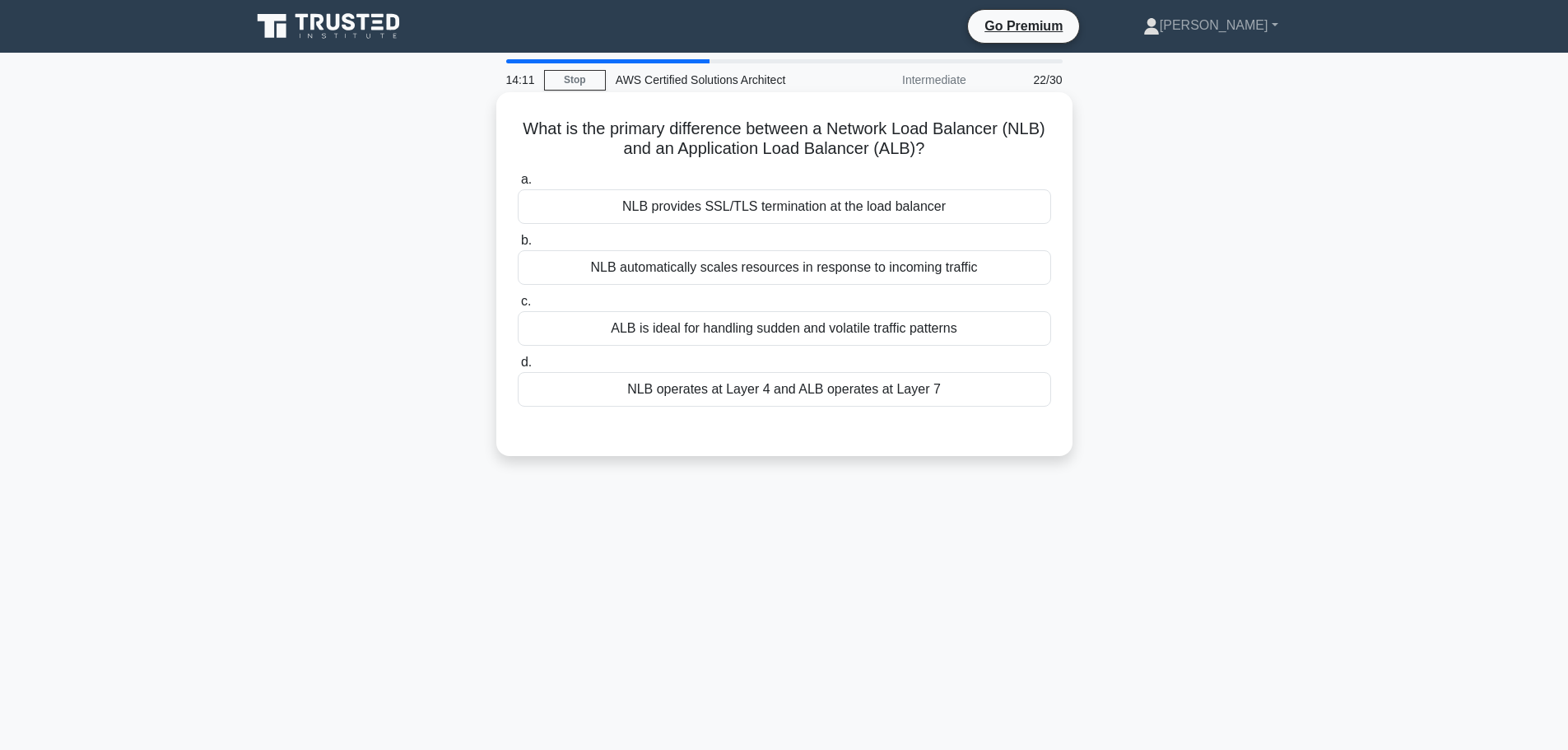 click on "NLB operates at Layer 4 and ALB operates at Layer 7" at bounding box center [784, 389] 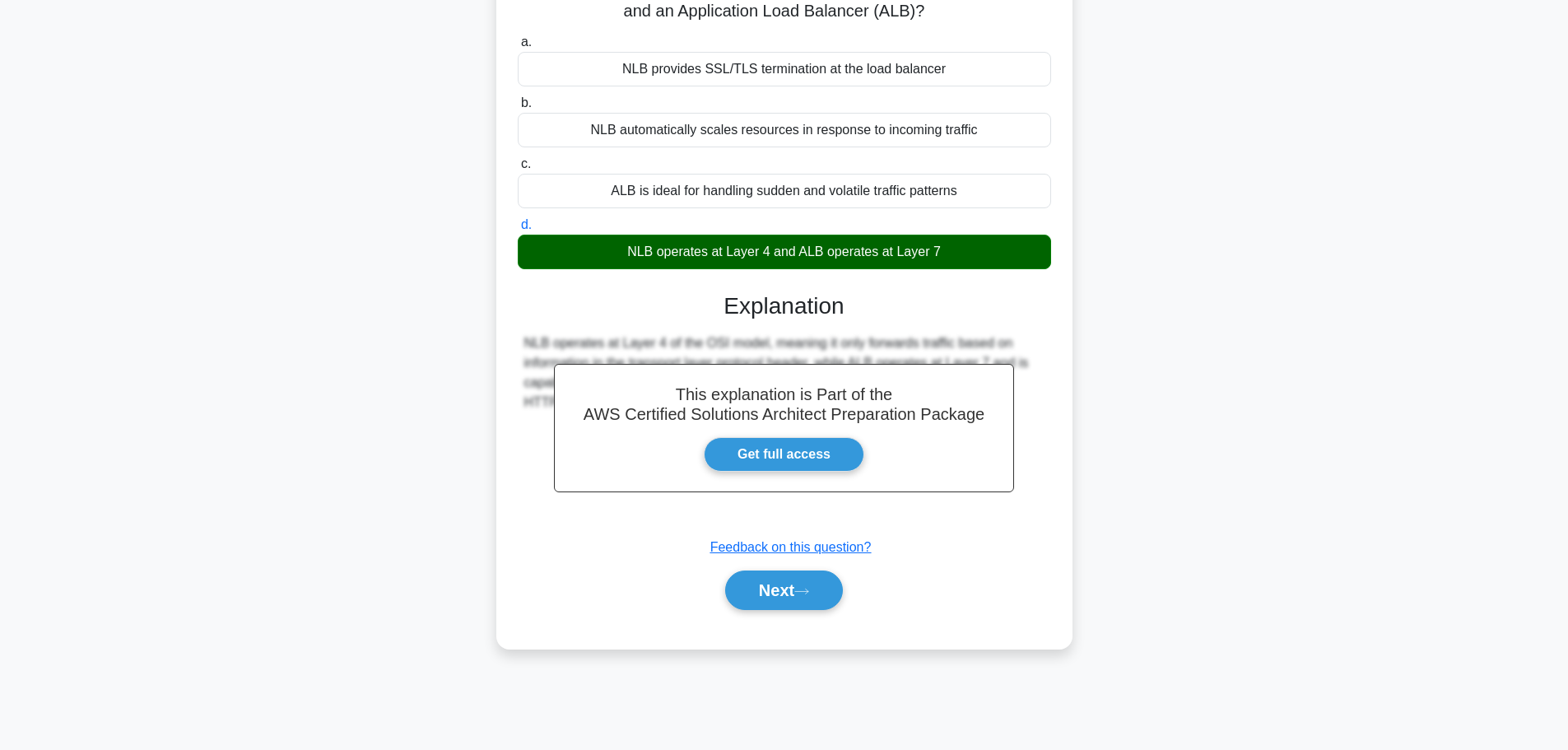 scroll, scrollTop: 139, scrollLeft: 0, axis: vertical 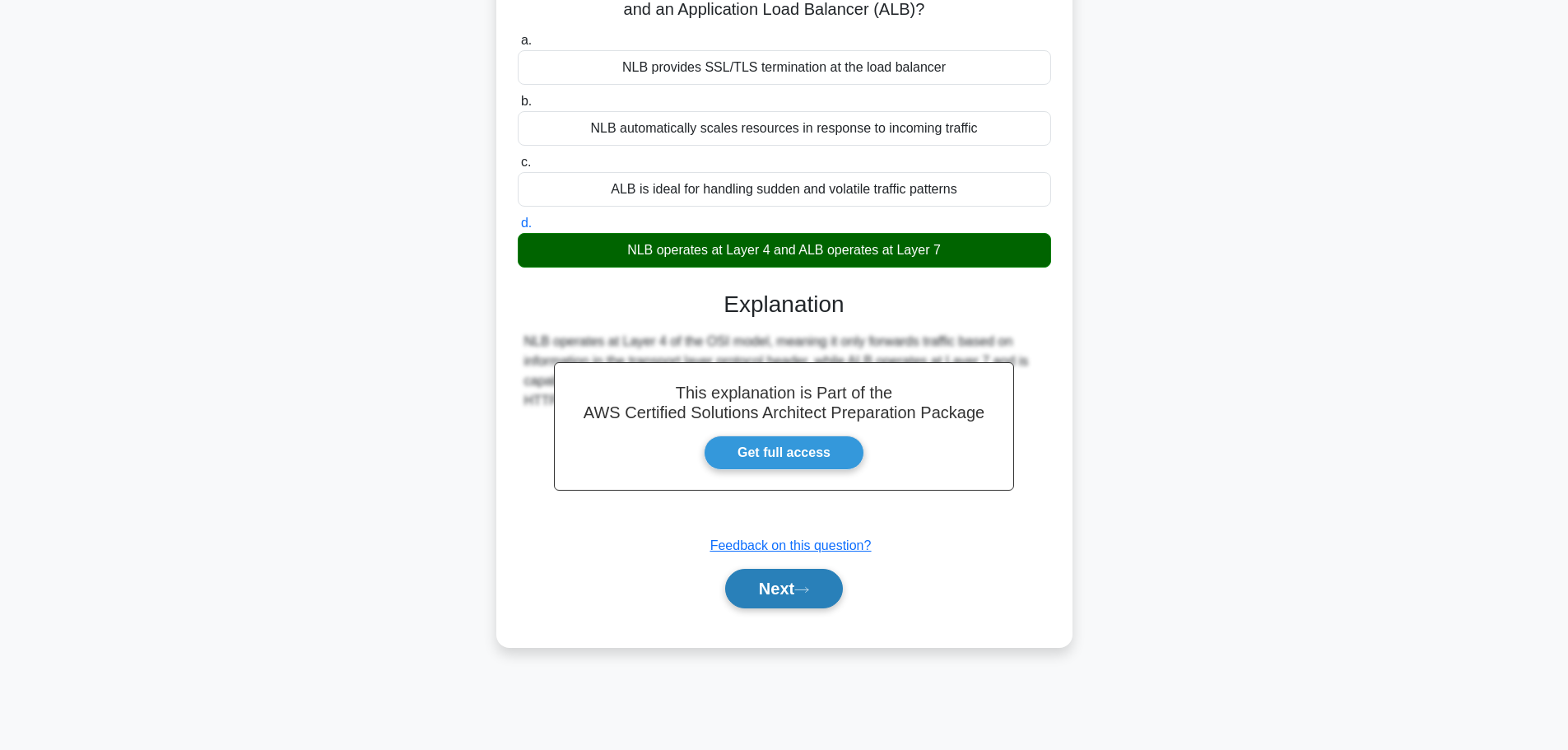 click on "Next" at bounding box center [784, 589] 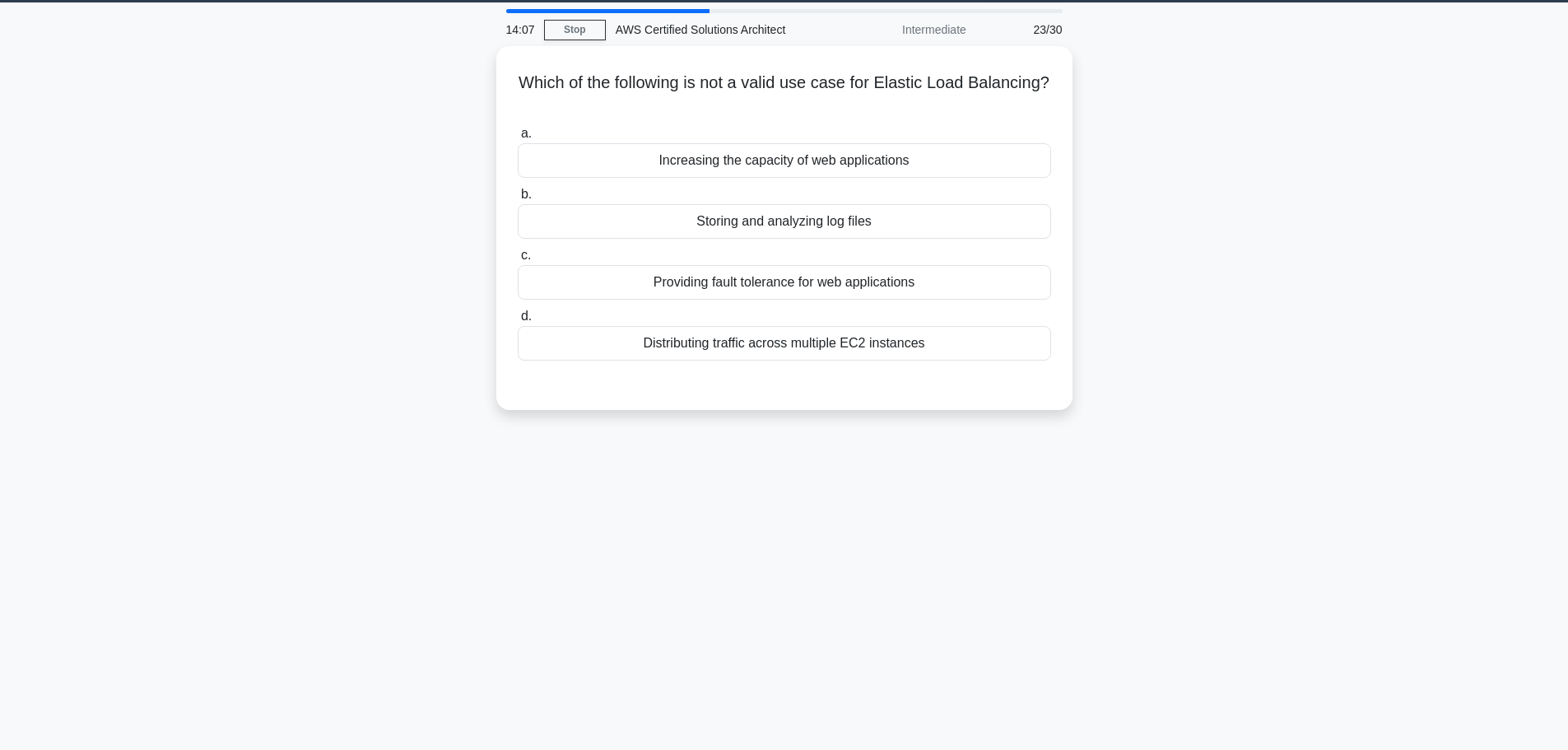 scroll, scrollTop: 0, scrollLeft: 0, axis: both 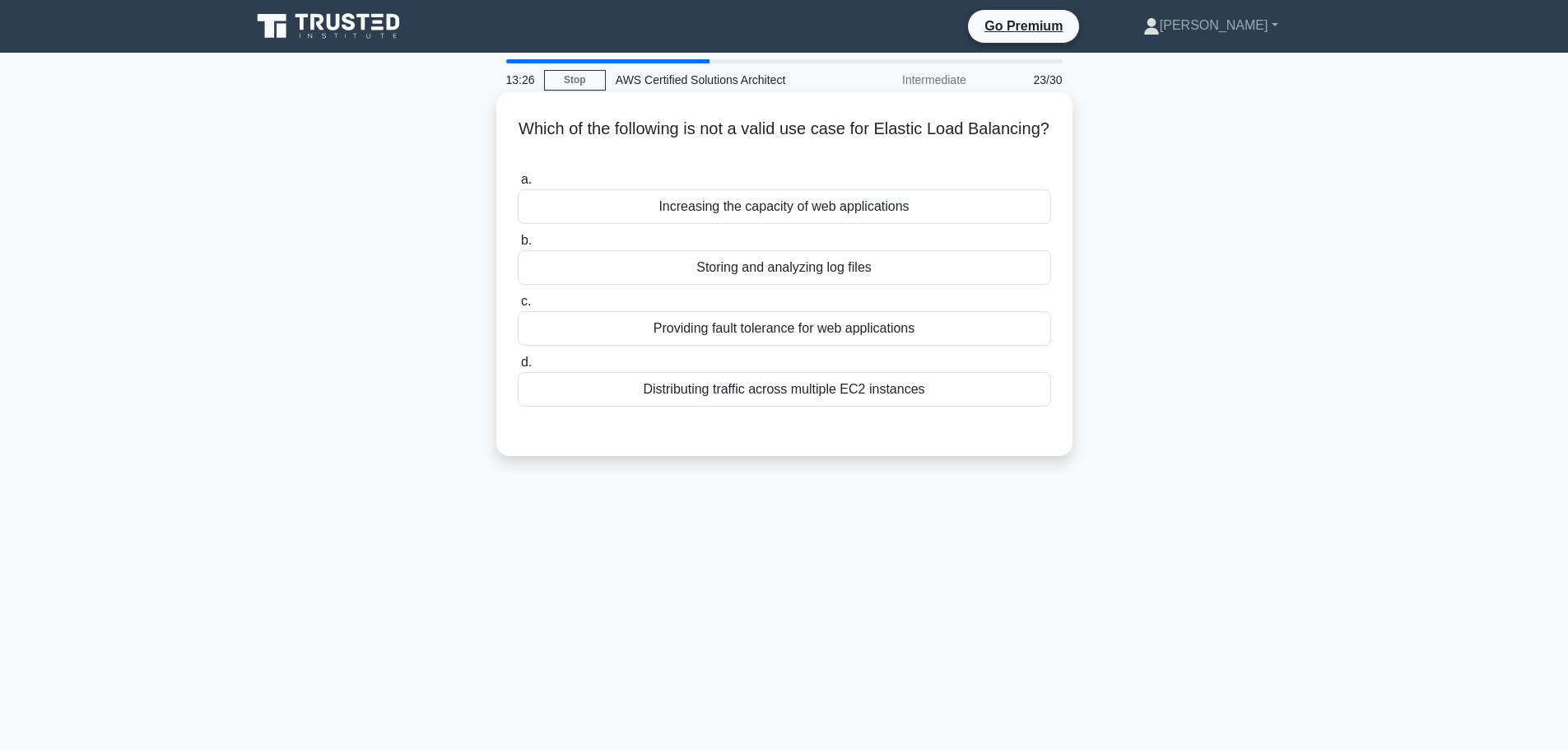 drag, startPoint x: 791, startPoint y: 395, endPoint x: 808, endPoint y: 443, distance: 50.92151 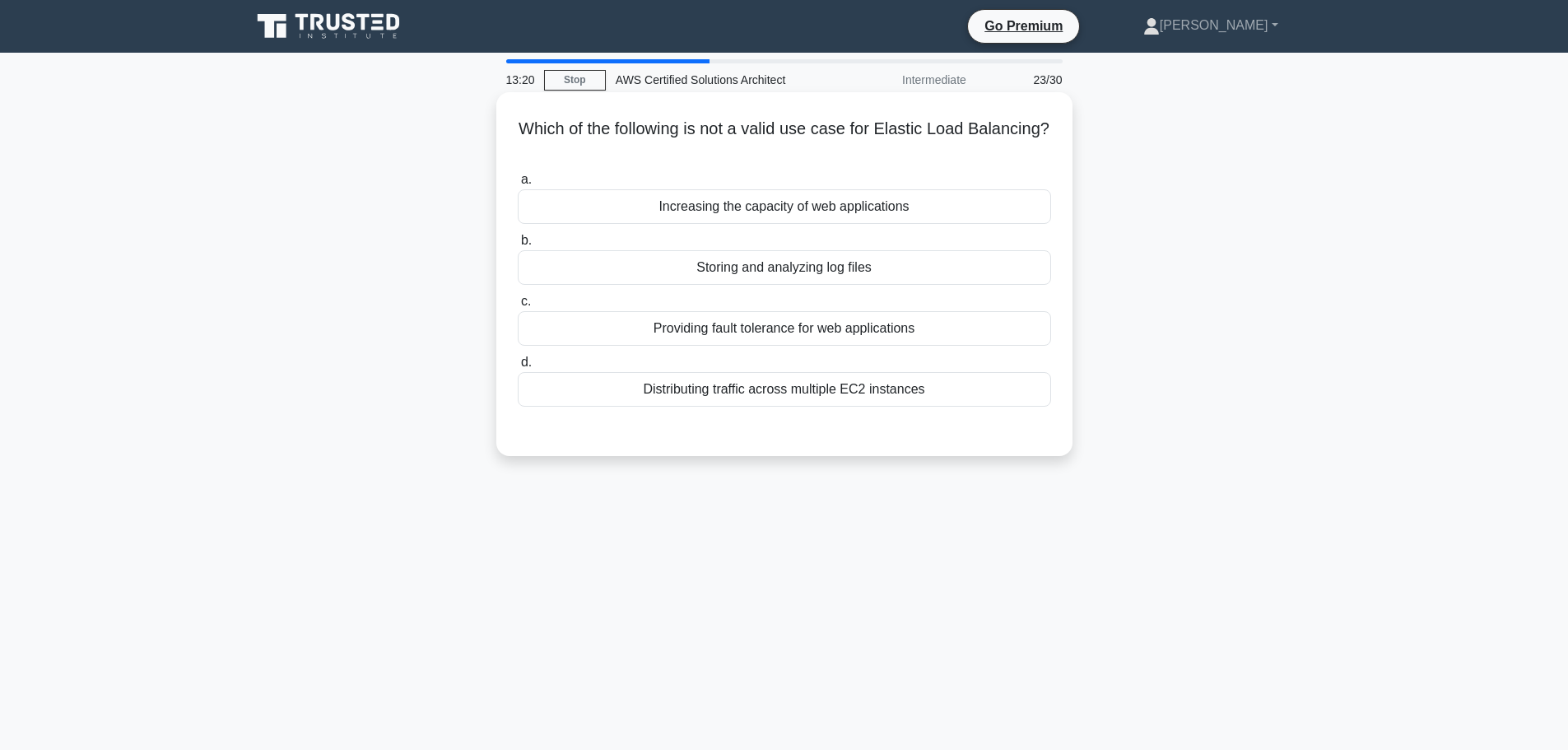 click on "Storing and analyzing log files" at bounding box center [784, 268] 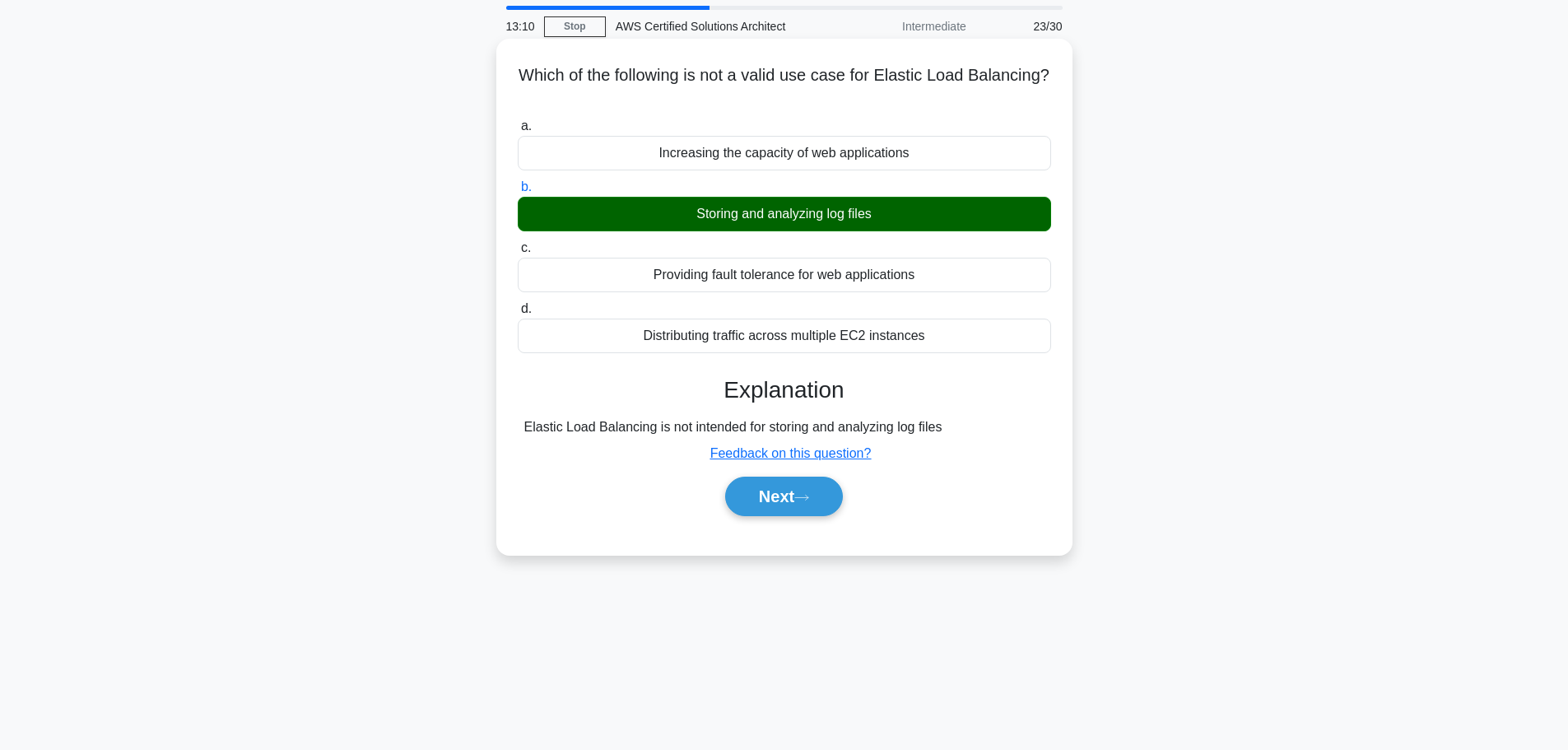 scroll, scrollTop: 82, scrollLeft: 0, axis: vertical 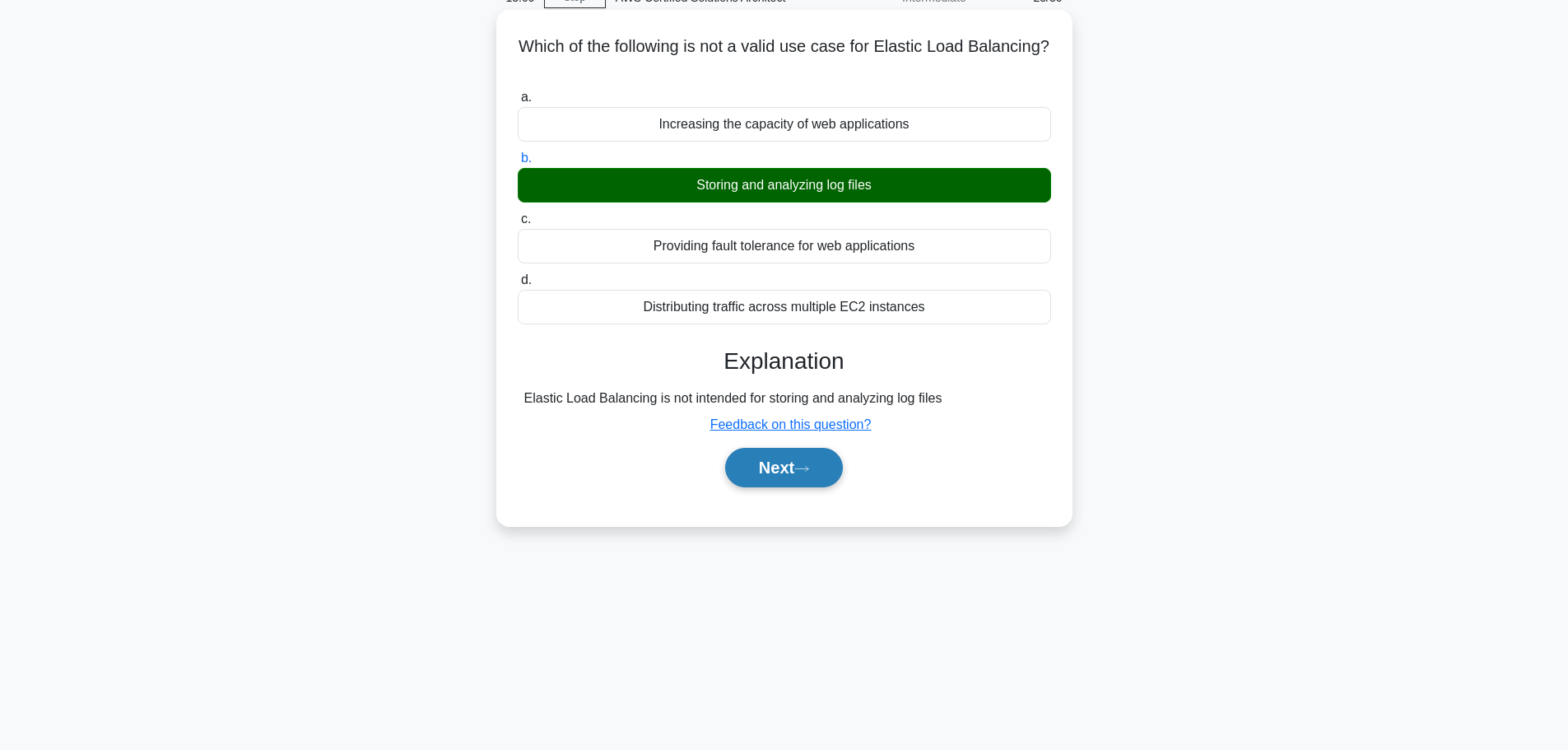 click on "Next" at bounding box center [784, 468] 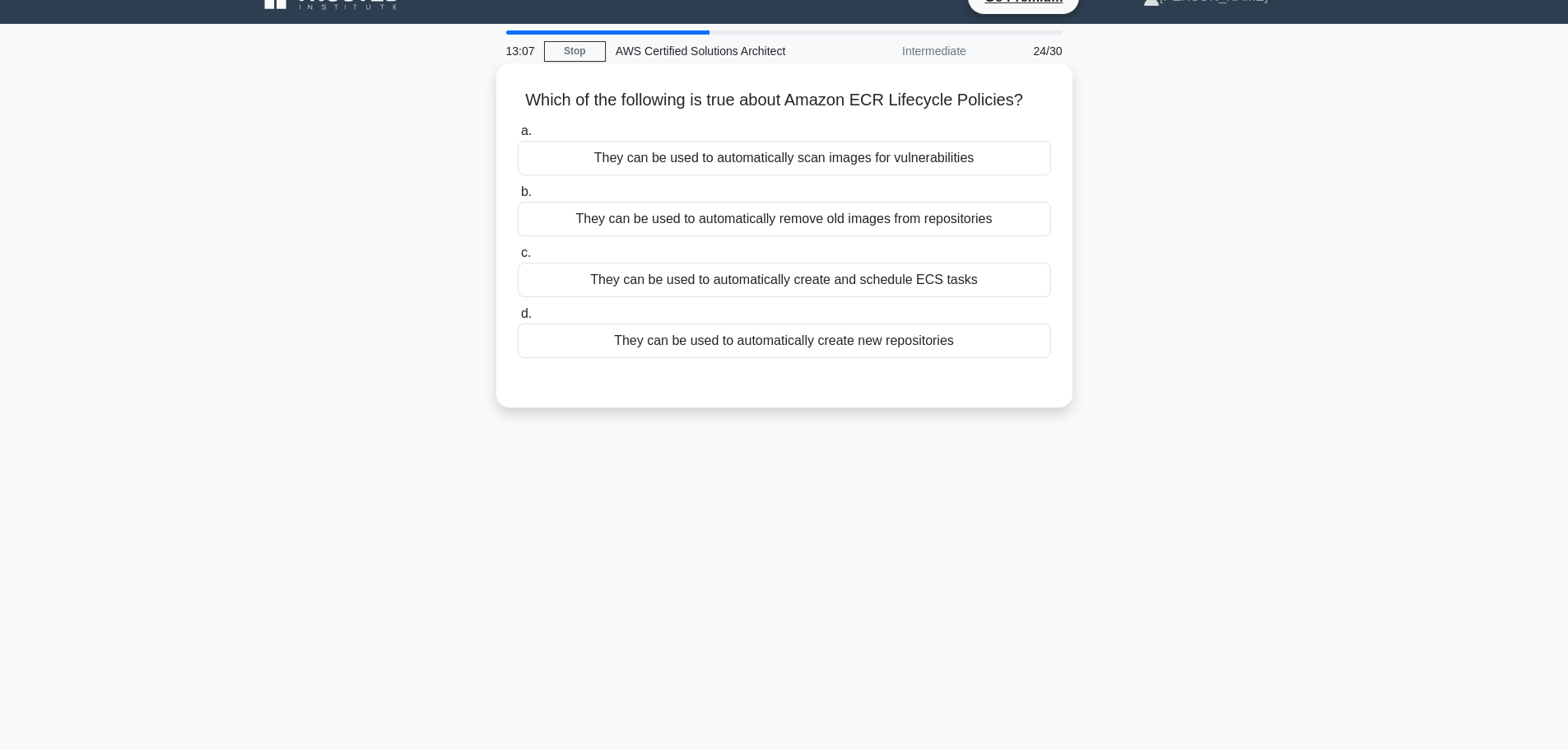 scroll, scrollTop: 0, scrollLeft: 0, axis: both 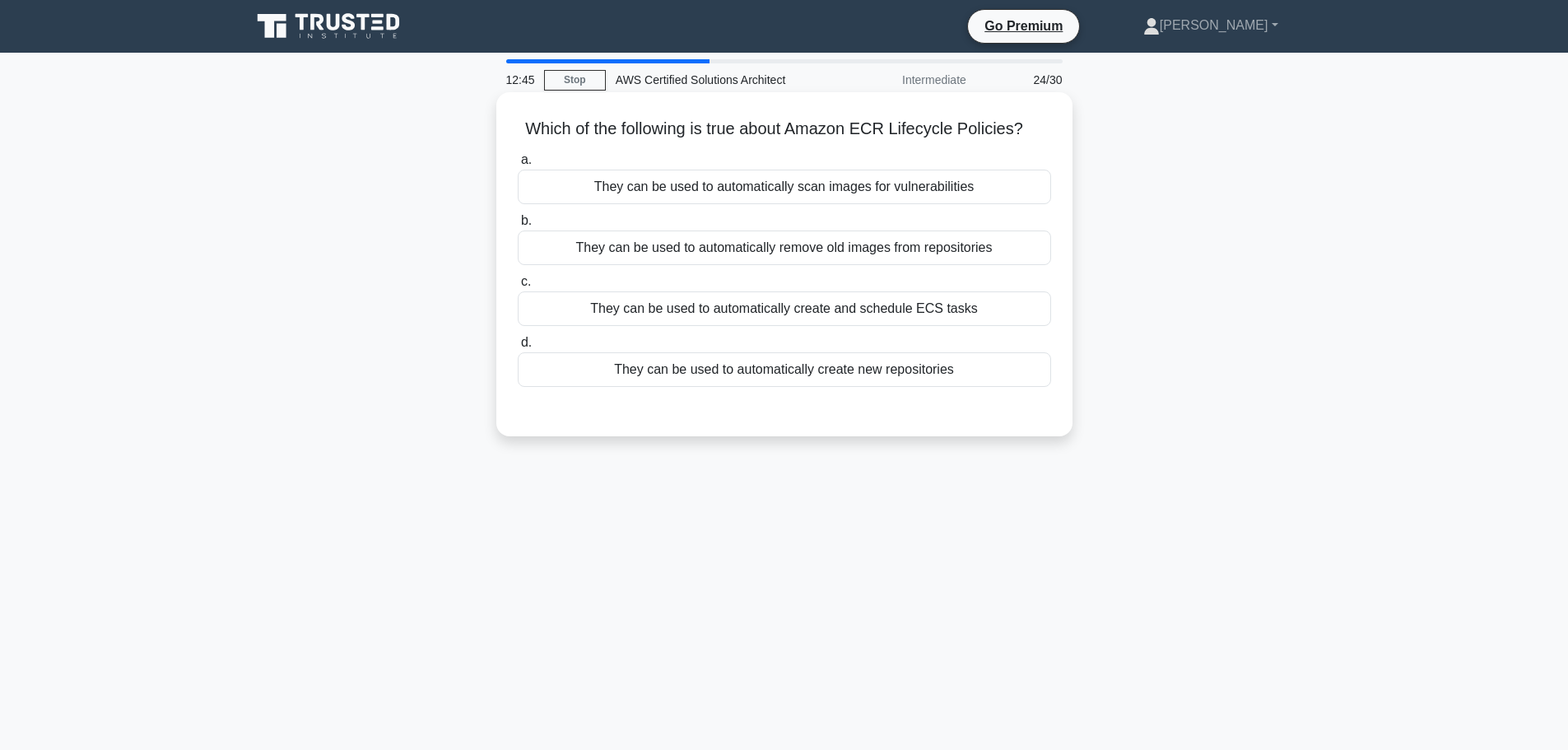 click on "They can be used to automatically remove old images from repositories" at bounding box center [784, 248] 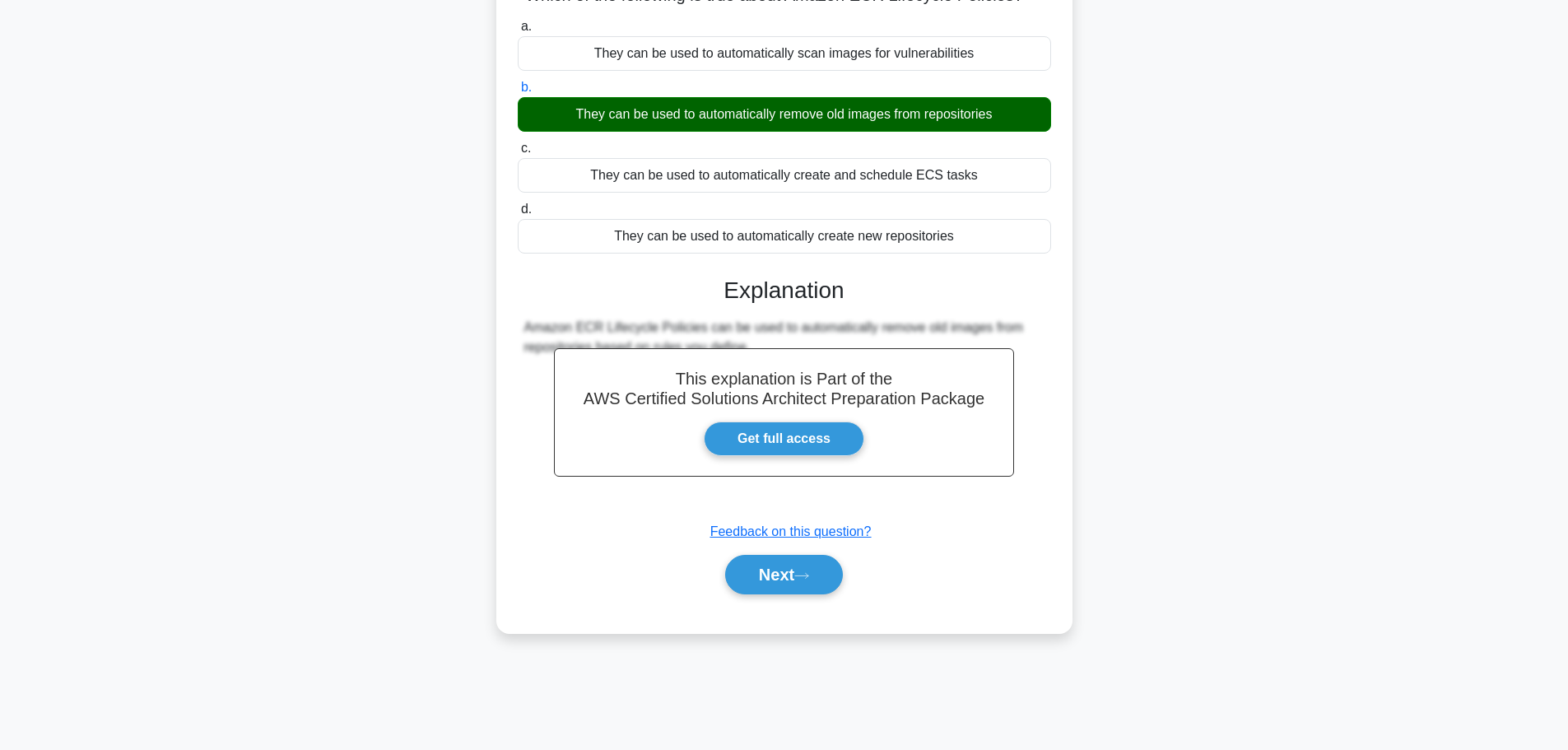 scroll, scrollTop: 139, scrollLeft: 0, axis: vertical 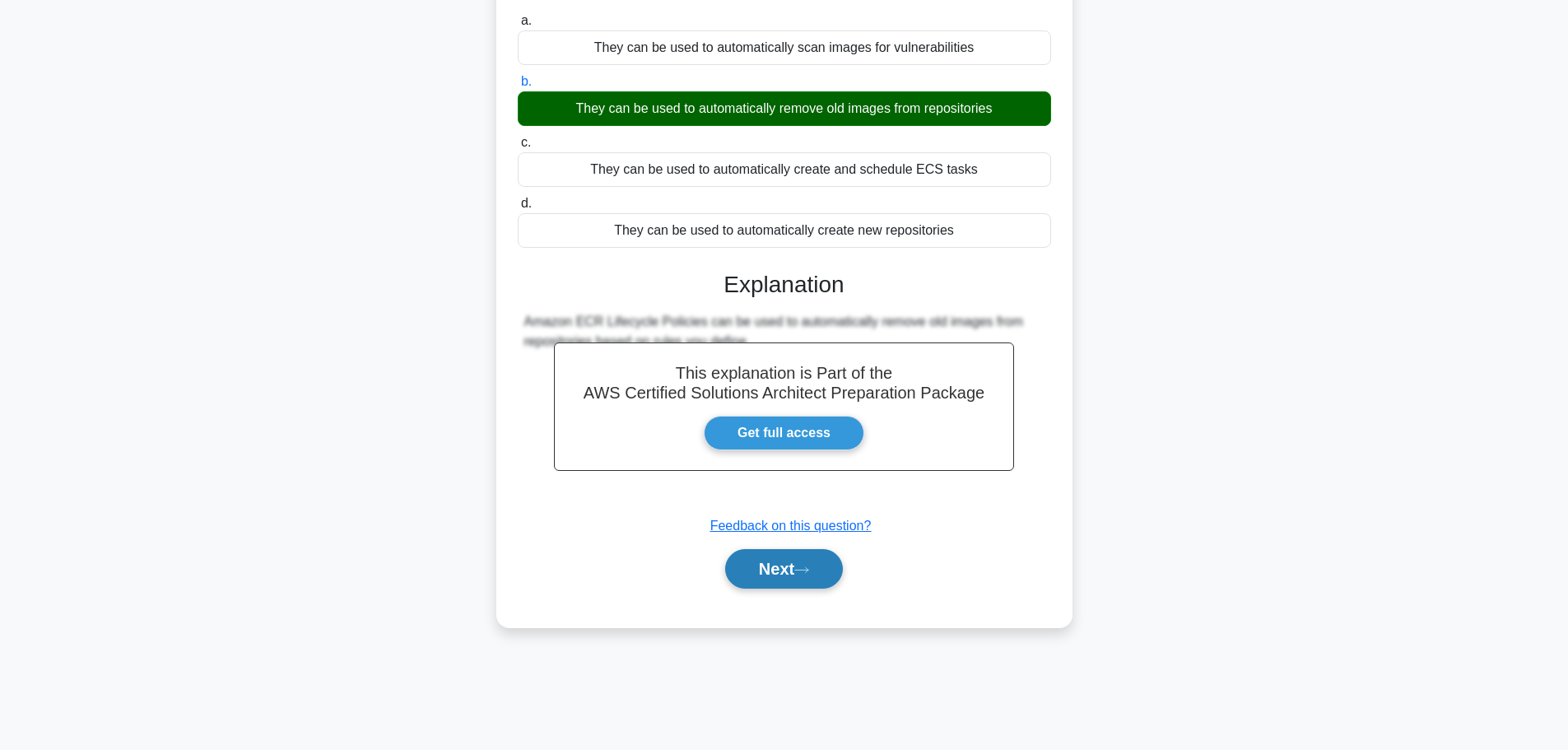 click on "Next" at bounding box center (784, 569) 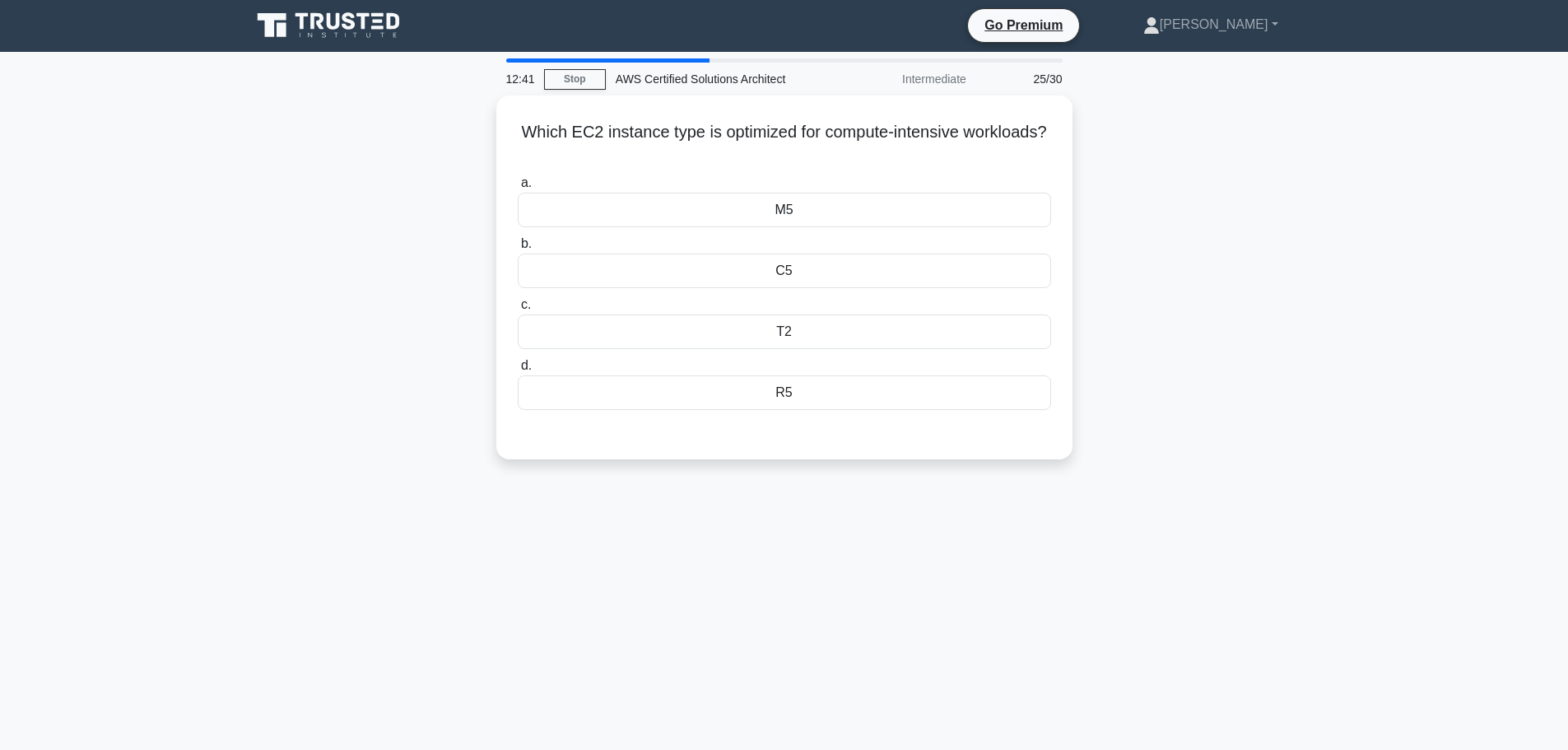 scroll, scrollTop: 0, scrollLeft: 0, axis: both 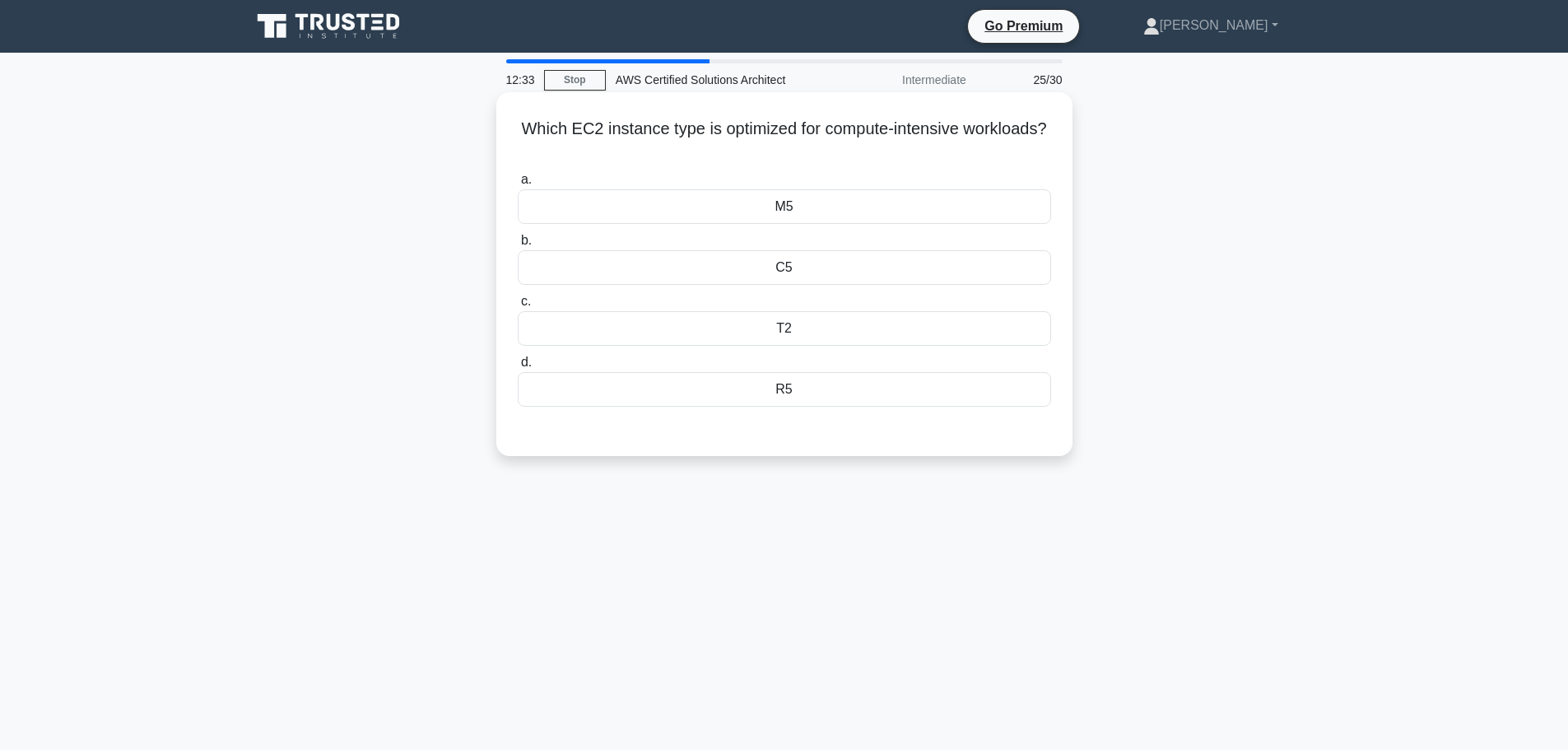 click on "M5" at bounding box center [784, 207] 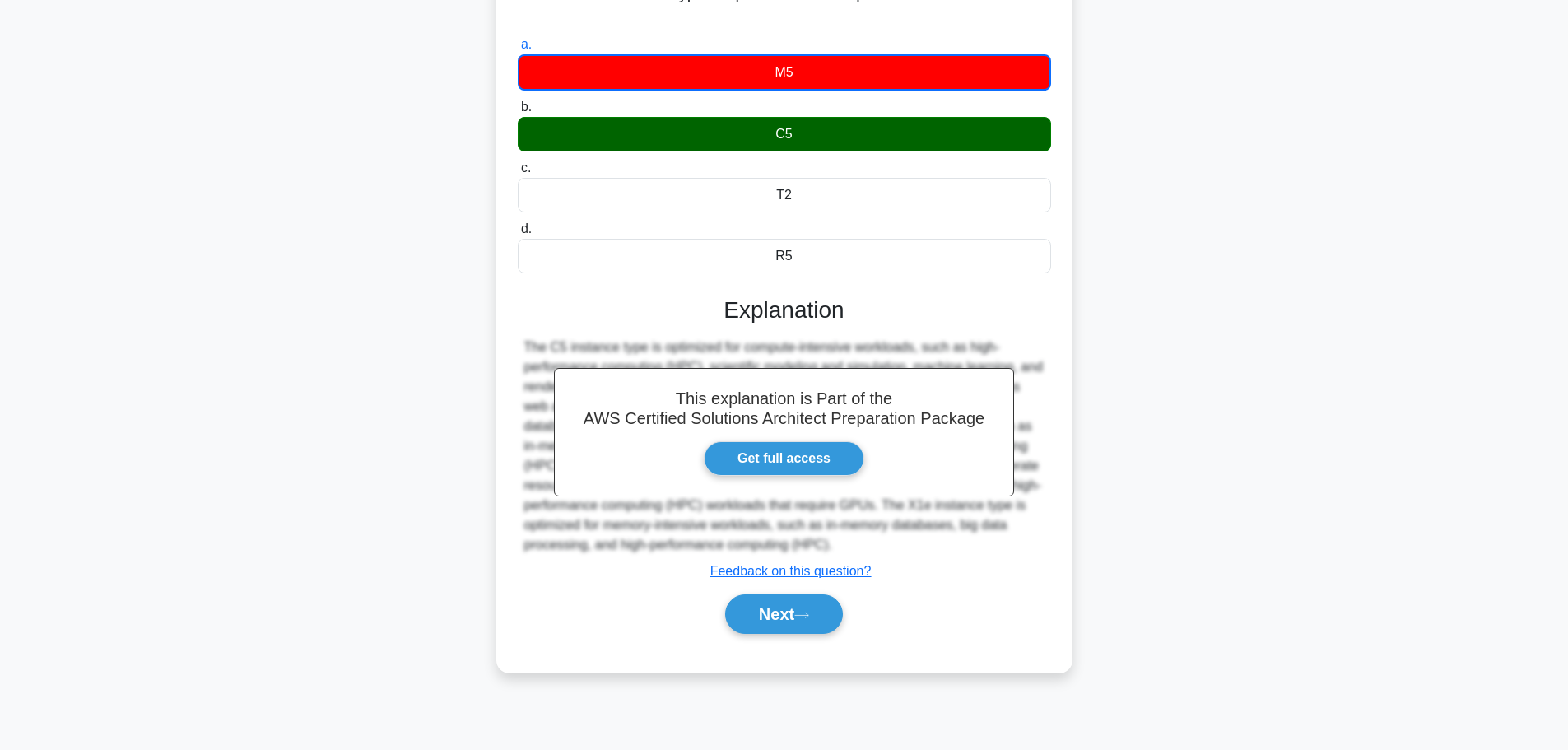 scroll, scrollTop: 139, scrollLeft: 0, axis: vertical 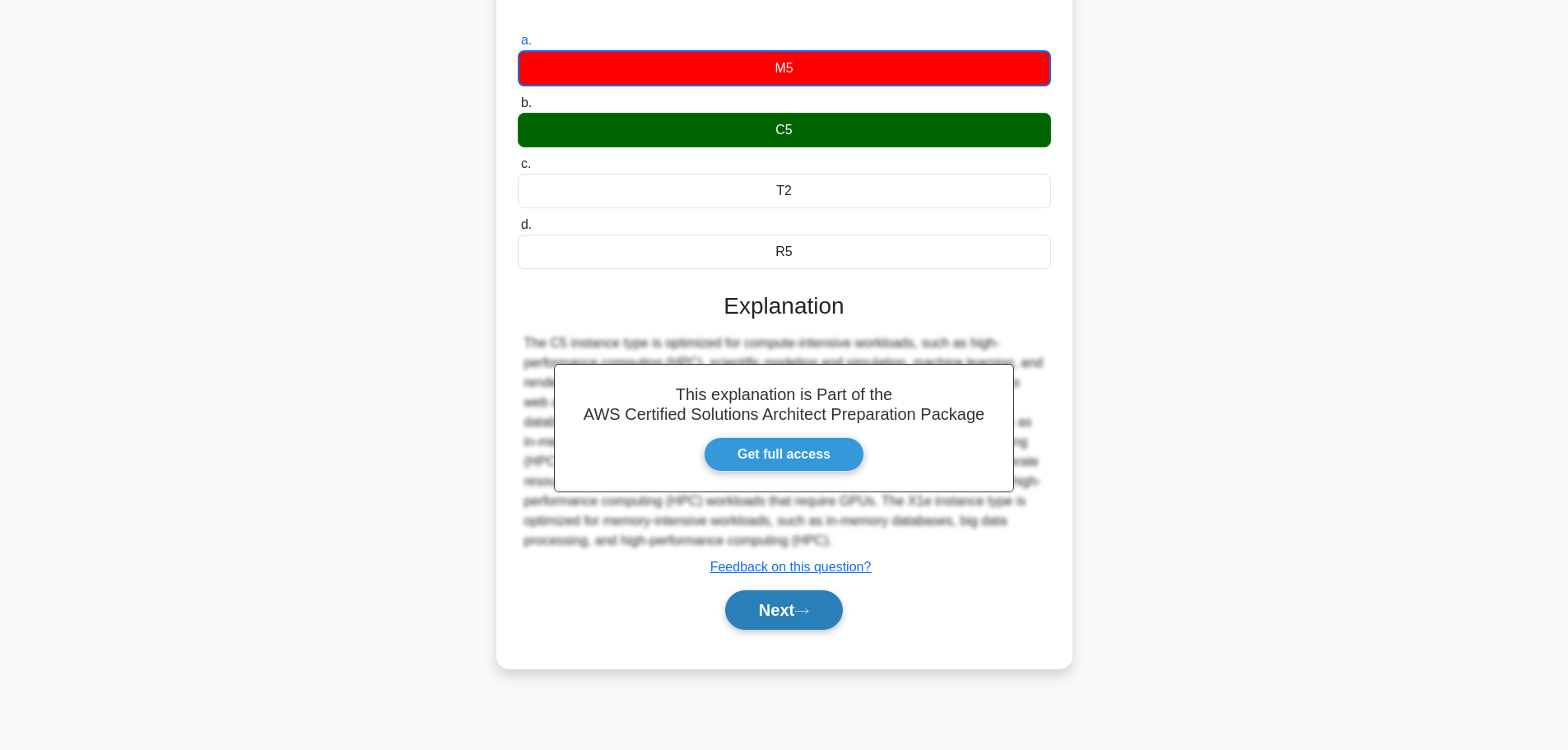 click on "Next" at bounding box center [784, 610] 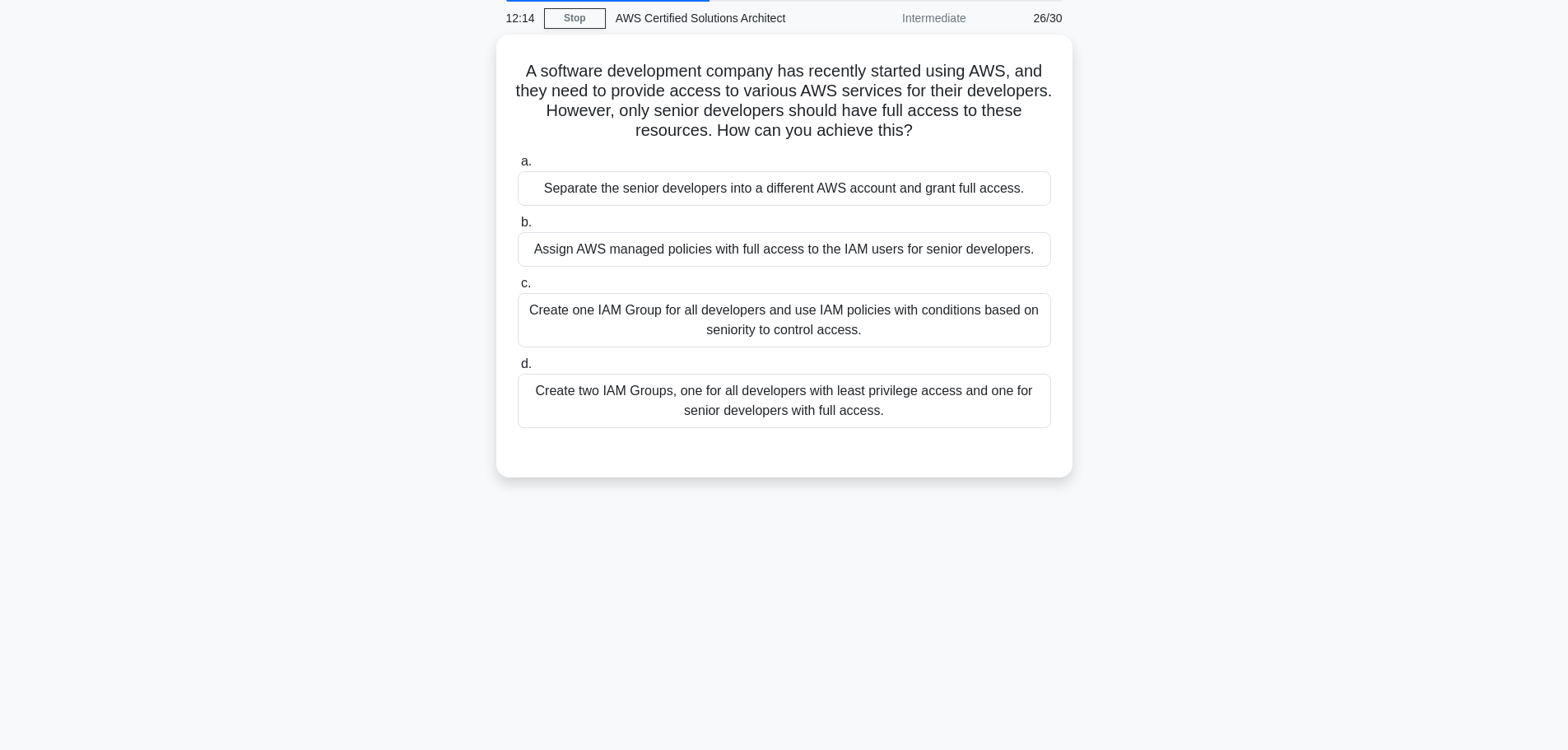 scroll, scrollTop: 0, scrollLeft: 0, axis: both 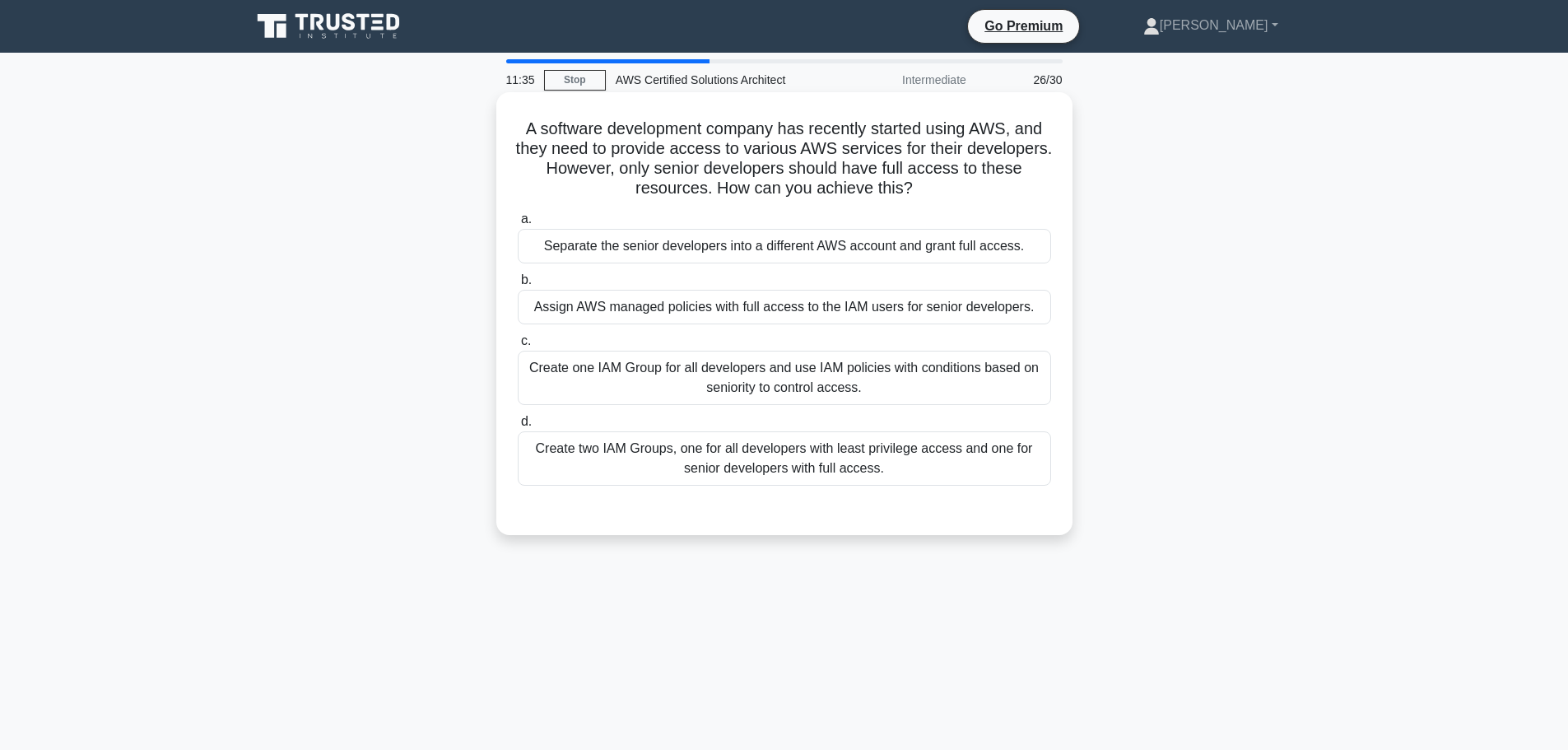 click on "Assign AWS managed policies with full access to the IAM users for senior developers." at bounding box center [784, 307] 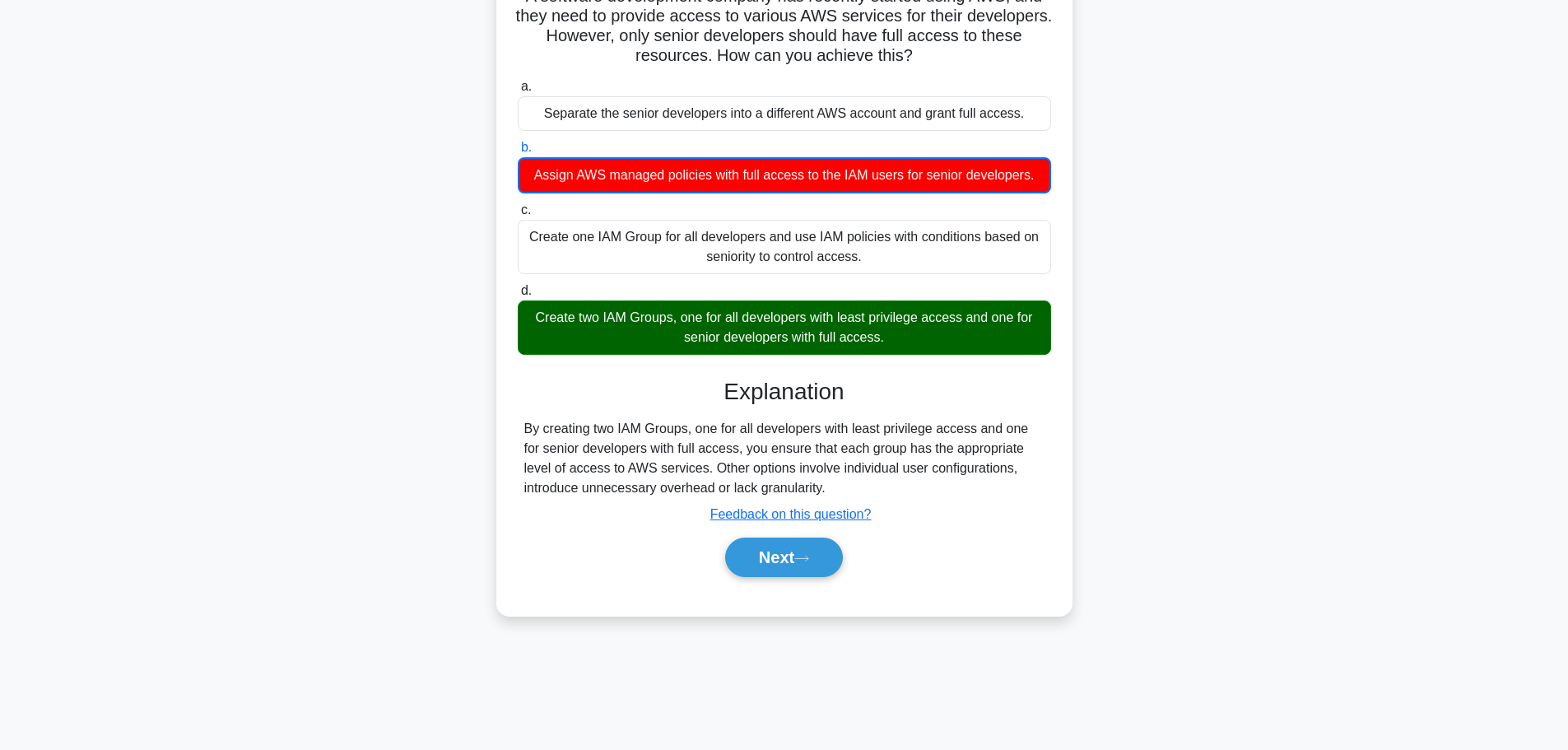 scroll, scrollTop: 139, scrollLeft: 0, axis: vertical 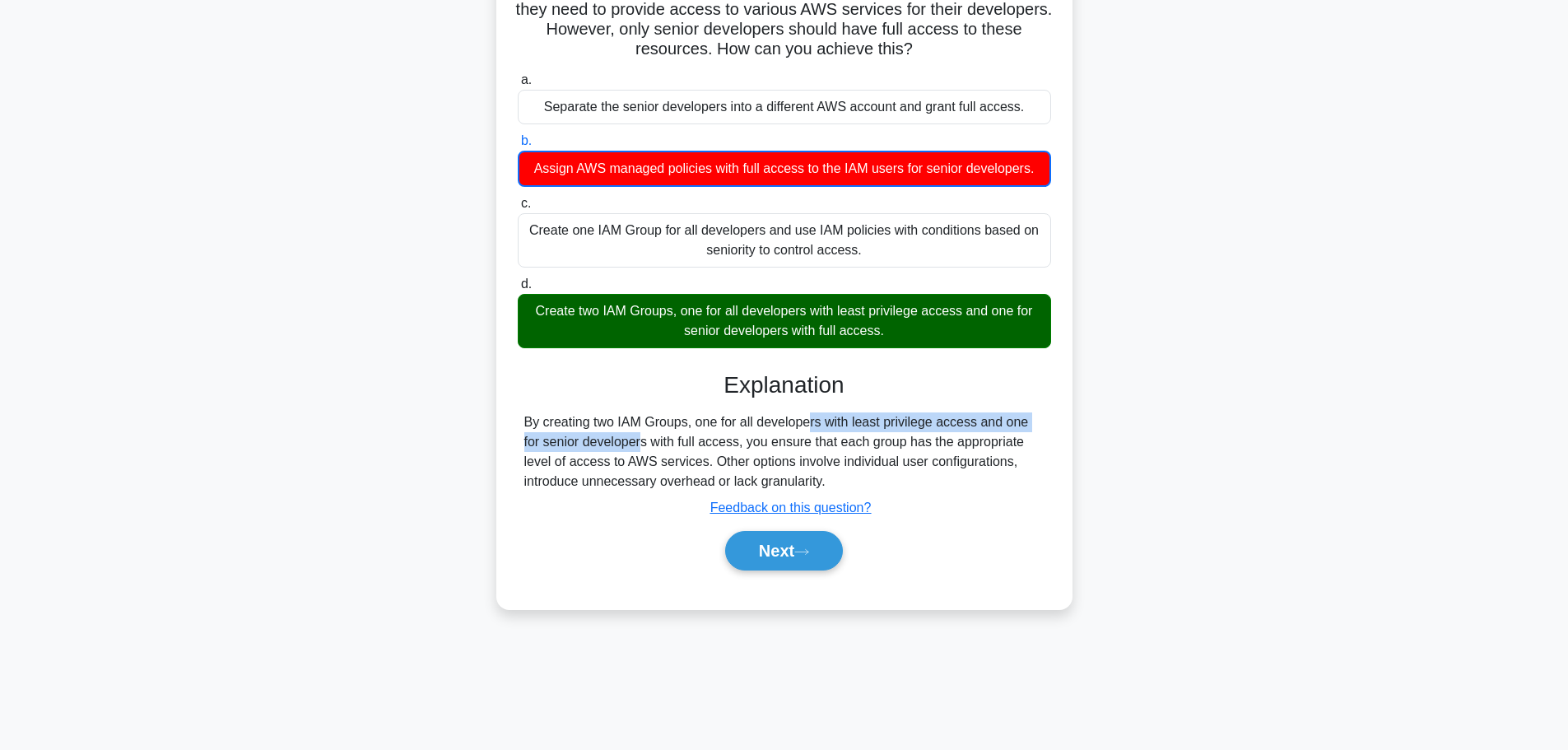 drag, startPoint x: 713, startPoint y: 429, endPoint x: 1062, endPoint y: 427, distance: 349.00573 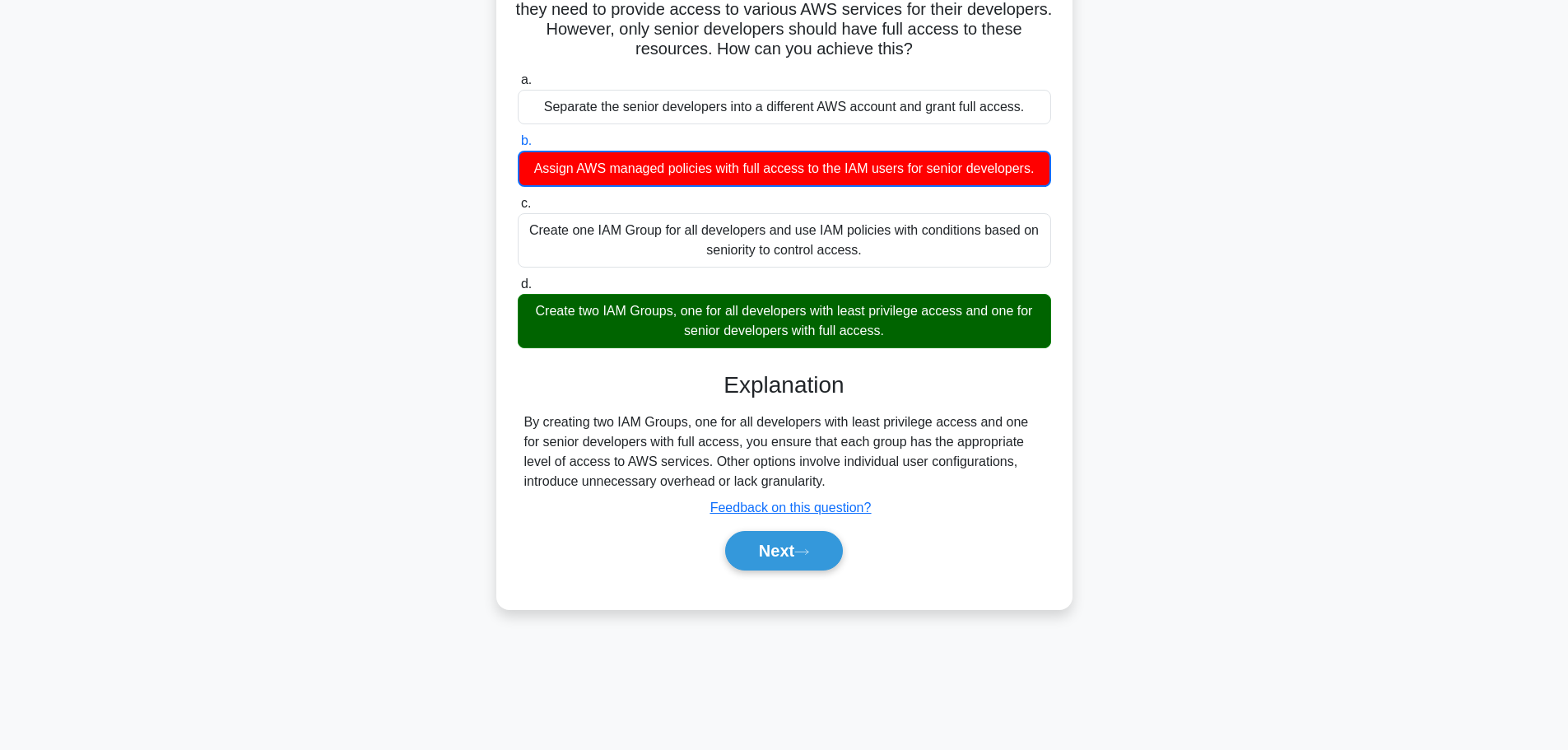 click on "By creating two IAM Groups, one for all developers with least privilege access and one for senior developers with full access, you ensure that each group has the appropriate level of access to AWS services. Other options involve individual user configurations, introduce unnecessary overhead or lack granularity." at bounding box center (784, 452) 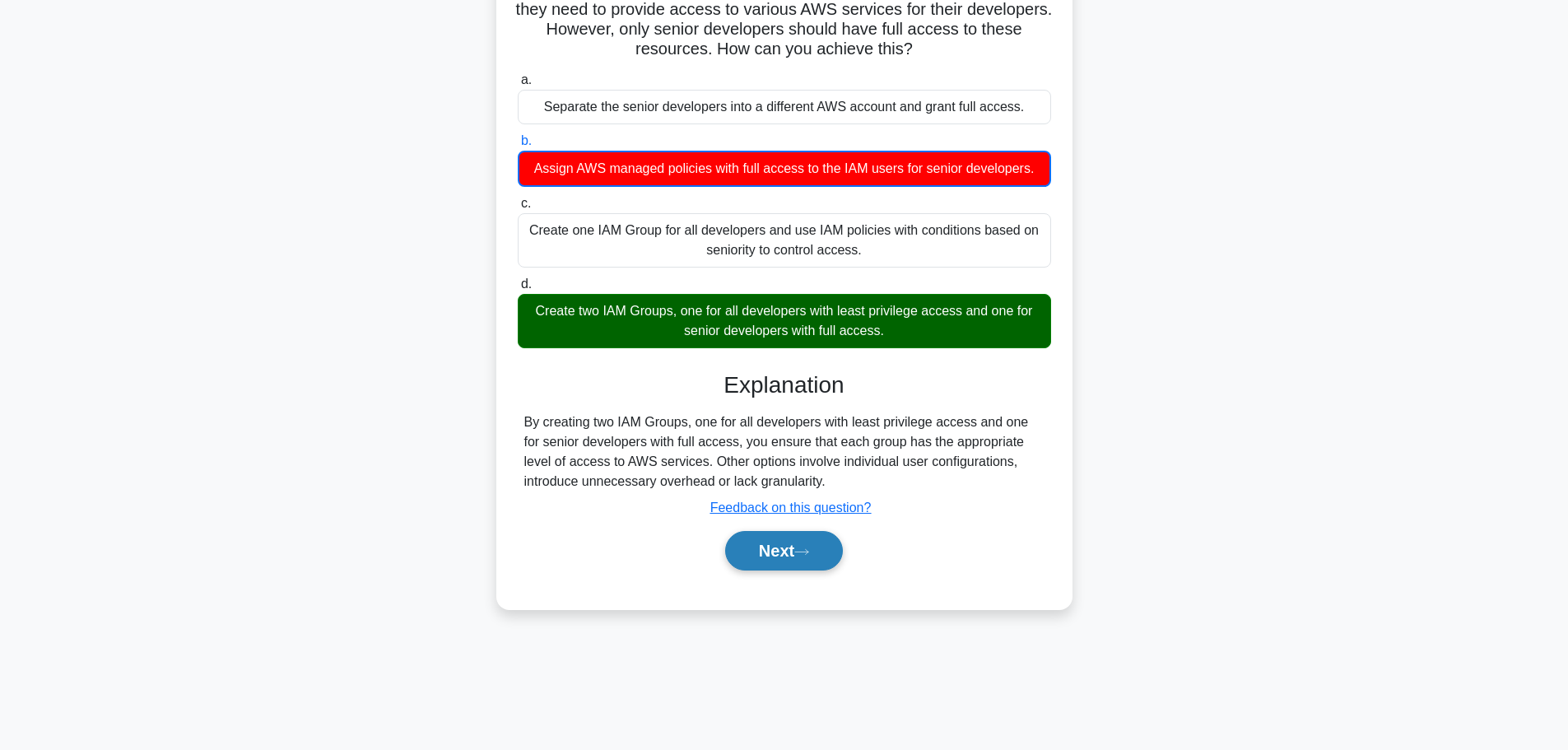 click on "Next" at bounding box center [784, 551] 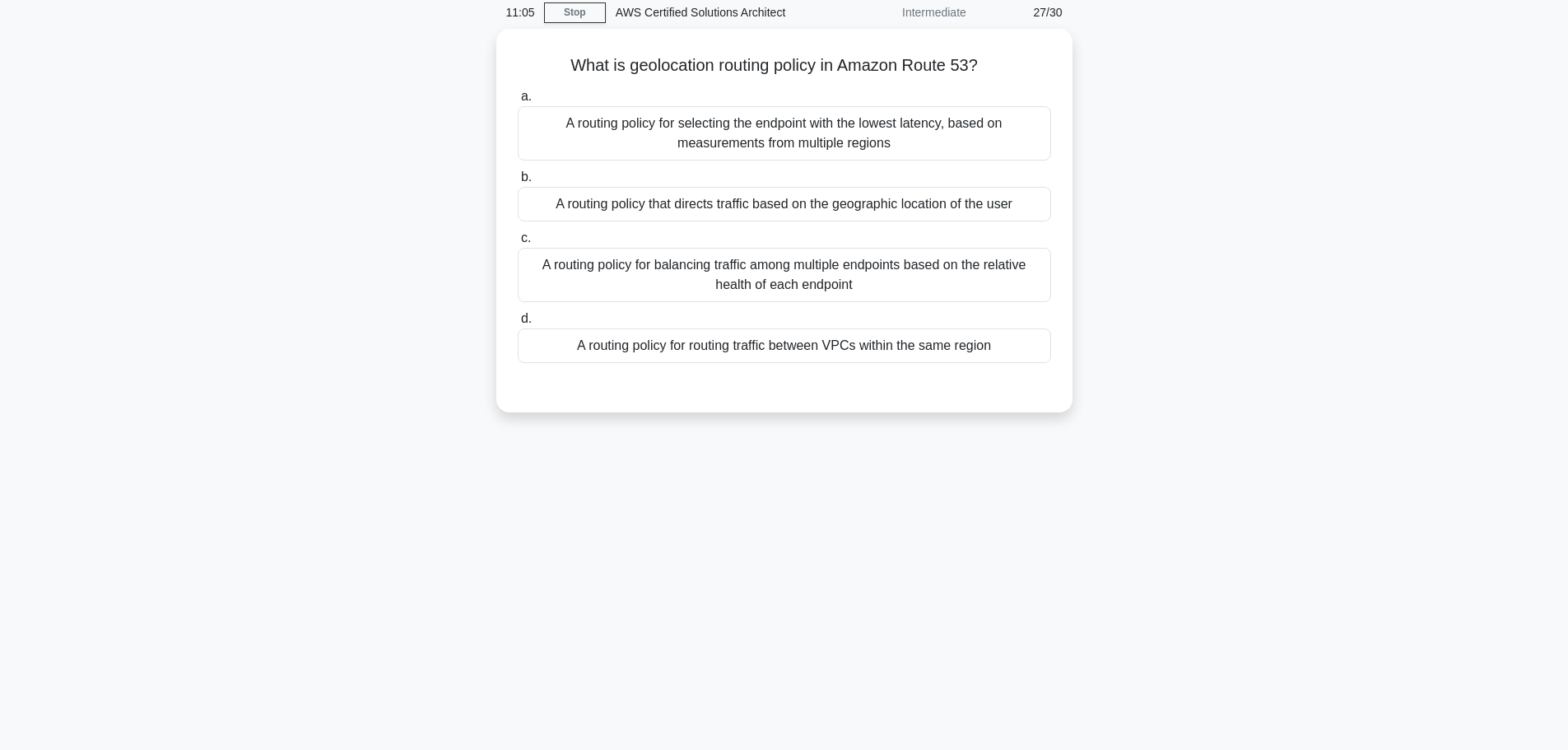 scroll, scrollTop: 0, scrollLeft: 0, axis: both 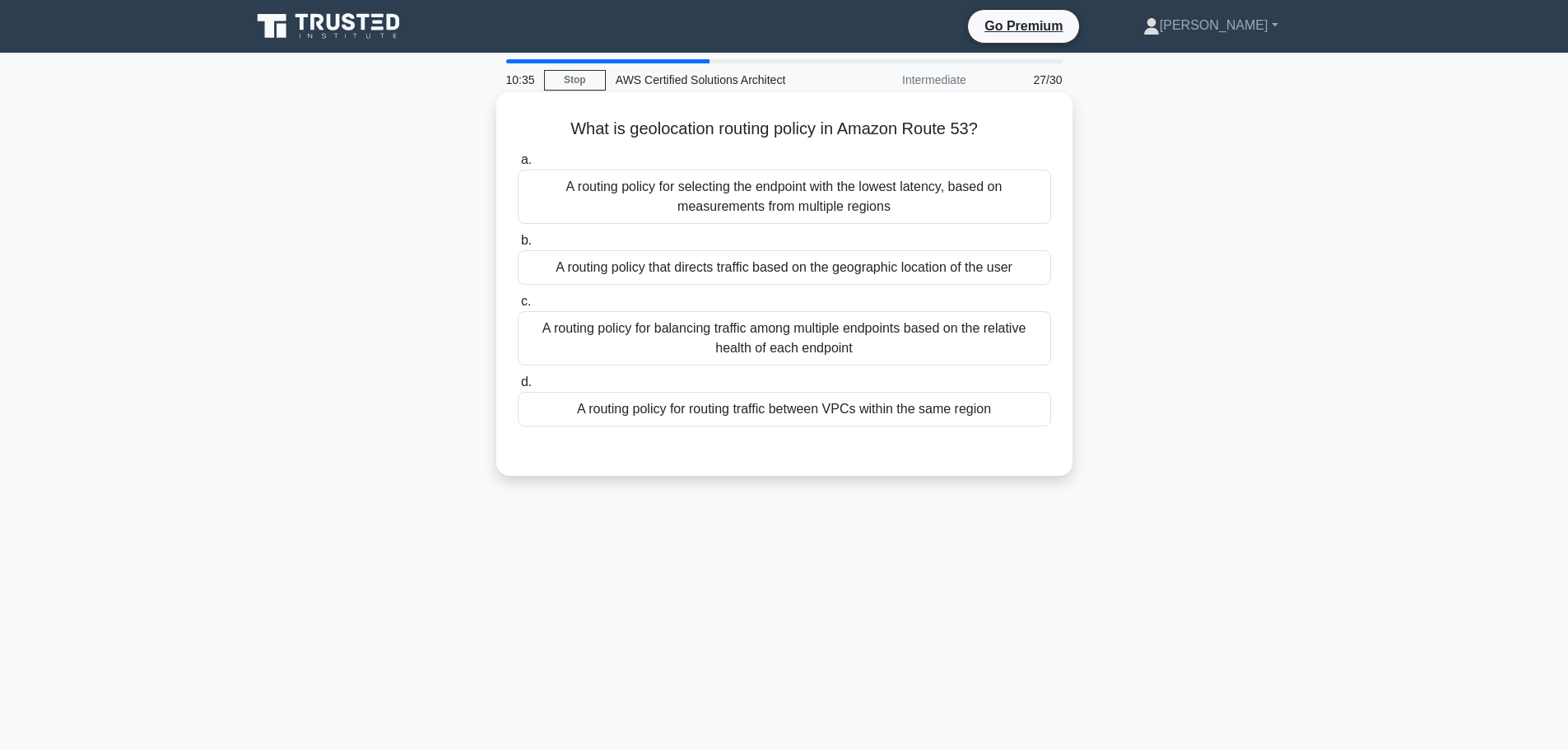 click on "A routing policy that directs traffic based on the geographic location of the user" at bounding box center [784, 268] 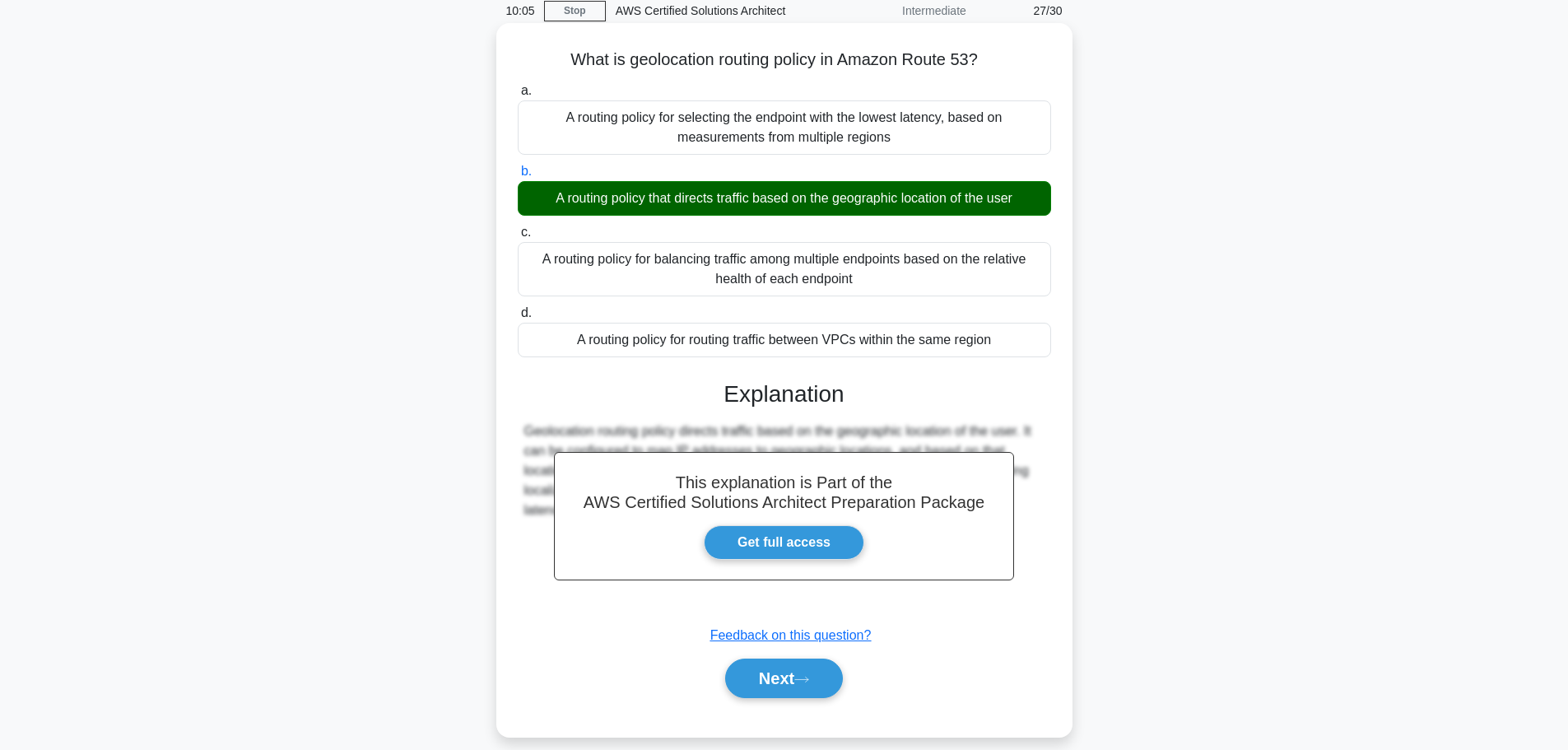 scroll, scrollTop: 139, scrollLeft: 0, axis: vertical 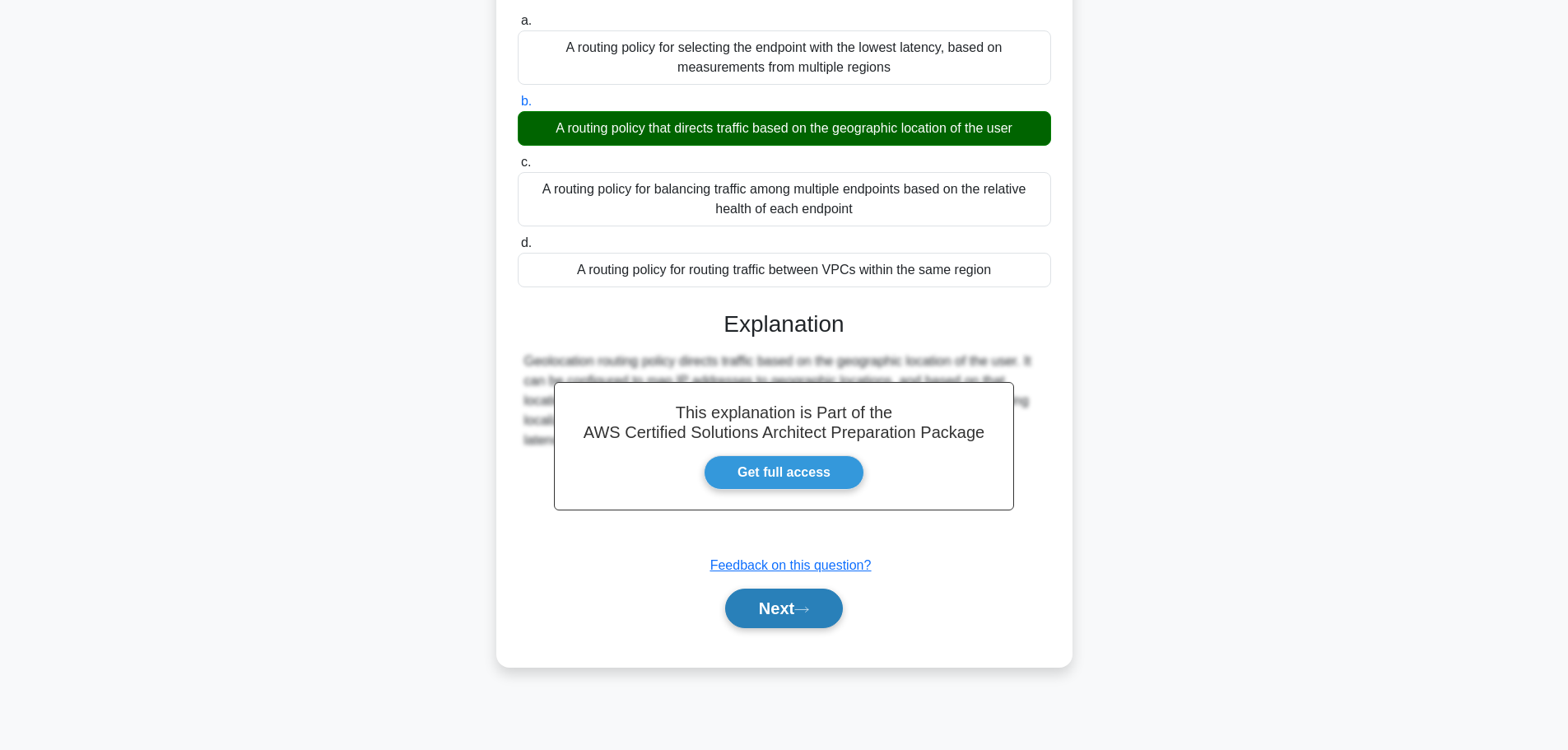 click on "Next" at bounding box center [784, 608] 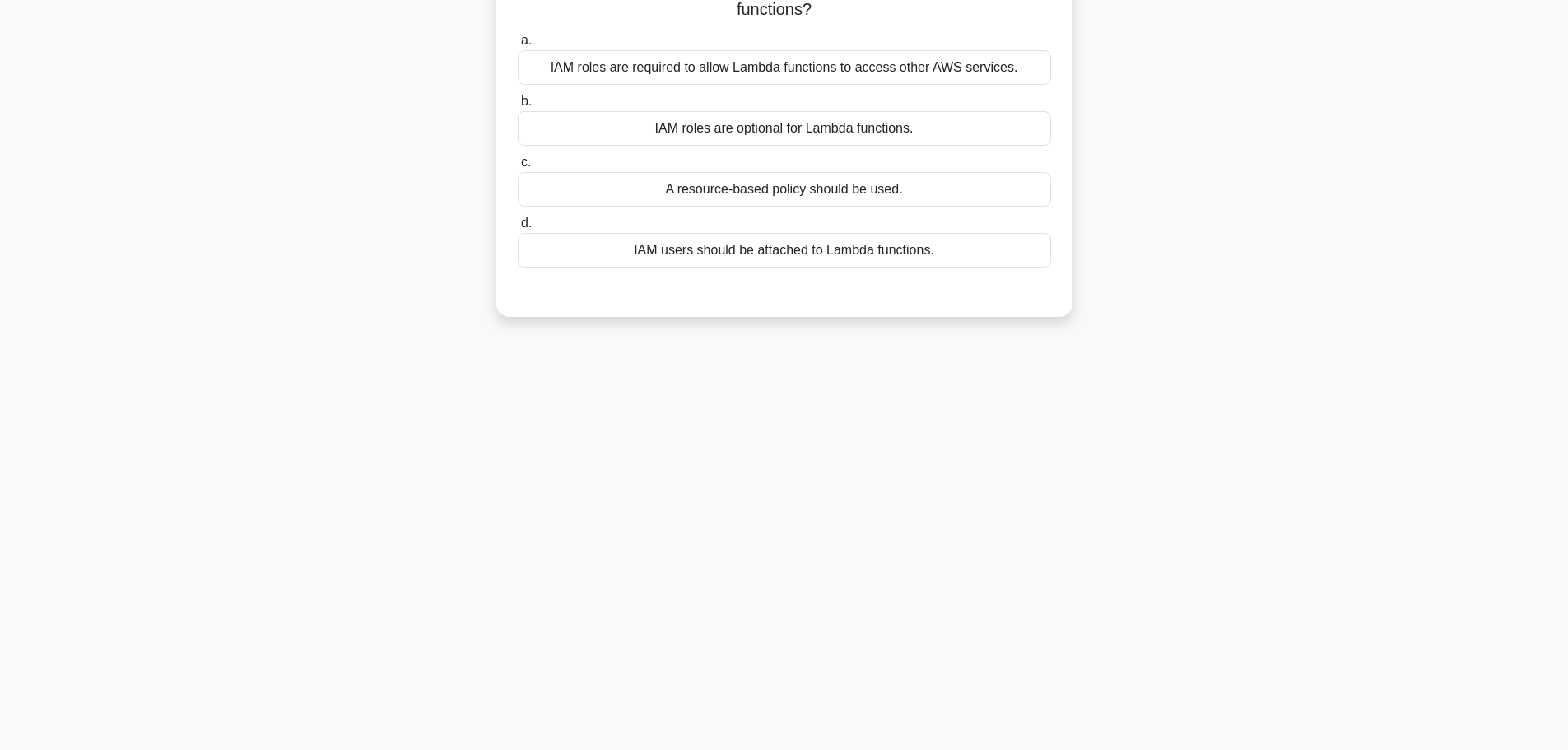 scroll, scrollTop: 0, scrollLeft: 0, axis: both 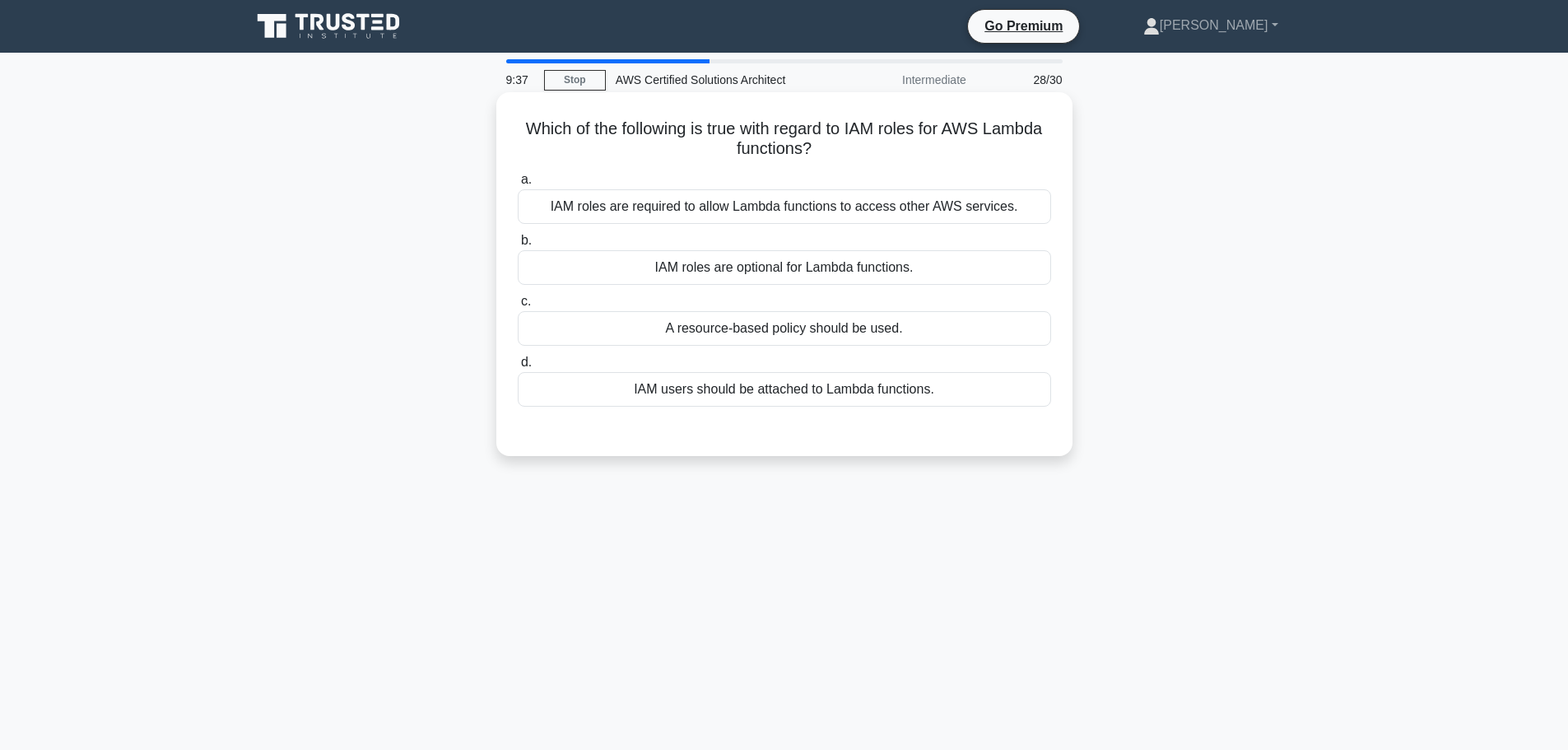 click on "IAM roles are required to allow Lambda functions to access other AWS services." at bounding box center (784, 207) 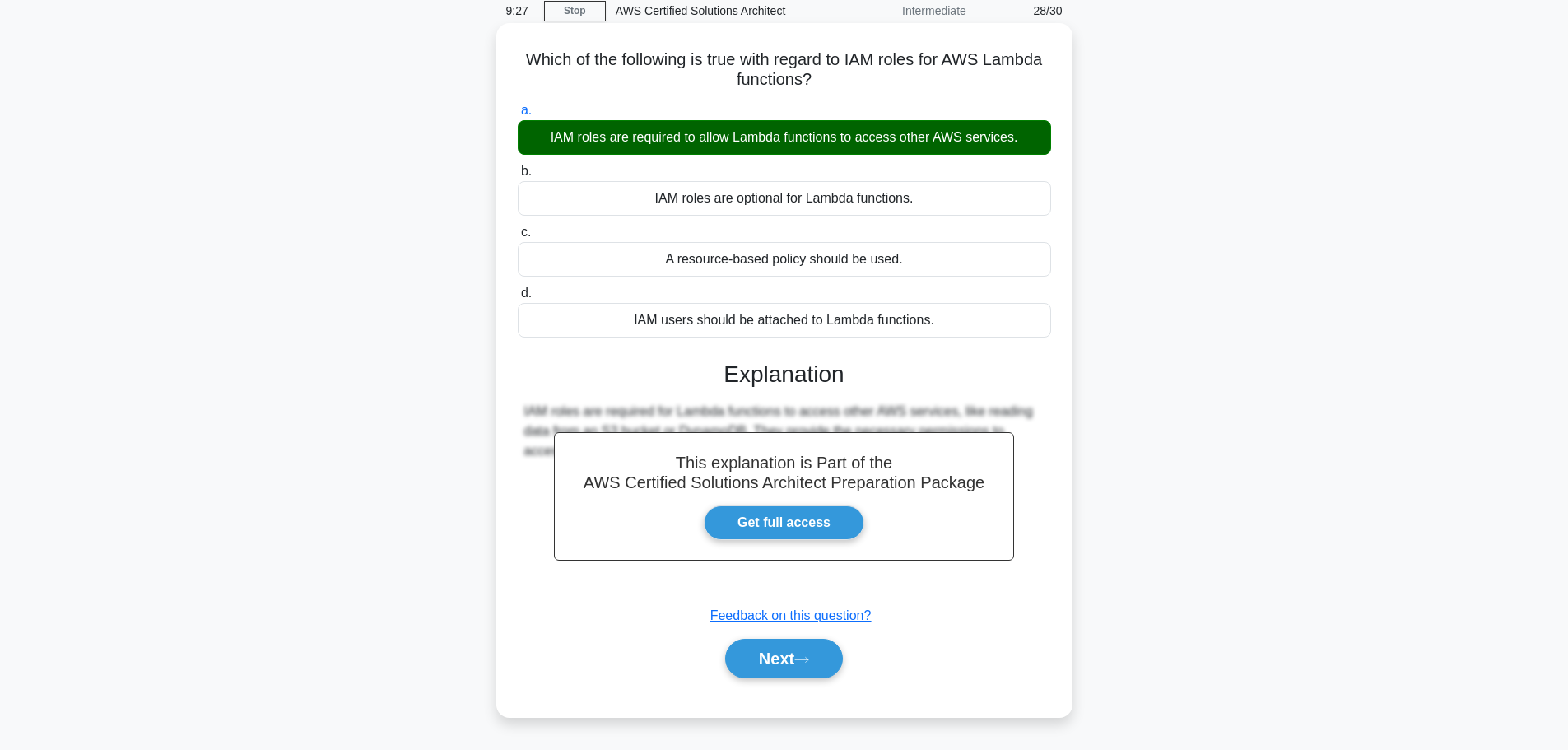 scroll, scrollTop: 139, scrollLeft: 0, axis: vertical 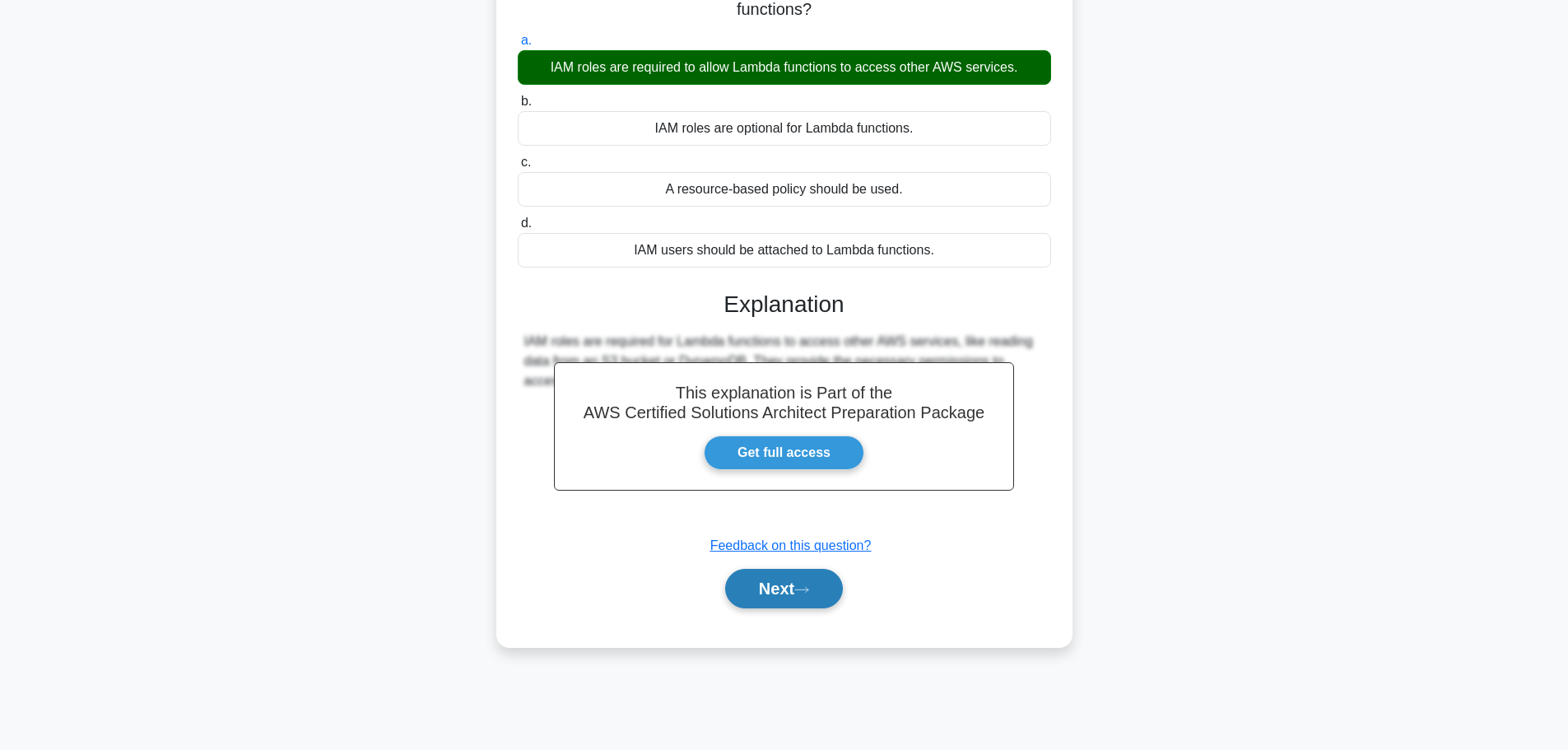 click 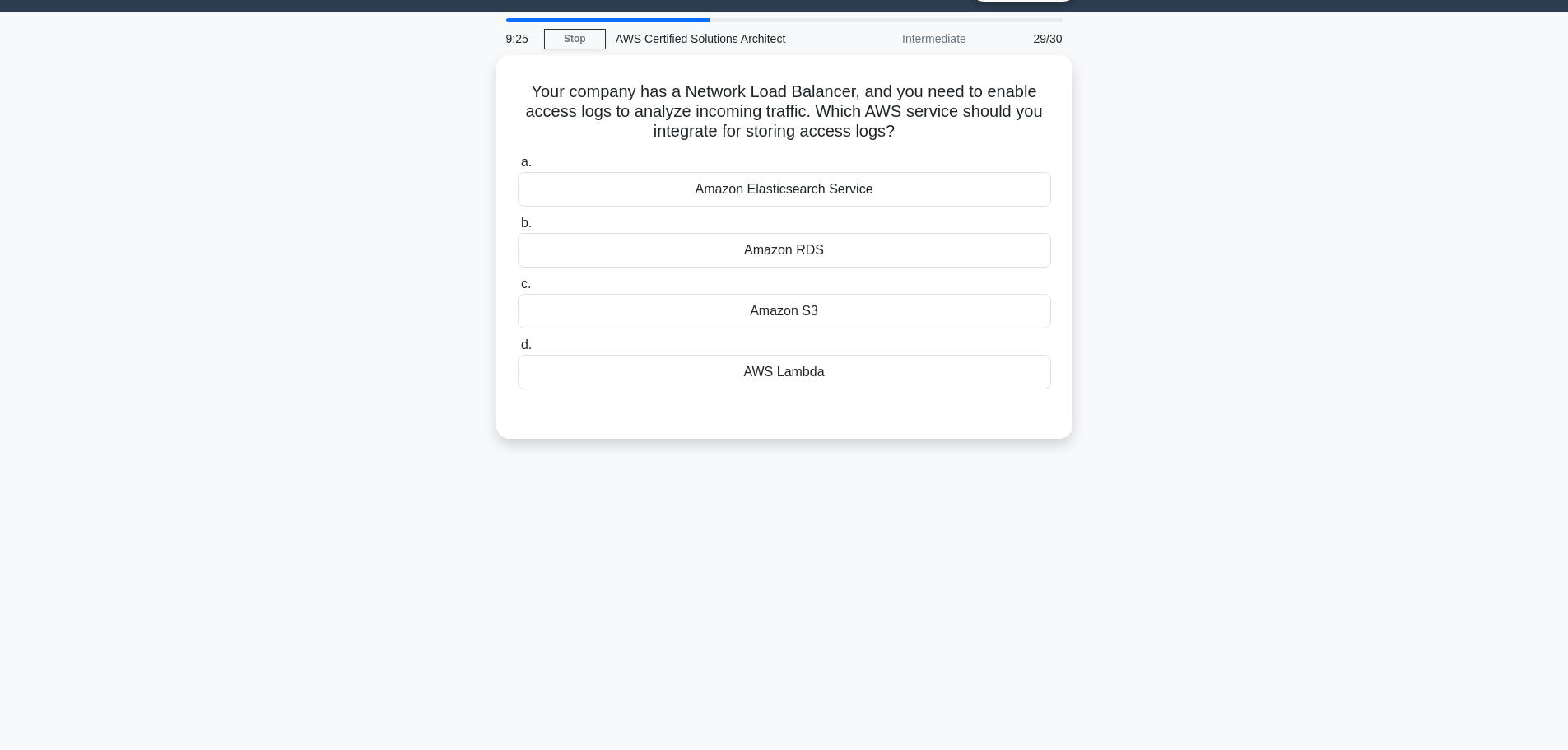 scroll, scrollTop: 0, scrollLeft: 0, axis: both 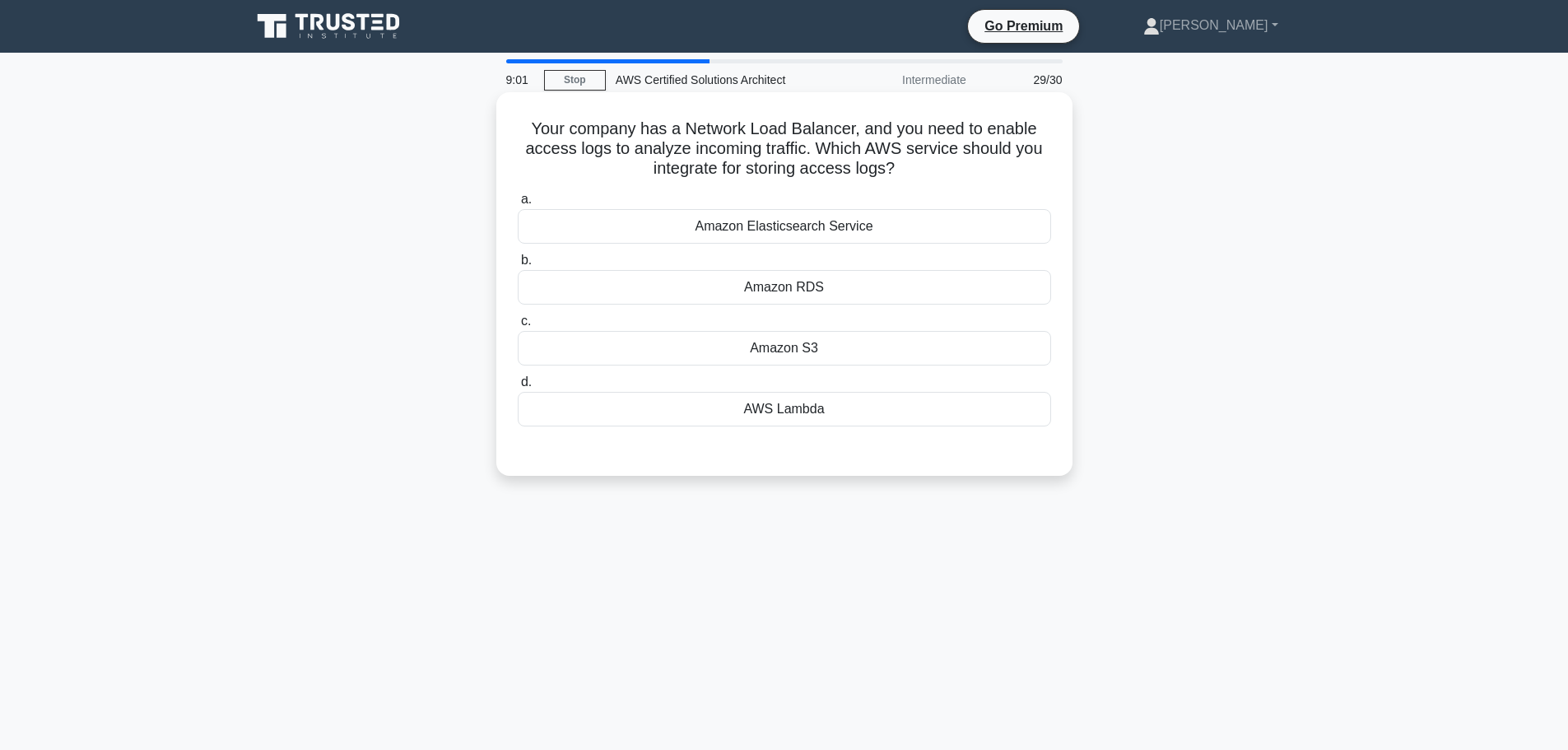 click on "Amazon RDS" at bounding box center [784, 287] 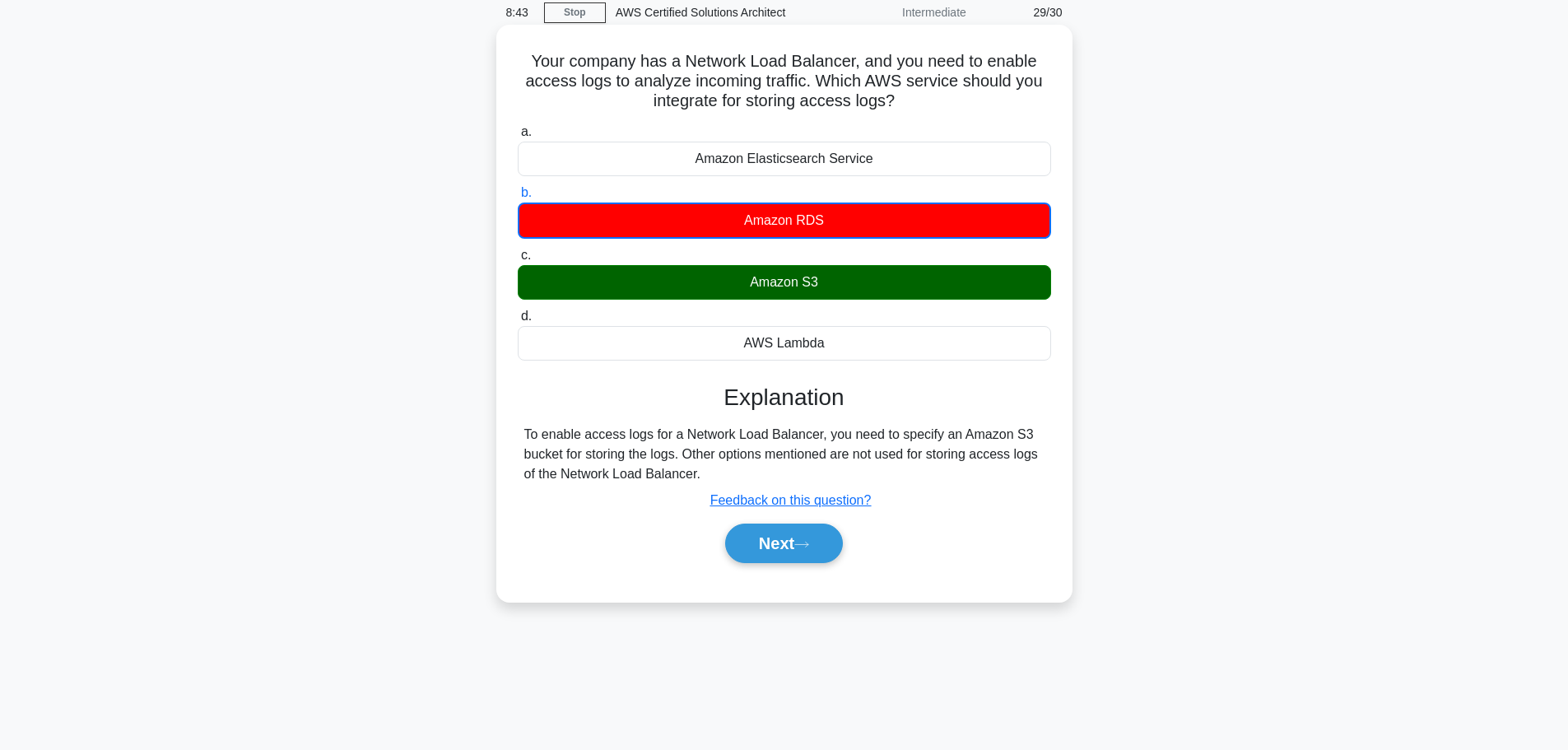 scroll, scrollTop: 0, scrollLeft: 0, axis: both 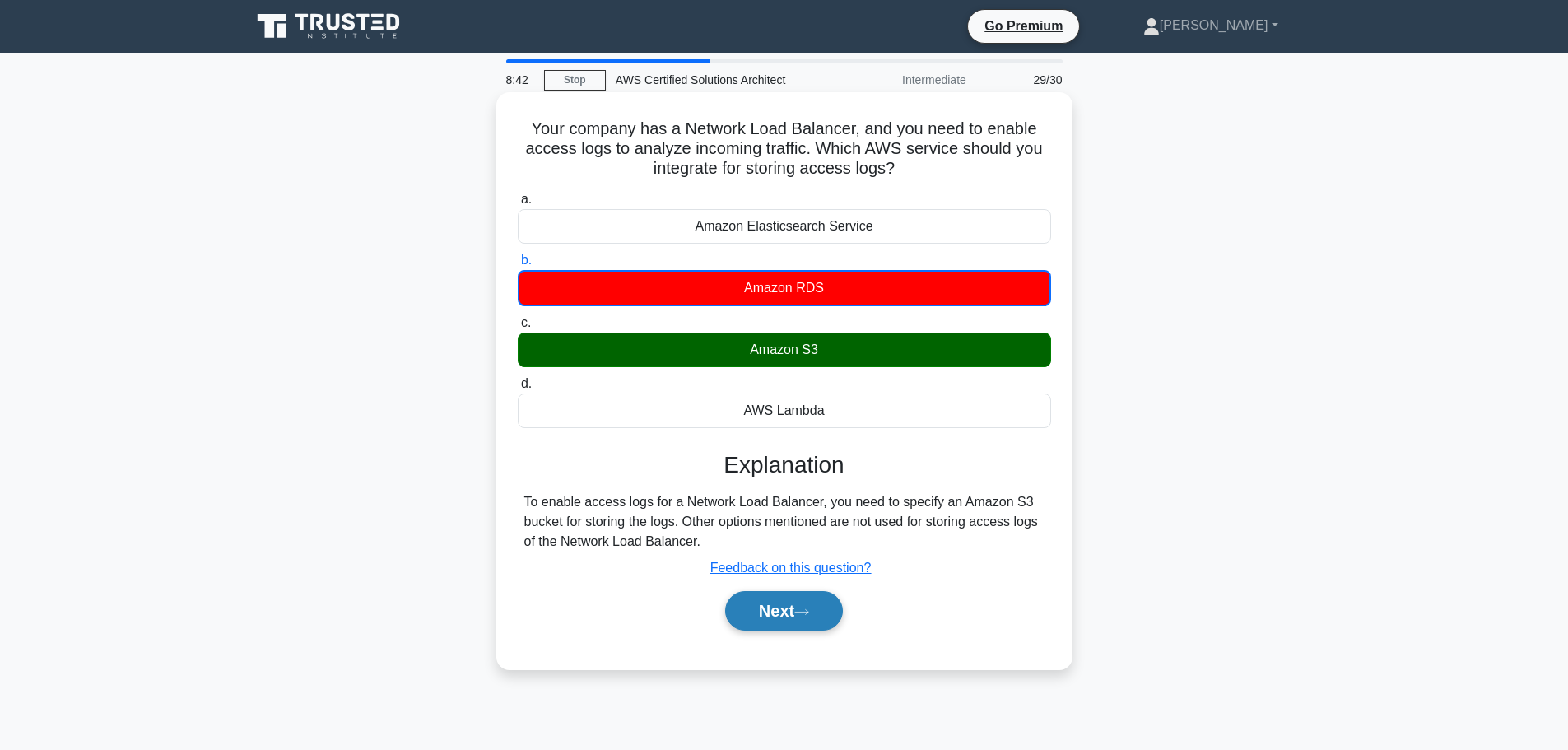 click on "Next" at bounding box center [784, 611] 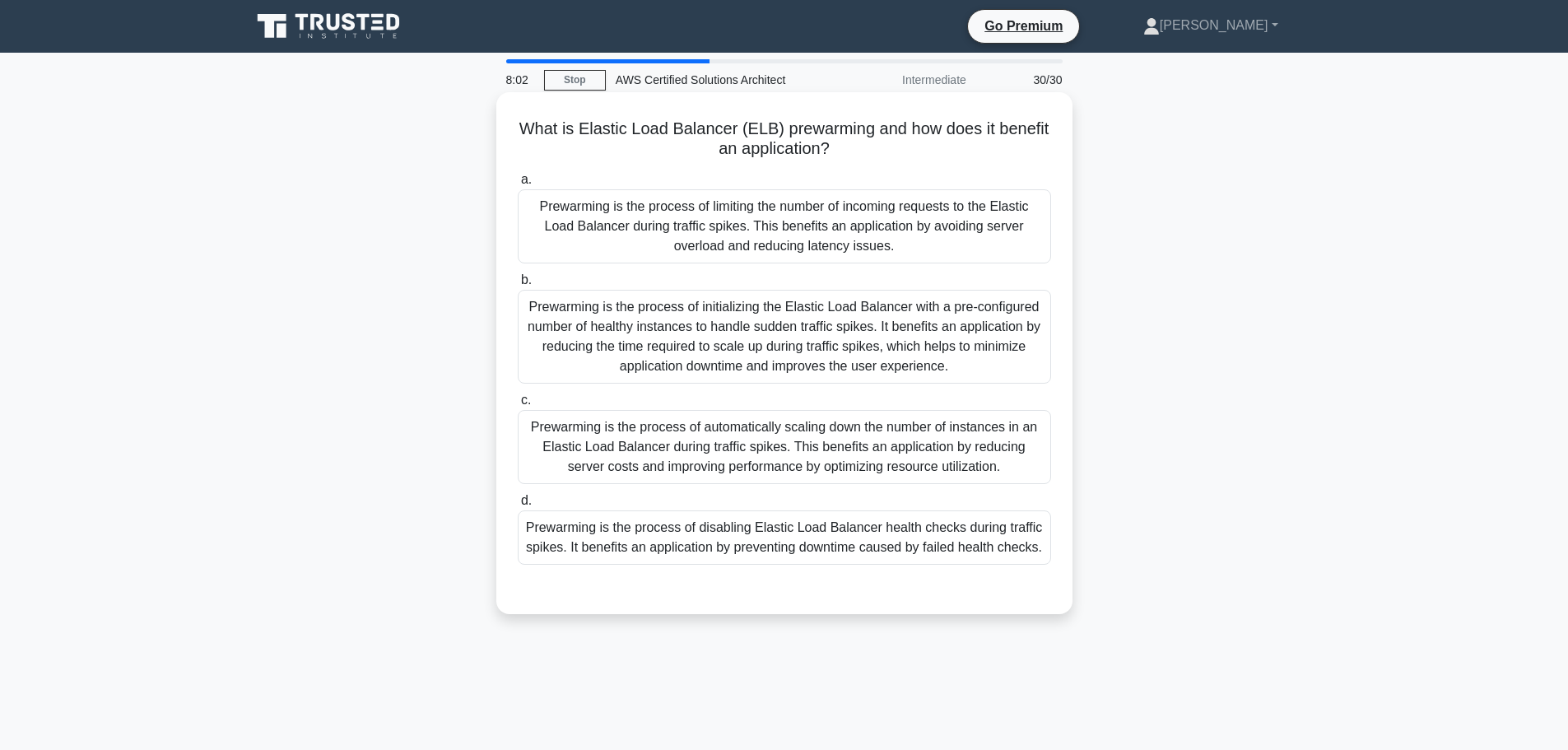 click on "Prewarming is the process of initializing the Elastic Load Balancer with a pre-configured number of healthy instances to handle sudden traffic spikes. It benefits an application by reducing the time required to scale up during traffic spikes, which helps to minimize application downtime and improves the user experience." at bounding box center [784, 337] 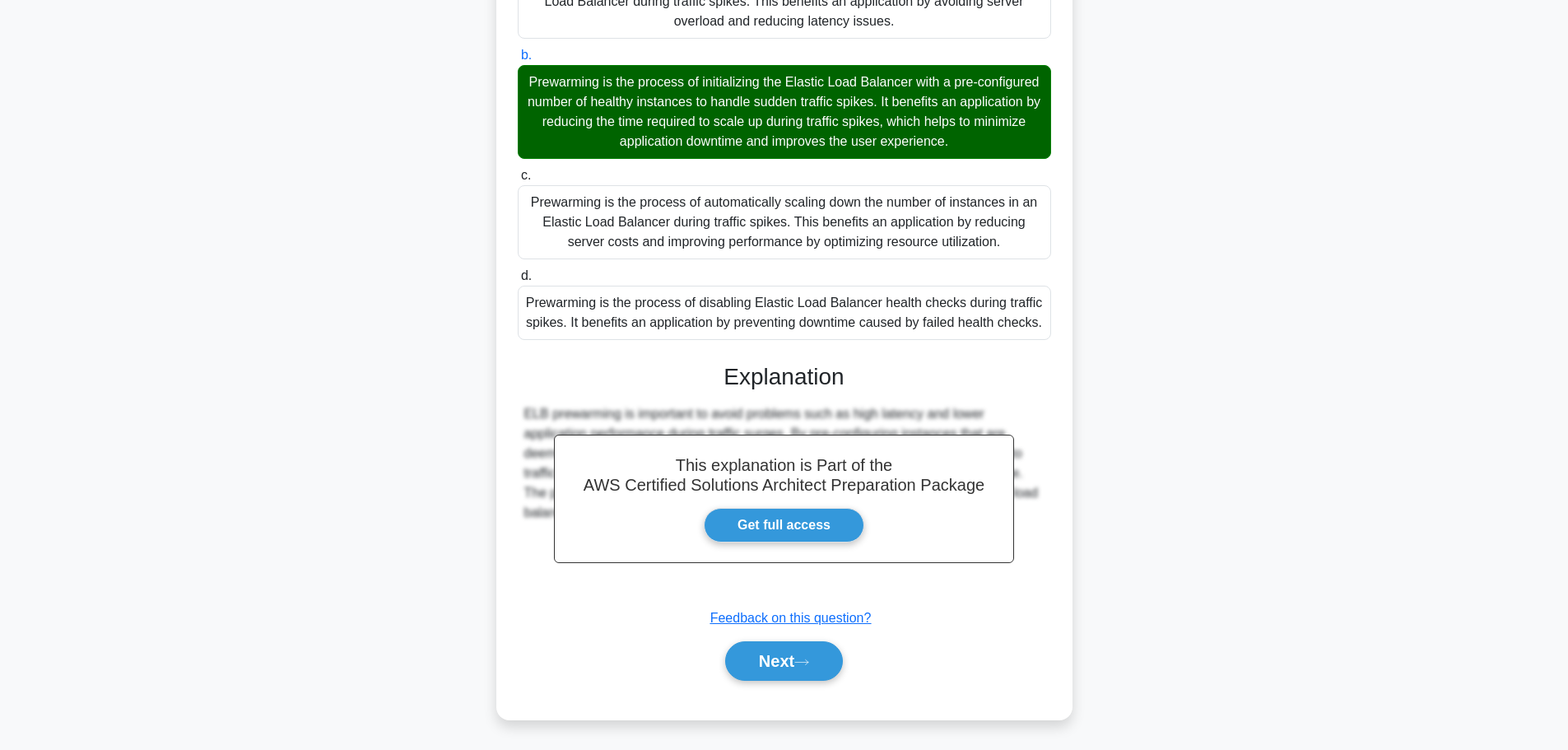 scroll, scrollTop: 226, scrollLeft: 0, axis: vertical 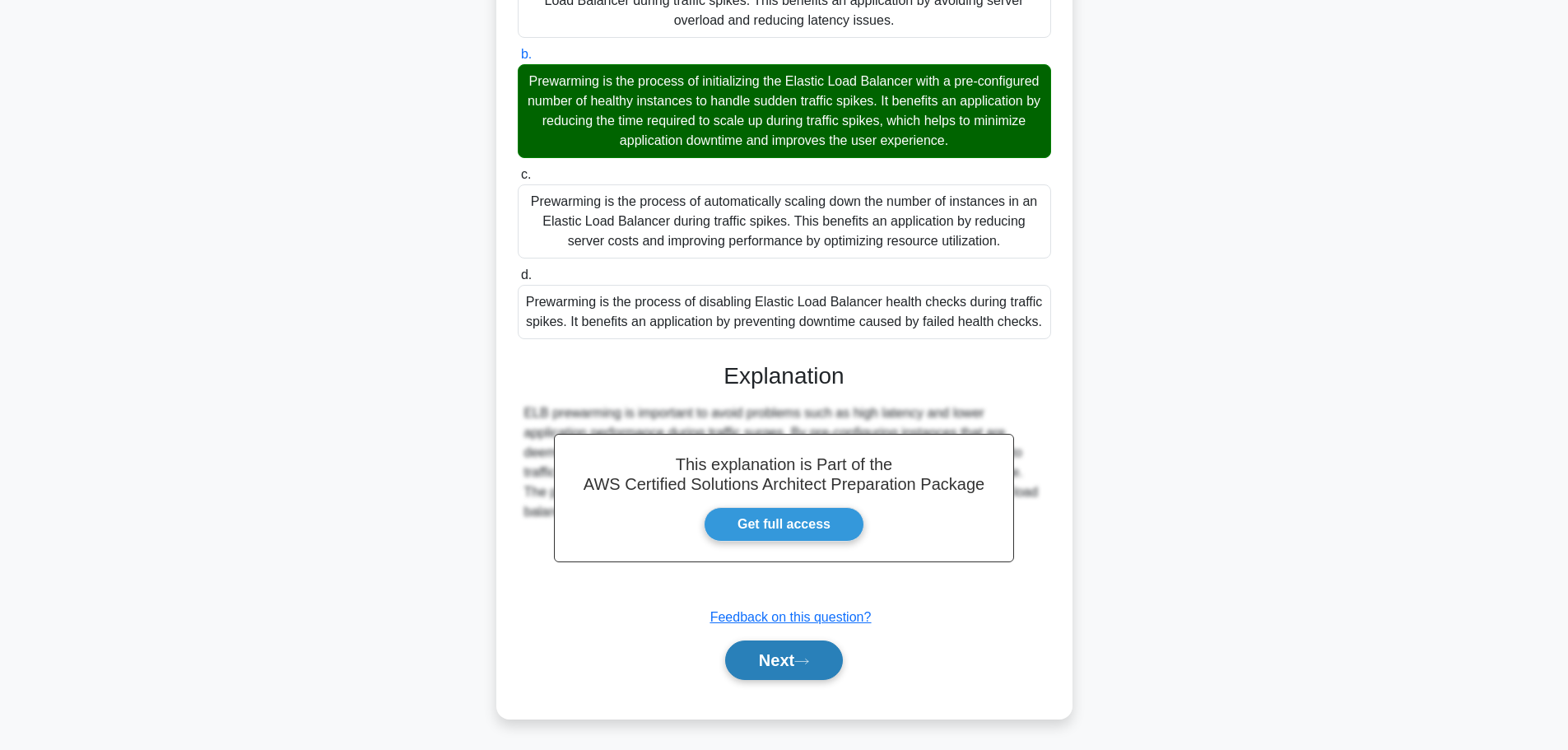 click on "Next" at bounding box center (784, 660) 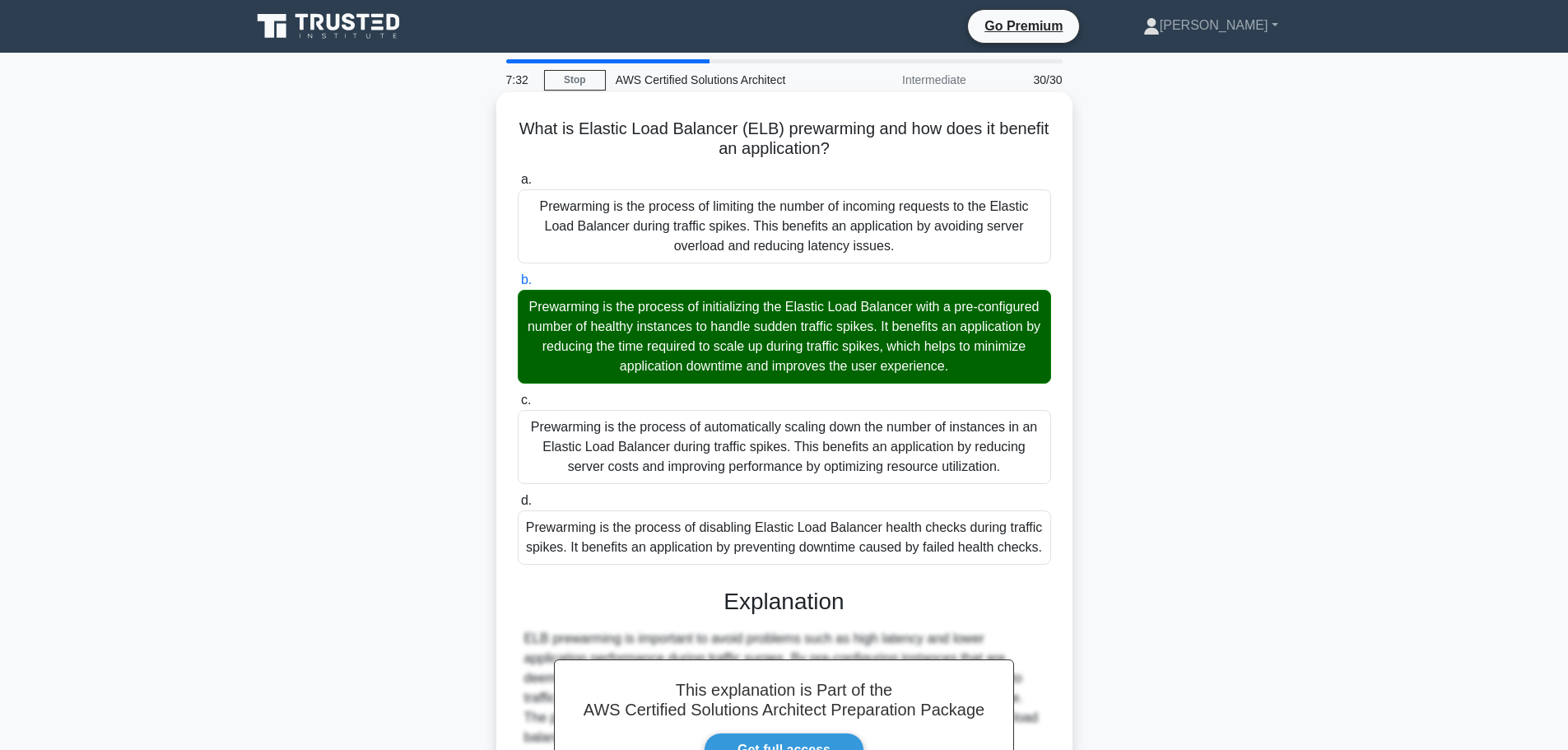 scroll, scrollTop: 147, scrollLeft: 0, axis: vertical 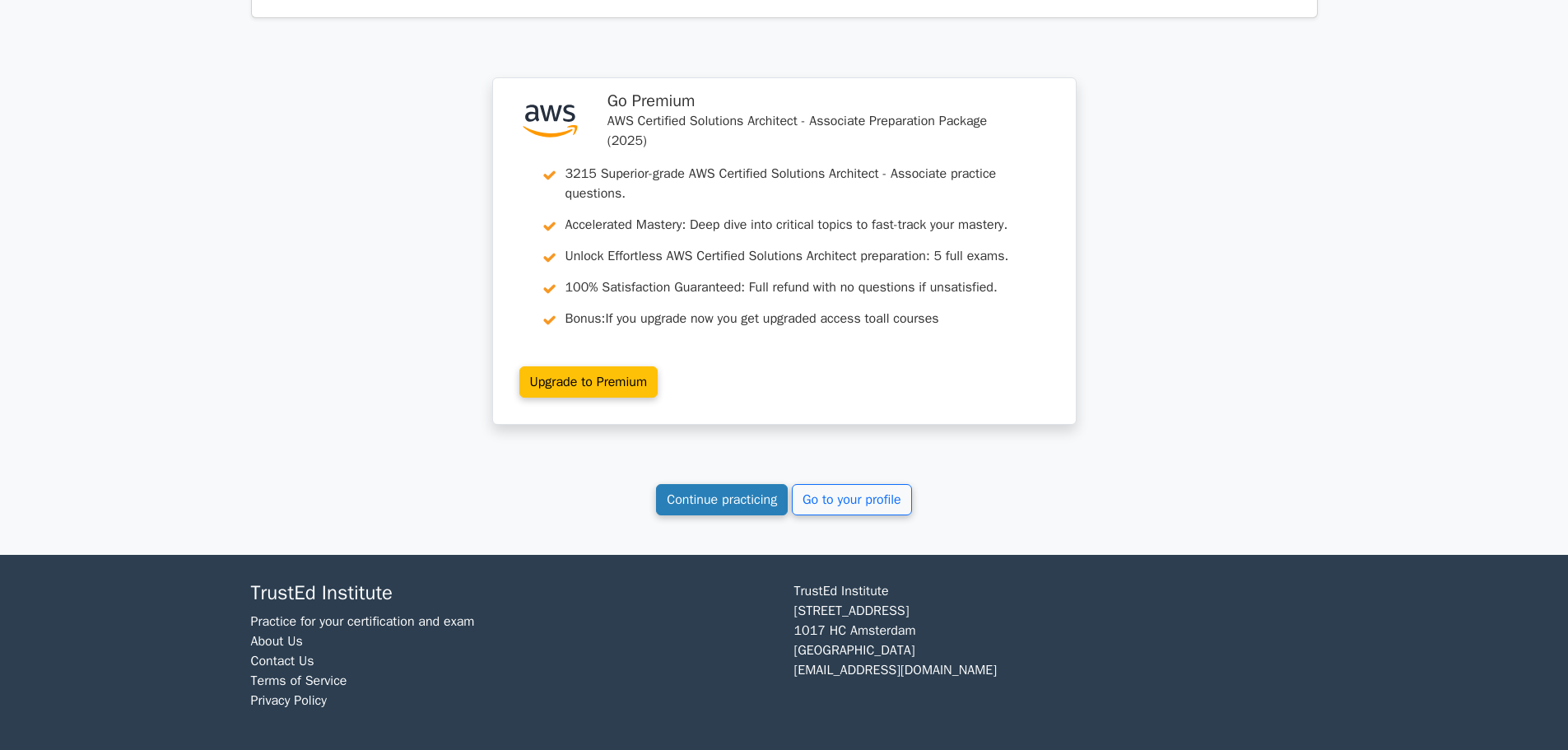 click on "Continue practicing" at bounding box center [722, 500] 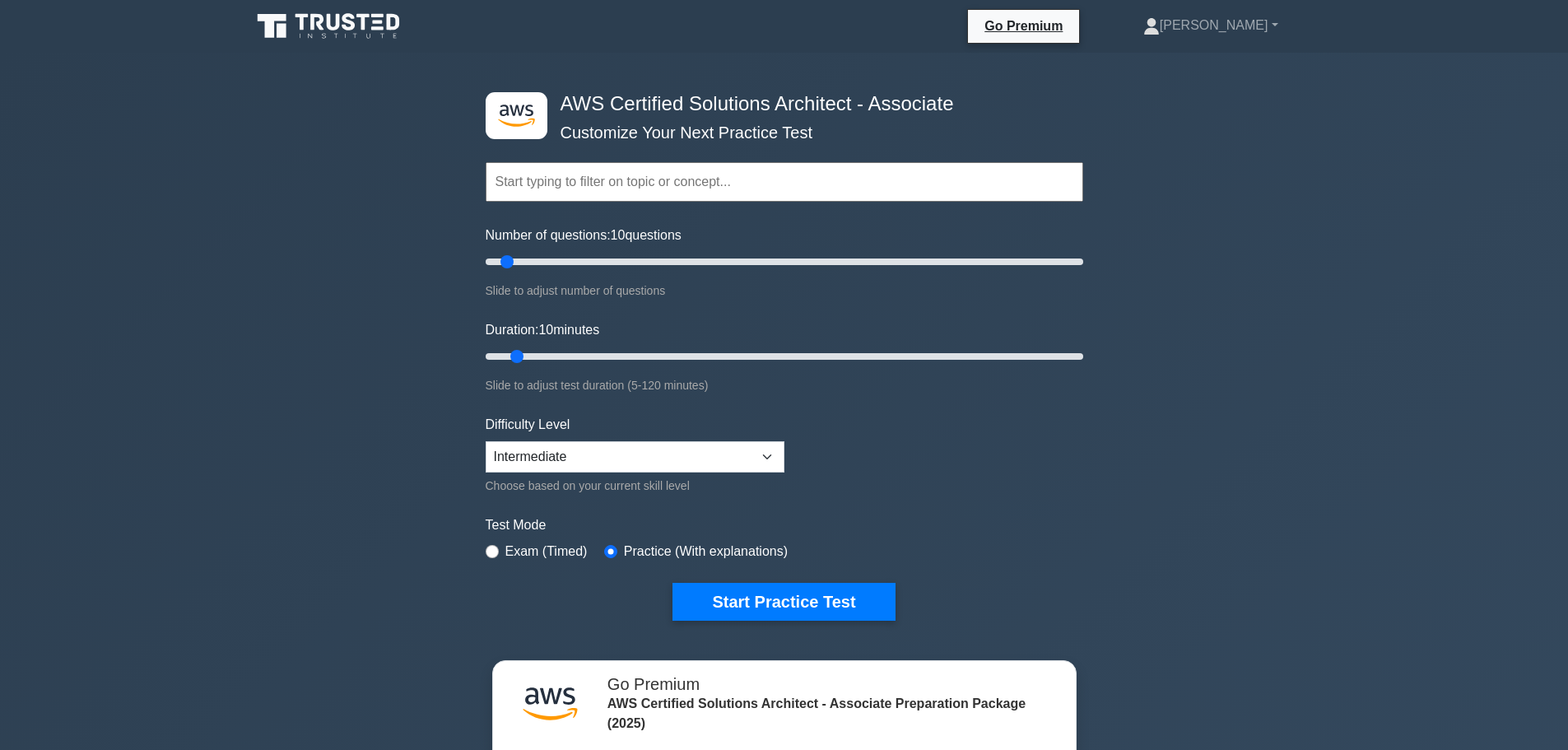 scroll, scrollTop: 0, scrollLeft: 0, axis: both 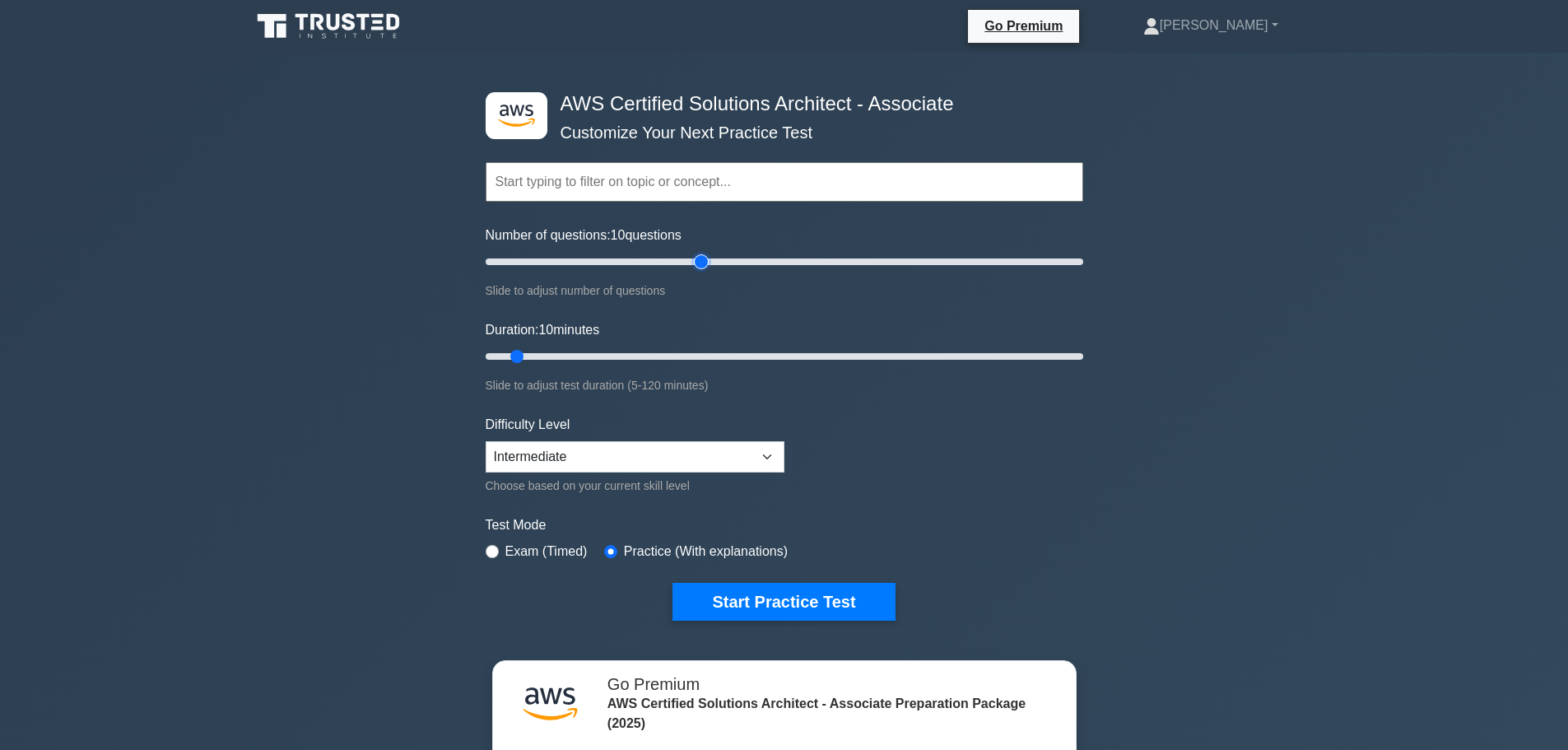 click on "Number of questions:  10  questions" at bounding box center (784, 262) 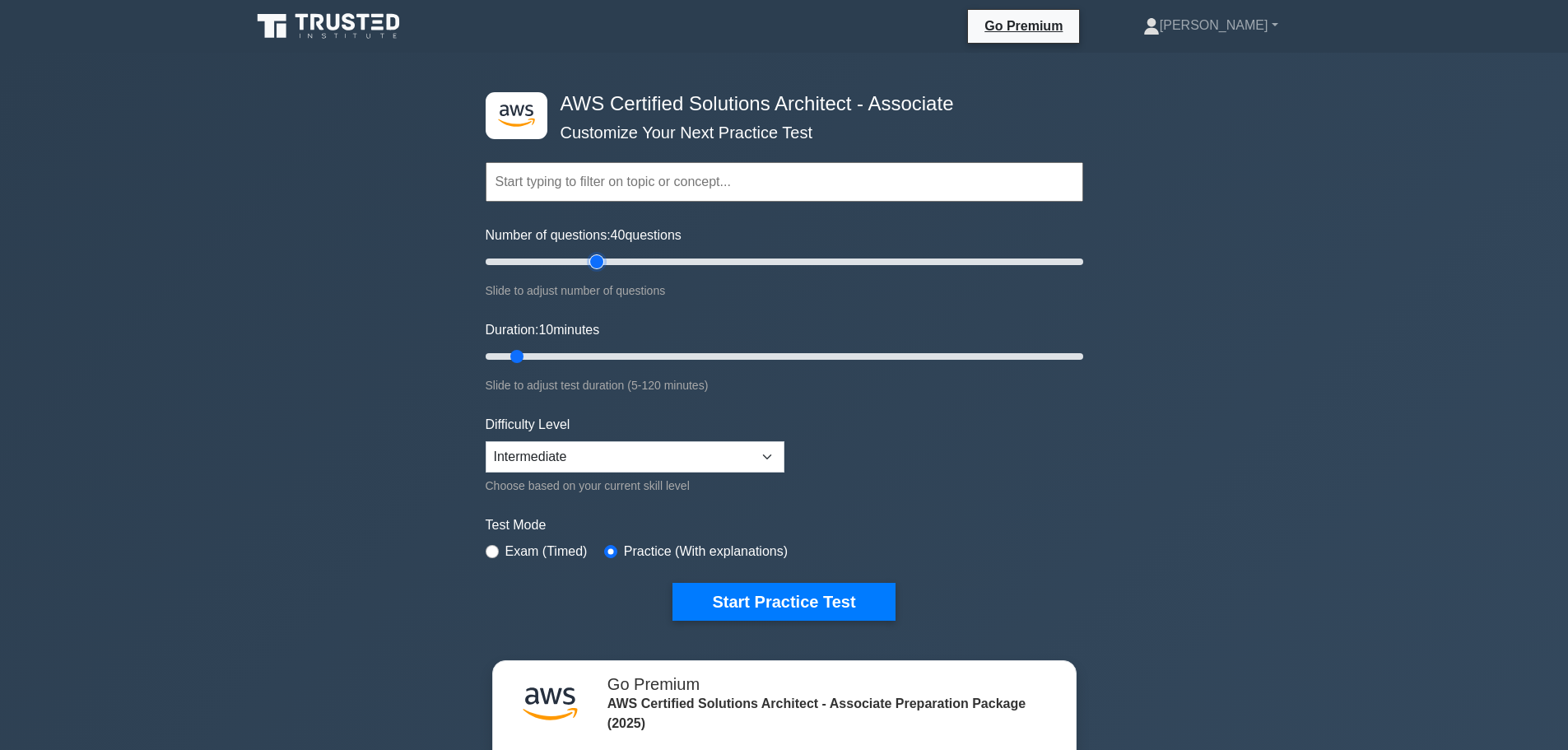 click on "Number of questions:  40  questions" at bounding box center (784, 262) 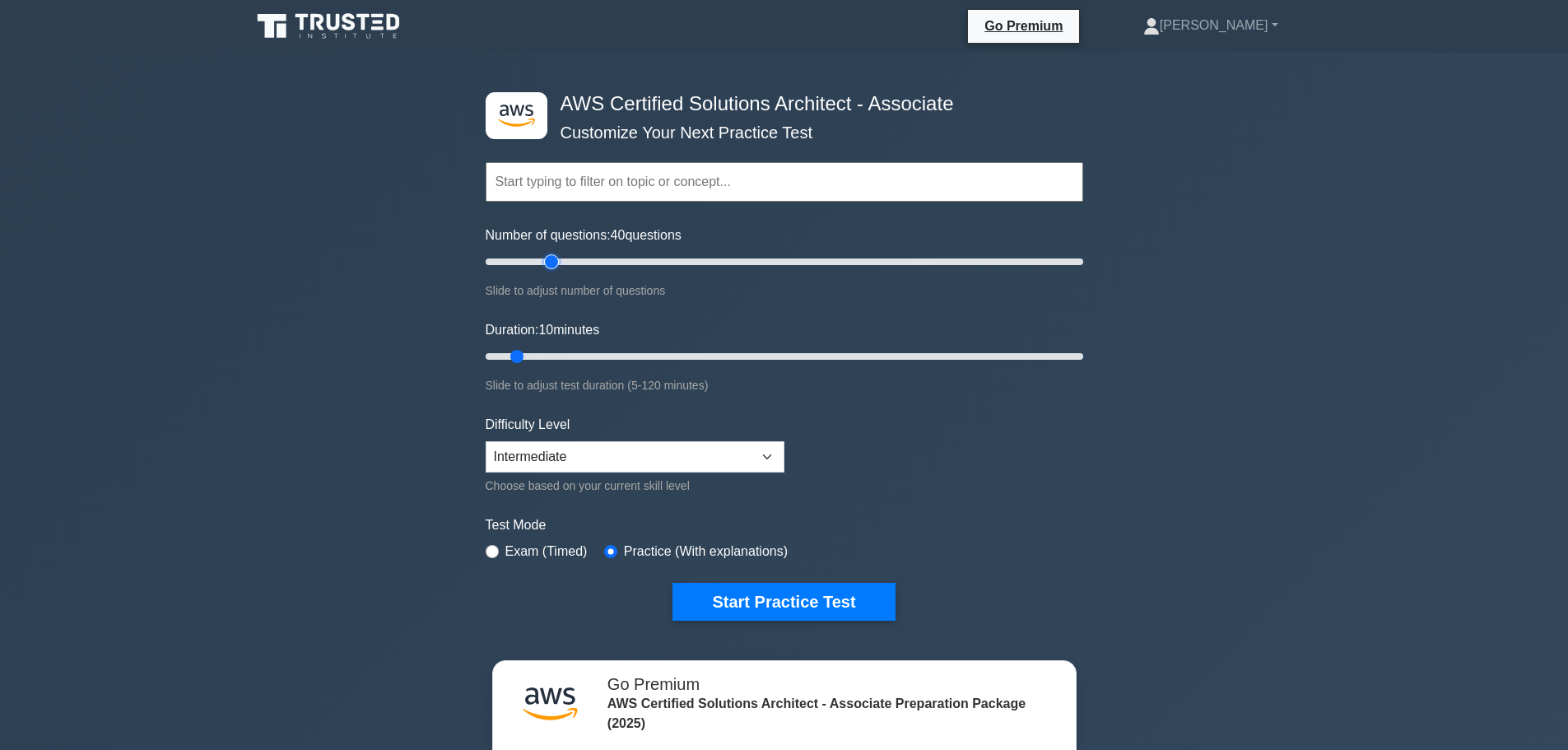 click on "Number of questions:  40  questions" at bounding box center [784, 262] 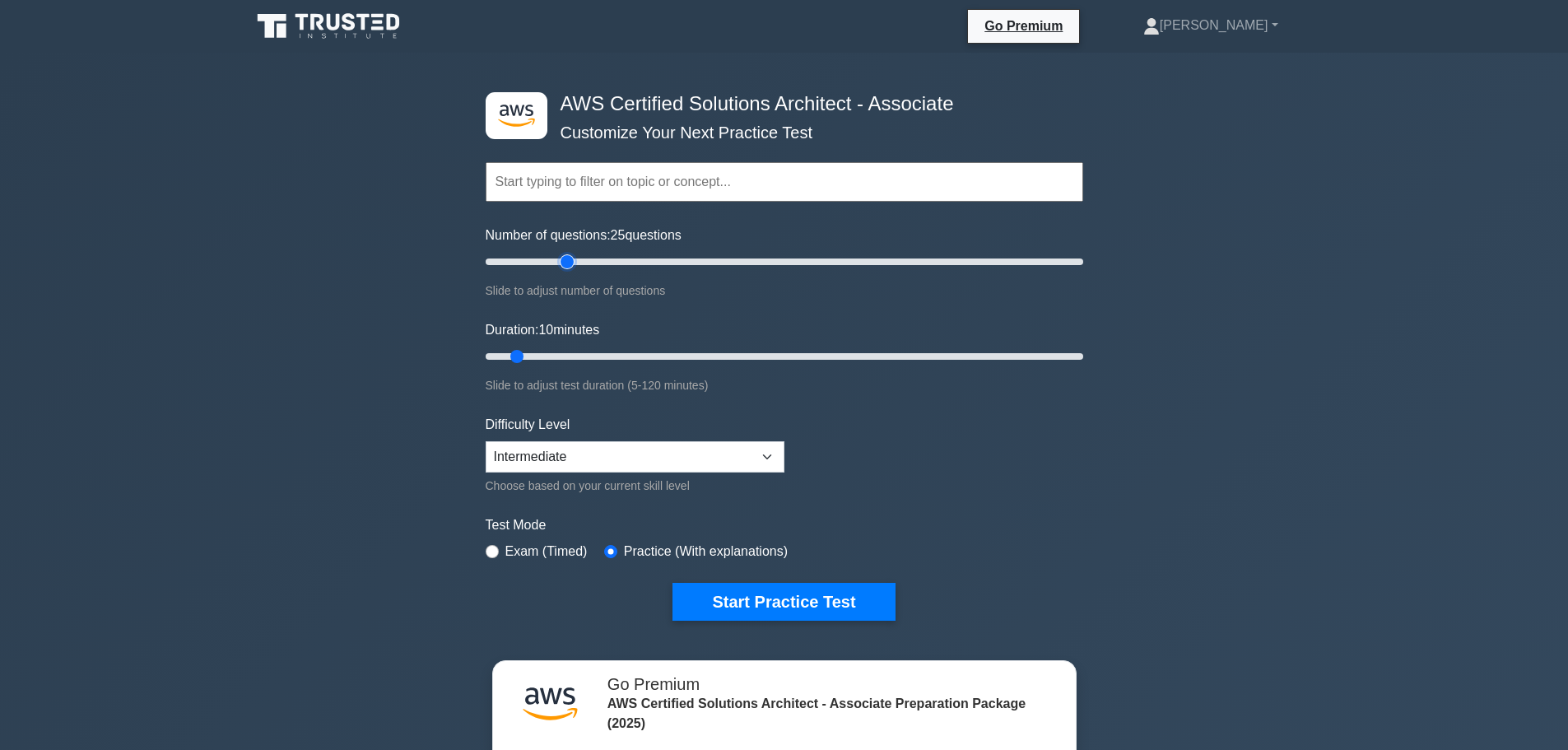 type on "30" 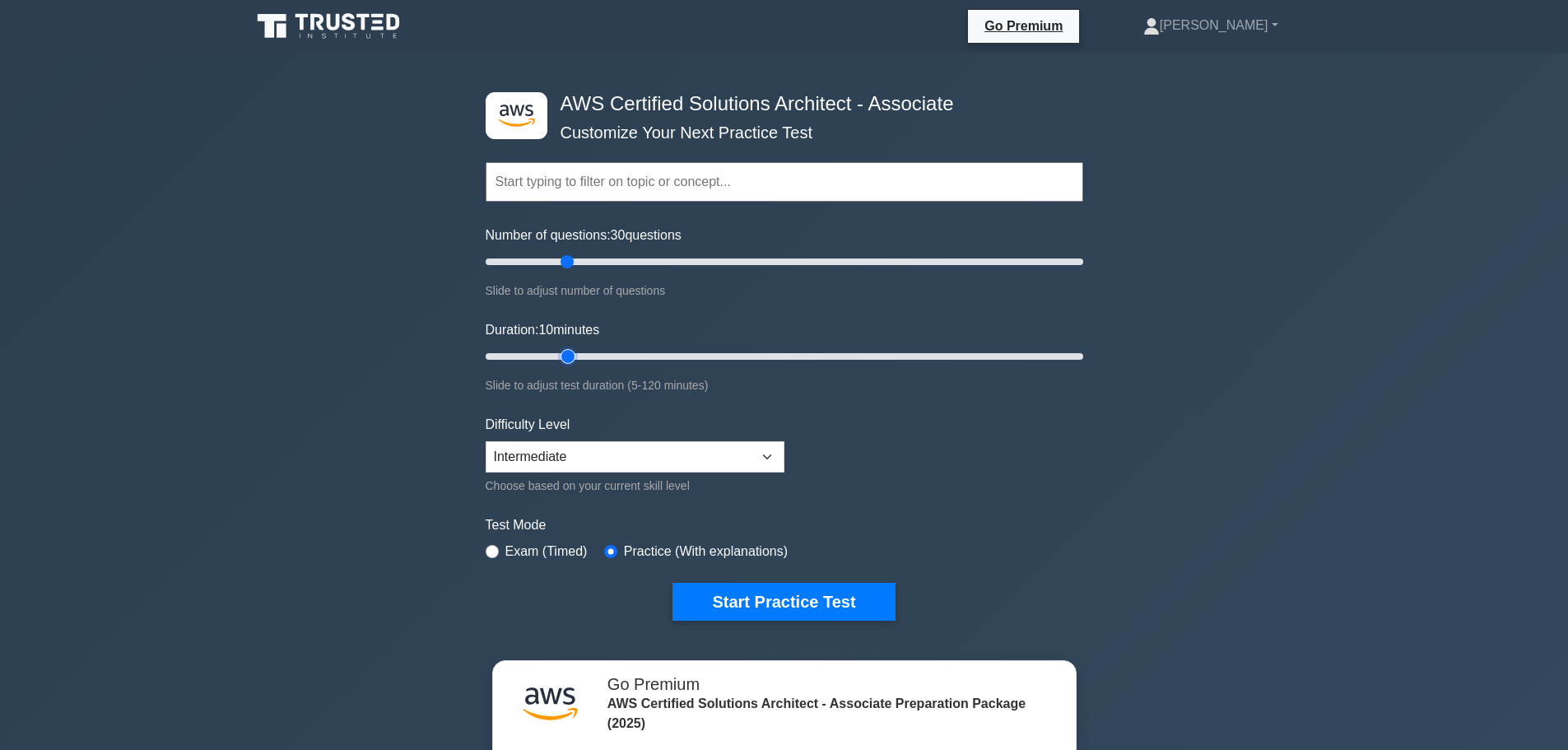 click on "Duration:  10  minutes" at bounding box center (784, 356) 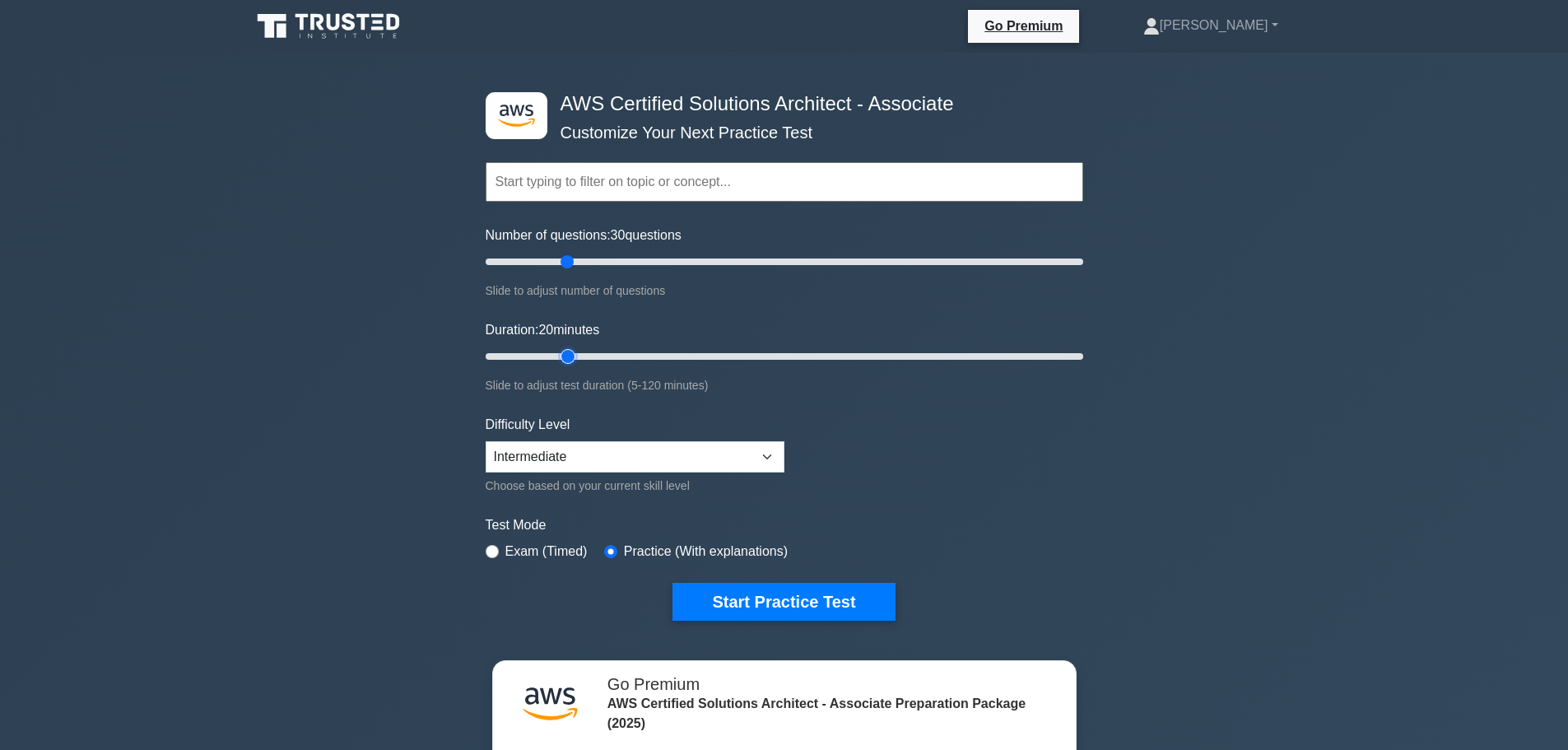 click on "Duration:  20  minutes" at bounding box center (784, 356) 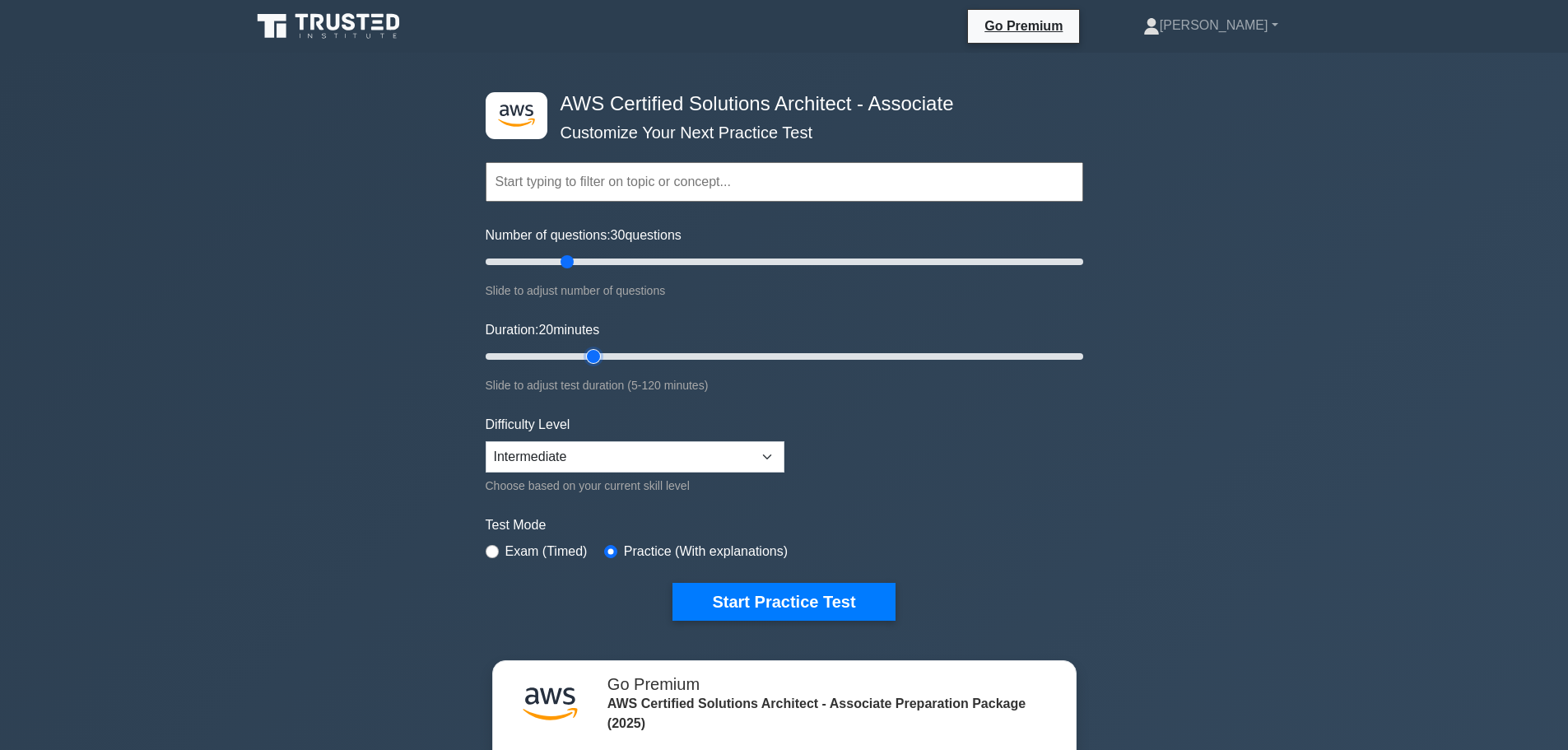 click on "Duration:  20  minutes" at bounding box center [784, 356] 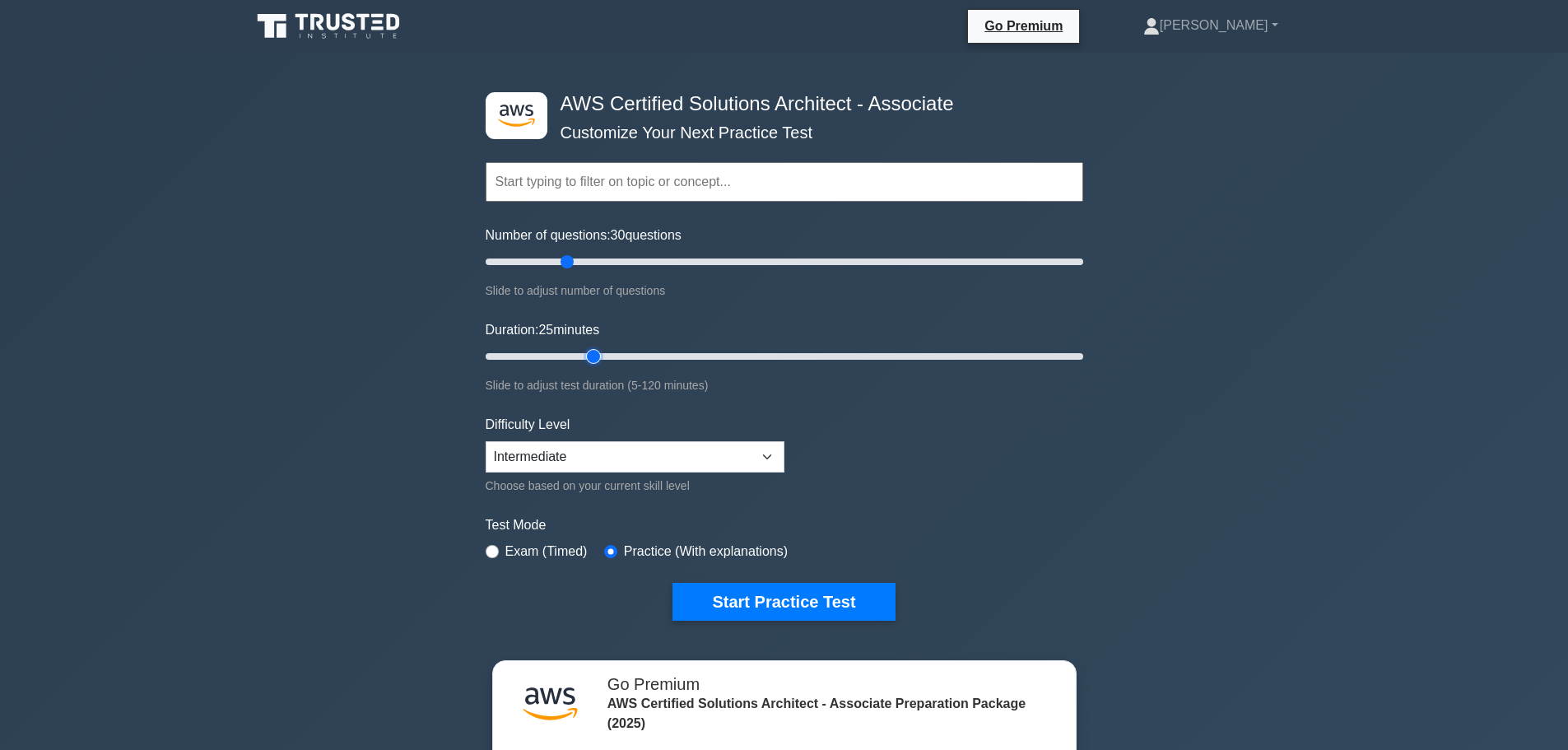 click on "Duration:  25  minutes" at bounding box center [784, 356] 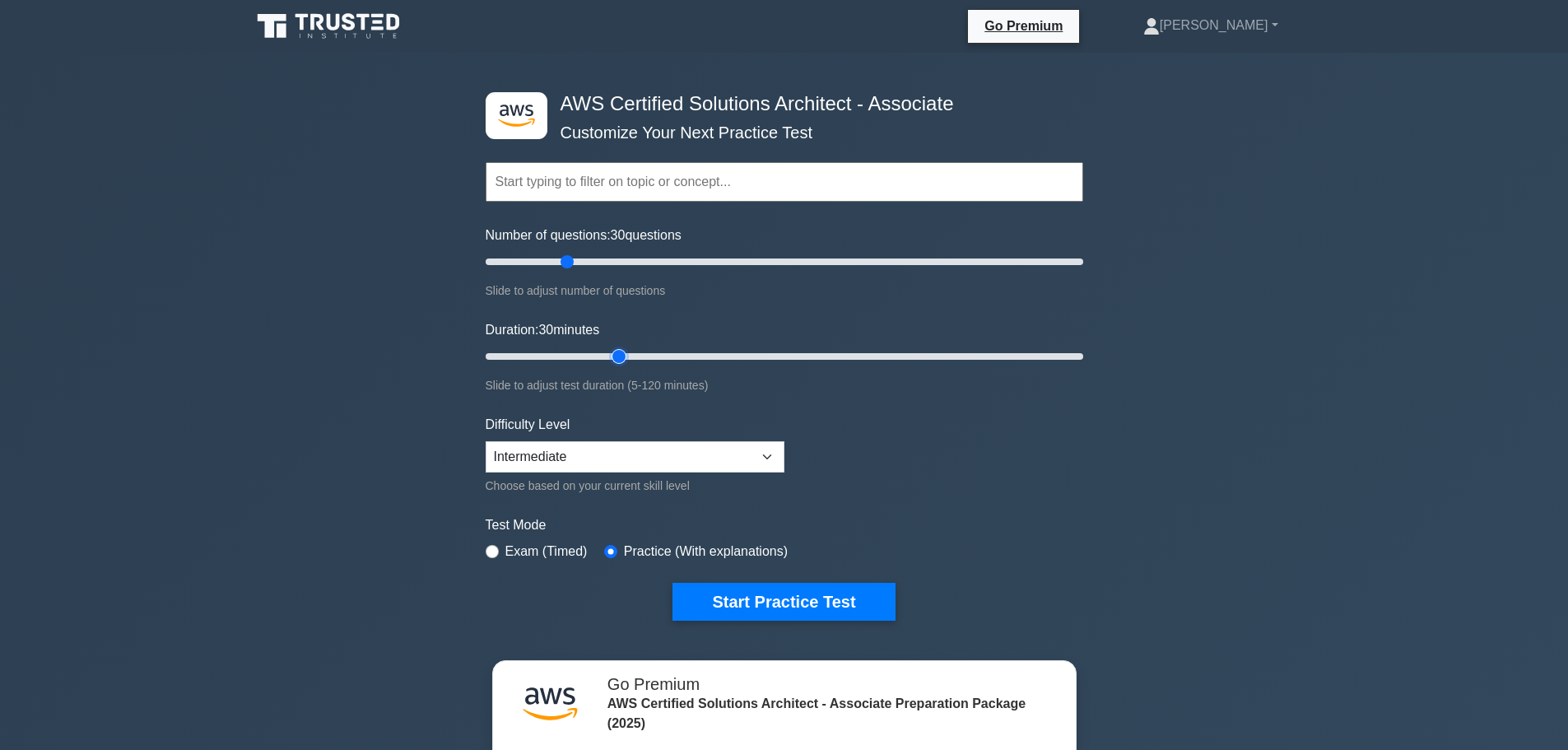 type on "30" 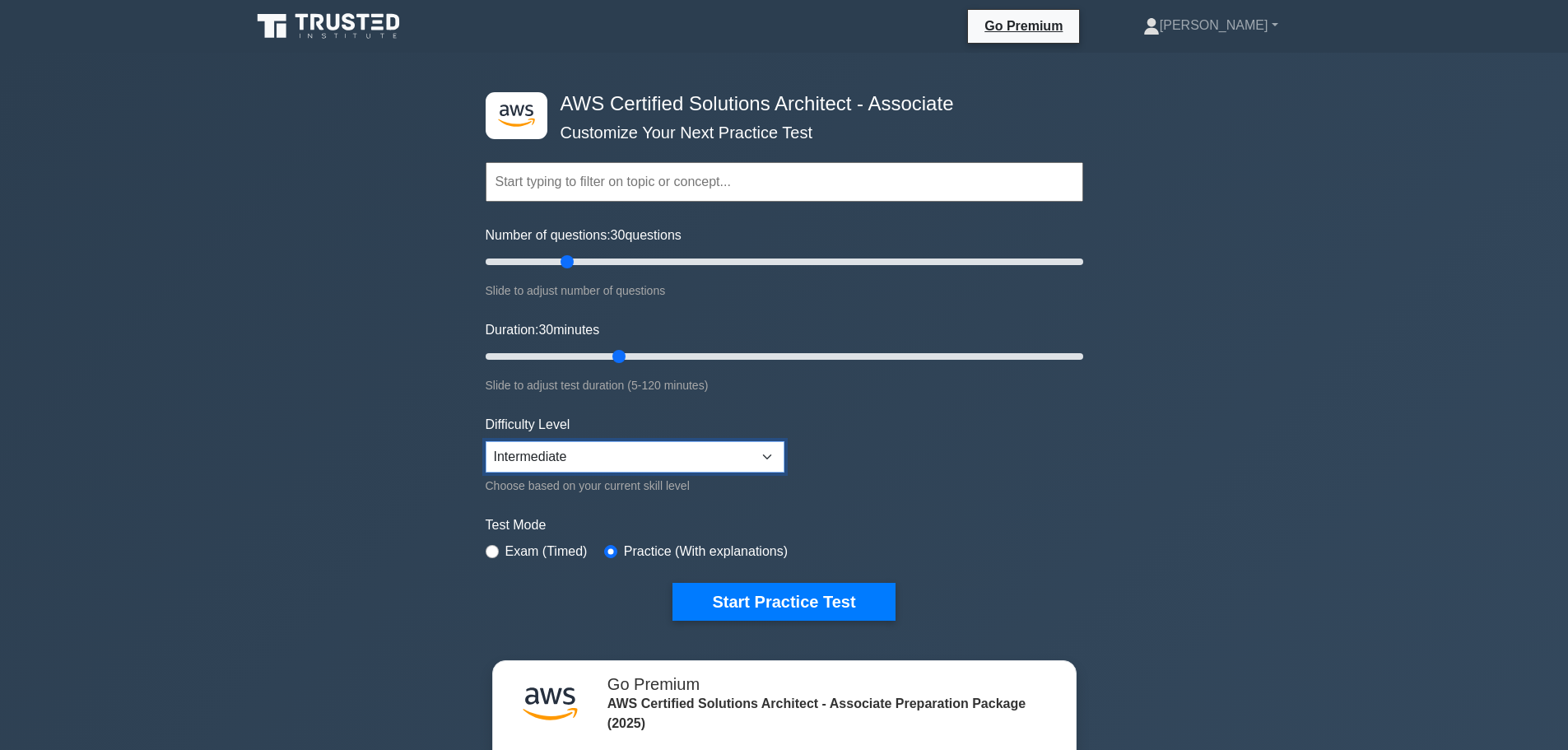 click on "Beginner
Intermediate
Expert" at bounding box center [635, 457] 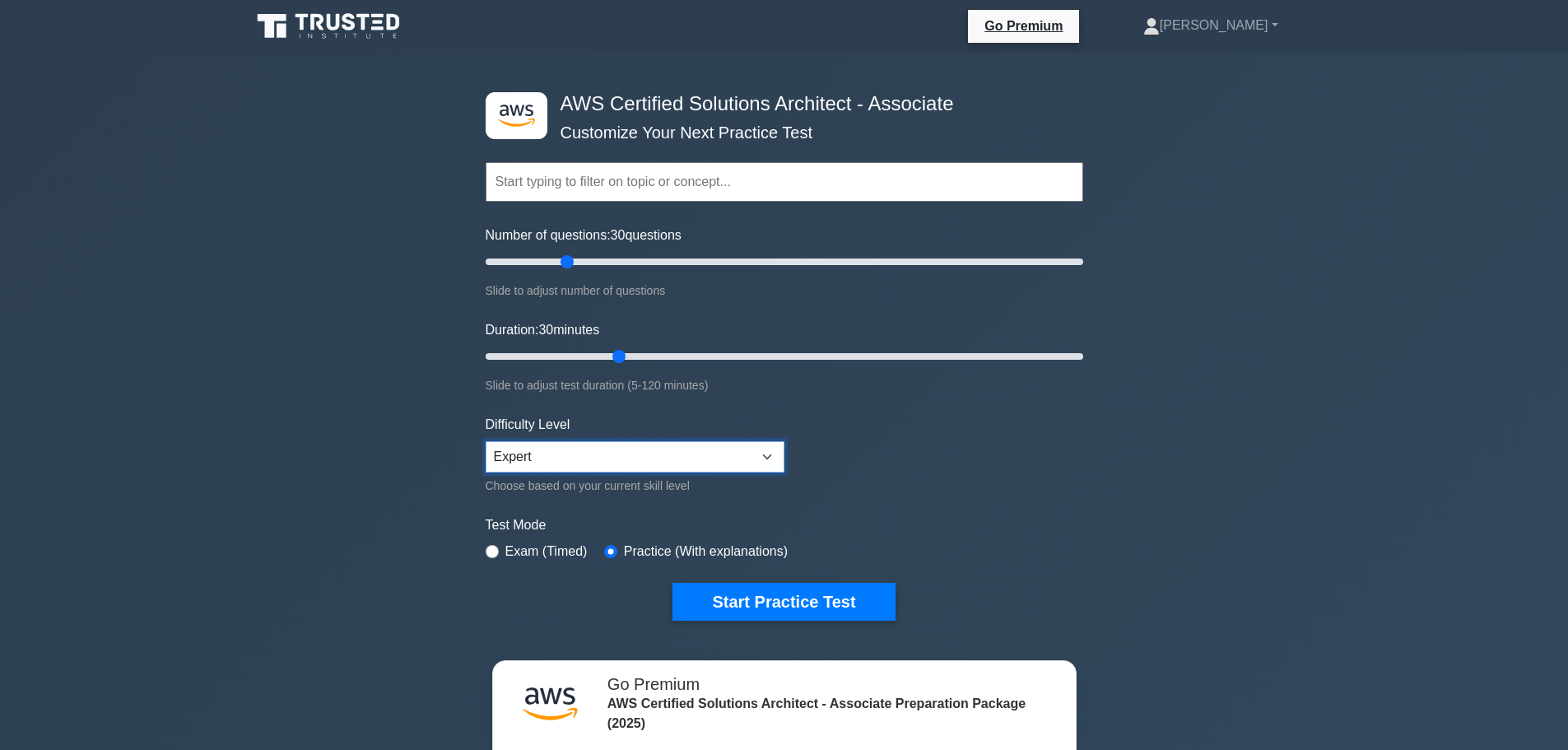 click on "Beginner
Intermediate
Expert" at bounding box center [635, 457] 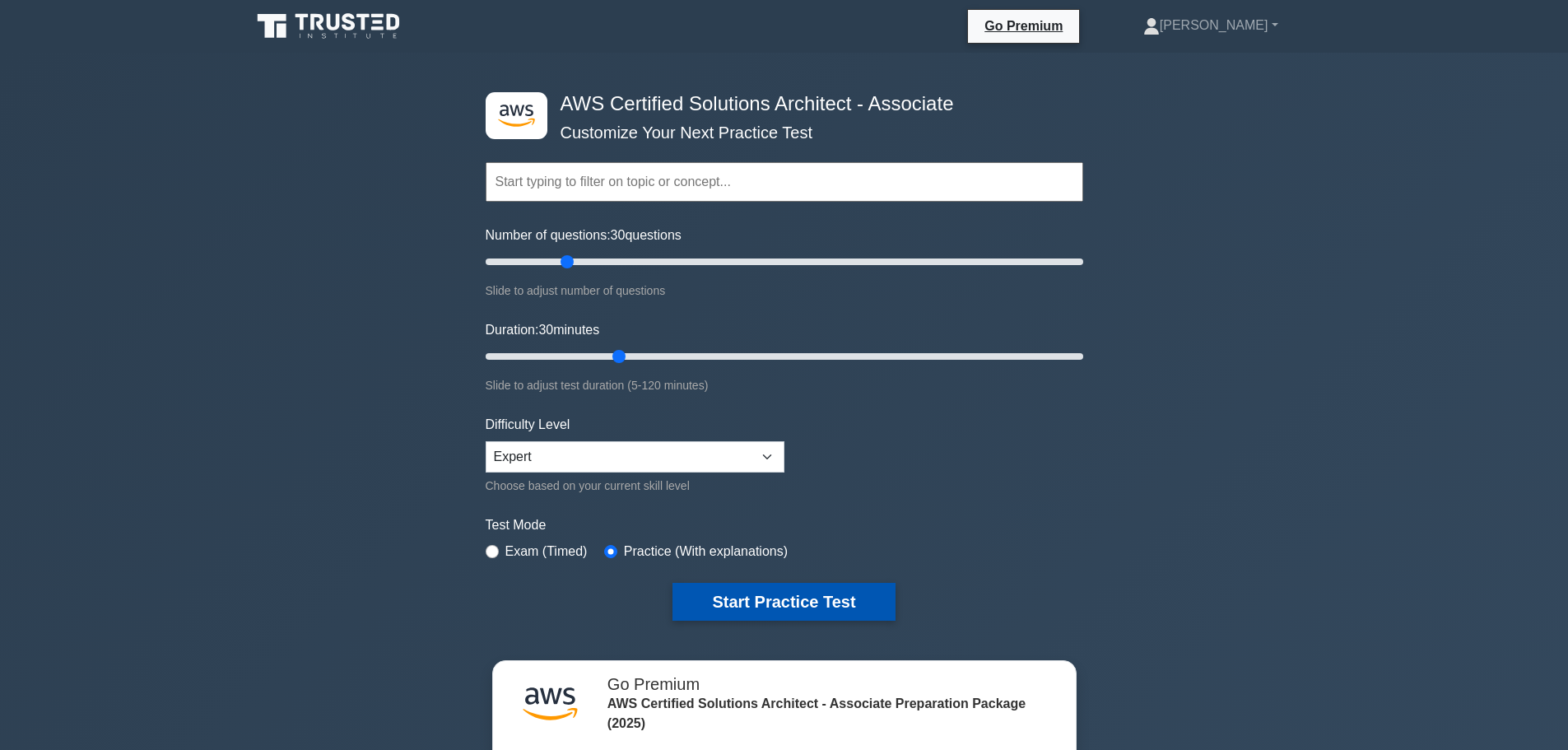 click on "Start Practice Test" at bounding box center (784, 602) 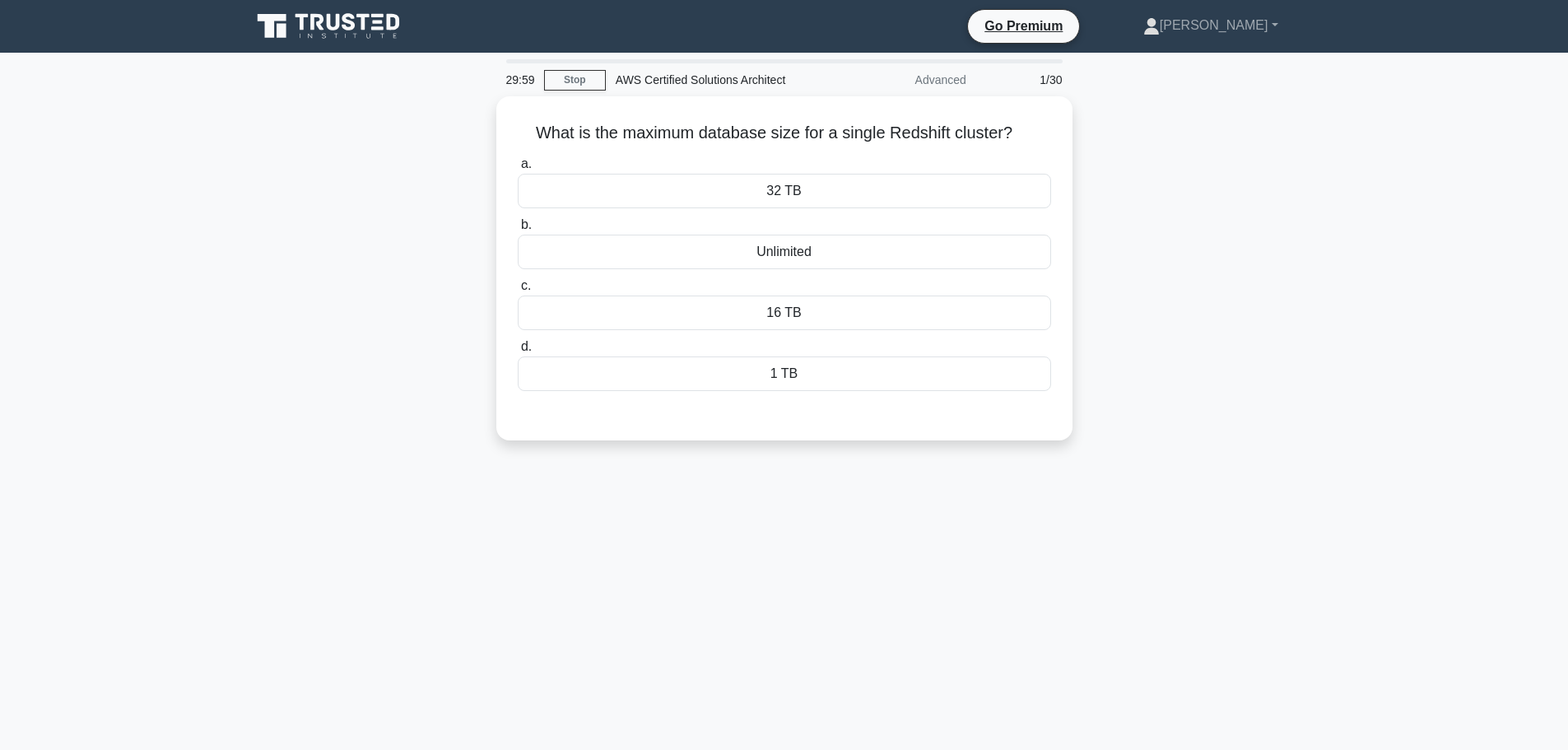 scroll, scrollTop: 0, scrollLeft: 0, axis: both 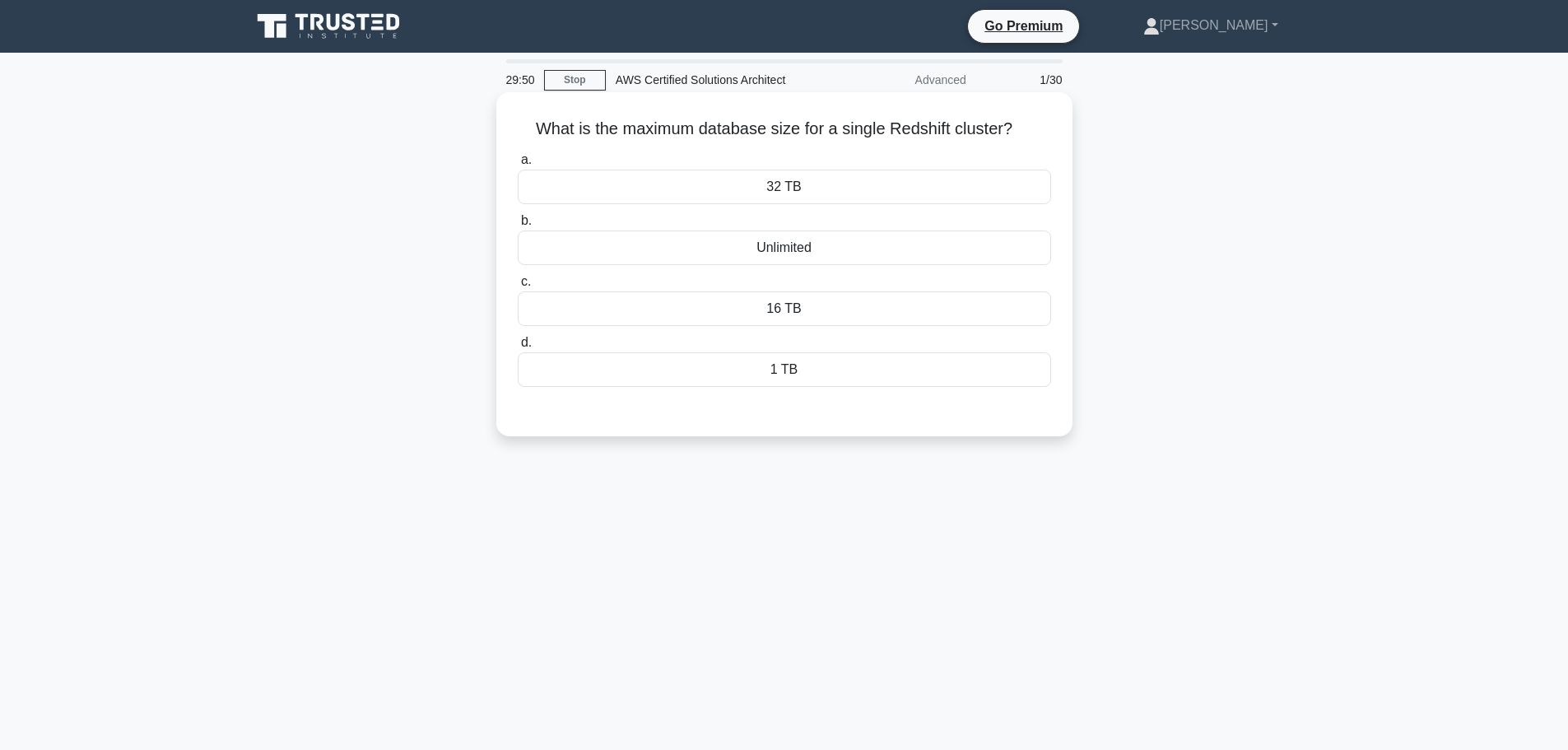 click on "1 TB" at bounding box center (784, 370) 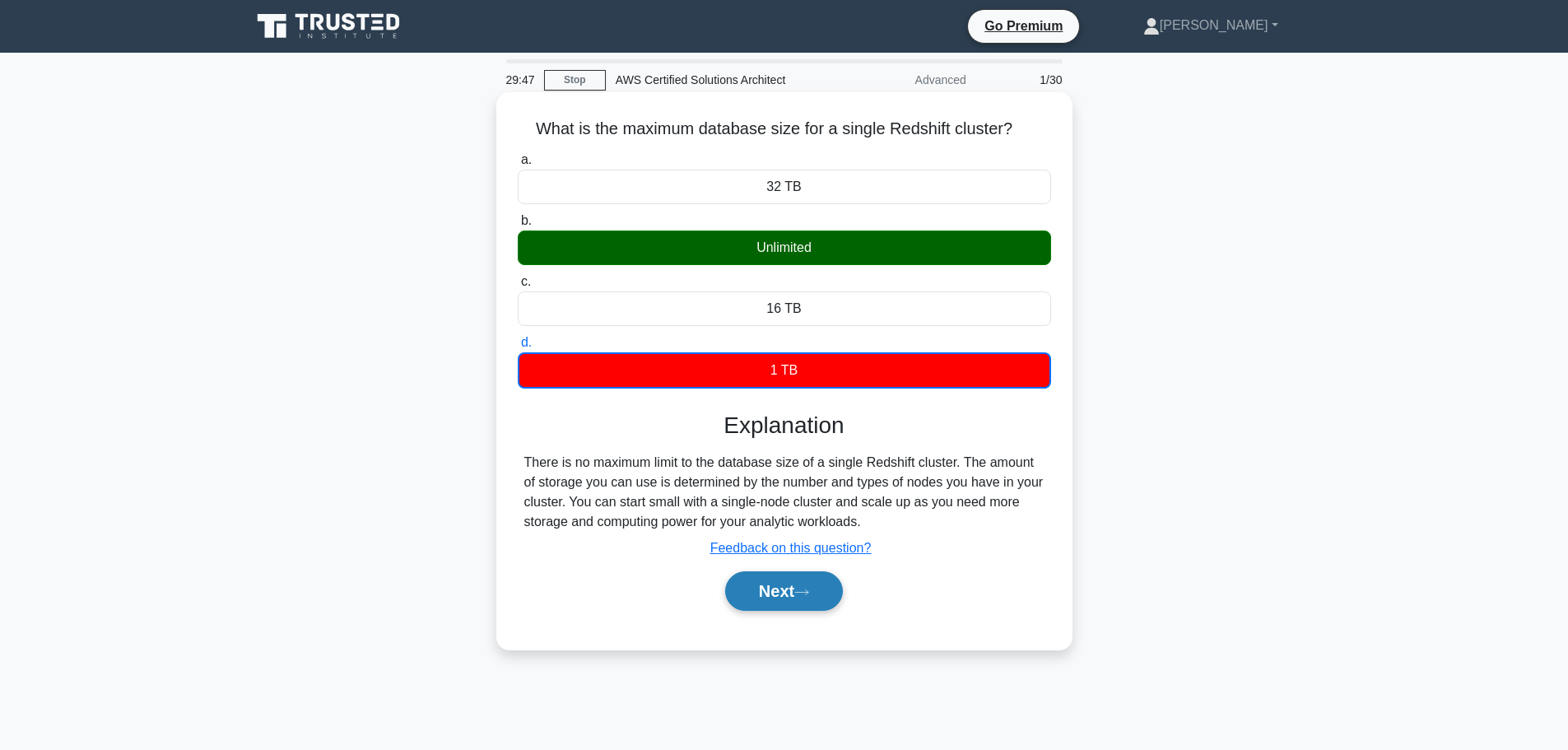 click 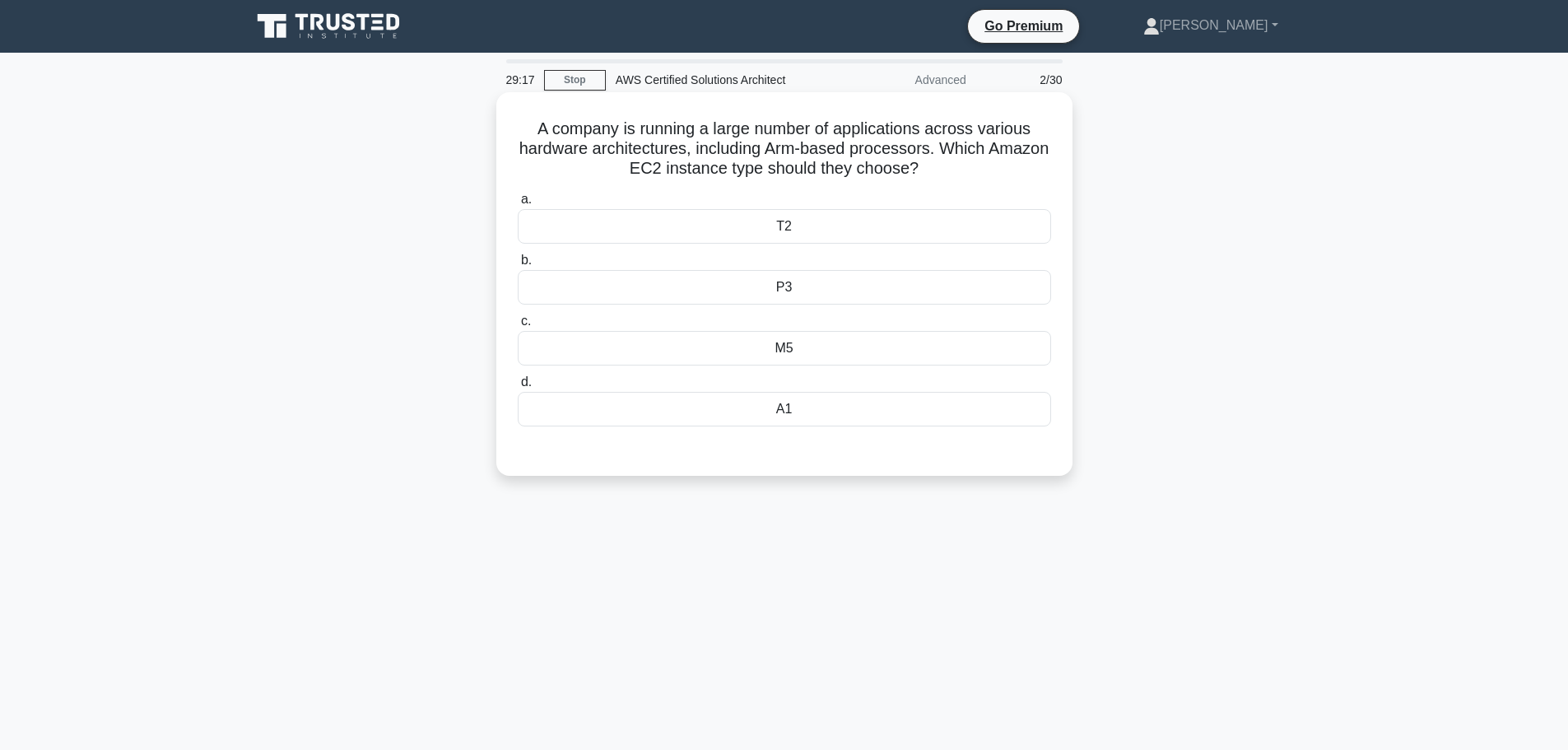 click on "M5" at bounding box center [784, 348] 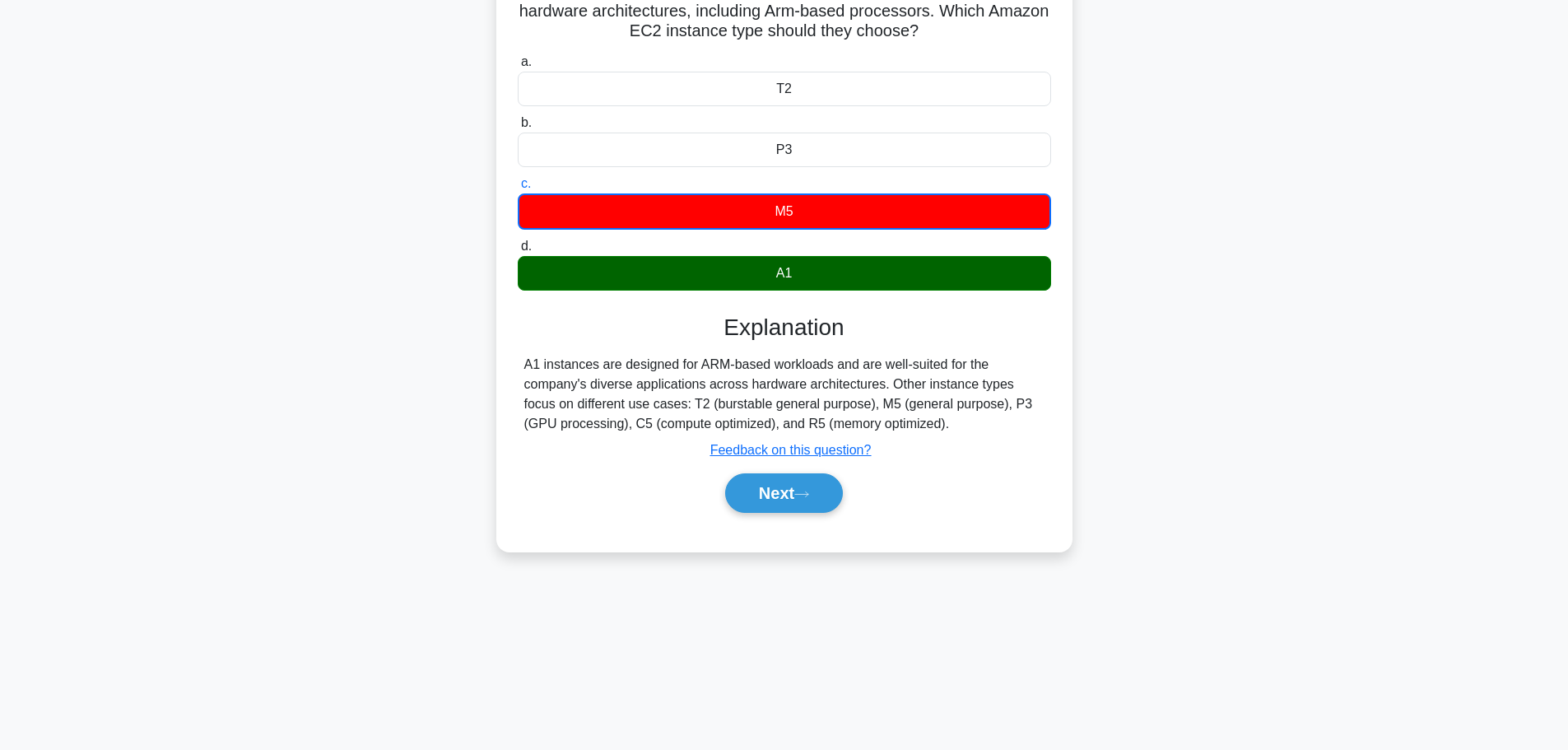 scroll, scrollTop: 139, scrollLeft: 0, axis: vertical 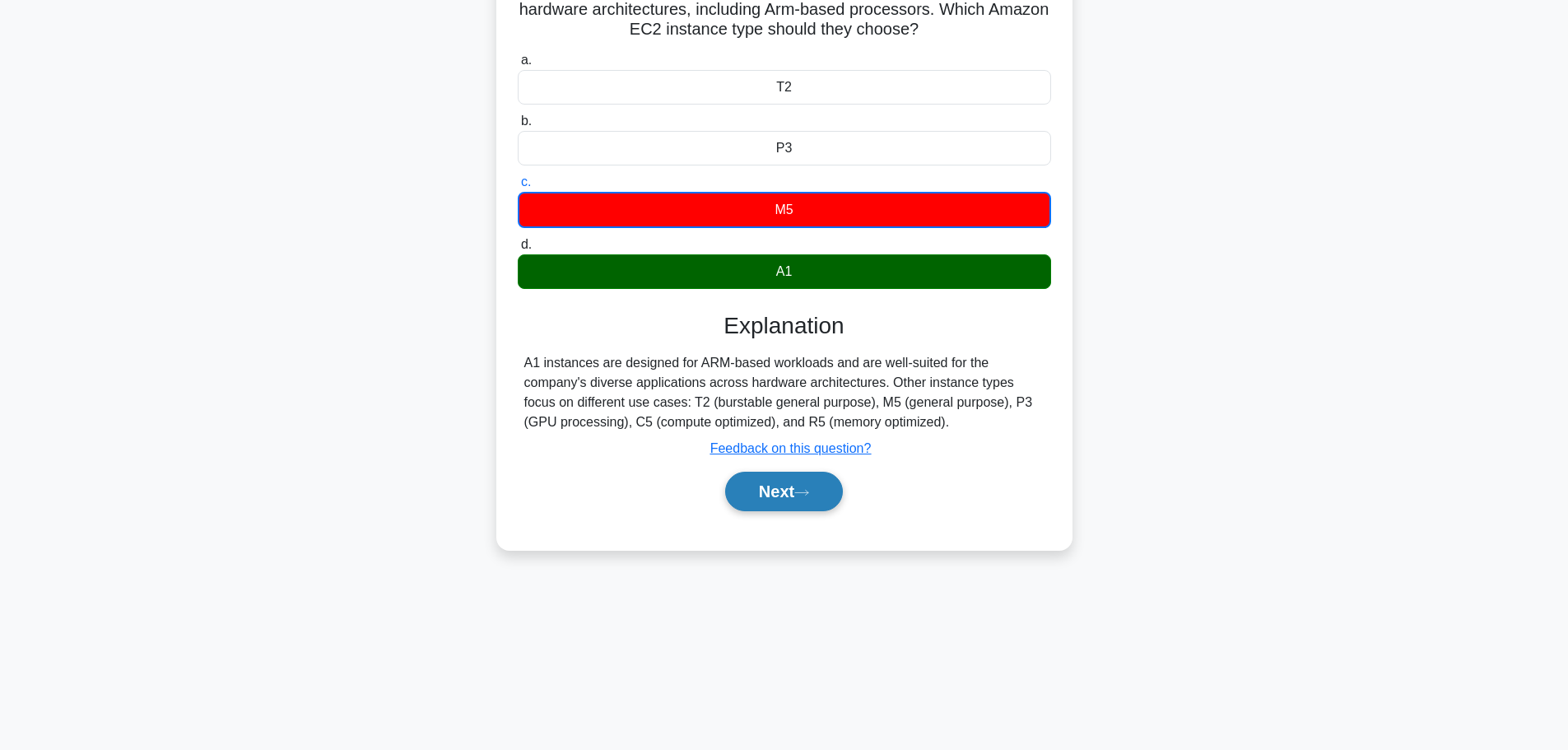 click on "Next" at bounding box center (784, 491) 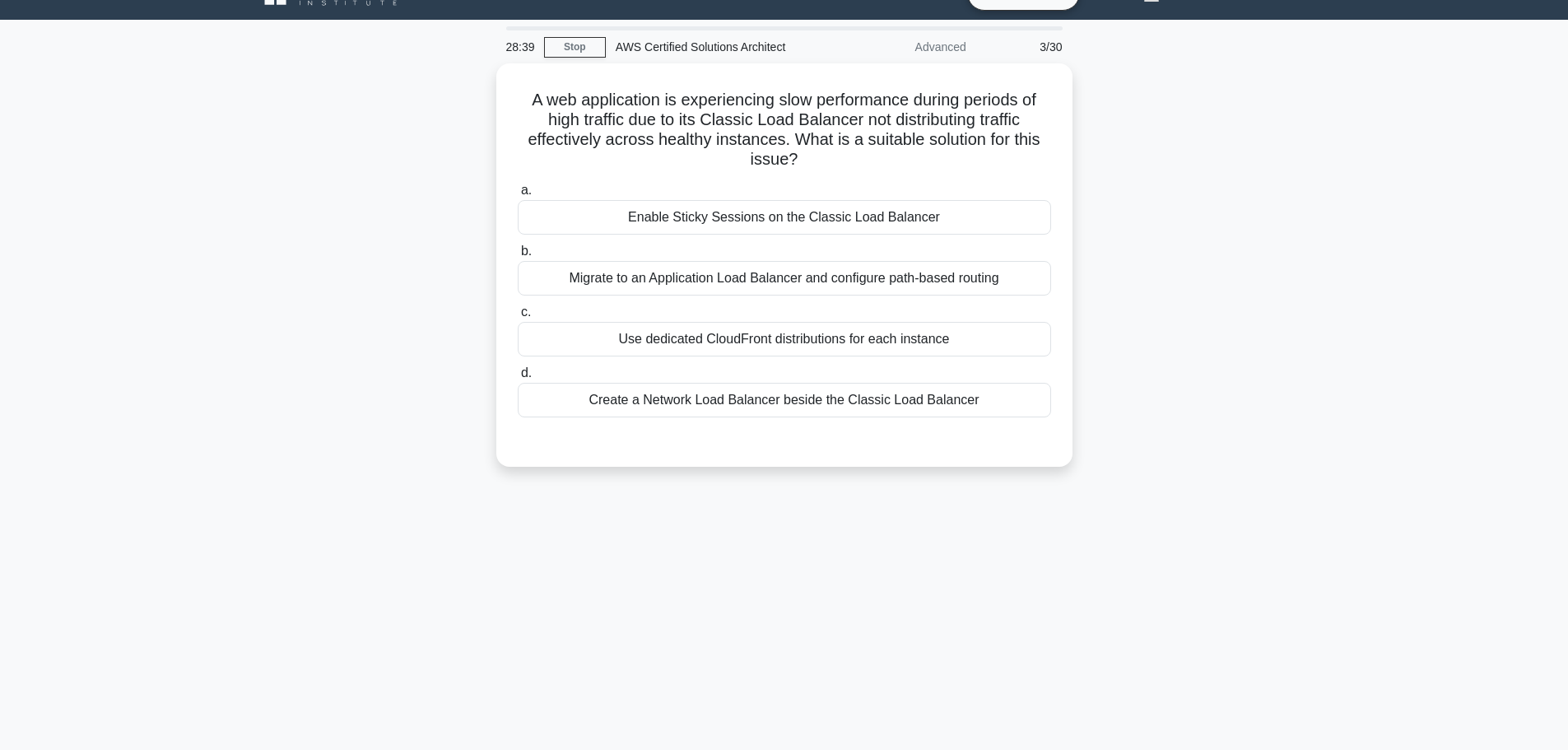 scroll, scrollTop: 0, scrollLeft: 0, axis: both 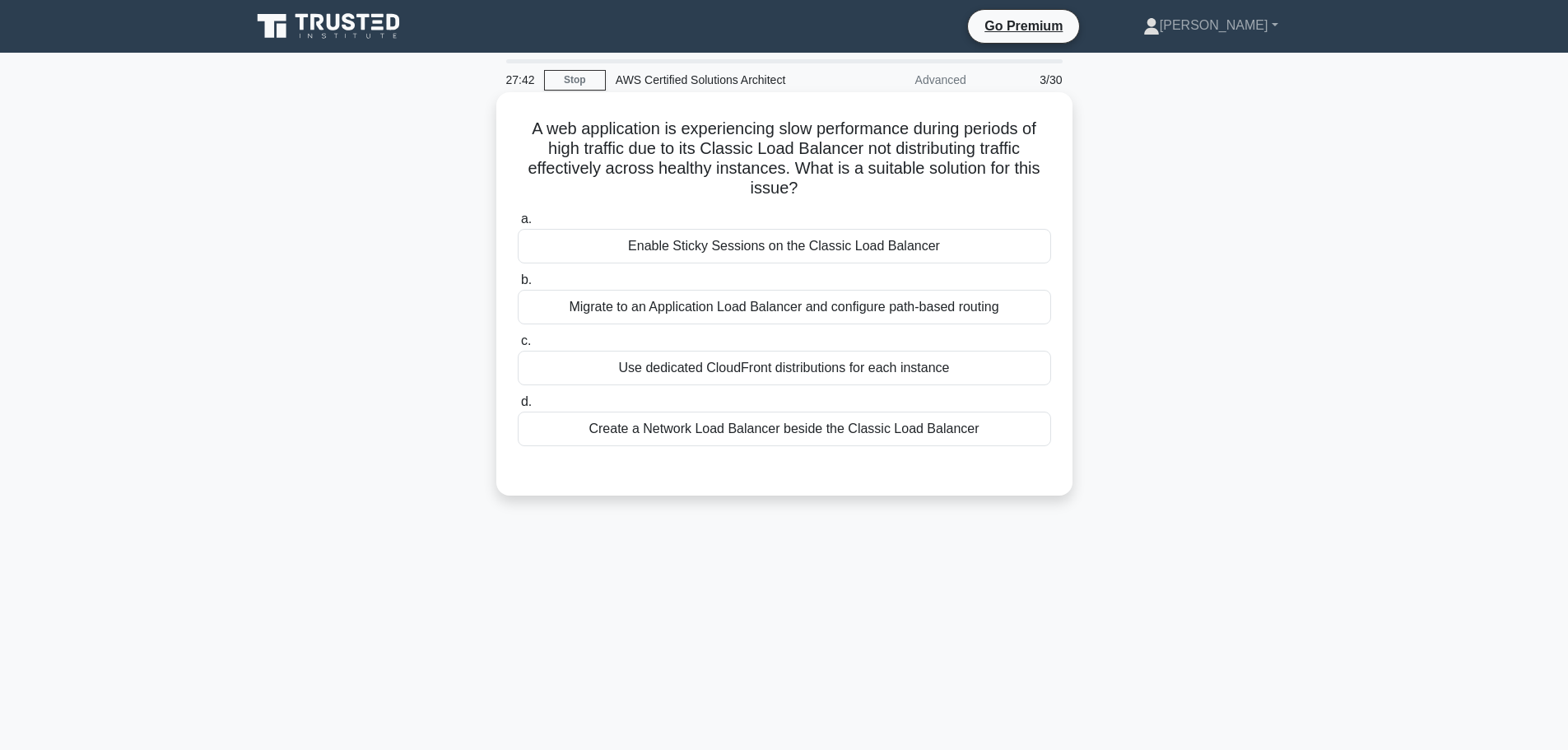 click on "Migrate to an Application Load Balancer and configure path-based routing" at bounding box center (784, 307) 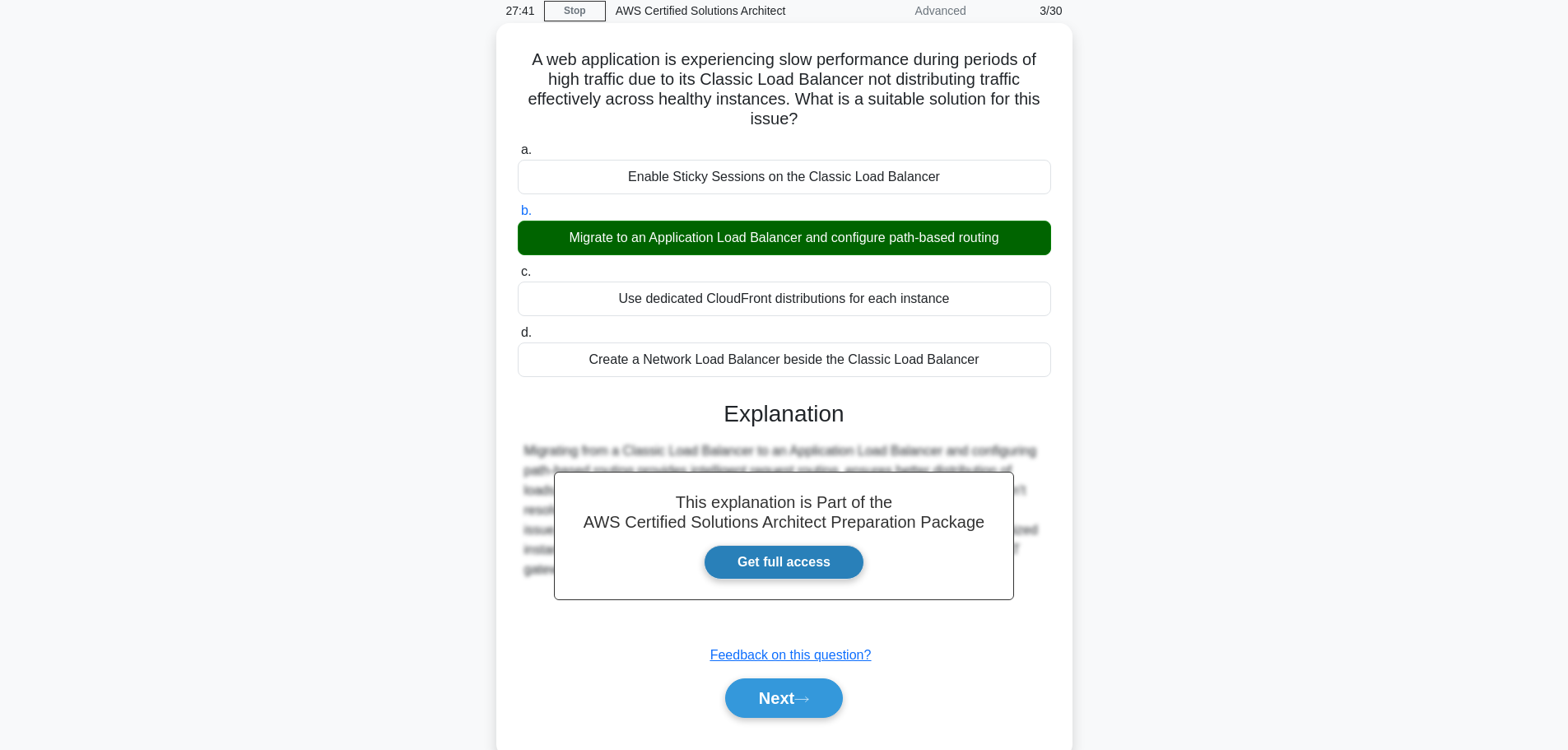 scroll, scrollTop: 139, scrollLeft: 0, axis: vertical 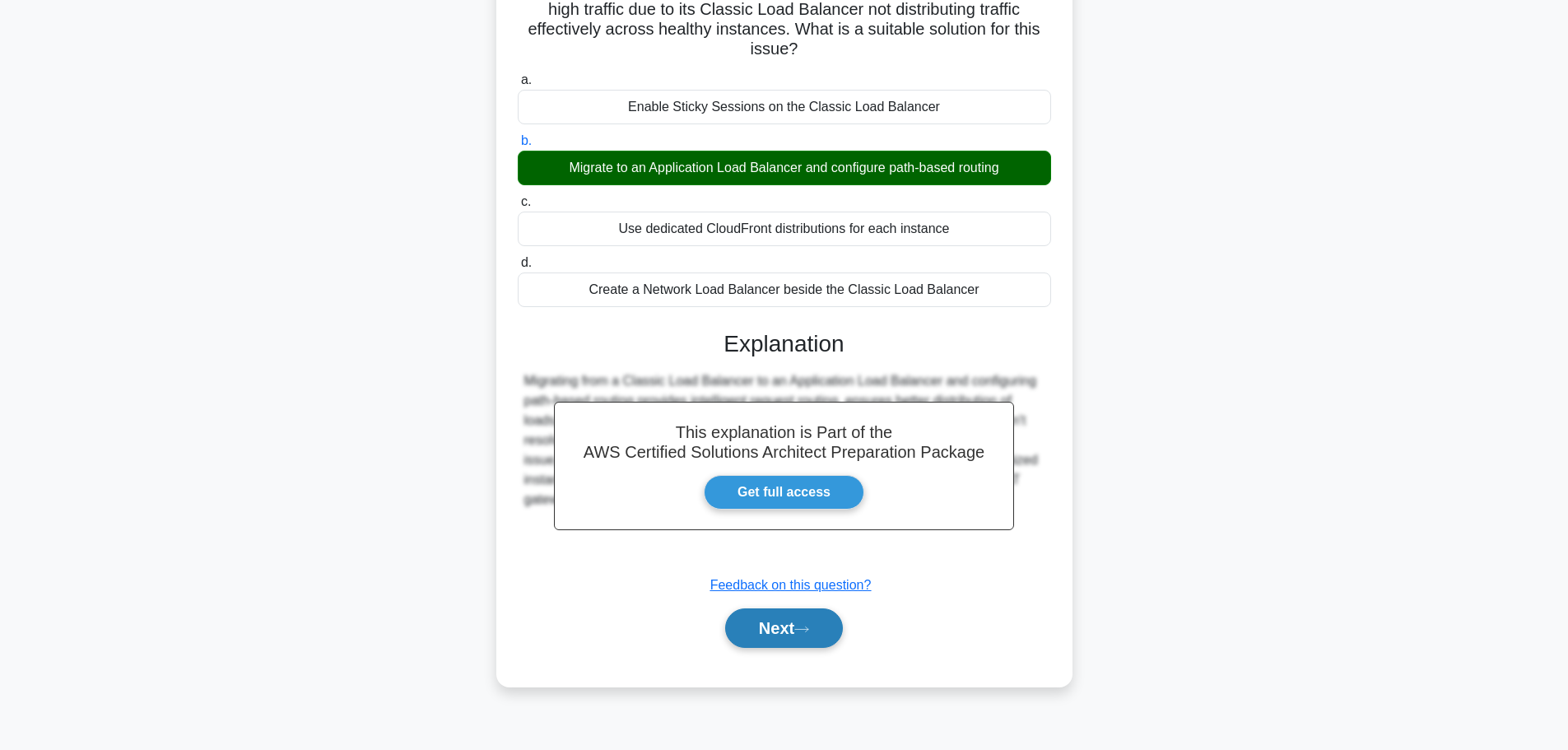 click on "Next" at bounding box center (784, 628) 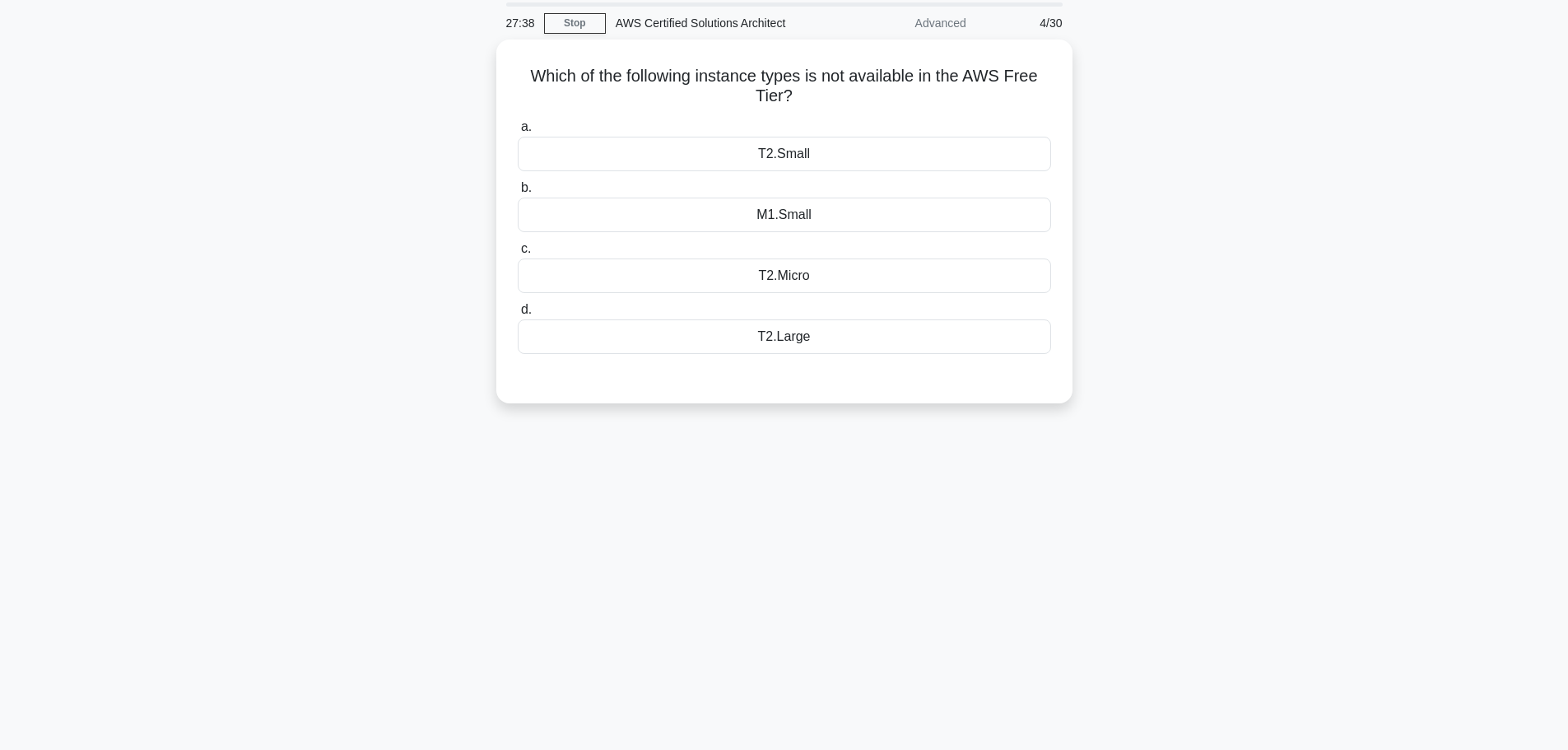 scroll, scrollTop: 0, scrollLeft: 0, axis: both 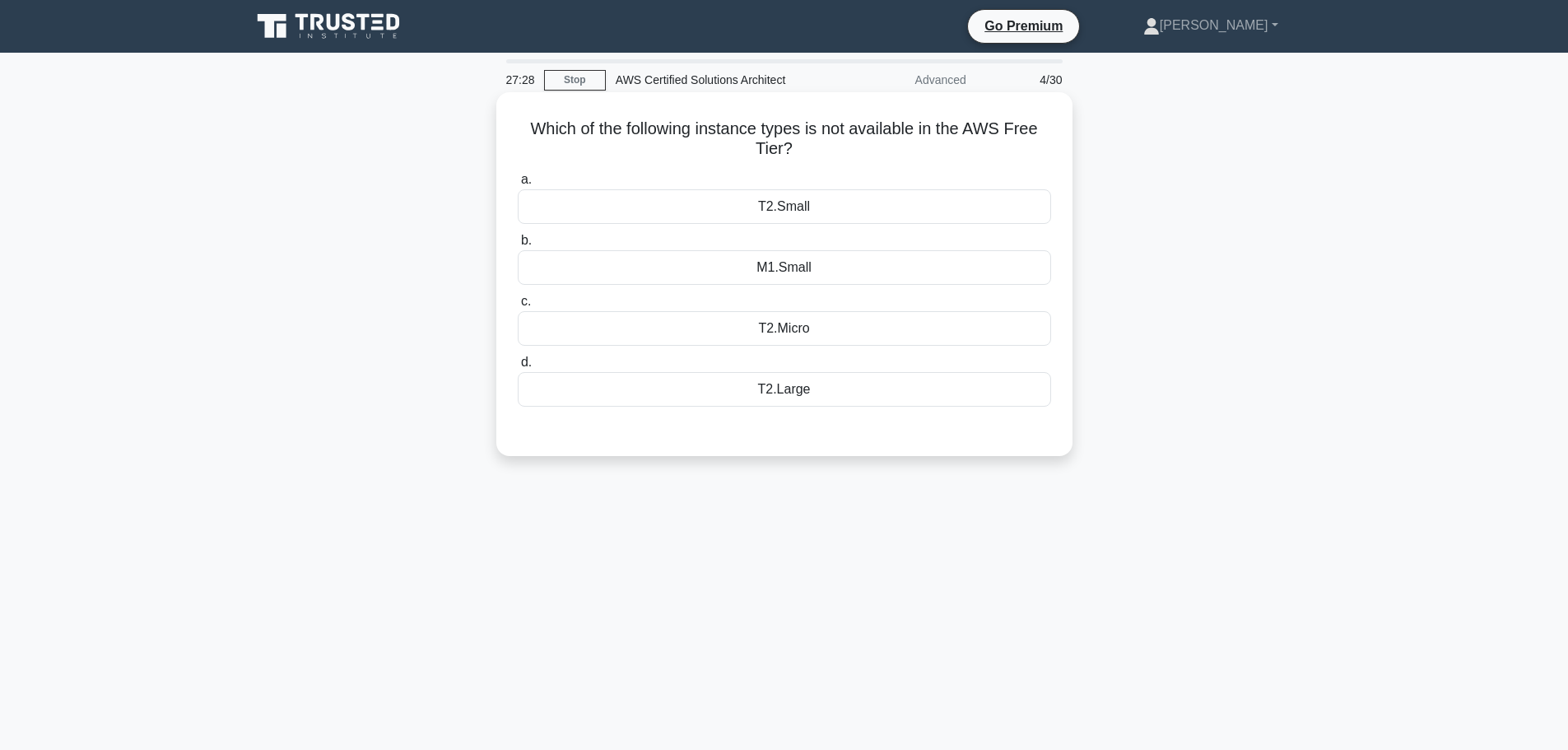 click on "T2.Large" at bounding box center [784, 389] 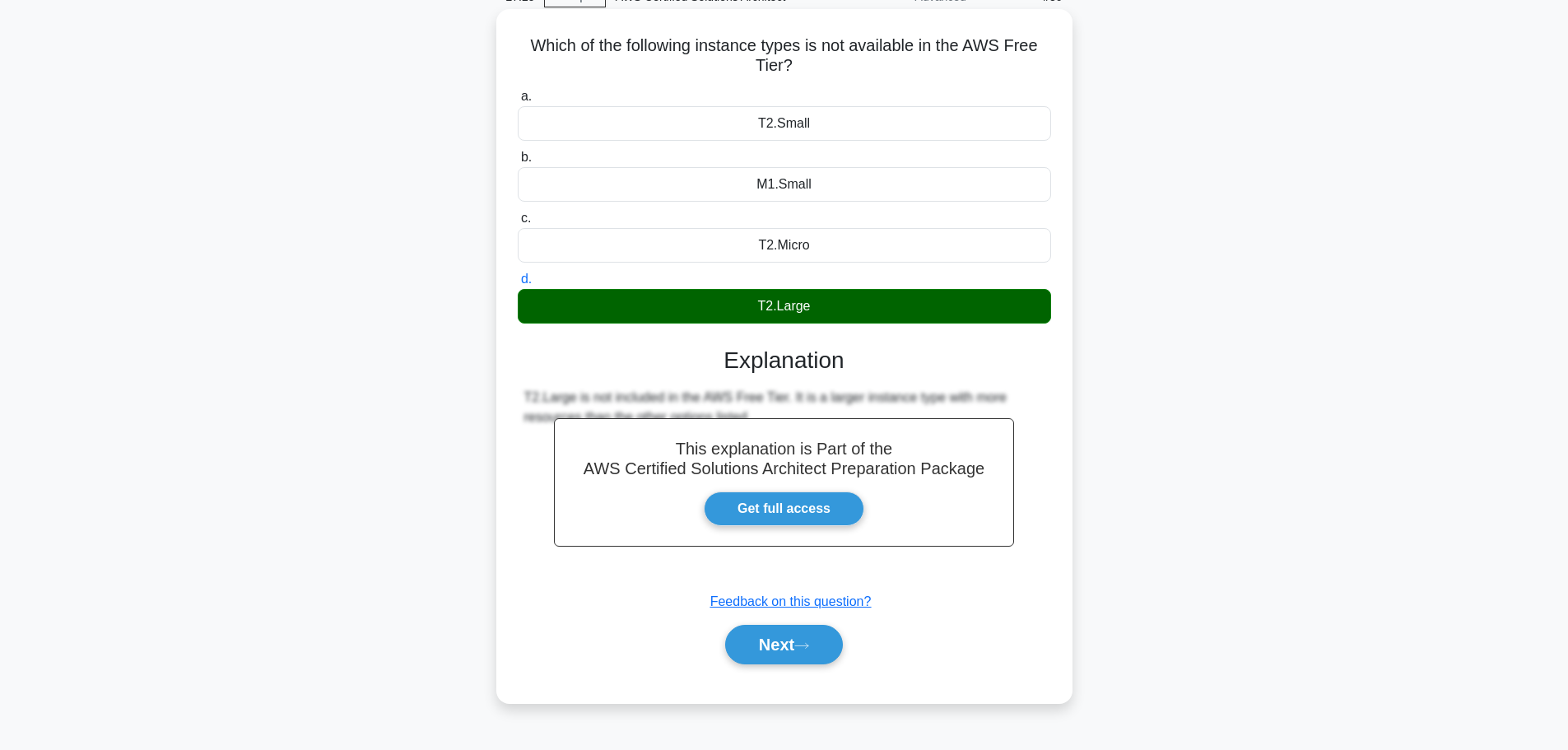 scroll, scrollTop: 139, scrollLeft: 0, axis: vertical 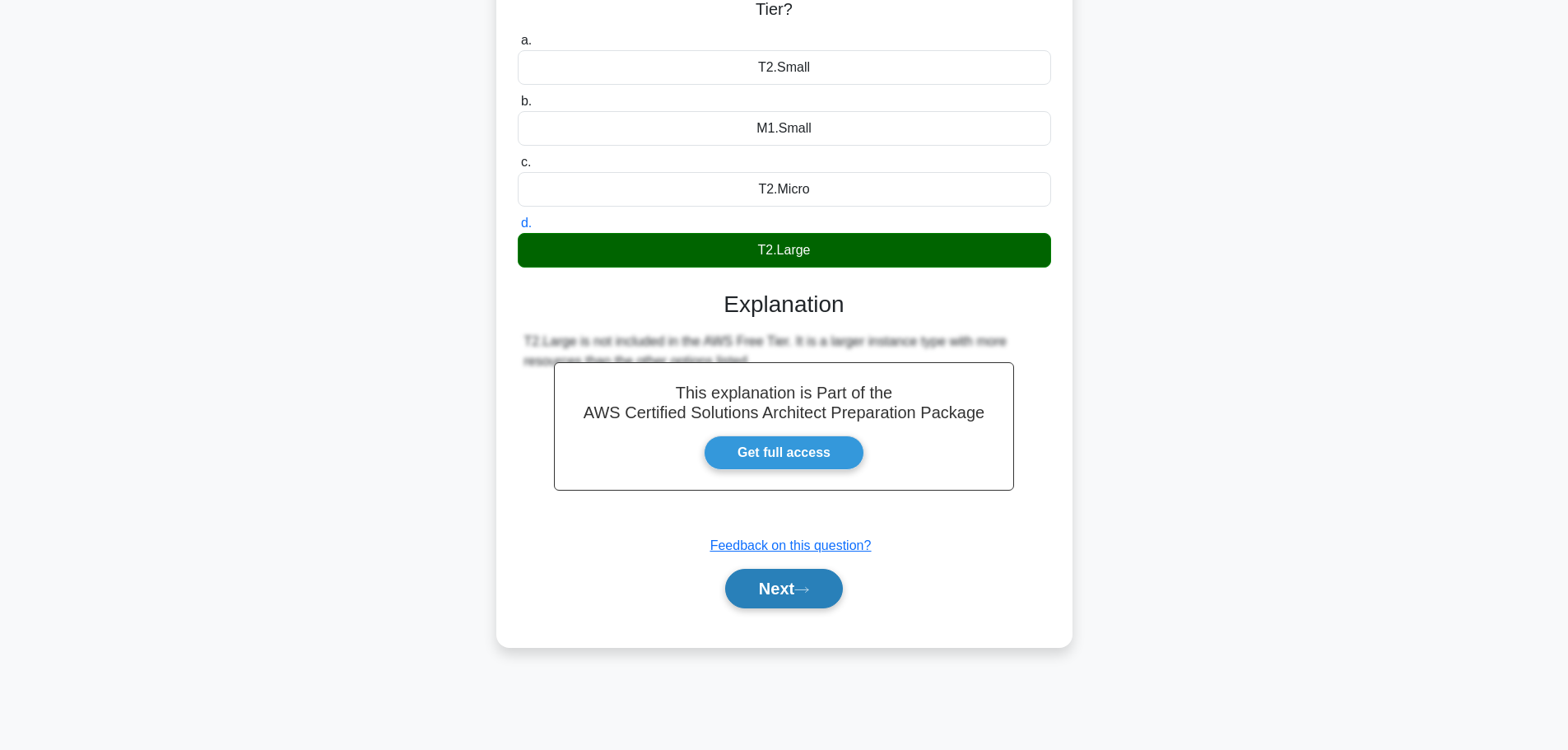click on "Next" at bounding box center [784, 589] 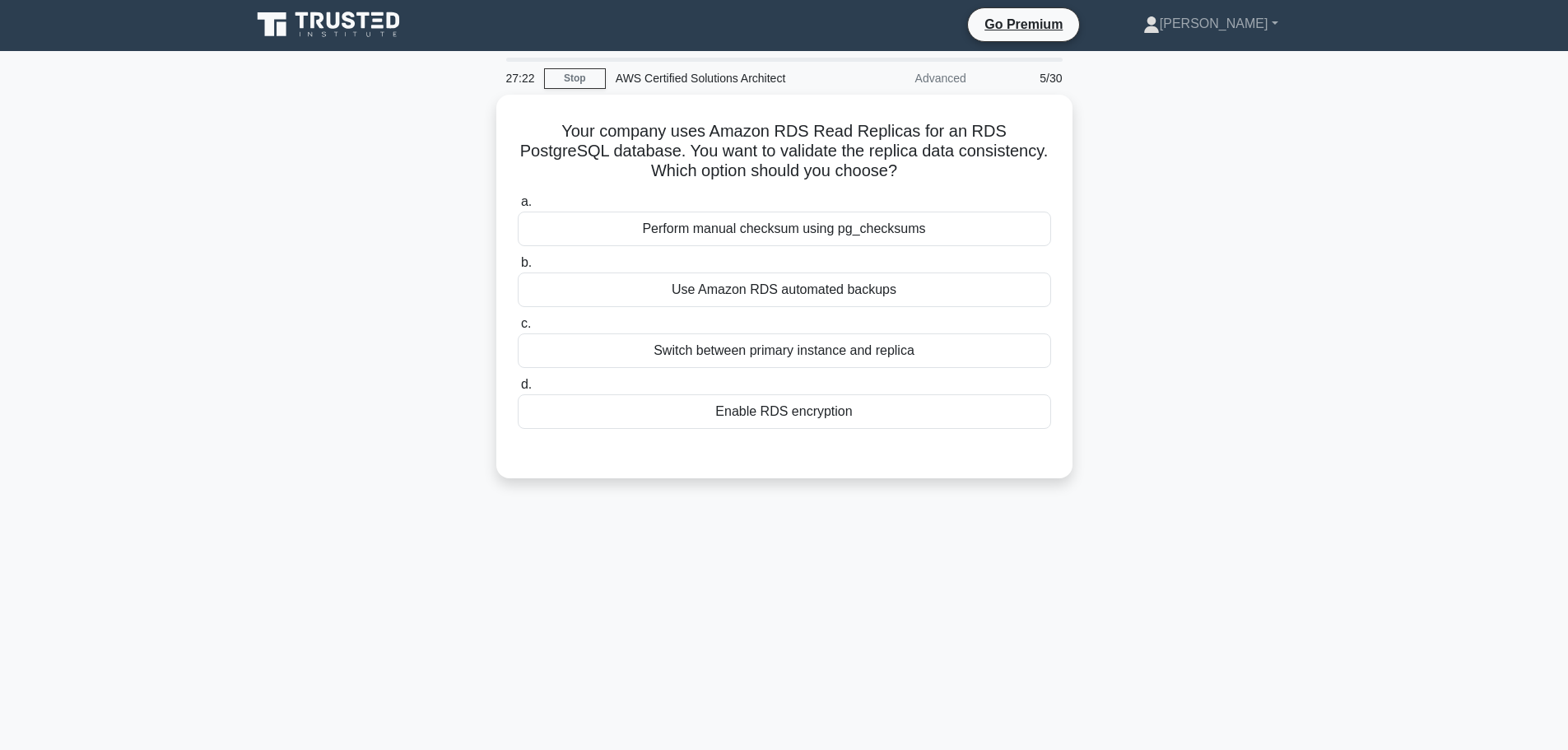 scroll, scrollTop: 0, scrollLeft: 0, axis: both 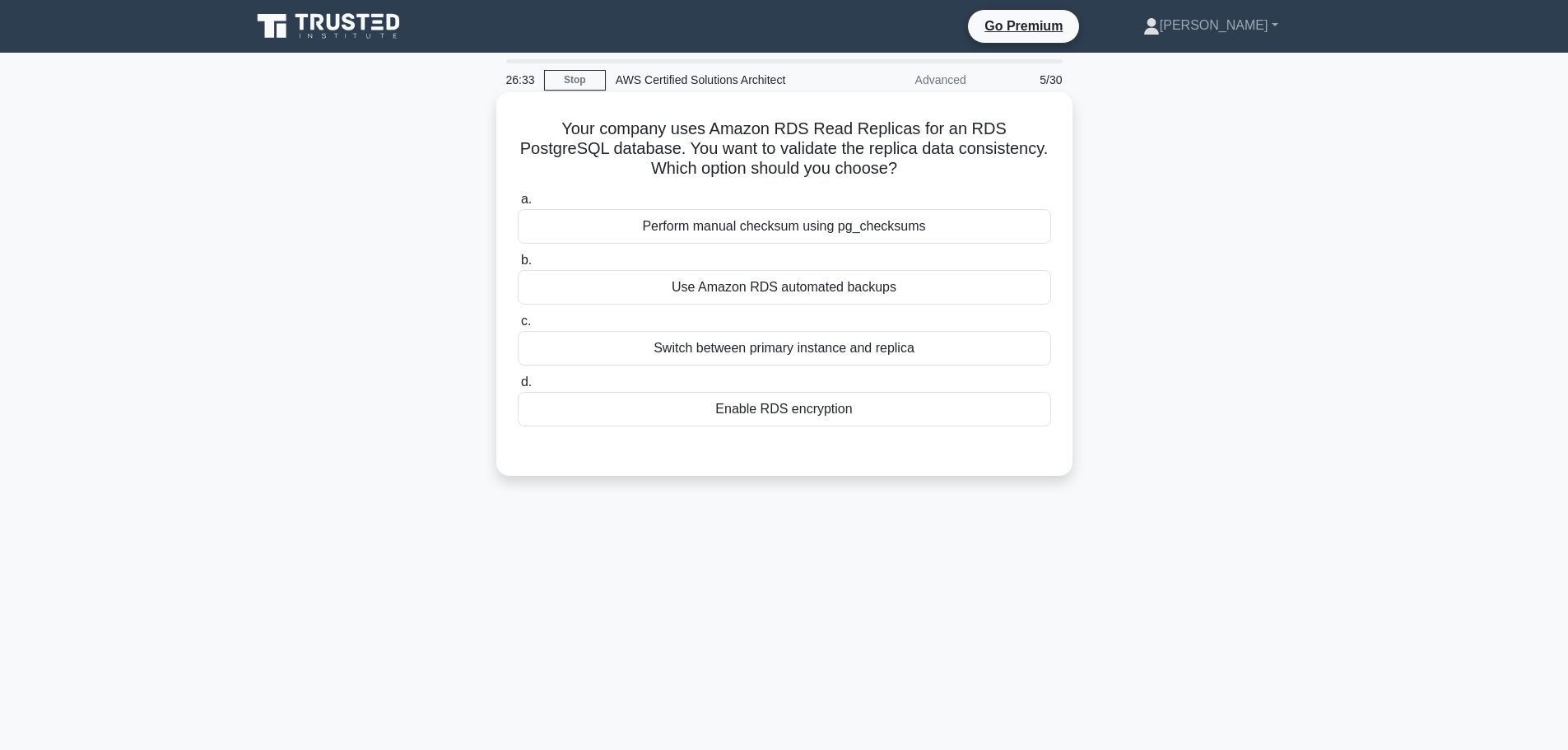 click on "Use Amazon RDS automated backups" at bounding box center [784, 287] 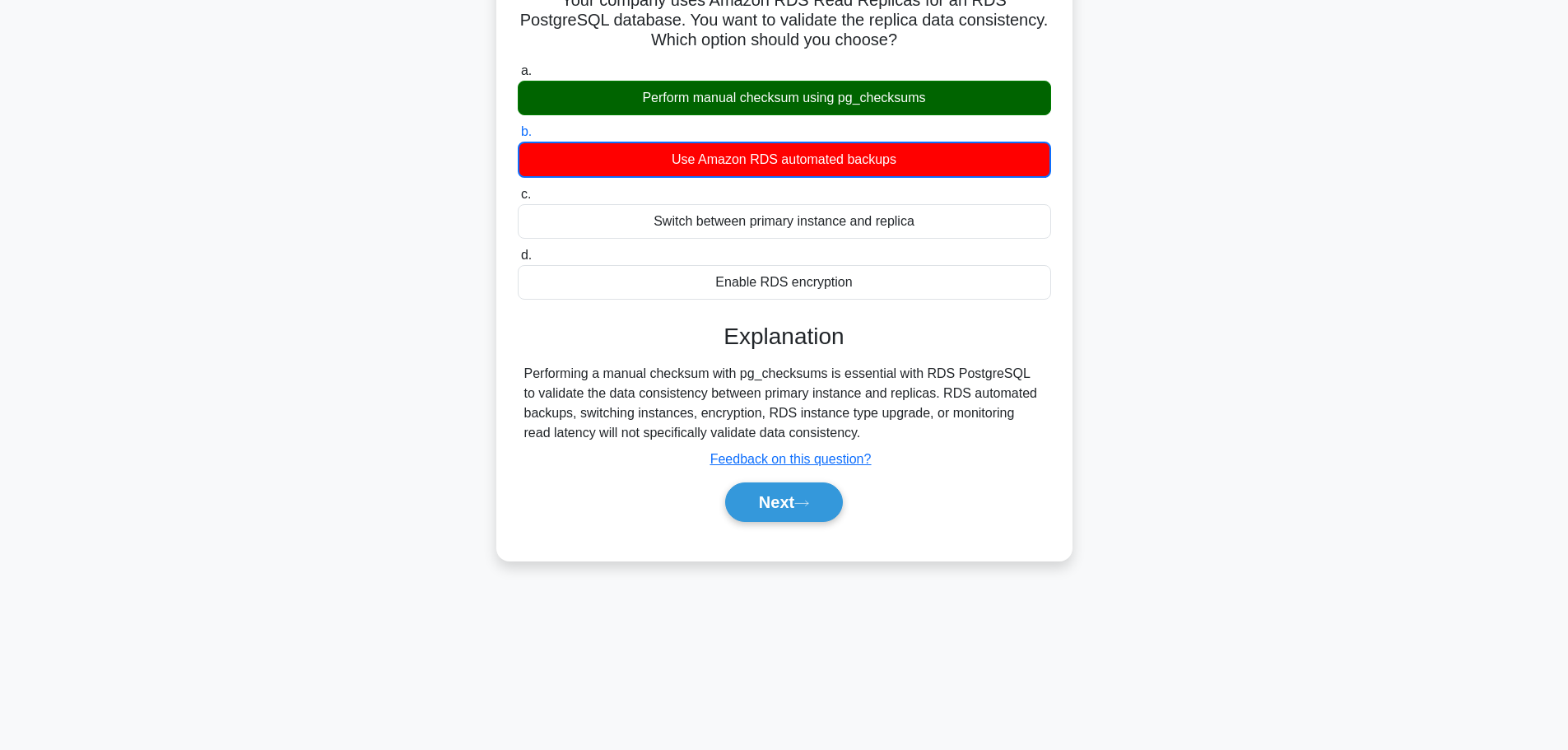 scroll, scrollTop: 139, scrollLeft: 0, axis: vertical 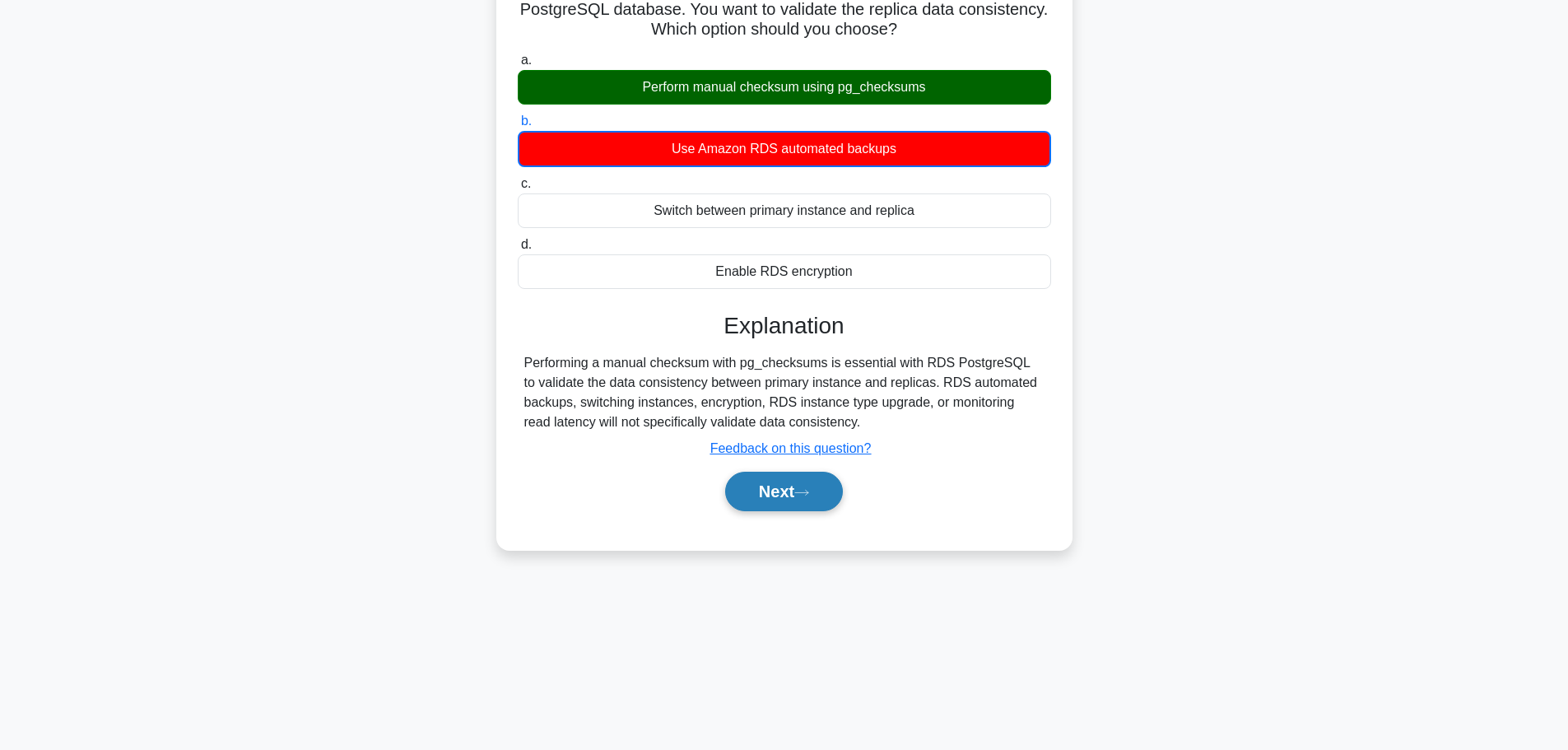 click on "Next" at bounding box center (784, 491) 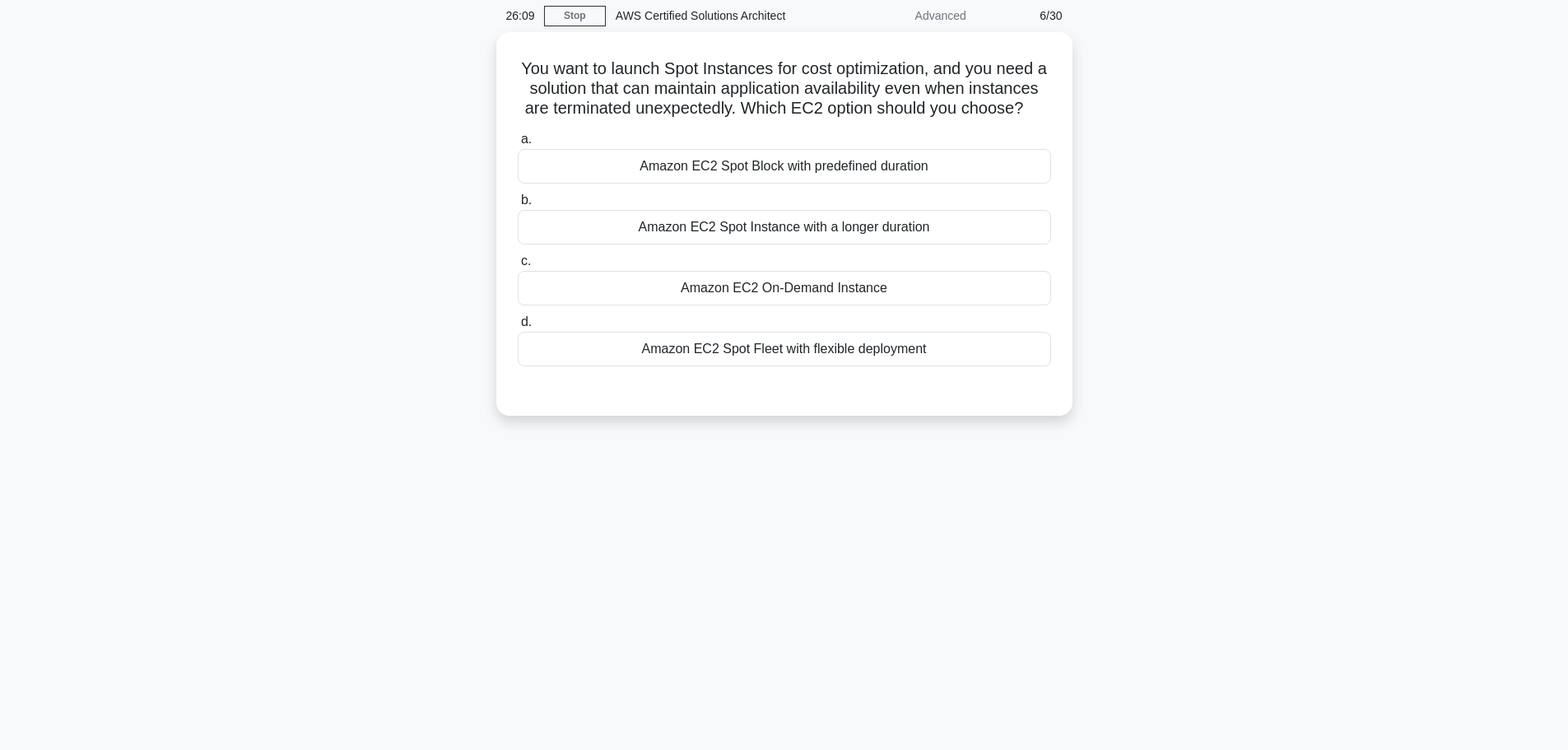 scroll, scrollTop: 0, scrollLeft: 0, axis: both 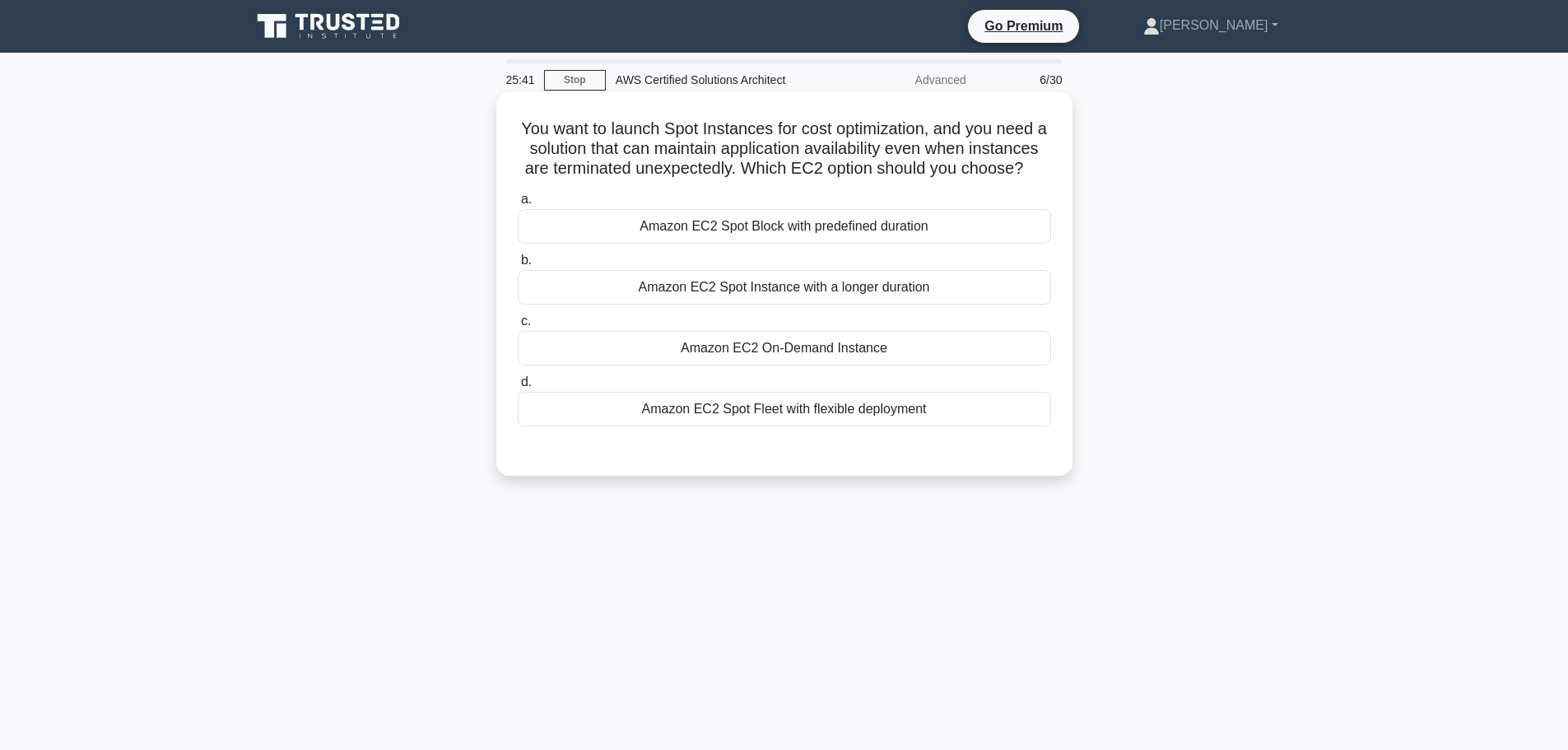 click on "Amazon EC2 Spot Fleet with flexible deployment" at bounding box center [784, 409] 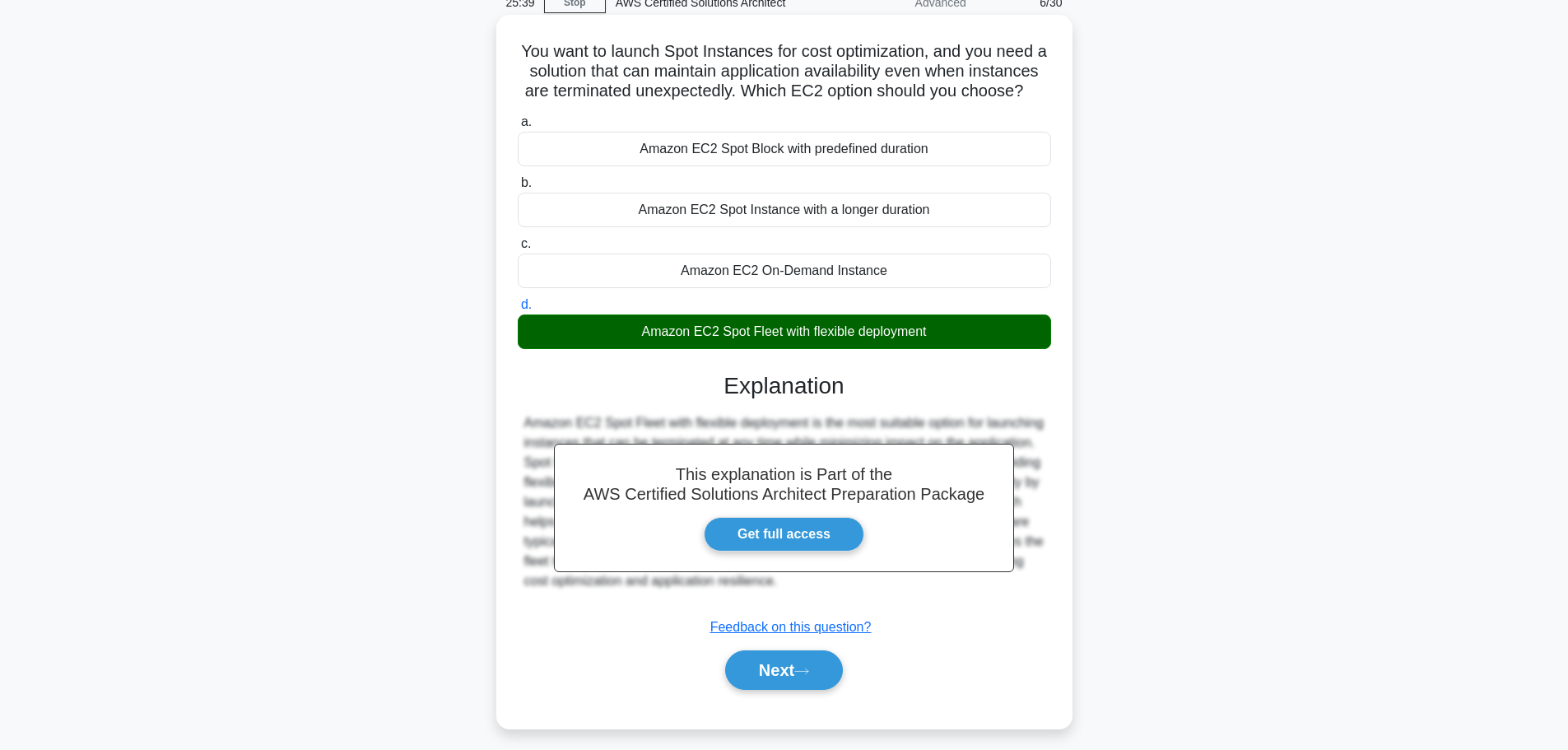 scroll, scrollTop: 139, scrollLeft: 0, axis: vertical 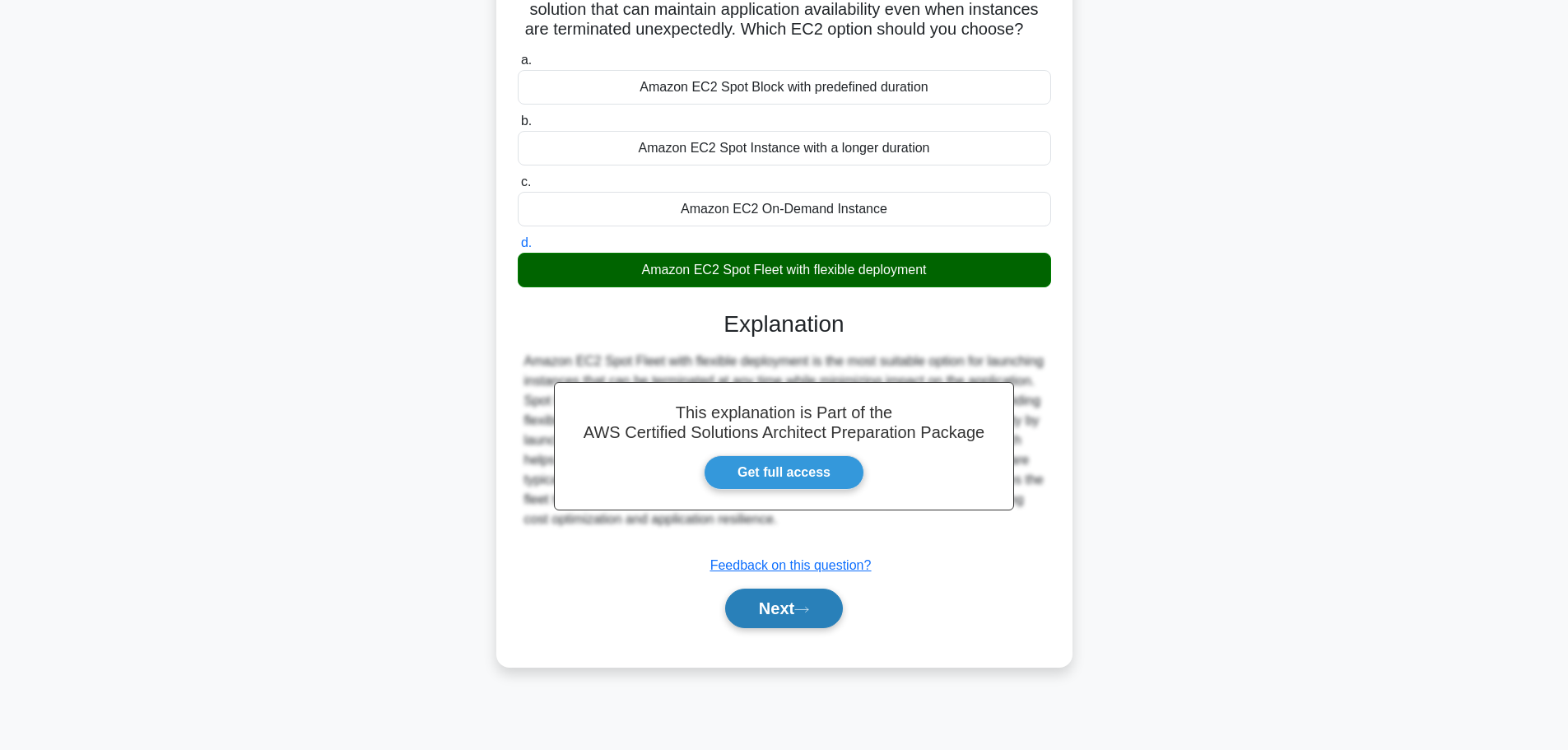 click on "Next" at bounding box center (784, 608) 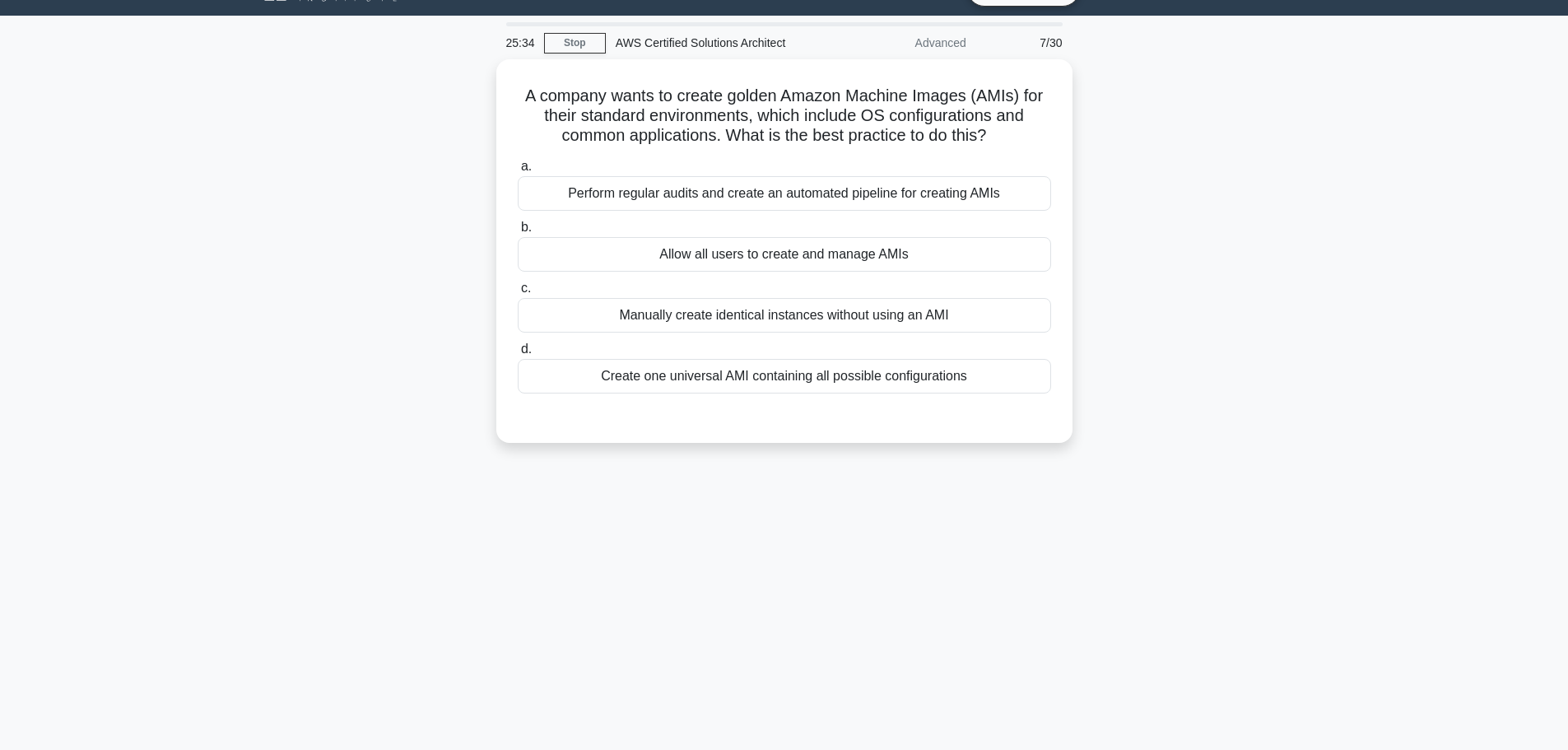 scroll, scrollTop: 0, scrollLeft: 0, axis: both 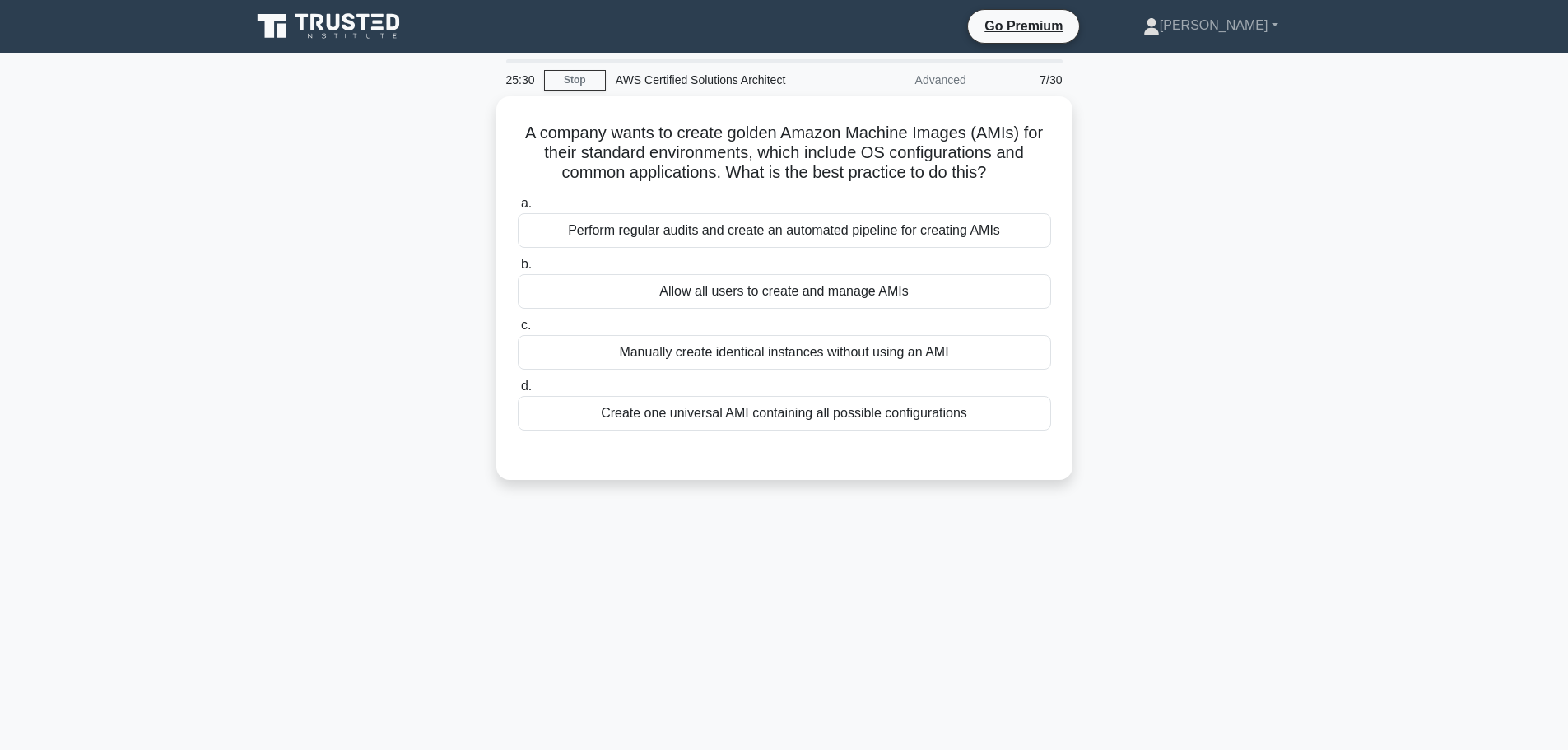 click on "25:30
Stop
AWS Certified Solutions Architect
Advanced
7/30
A company wants to create golden Amazon Machine Images (AMIs) for their standard environments, which include OS configurations and common applications. What is the best practice to do this?
.spinner_0XTQ{transform-origin:center;animation:spinner_y6GP .75s linear infinite}@keyframes spinner_y6GP{100%{transform:rotate(360deg)}}
a.
b. c." at bounding box center (784, 471) 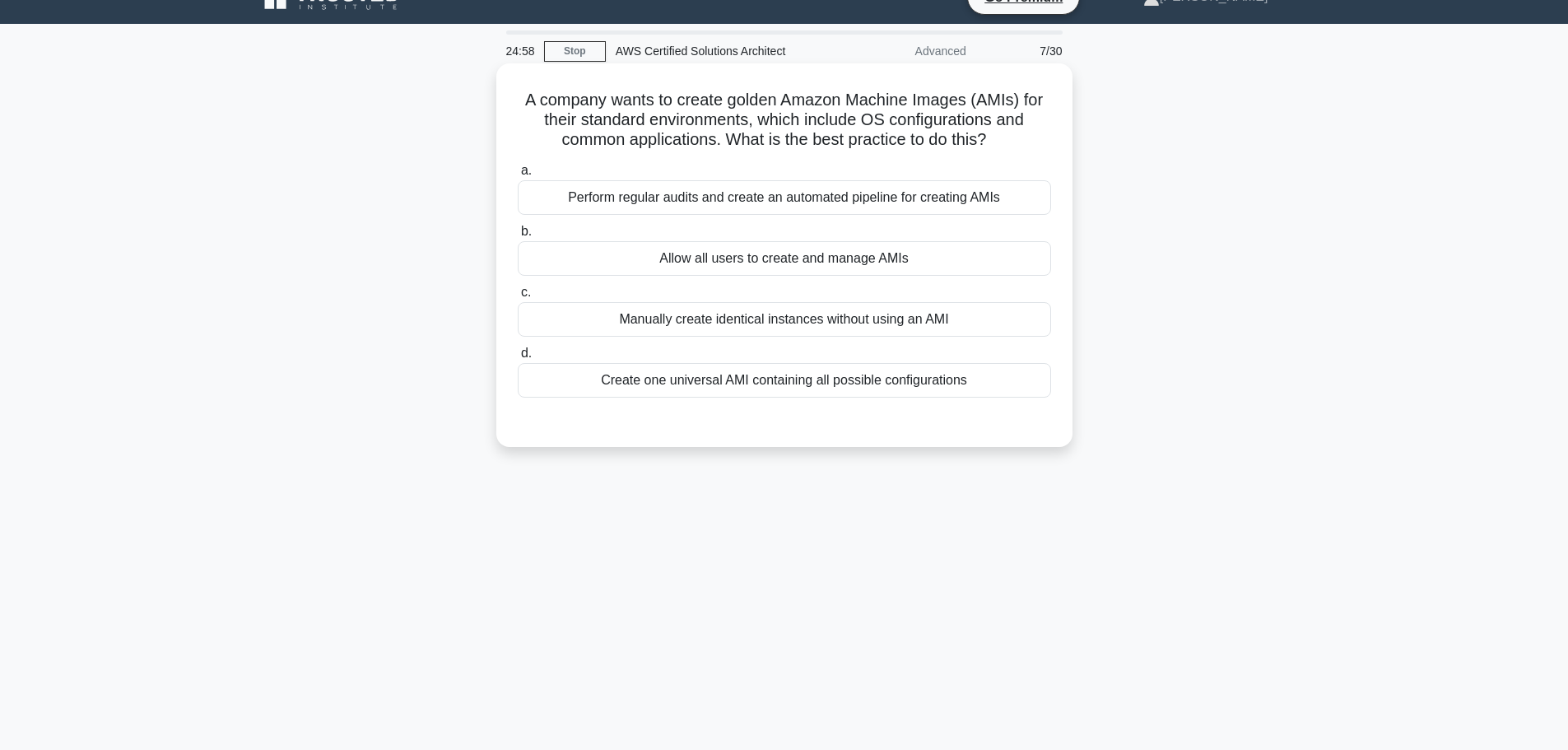 scroll, scrollTop: 0, scrollLeft: 0, axis: both 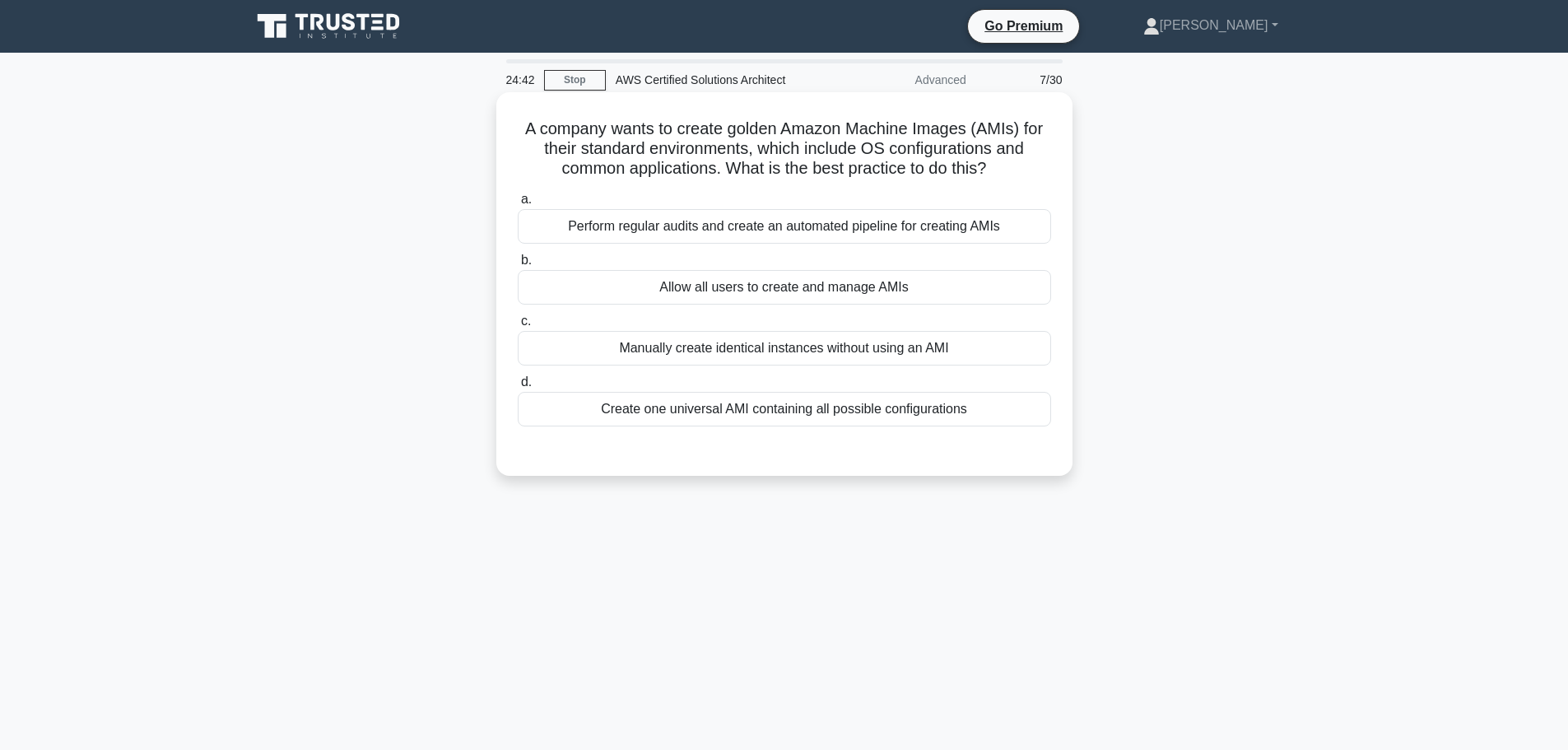click on "Create one universal AMI containing all possible configurations" at bounding box center [784, 409] 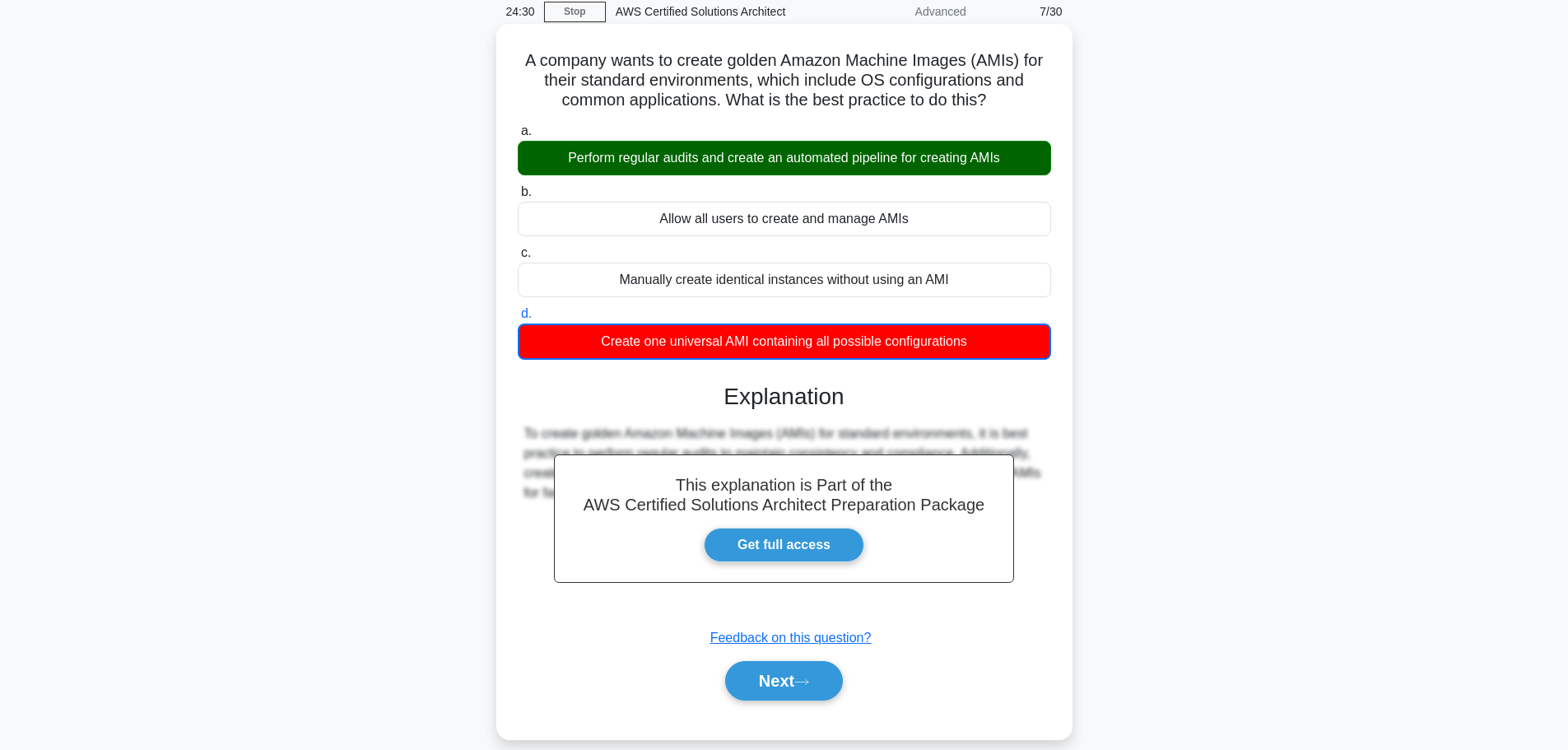 scroll, scrollTop: 139, scrollLeft: 0, axis: vertical 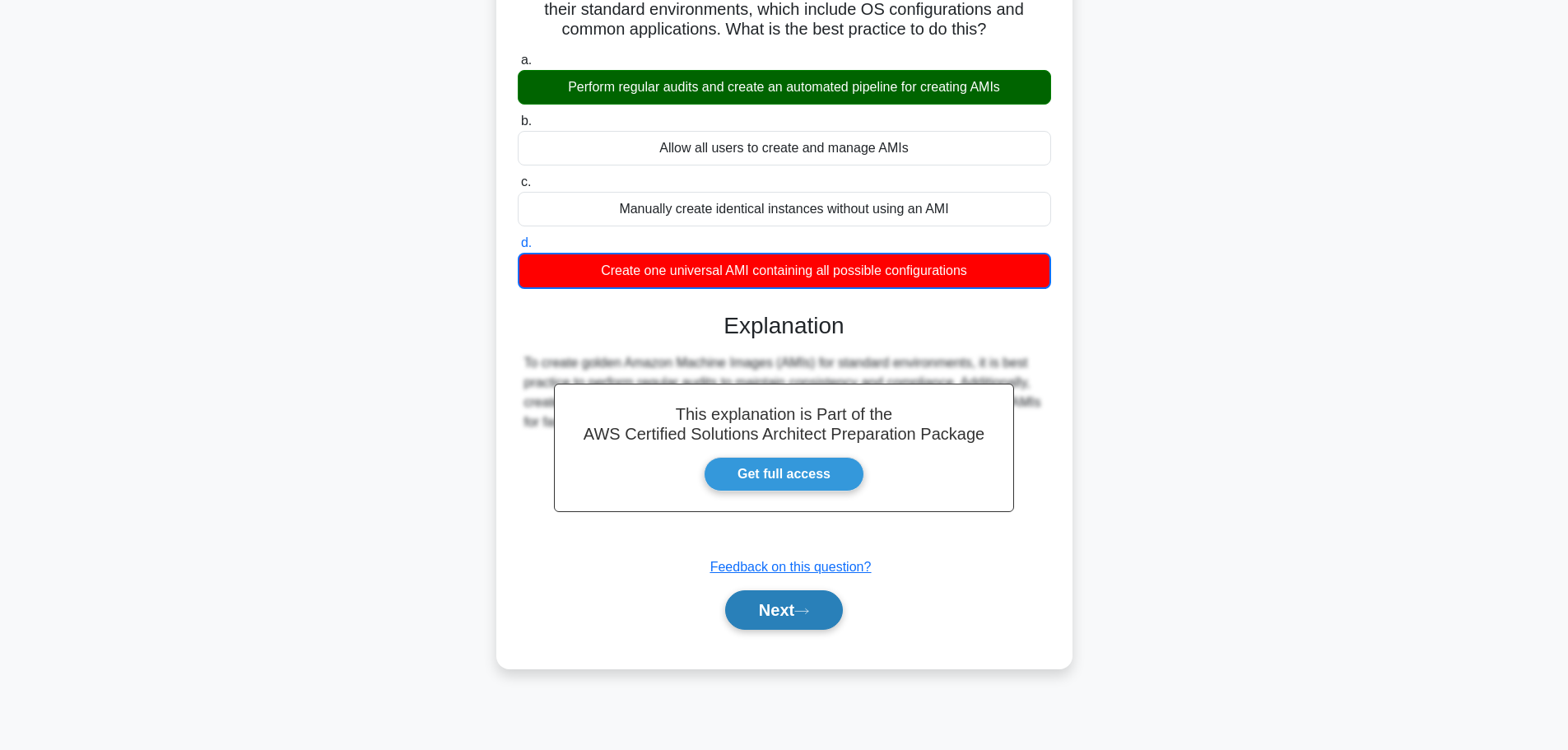 click on "Next" at bounding box center (784, 610) 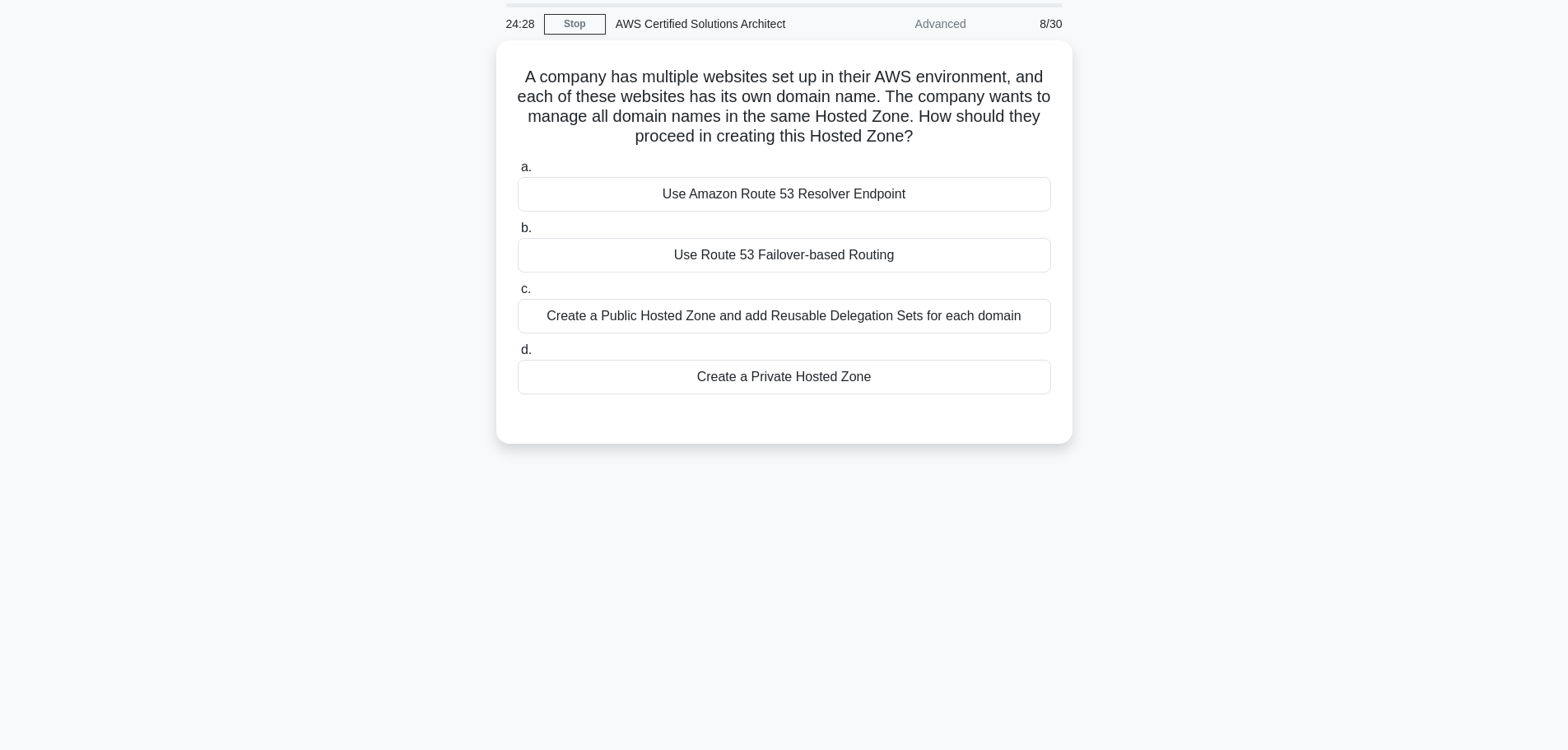 scroll, scrollTop: 0, scrollLeft: 0, axis: both 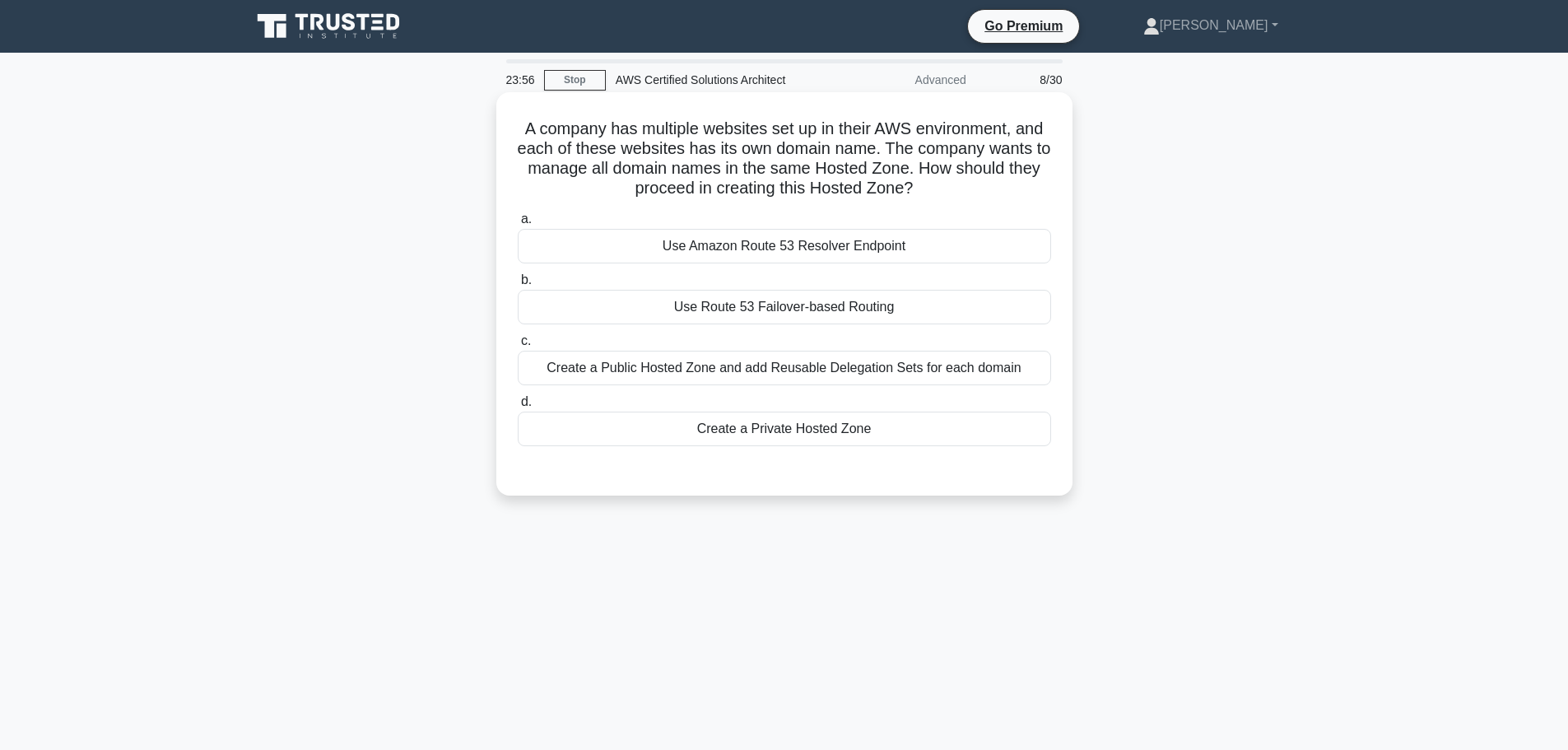 click on "Create a Private Hosted Zone" at bounding box center (784, 429) 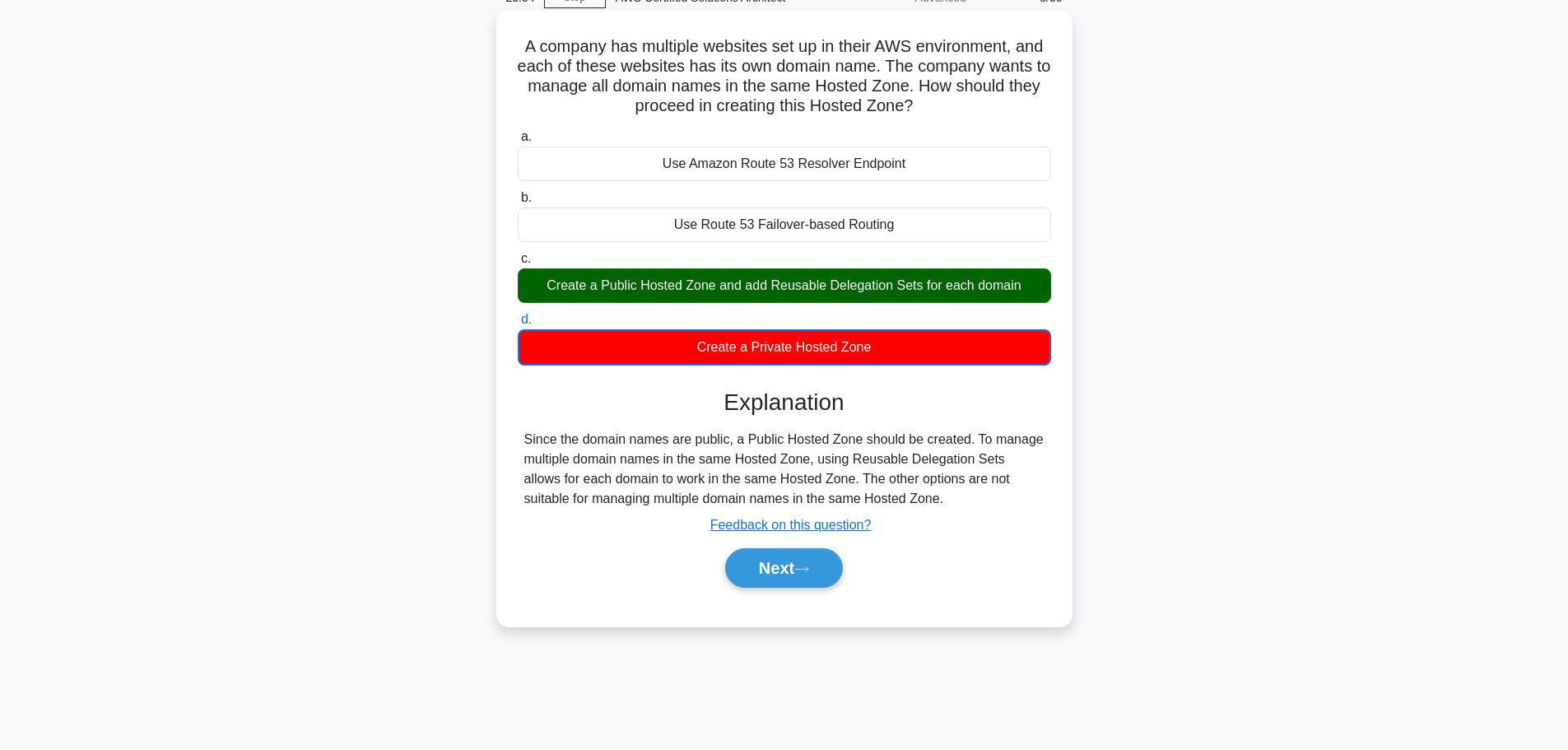 scroll, scrollTop: 139, scrollLeft: 0, axis: vertical 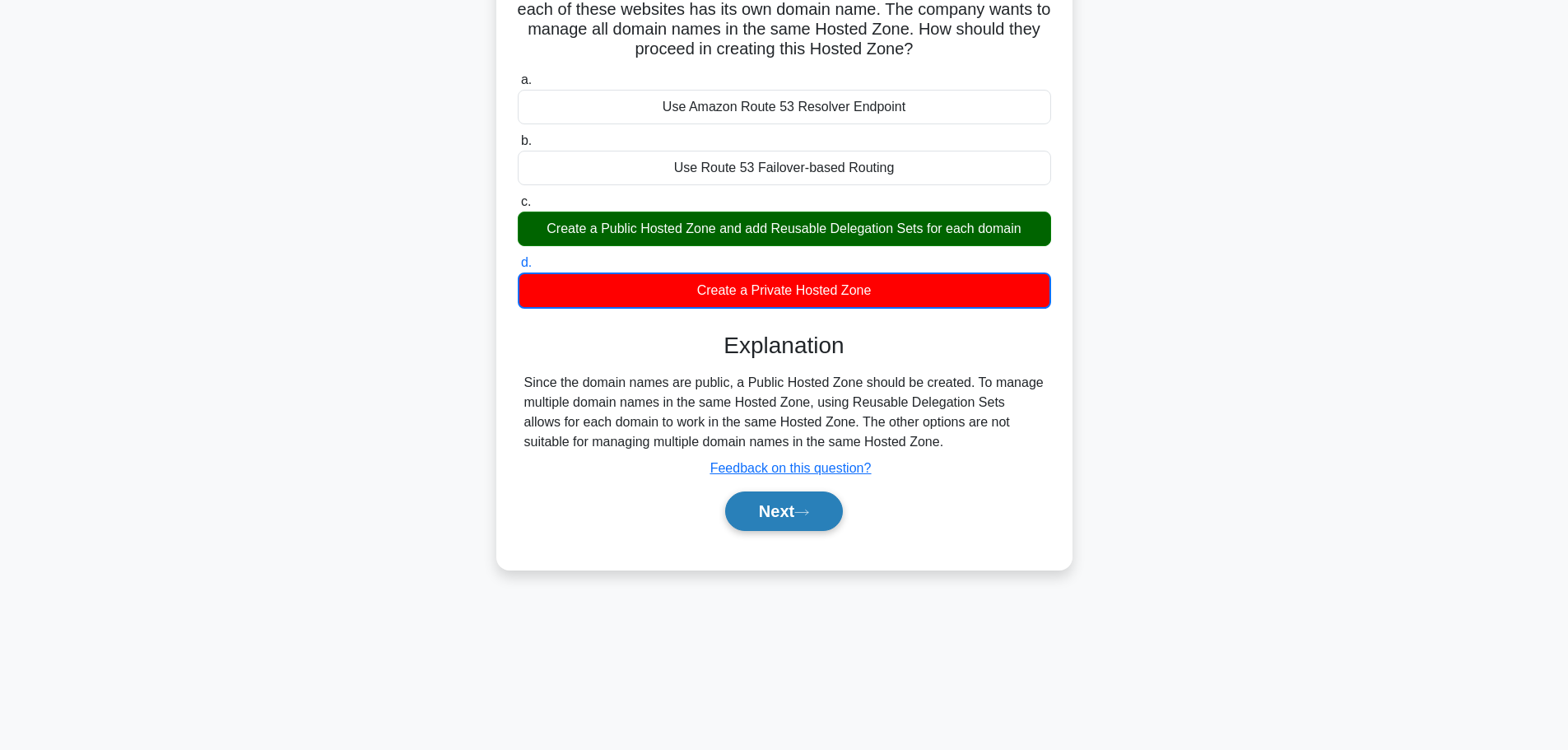 click on "Next" at bounding box center [784, 511] 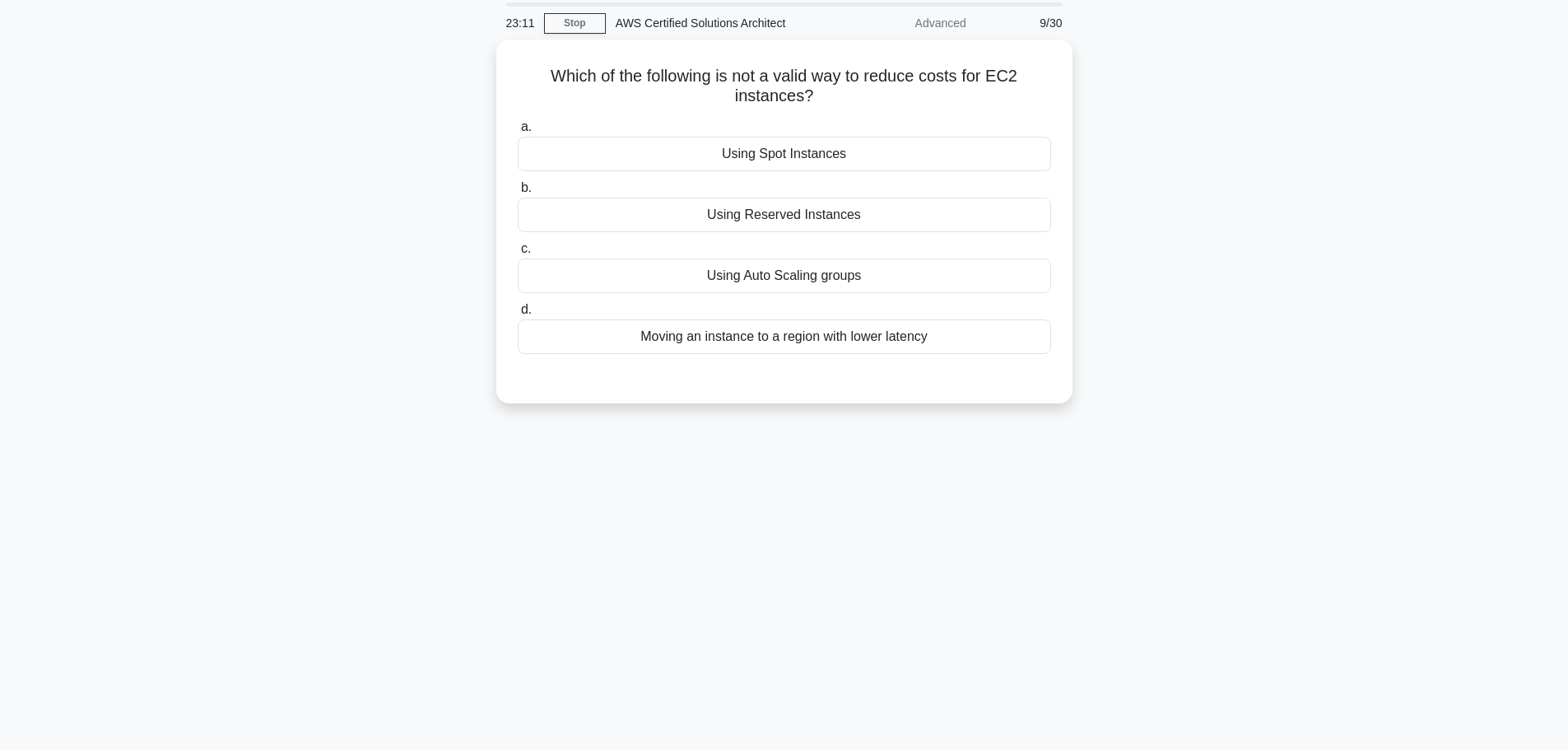scroll, scrollTop: 0, scrollLeft: 0, axis: both 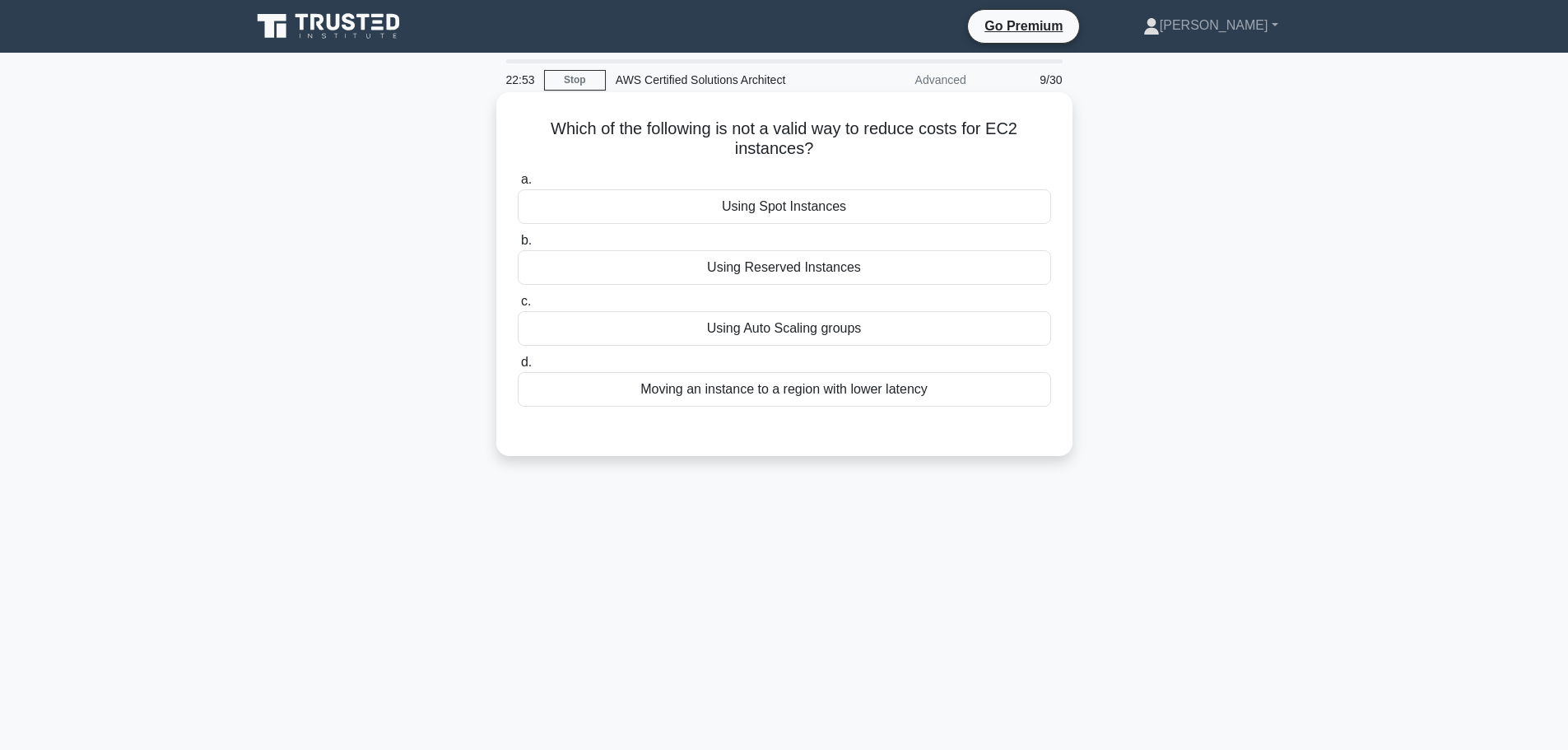 click on "Using Spot Instances" at bounding box center [784, 207] 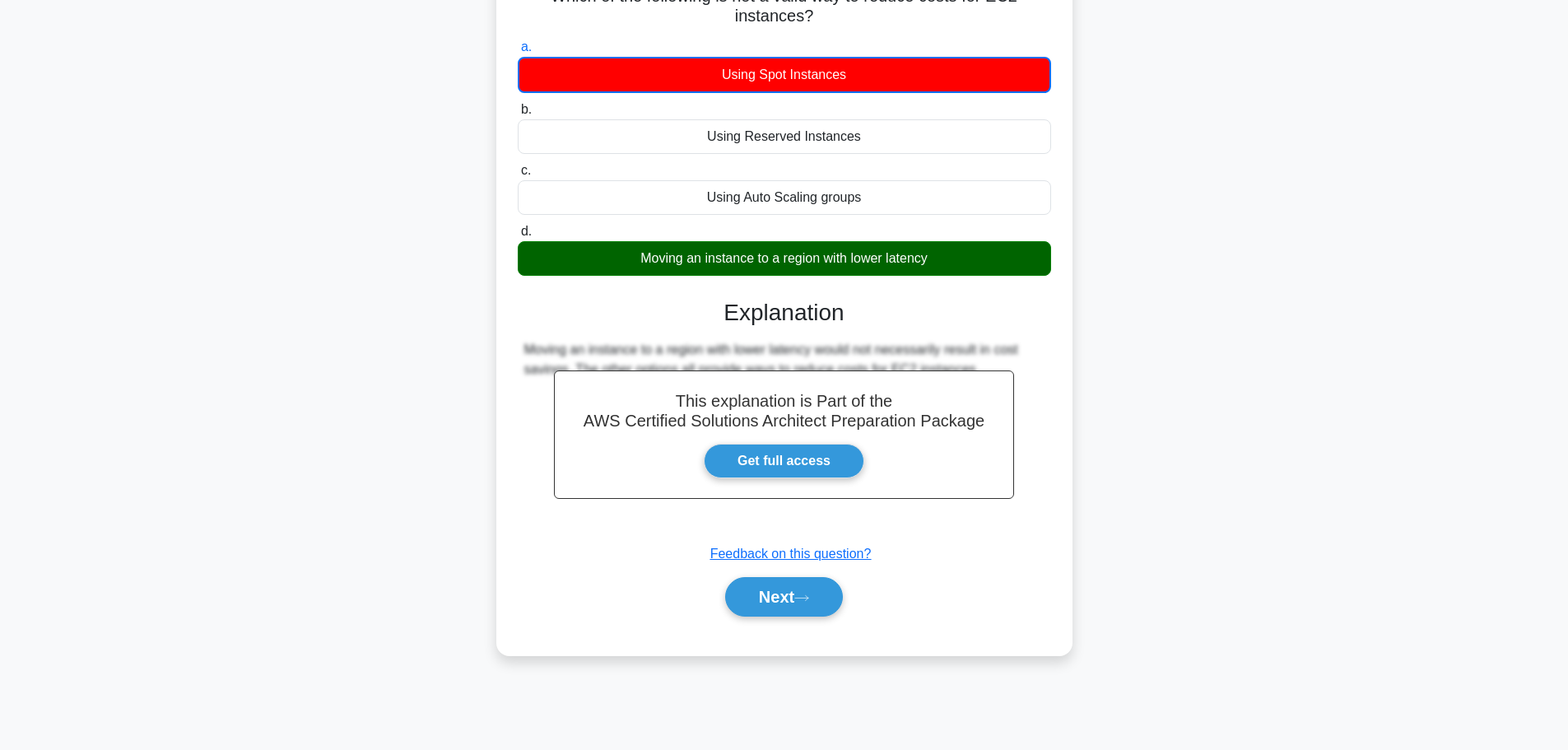 scroll, scrollTop: 139, scrollLeft: 0, axis: vertical 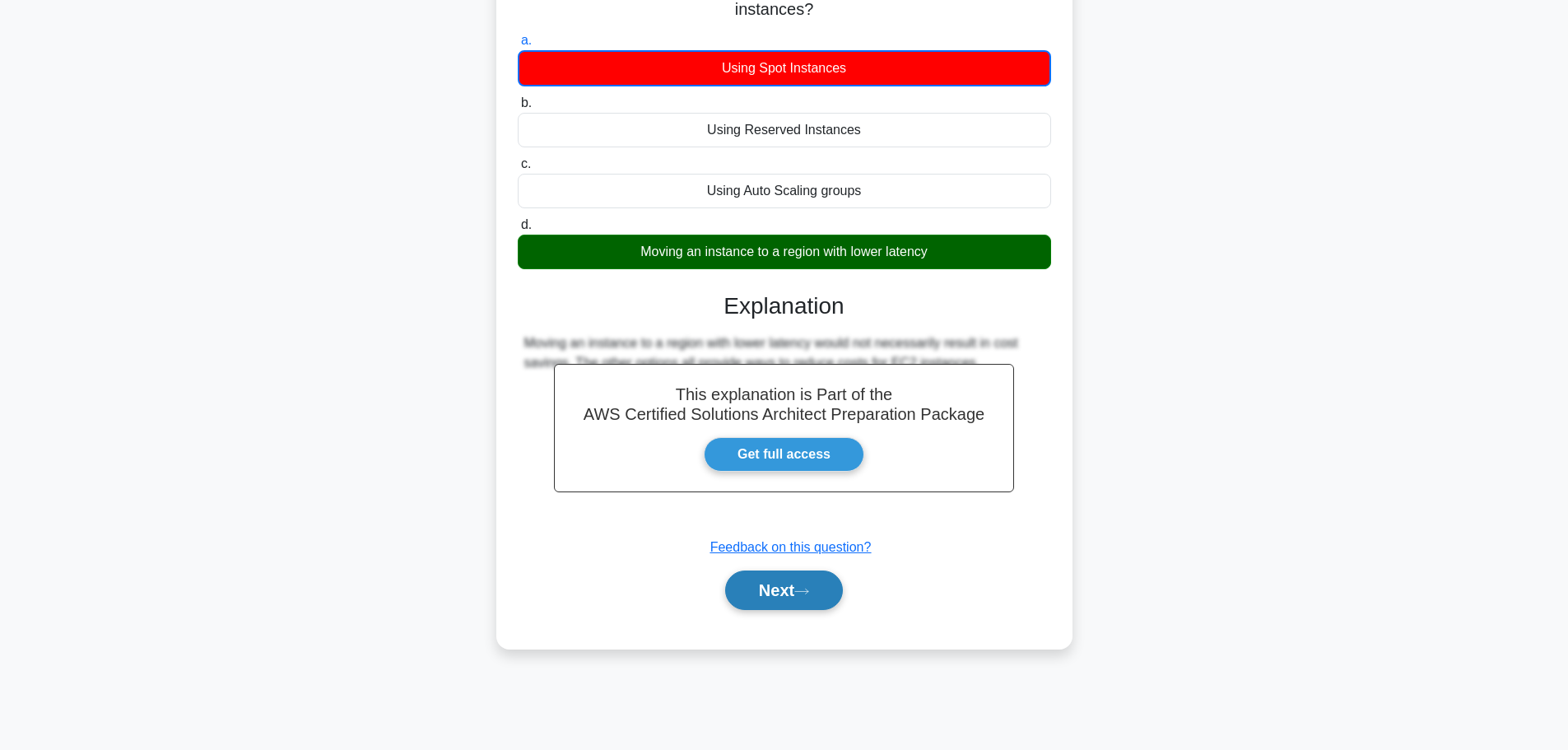 click on "Next" at bounding box center [784, 590] 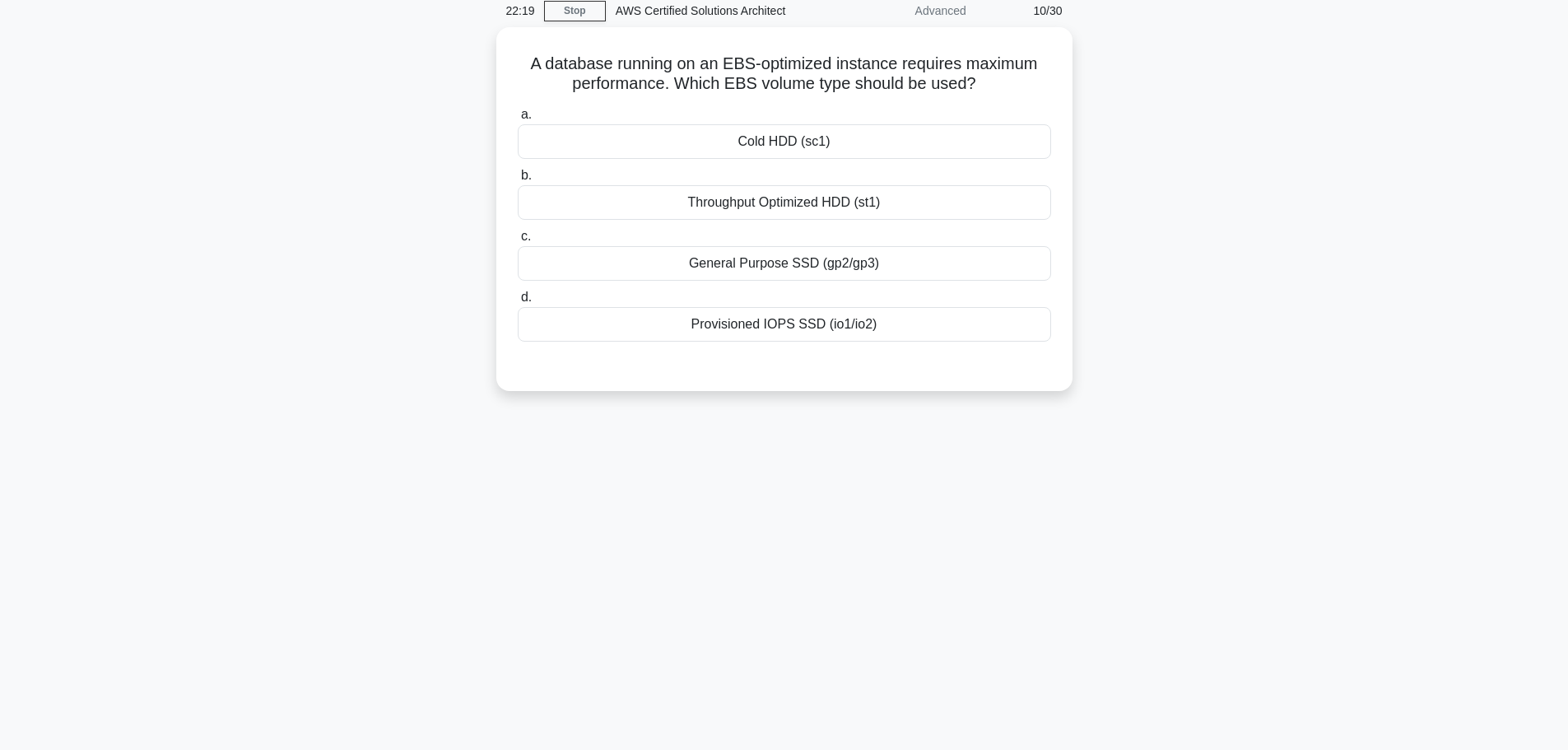 scroll, scrollTop: 0, scrollLeft: 0, axis: both 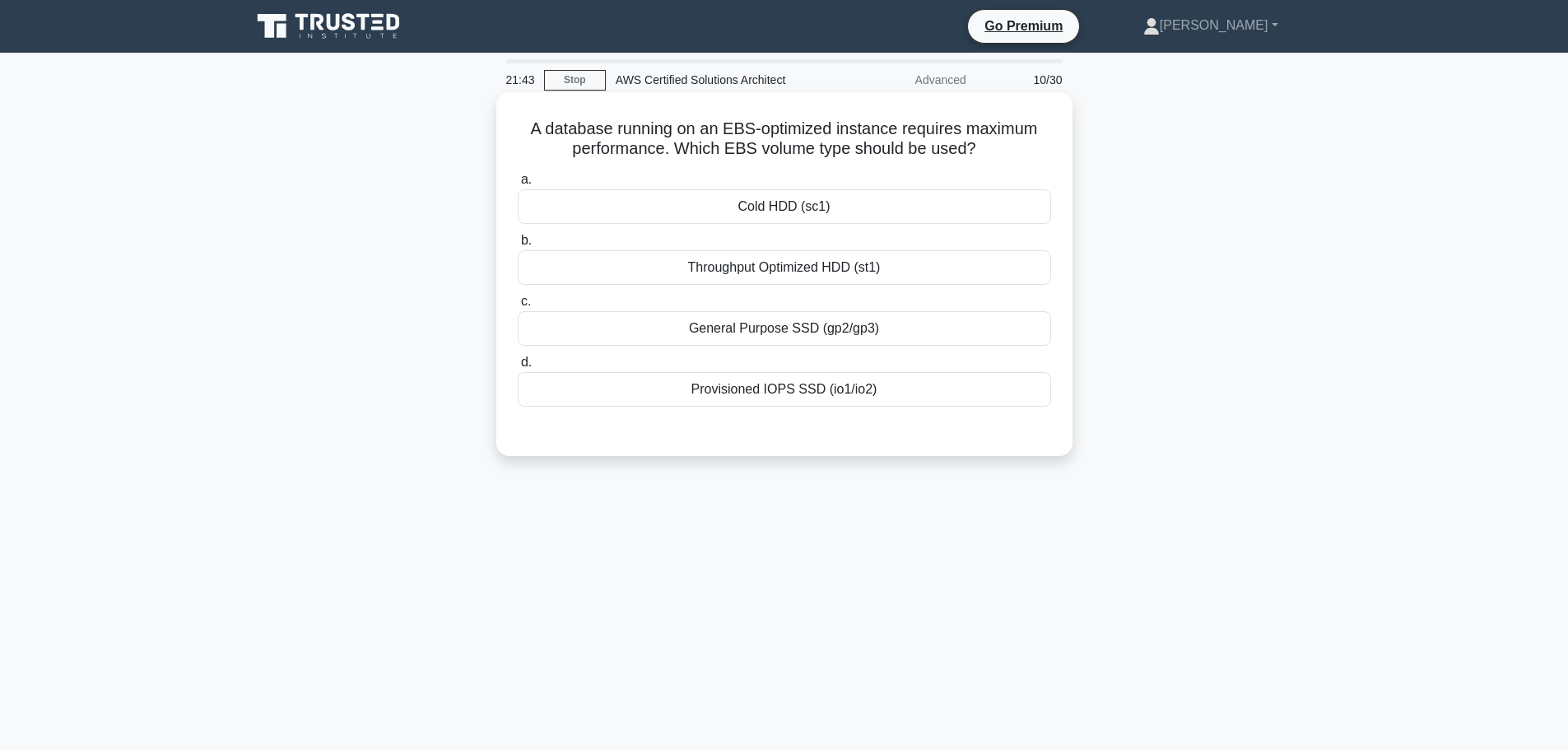 click on "Throughput Optimized HDD (st1)" at bounding box center (784, 268) 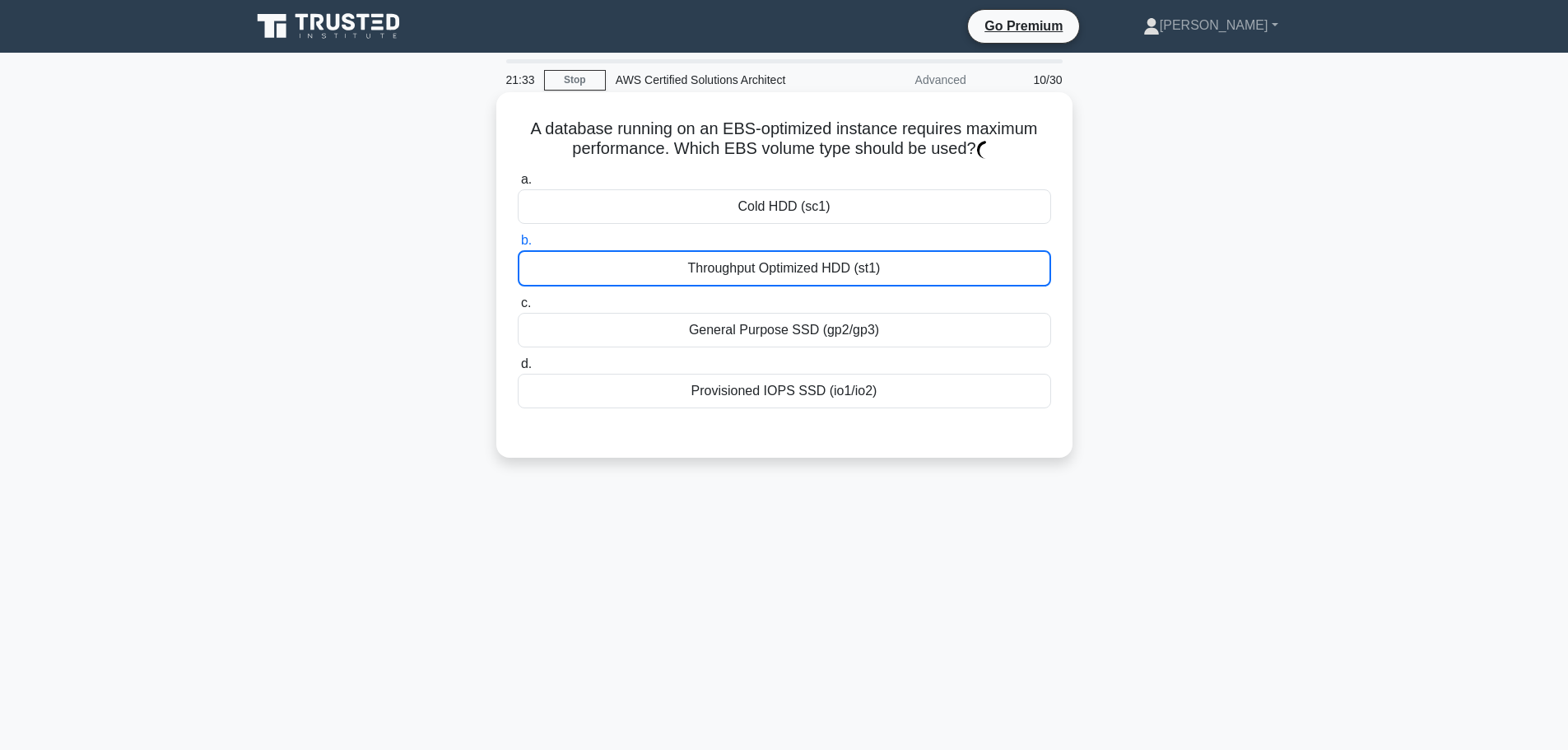 click on "Provisioned IOPS SSD (io1/io2)" at bounding box center [784, 391] 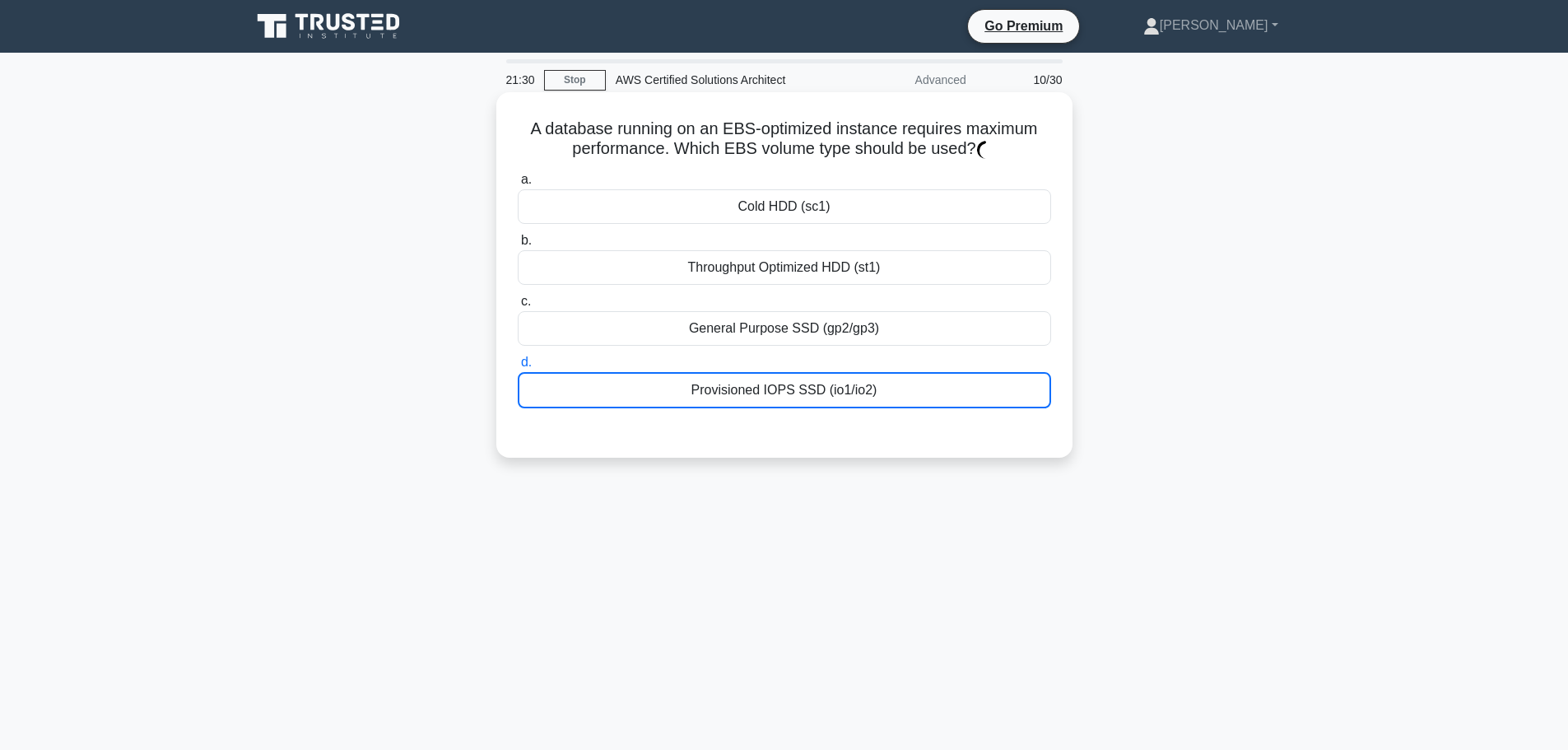 click on "General Purpose SSD (gp2/gp3)" at bounding box center (784, 328) 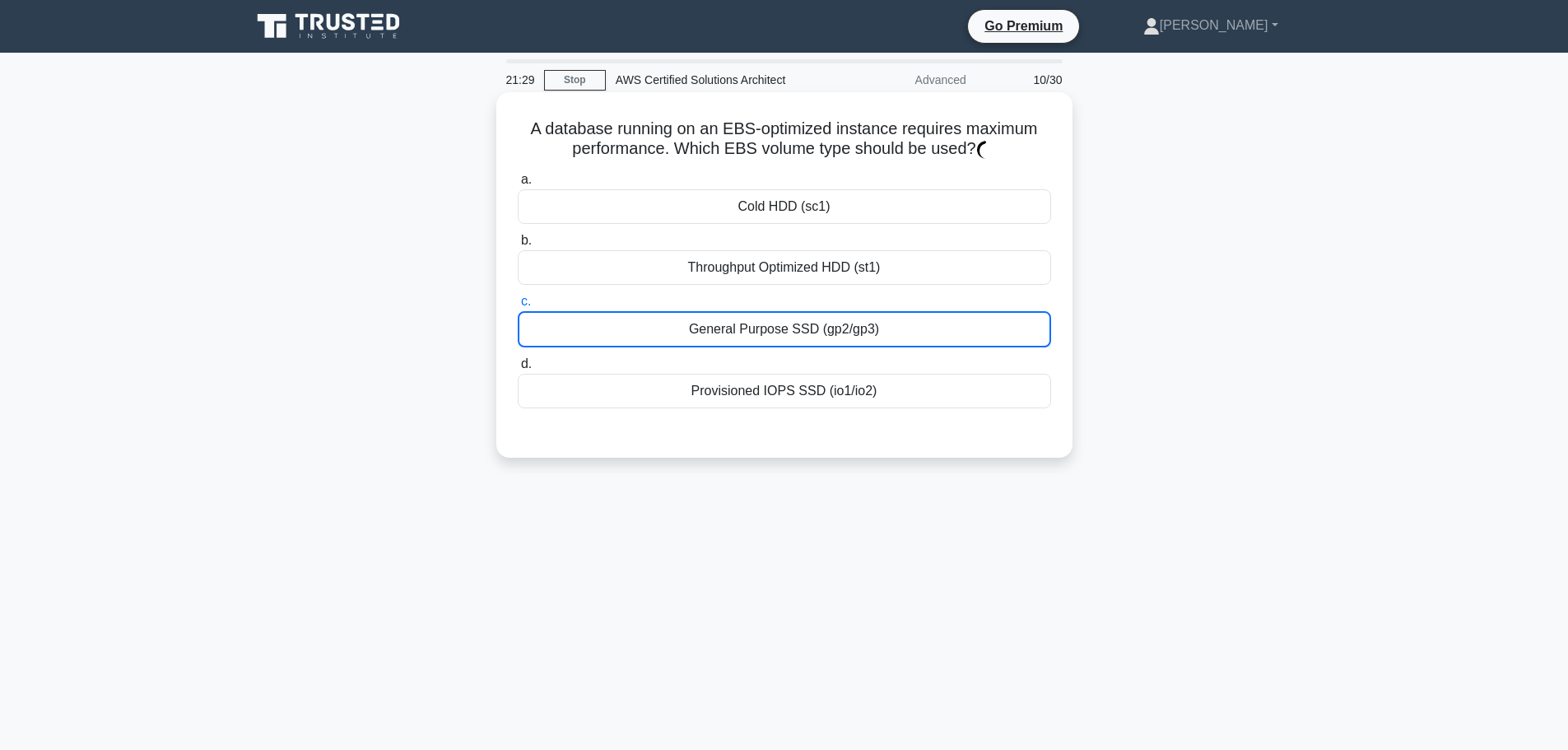 click on "General Purpose SSD (gp2/gp3)" at bounding box center (784, 329) 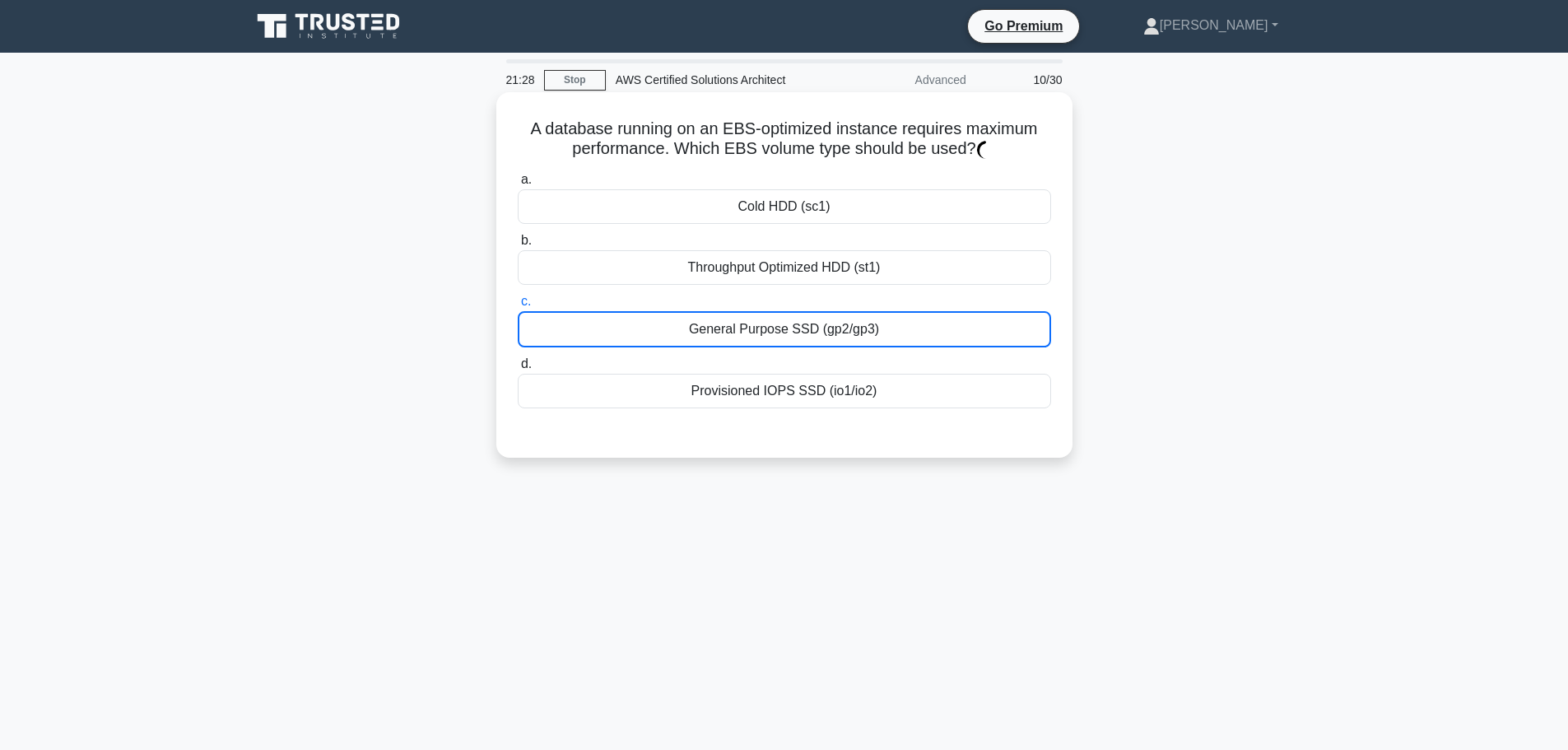 click on "Provisioned IOPS SSD (io1/io2)" at bounding box center [784, 391] 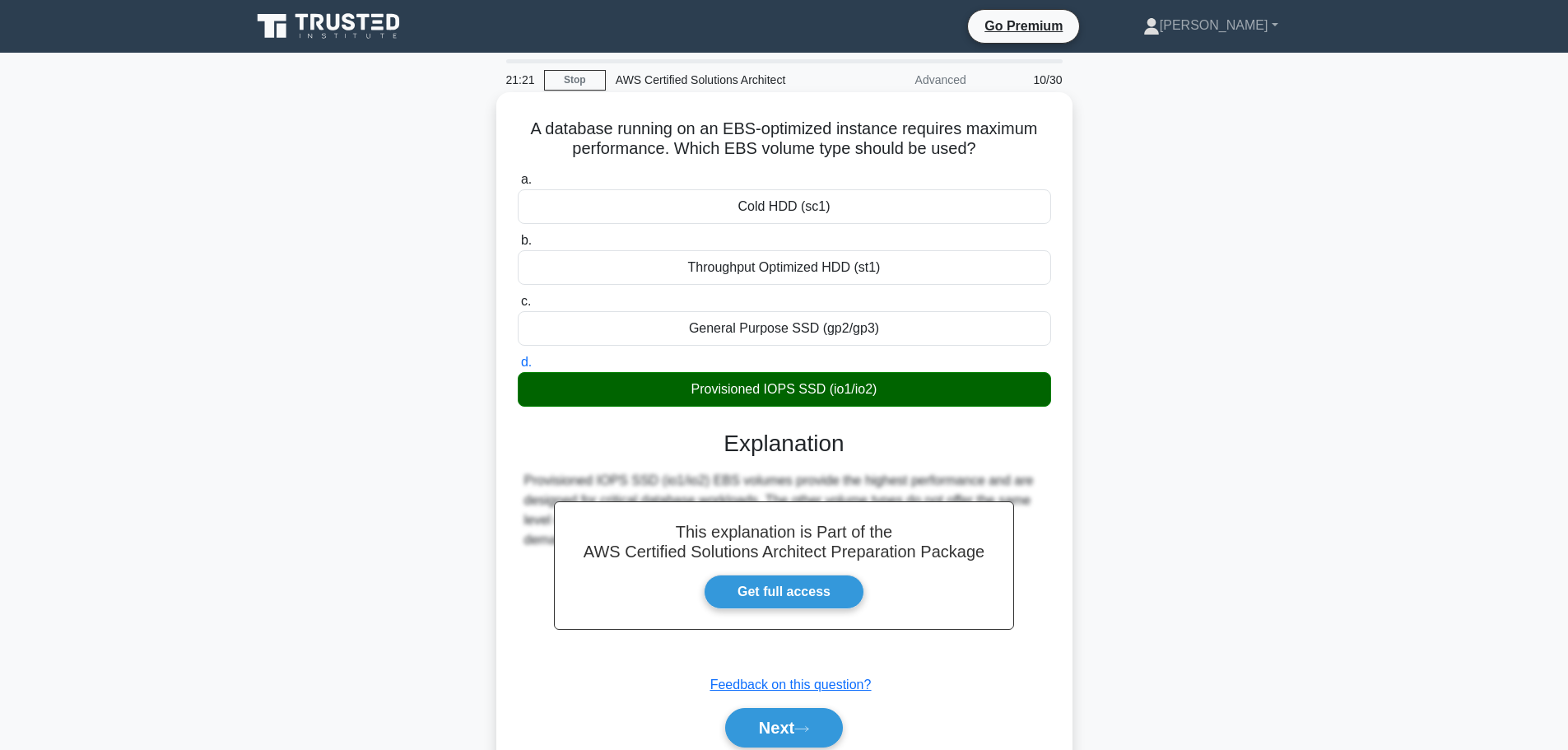 click on "General Purpose SSD (gp2/gp3)" at bounding box center [784, 328] 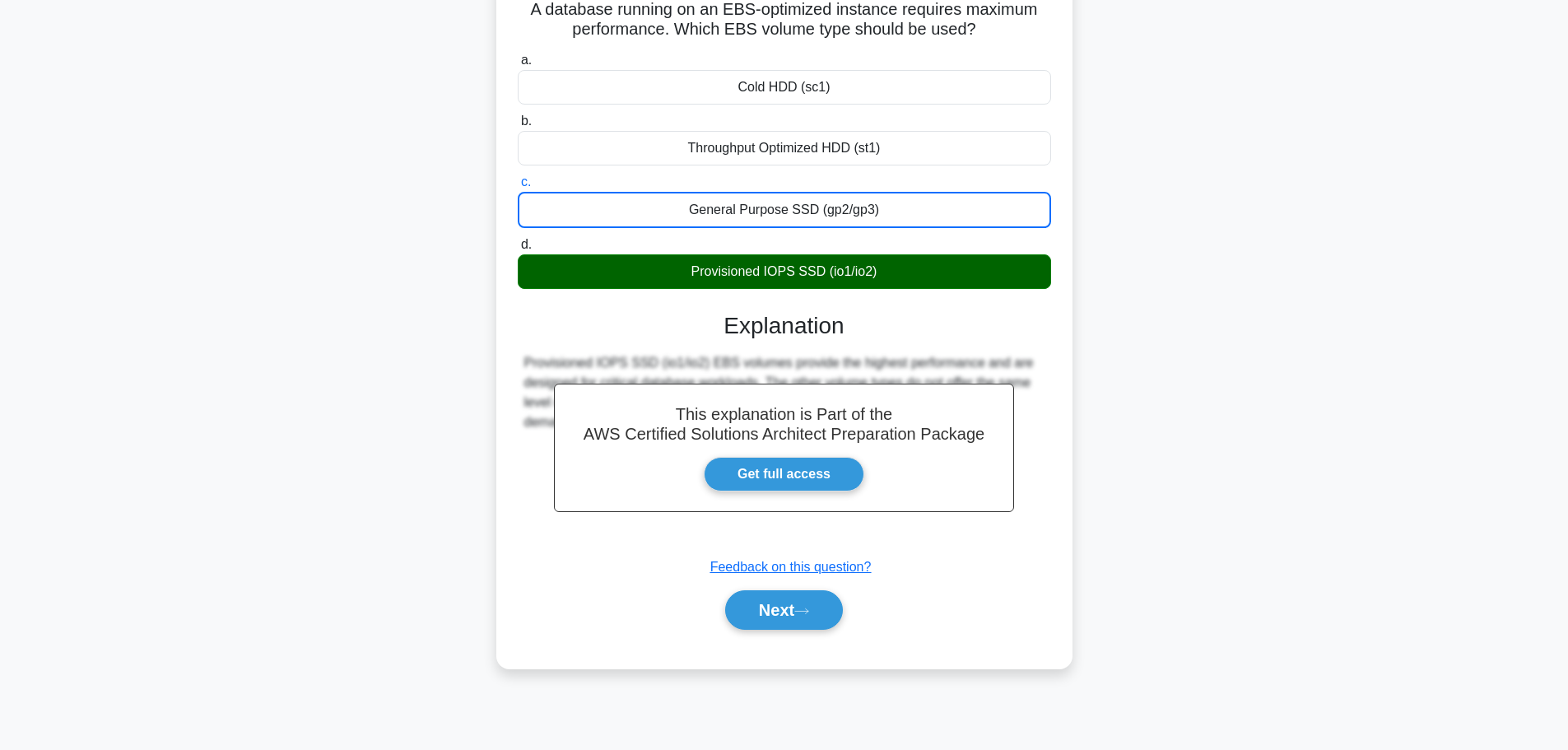 scroll, scrollTop: 139, scrollLeft: 0, axis: vertical 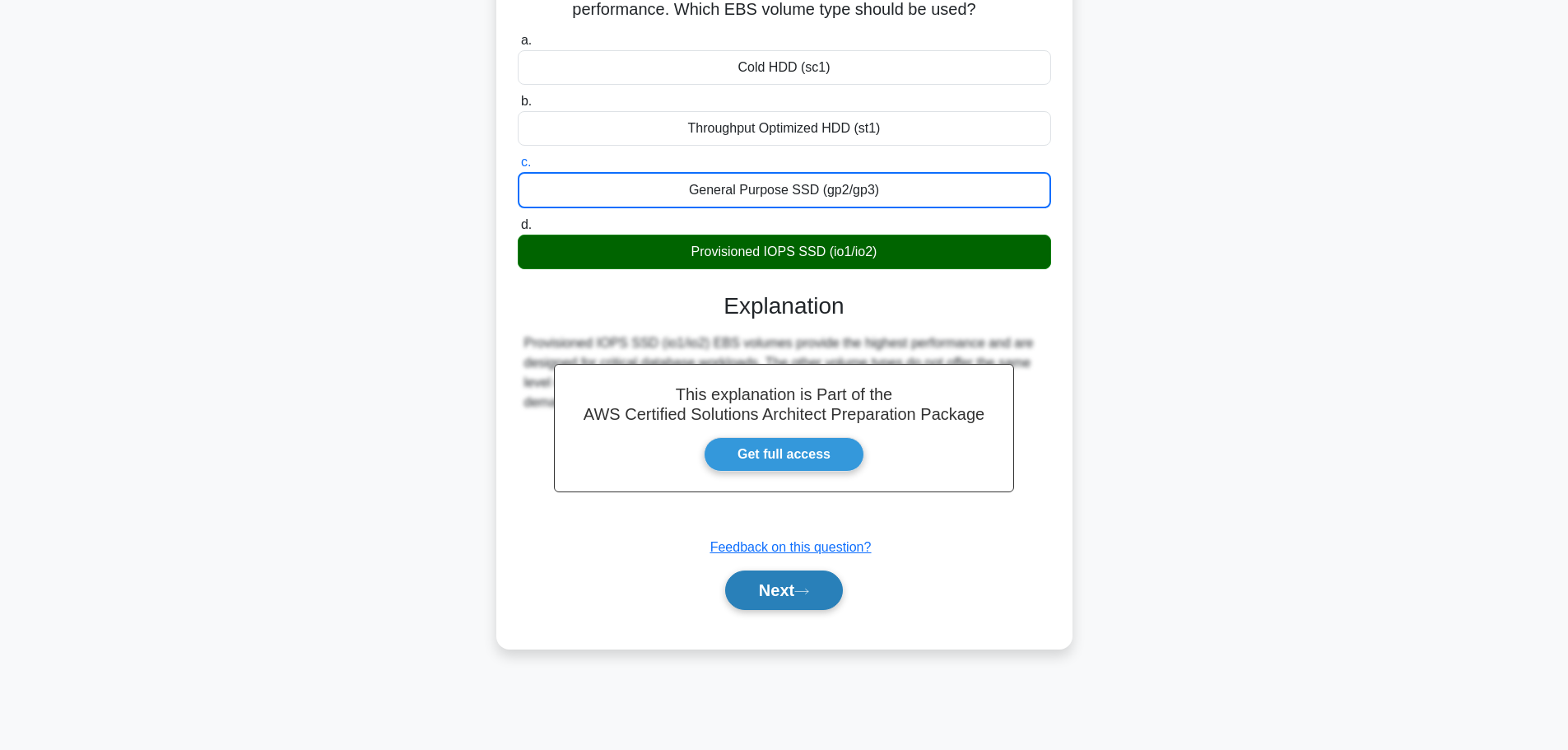 click on "Next" at bounding box center [784, 590] 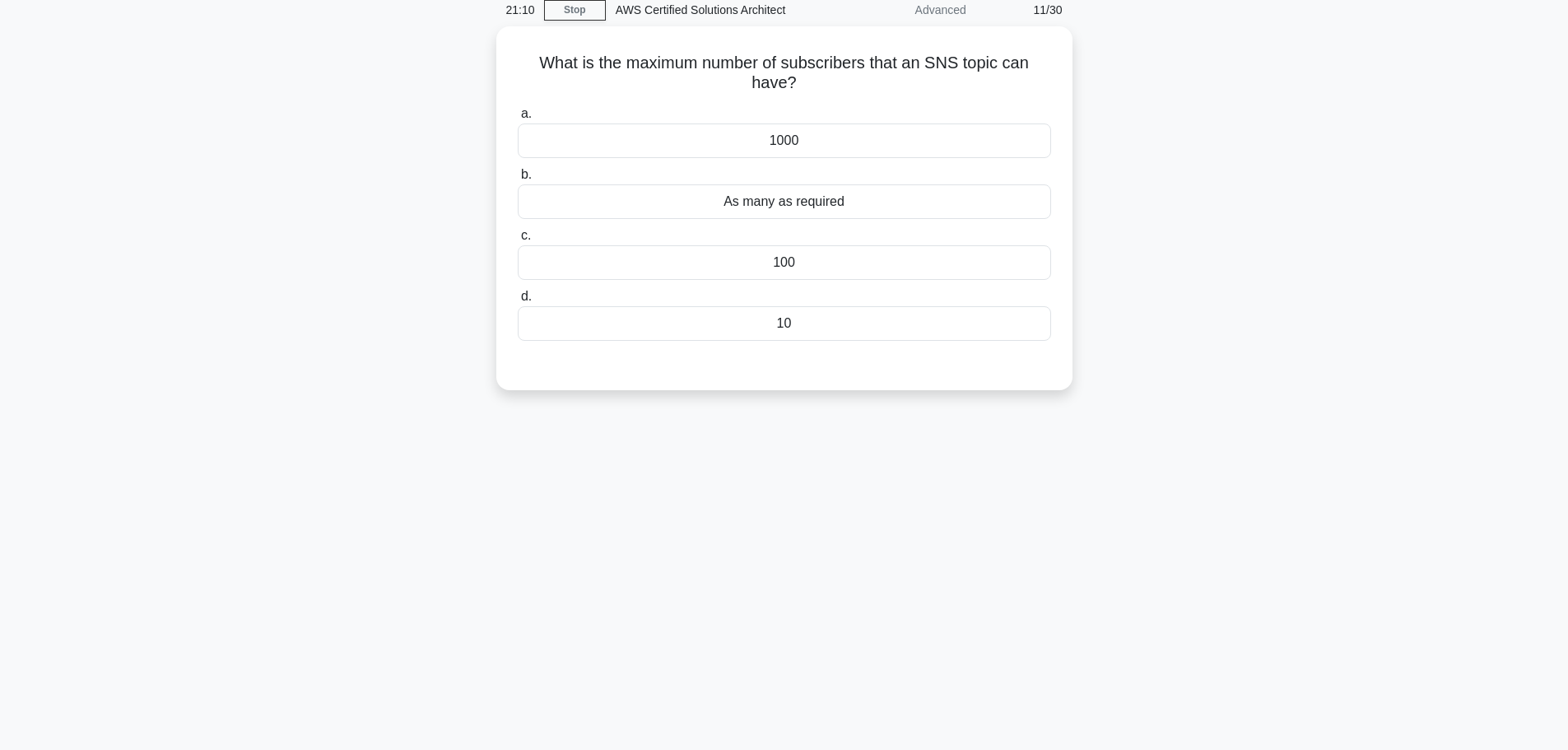 scroll, scrollTop: 0, scrollLeft: 0, axis: both 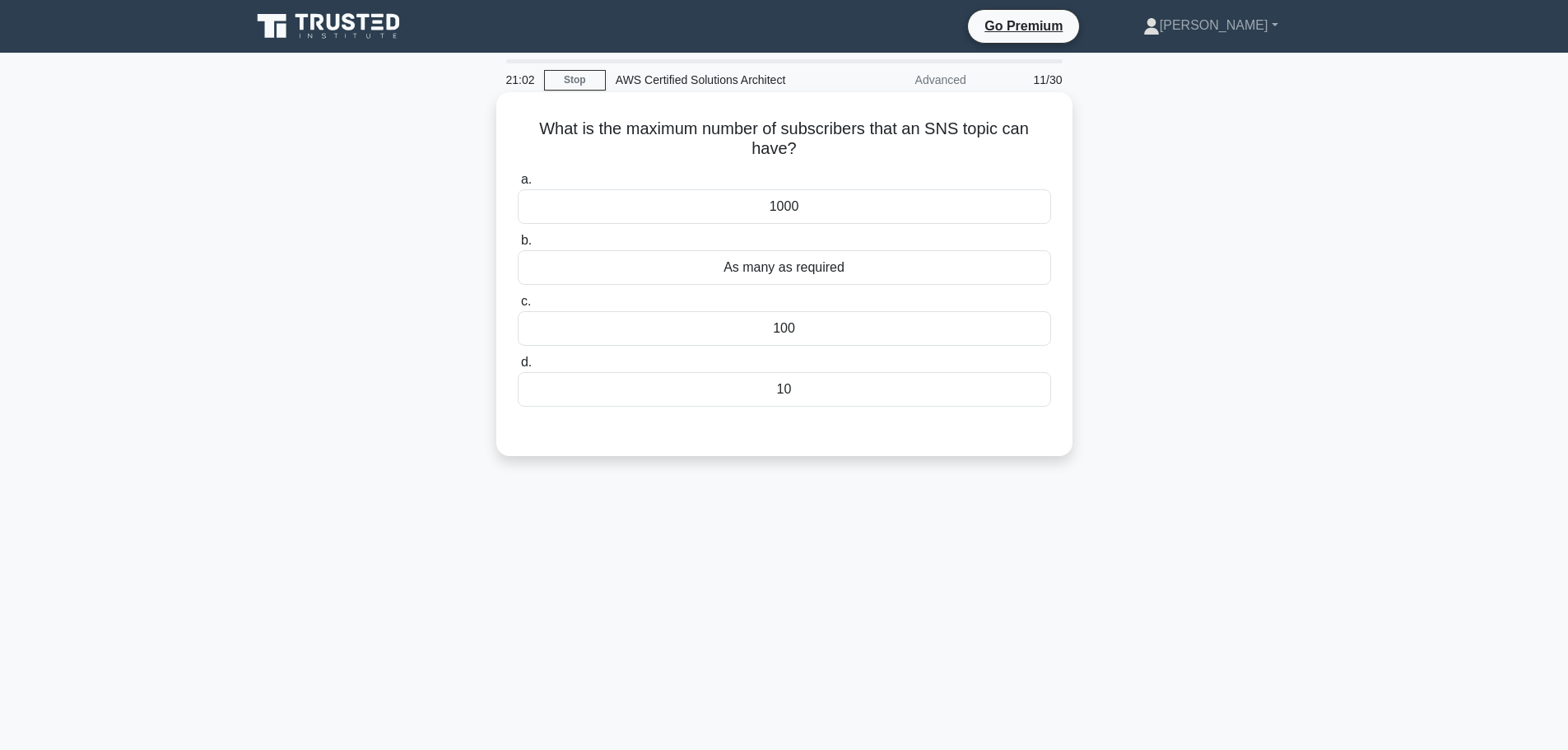 click on "As many as required" at bounding box center [784, 268] 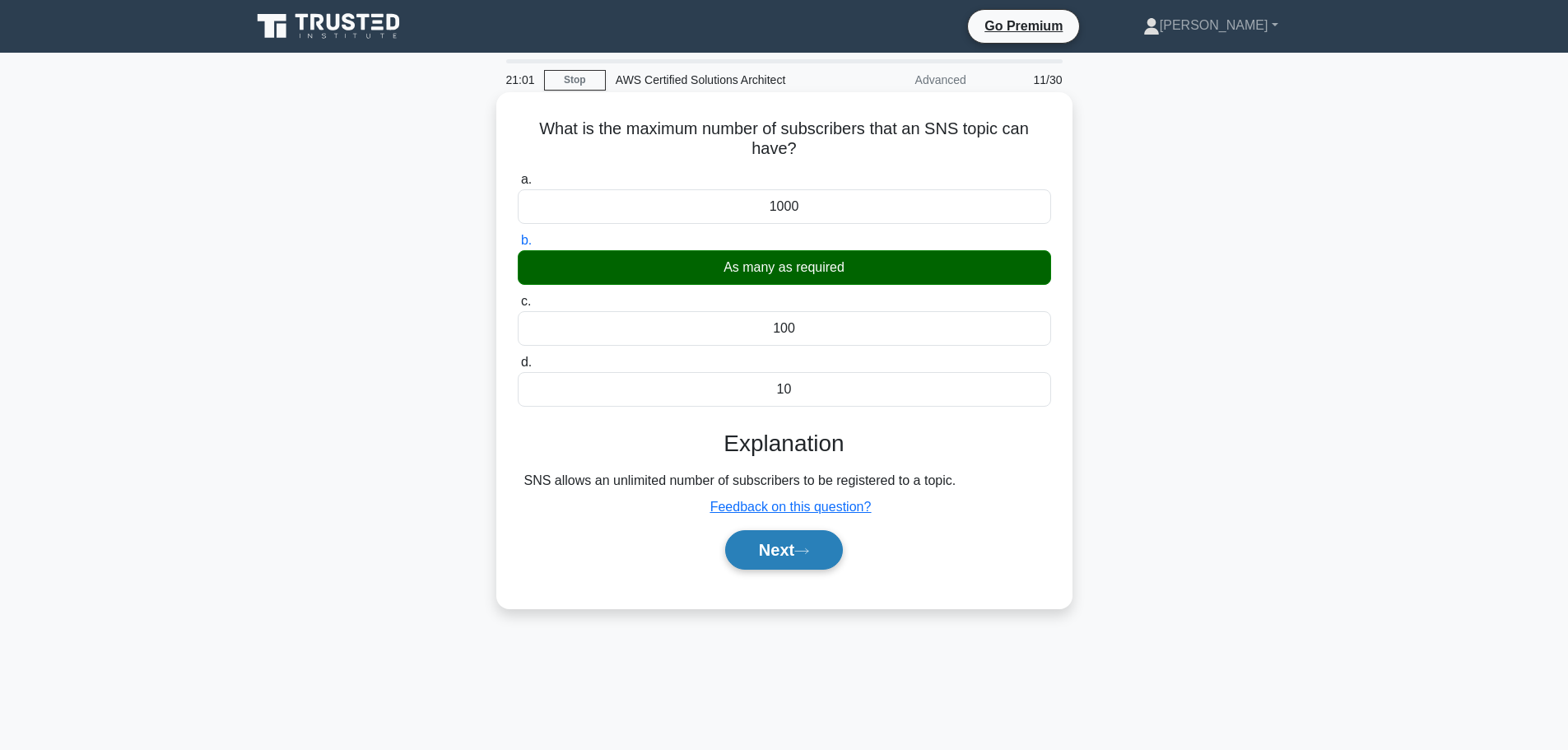 click on "Next" at bounding box center [784, 550] 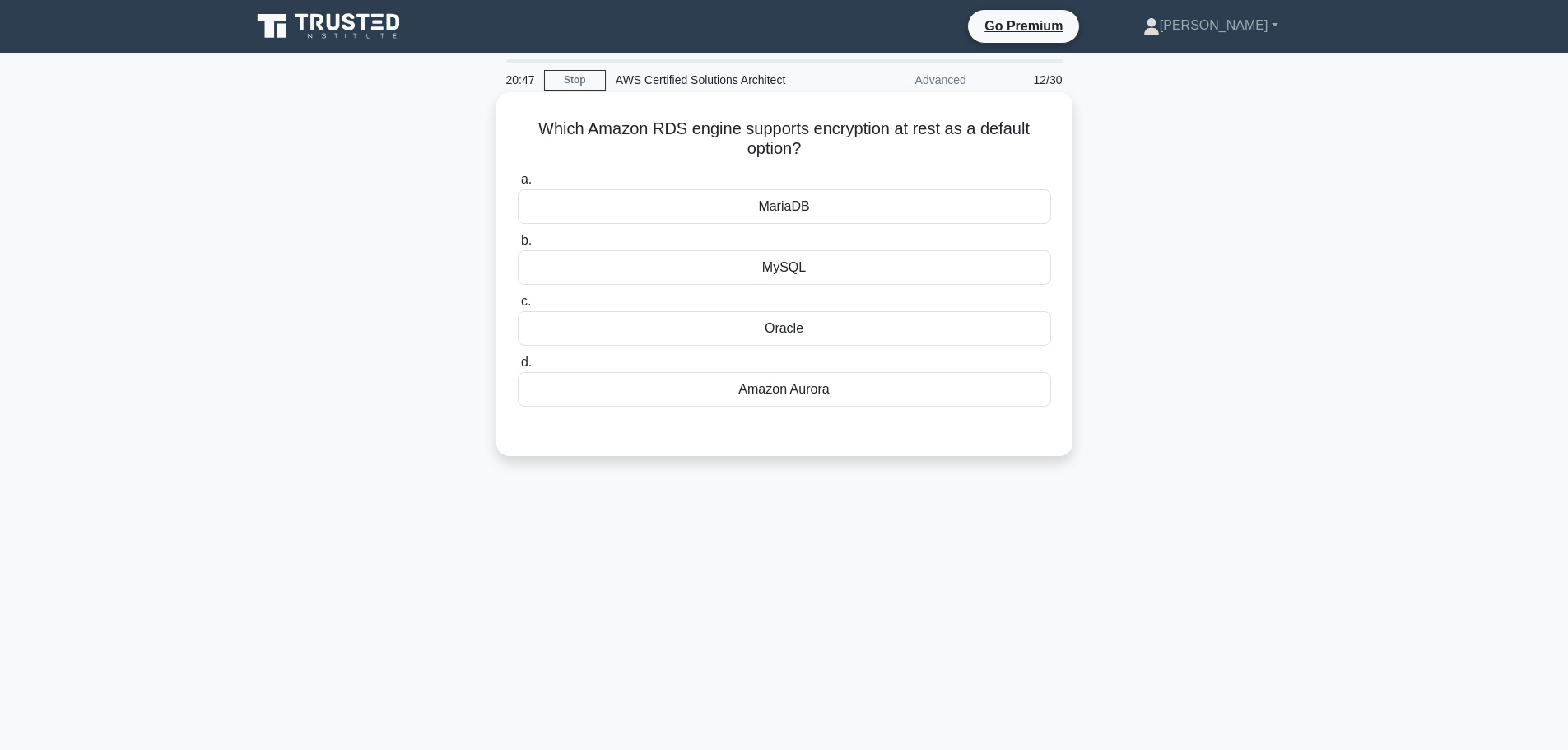 click on "Amazon Aurora" at bounding box center [784, 389] 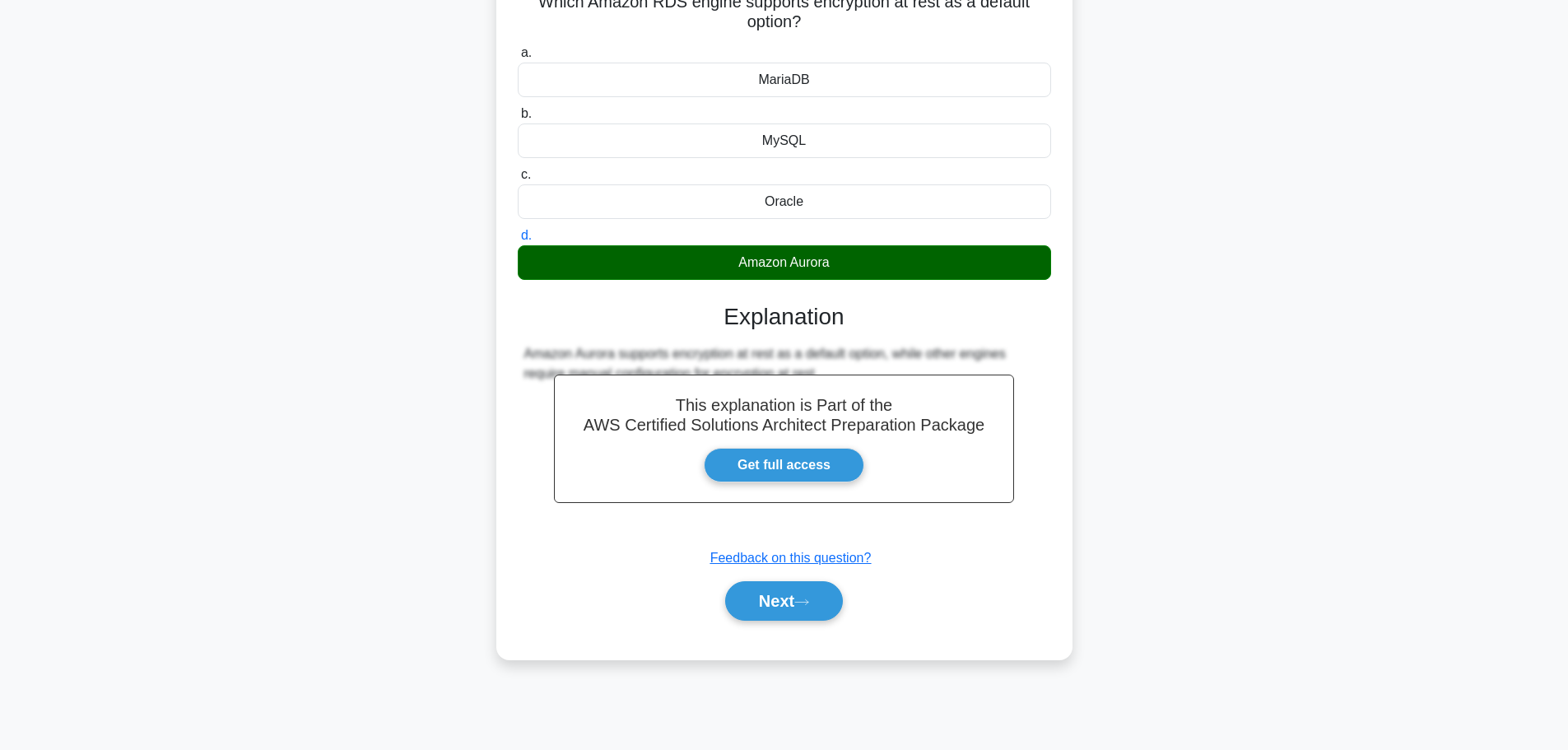 scroll, scrollTop: 139, scrollLeft: 0, axis: vertical 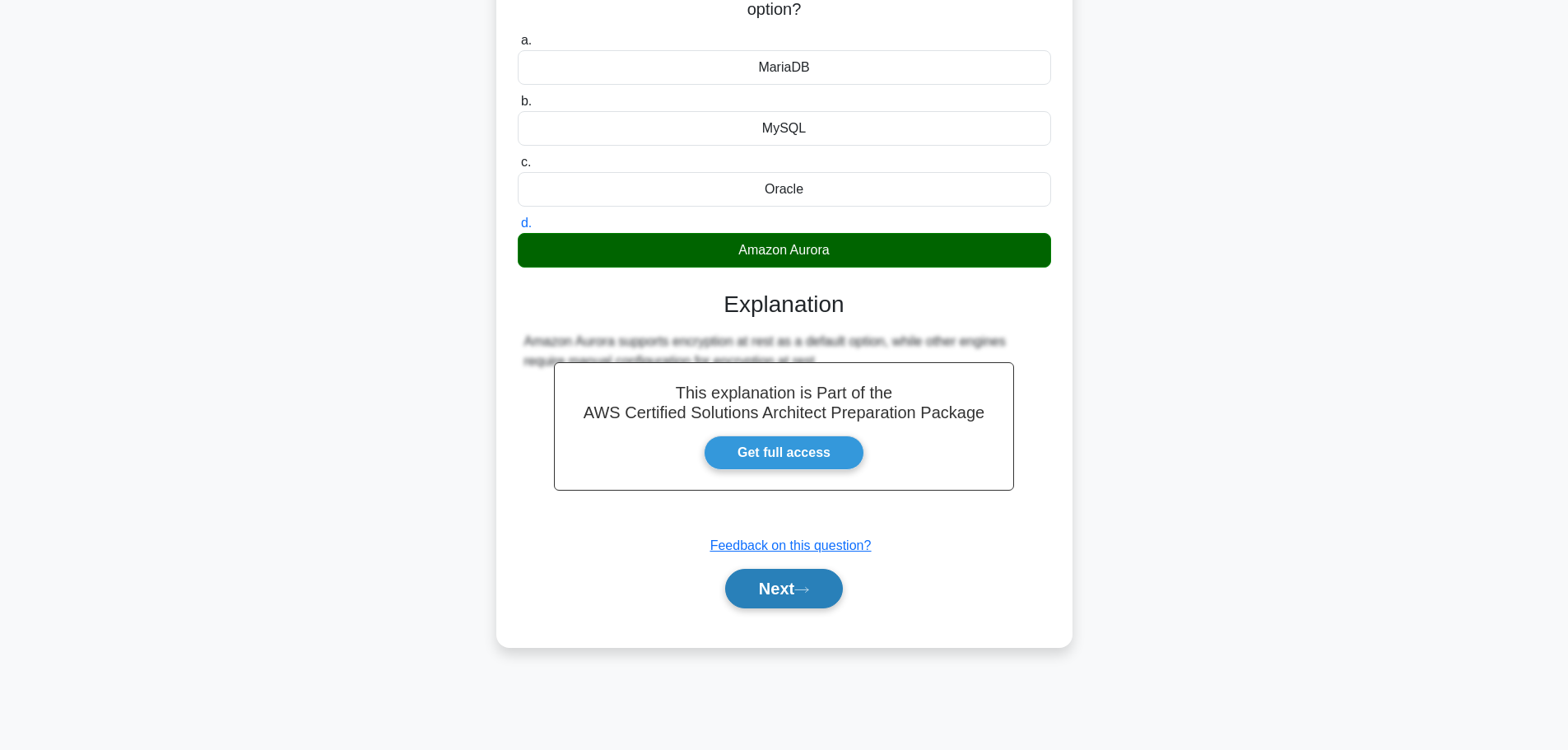 click on "Next" at bounding box center [784, 589] 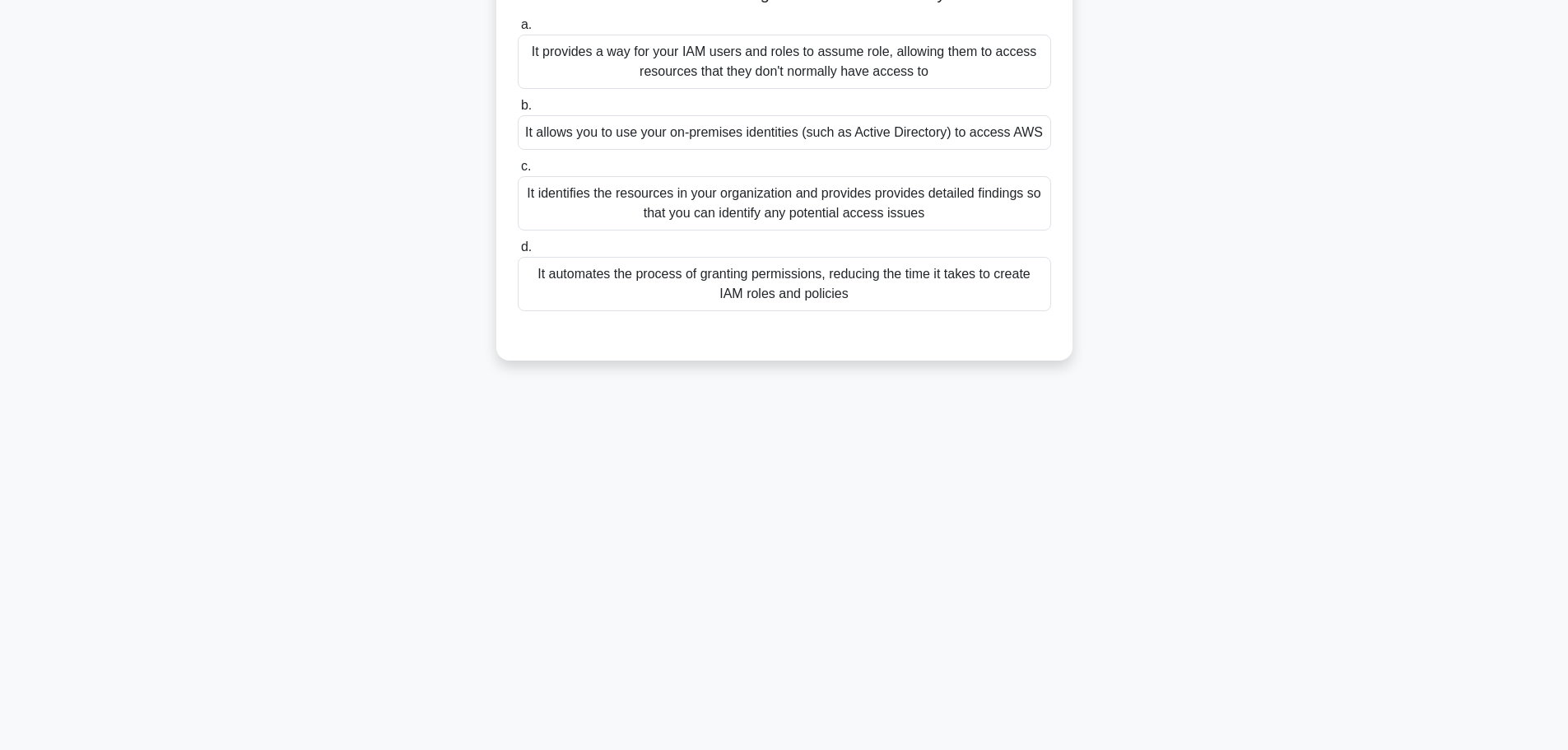 scroll, scrollTop: 0, scrollLeft: 0, axis: both 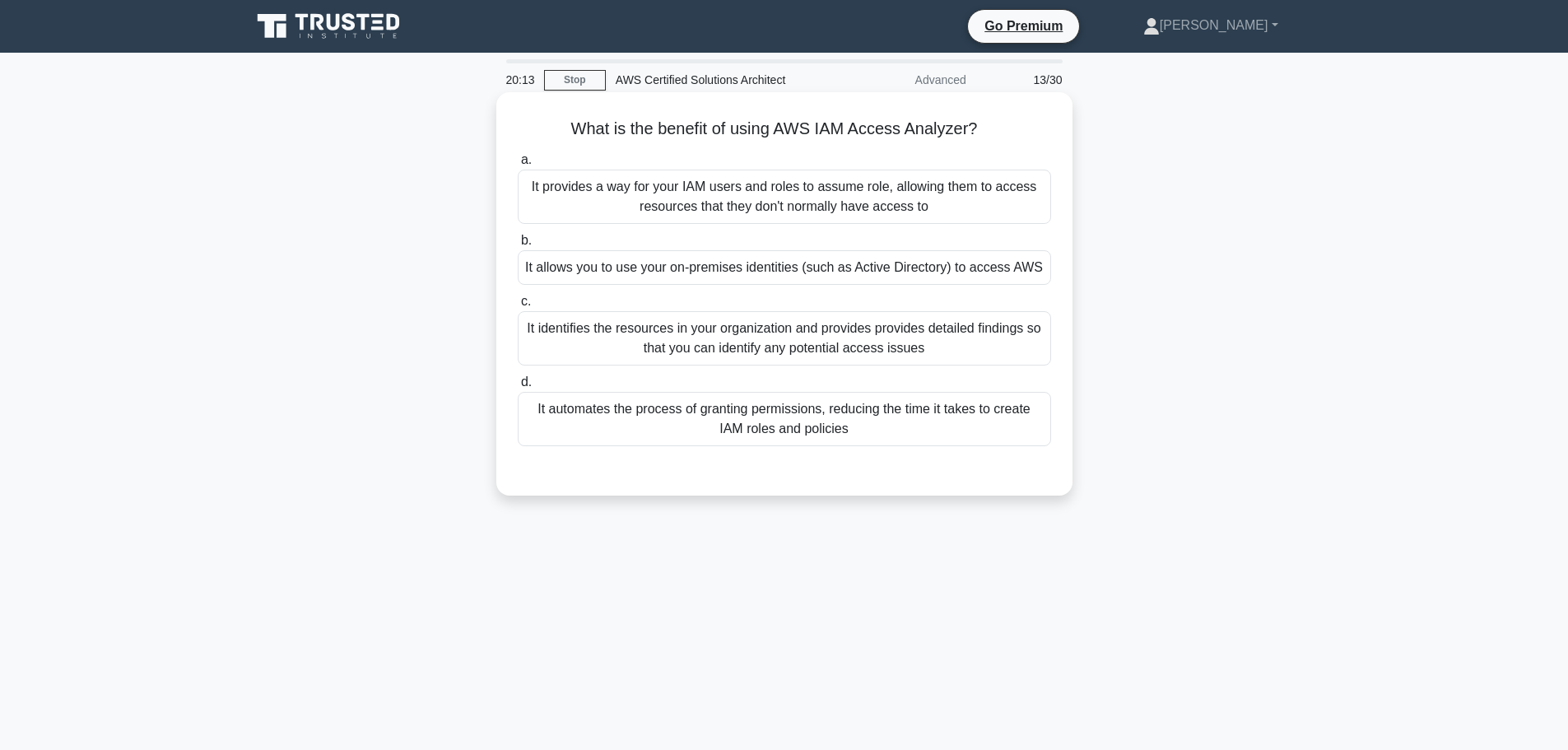 click on "It provides a way for your IAM users and roles to assume role, allowing them to access resources that they don't normally have access to" at bounding box center (784, 197) 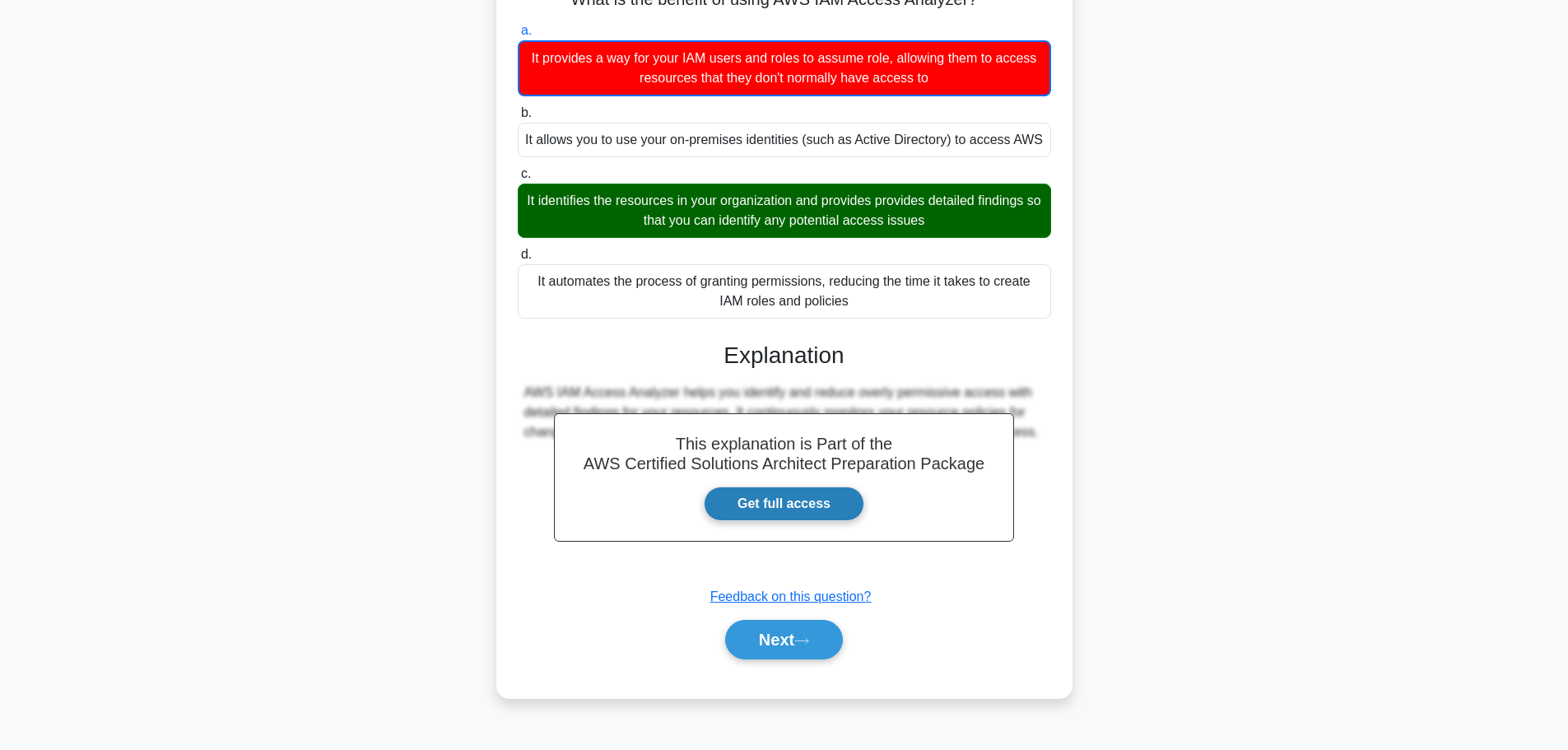 scroll, scrollTop: 139, scrollLeft: 0, axis: vertical 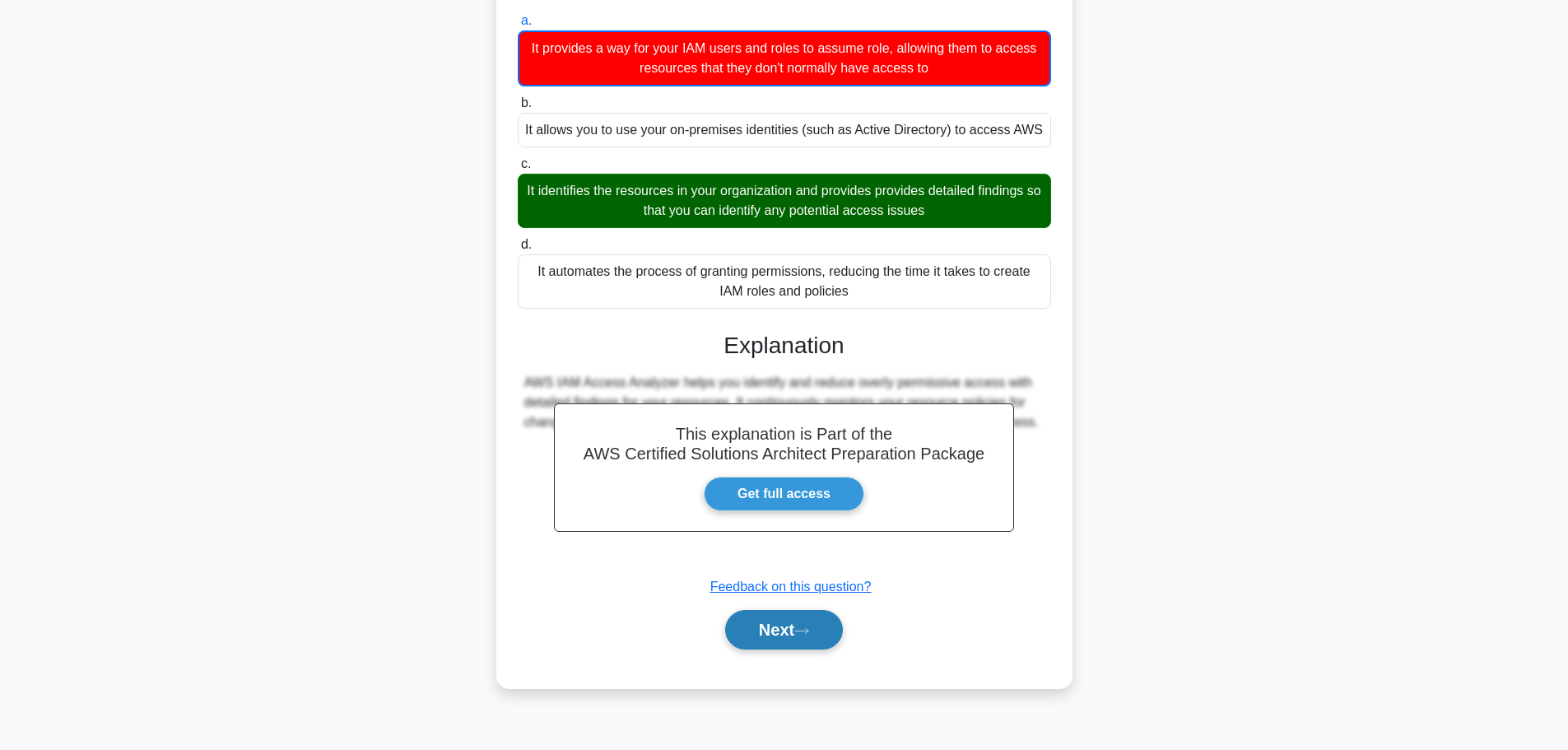 click on "Next" at bounding box center [784, 630] 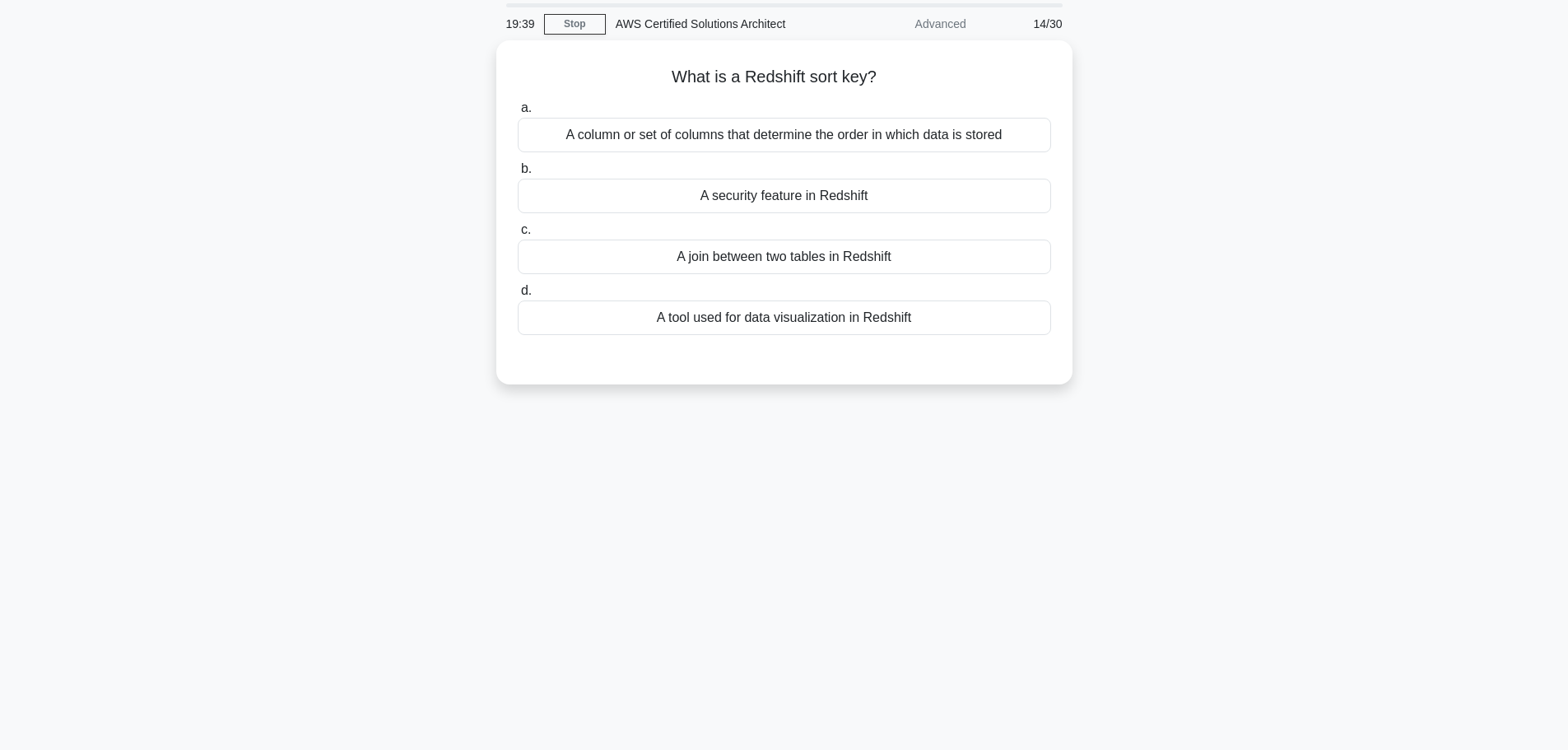 scroll, scrollTop: 0, scrollLeft: 0, axis: both 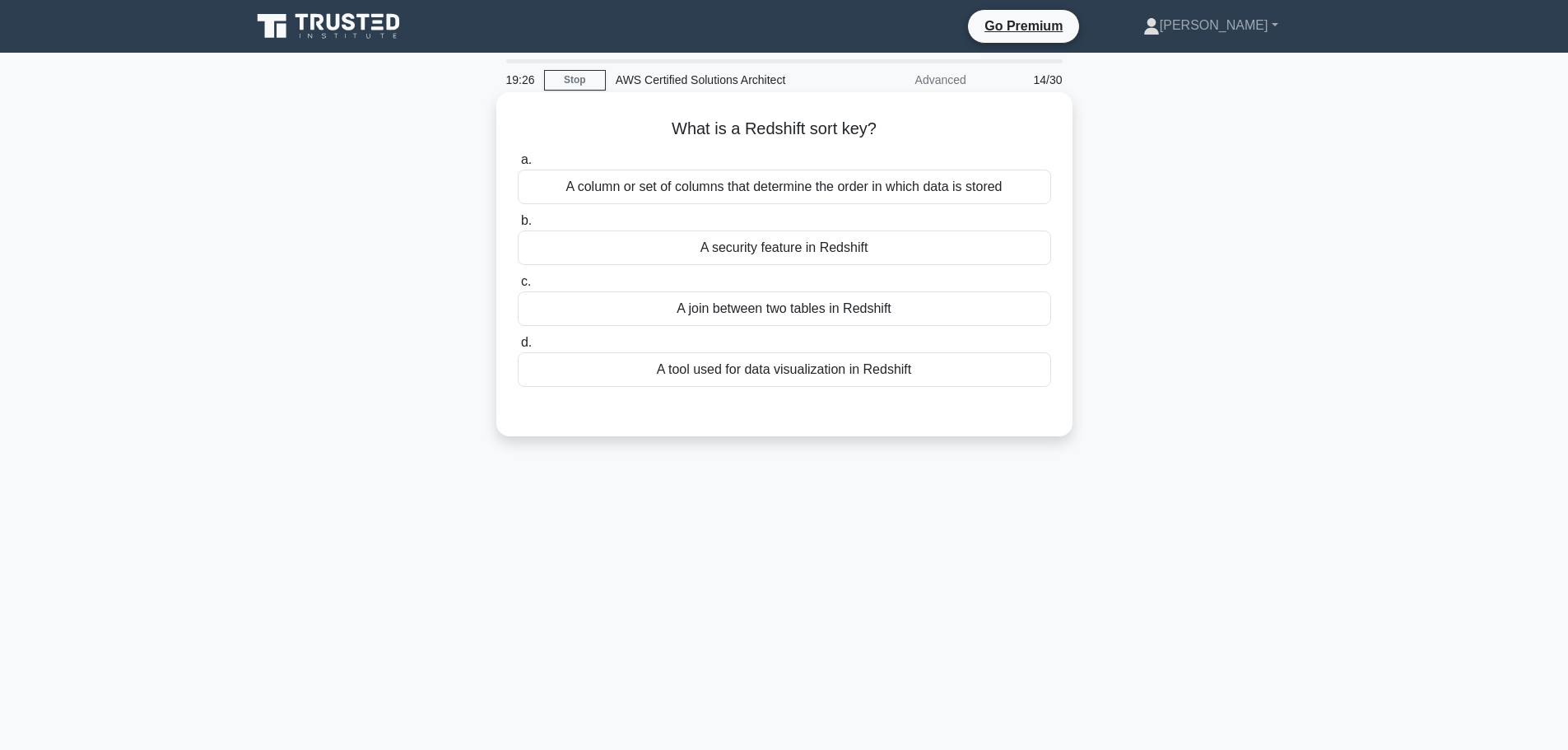 click on "A join between two tables in Redshift" at bounding box center (784, 309) 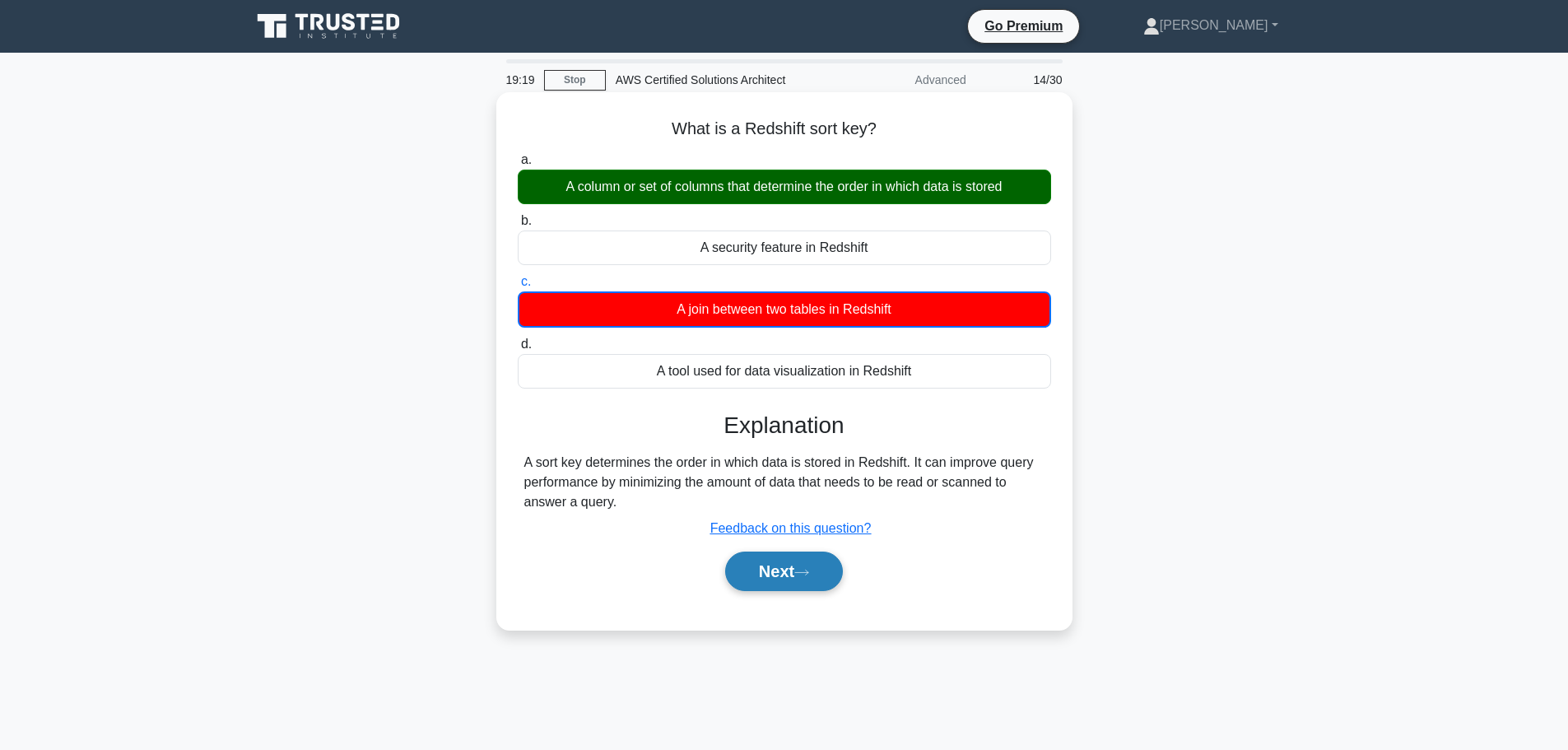 click on "Next" at bounding box center (784, 571) 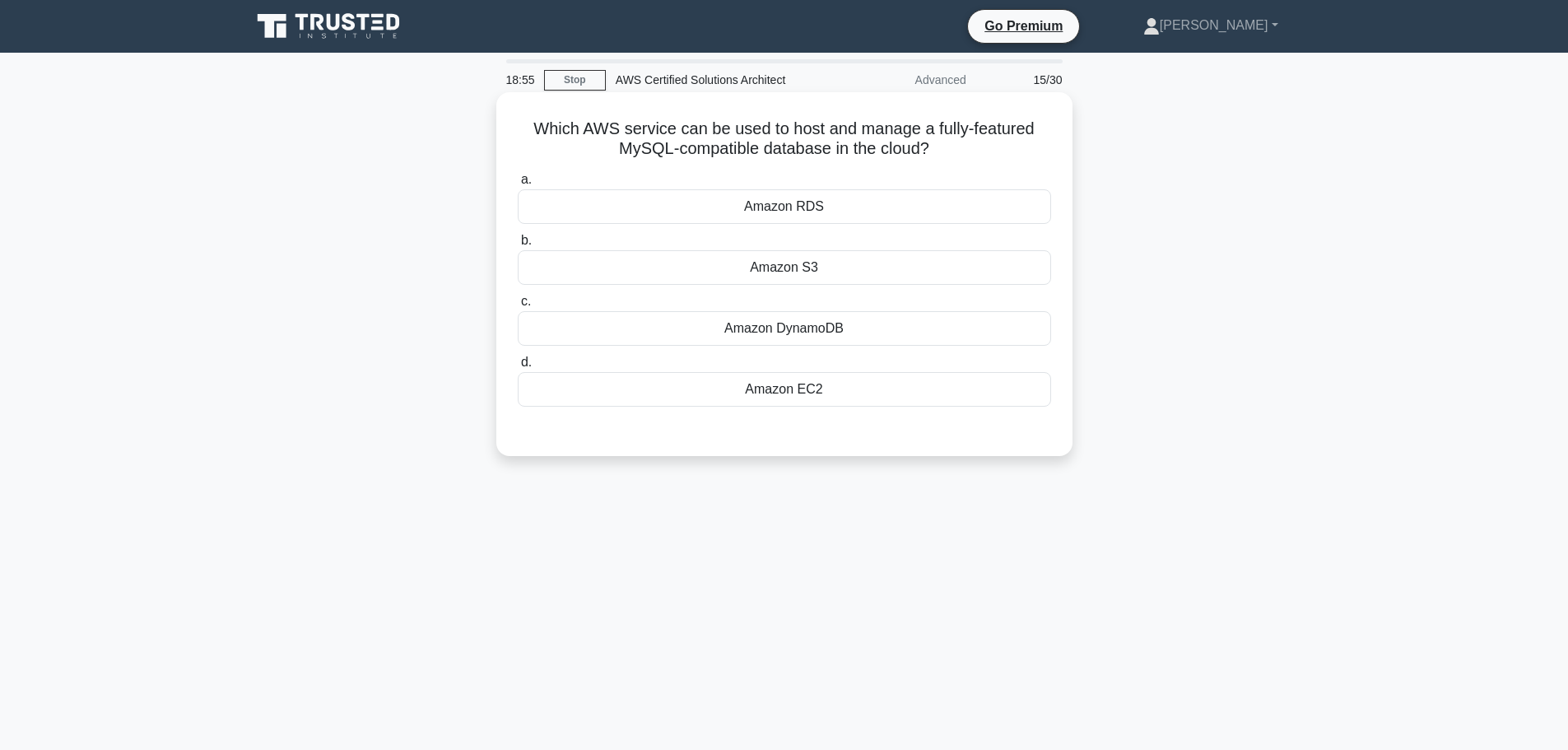 click on "Amazon RDS" at bounding box center [784, 207] 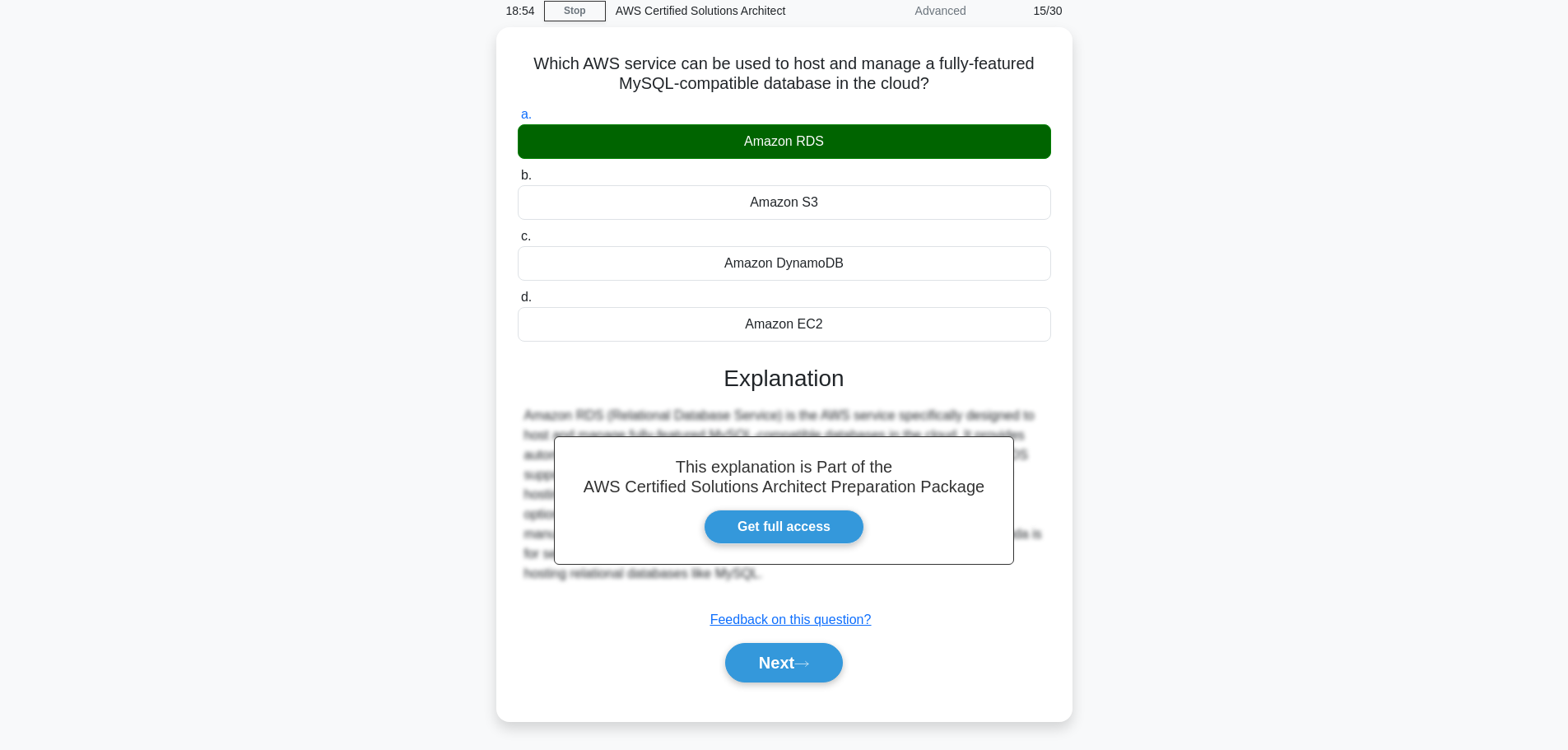 scroll, scrollTop: 139, scrollLeft: 0, axis: vertical 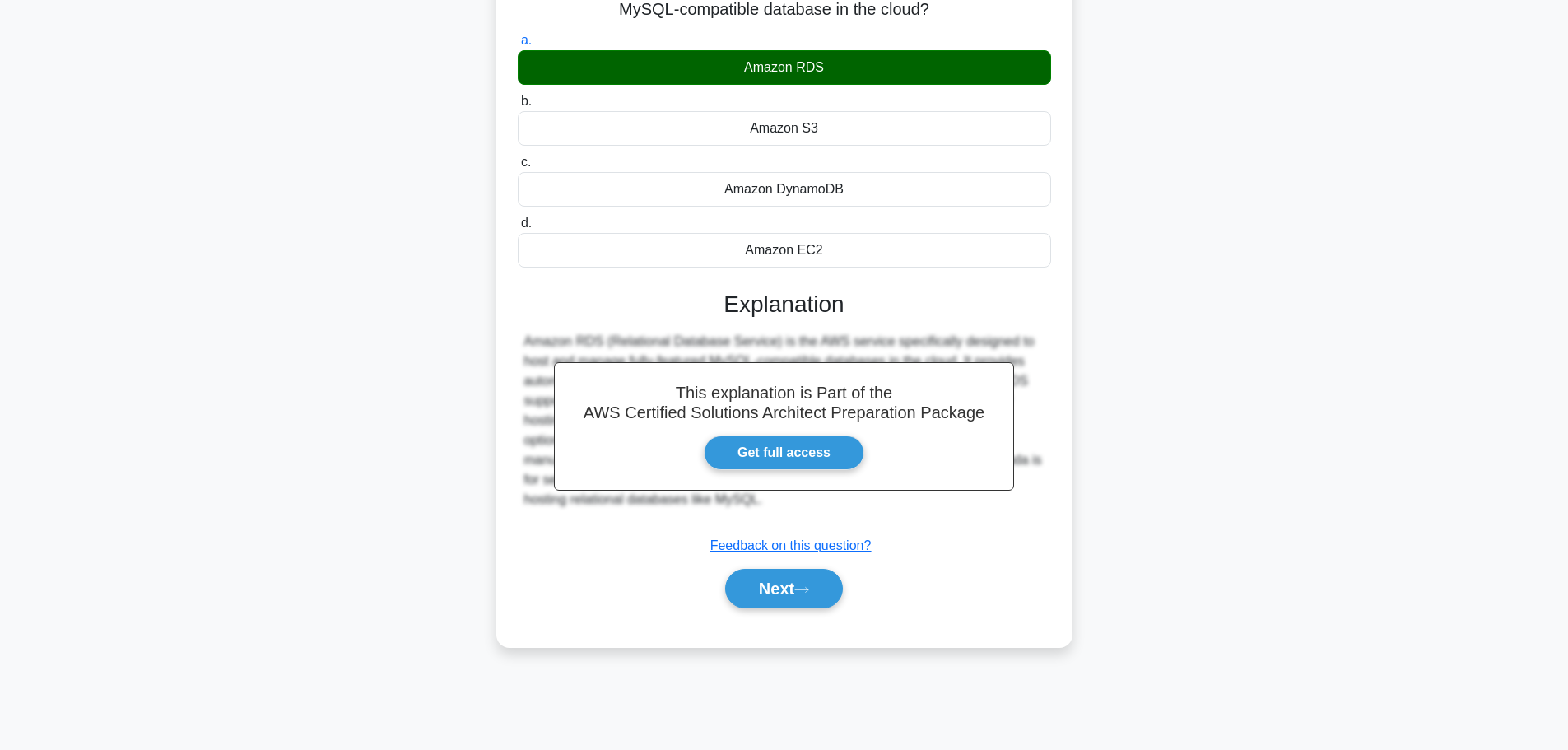 click on "This explanation is Part of the  AWS Certified Solutions Architect Preparation Package
Get full access
Explanation
Submit feedback
Feedback on this question?
Next" at bounding box center (784, 443) 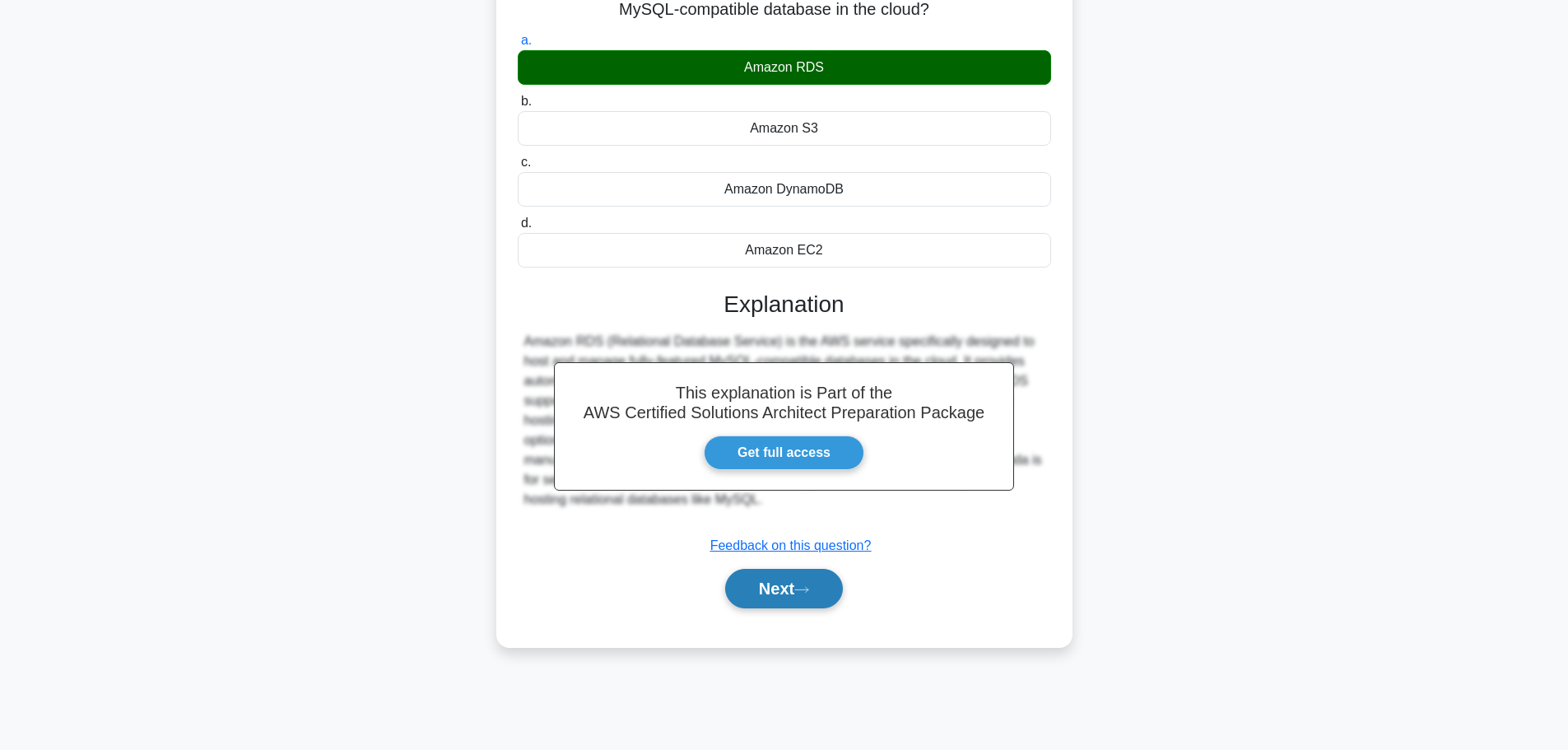 click on "Next" at bounding box center [784, 589] 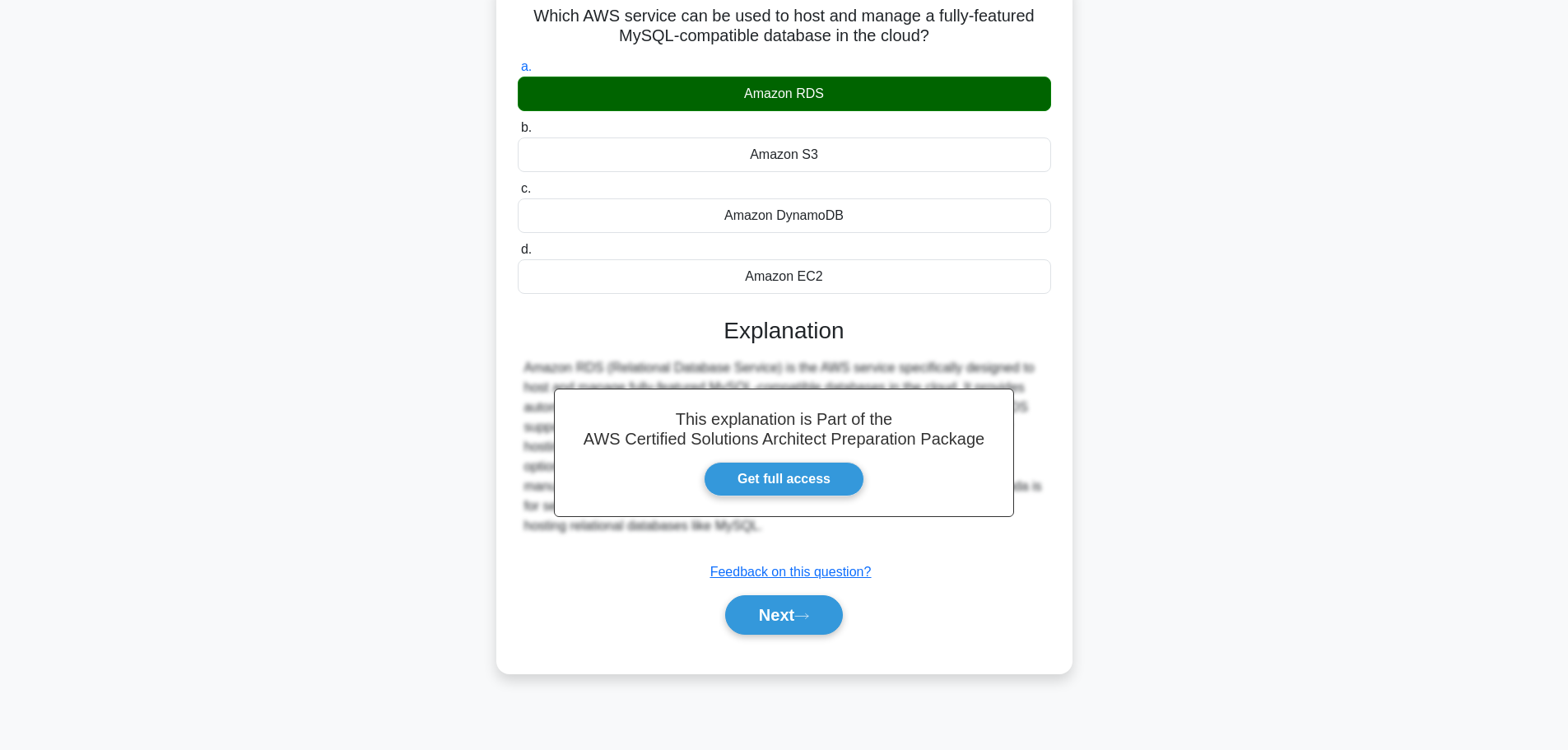 scroll, scrollTop: 0, scrollLeft: 0, axis: both 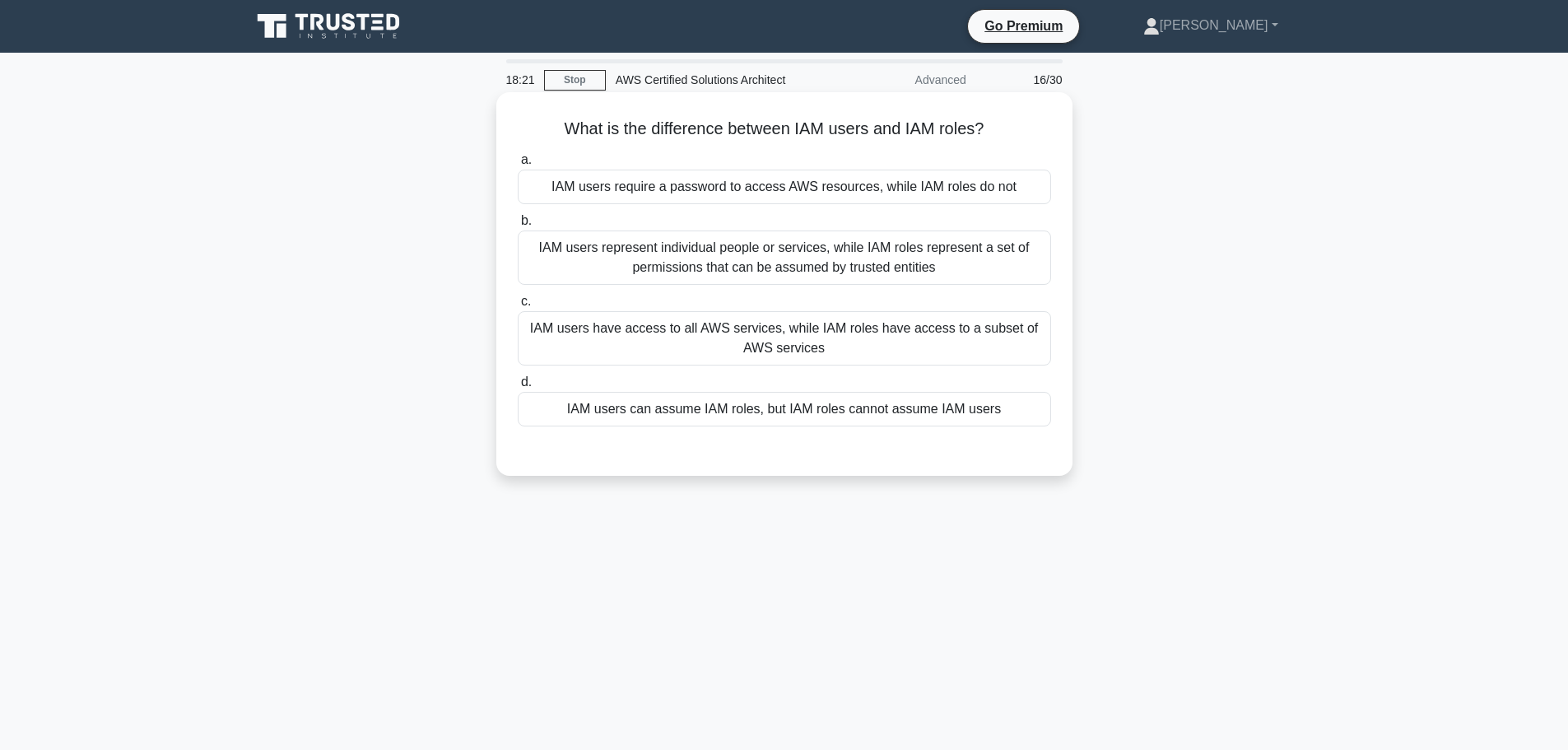click on "IAM users represent individual people or services, while IAM roles represent a set of permissions that can be assumed by trusted entities" at bounding box center (784, 258) 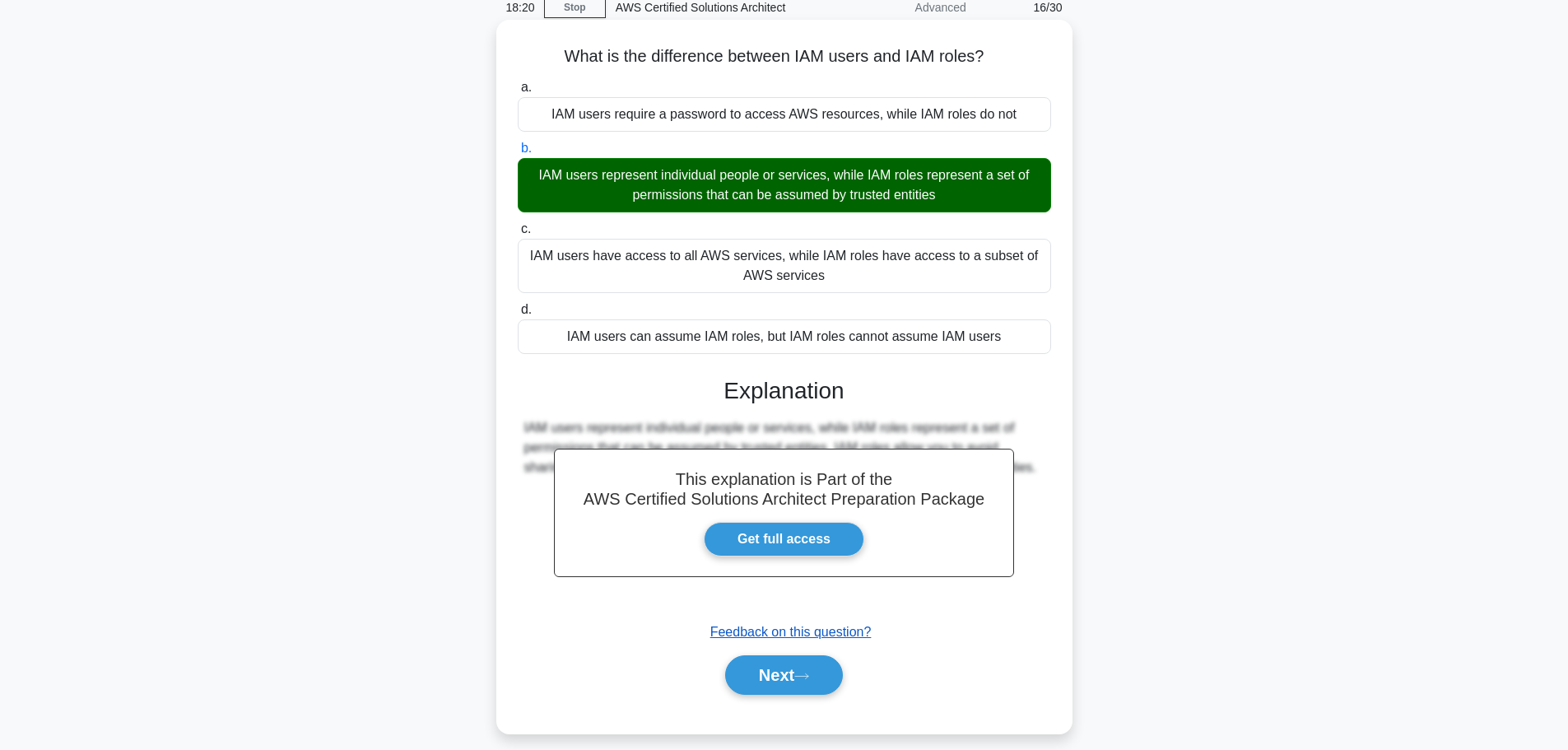 scroll, scrollTop: 139, scrollLeft: 0, axis: vertical 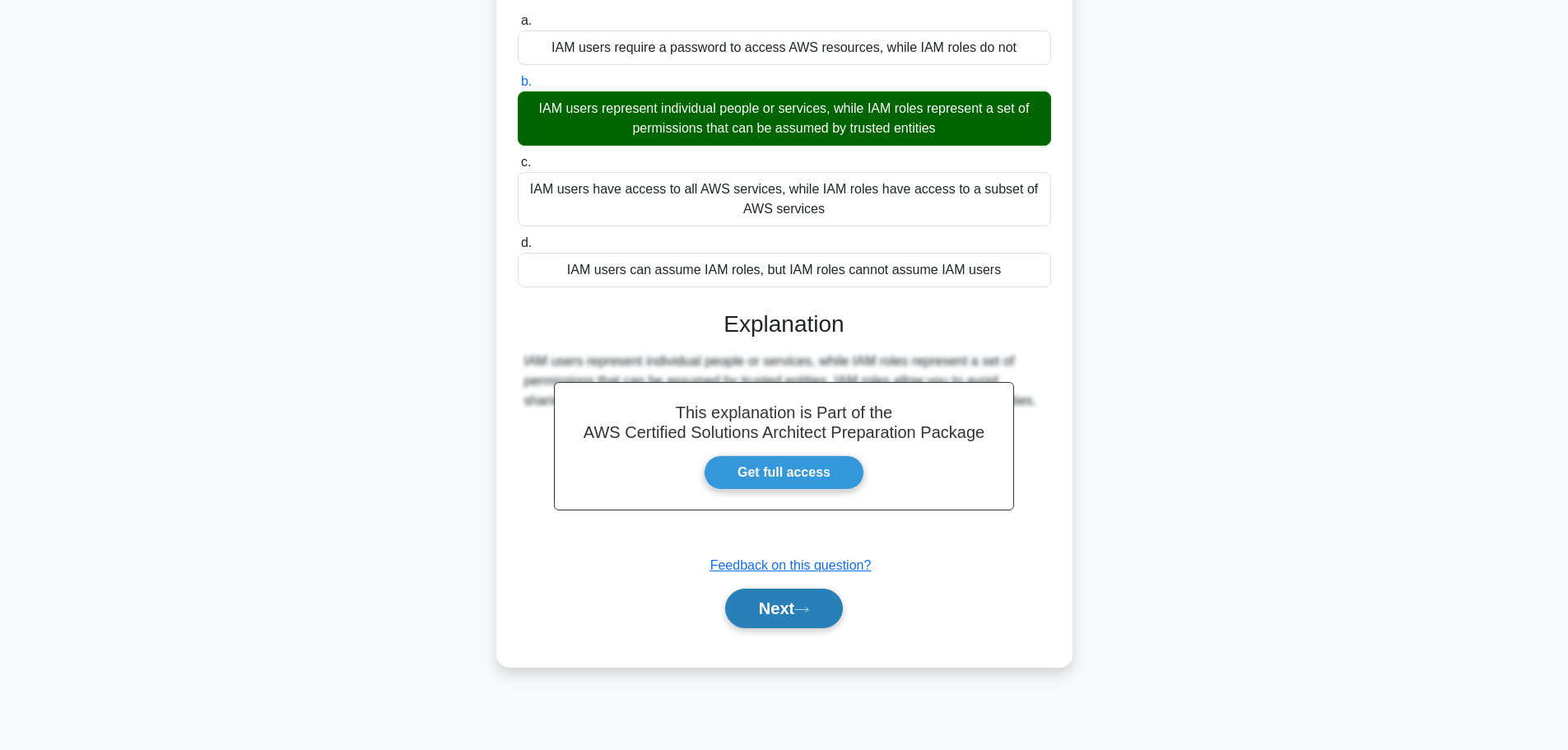 click on "Next" at bounding box center (784, 608) 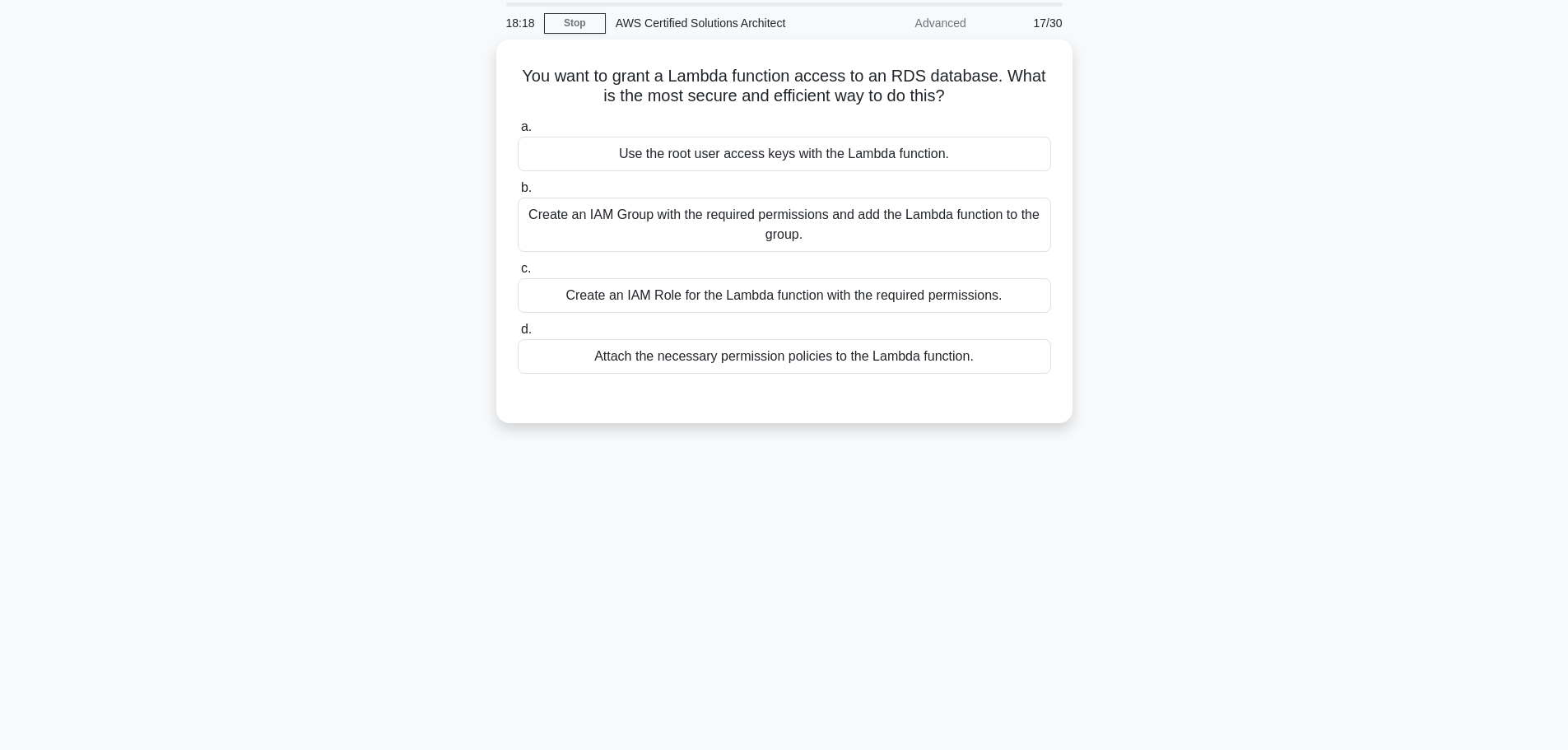 scroll, scrollTop: 0, scrollLeft: 0, axis: both 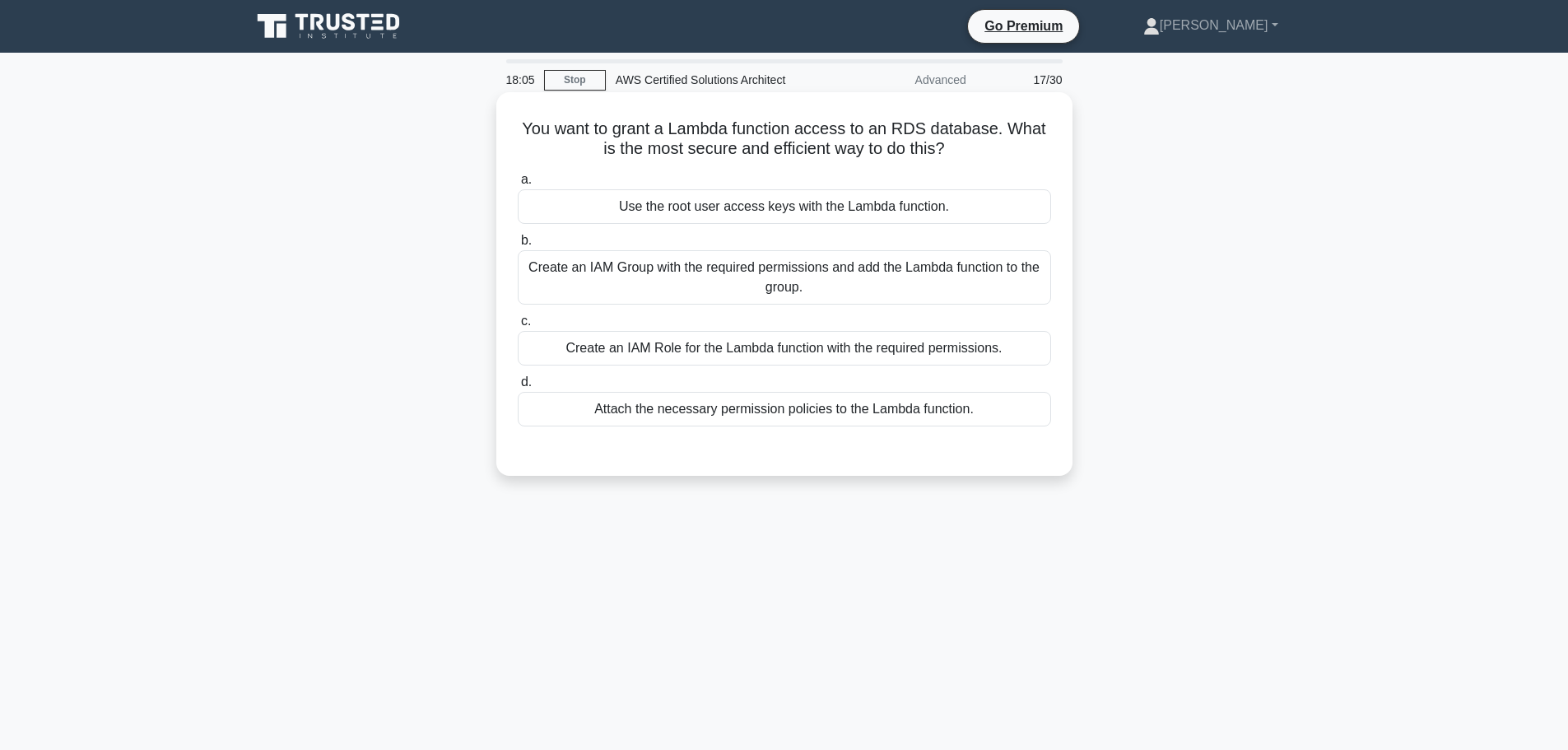 click on "Create an IAM Group with the required permissions and add the Lambda function to the group." at bounding box center (784, 277) 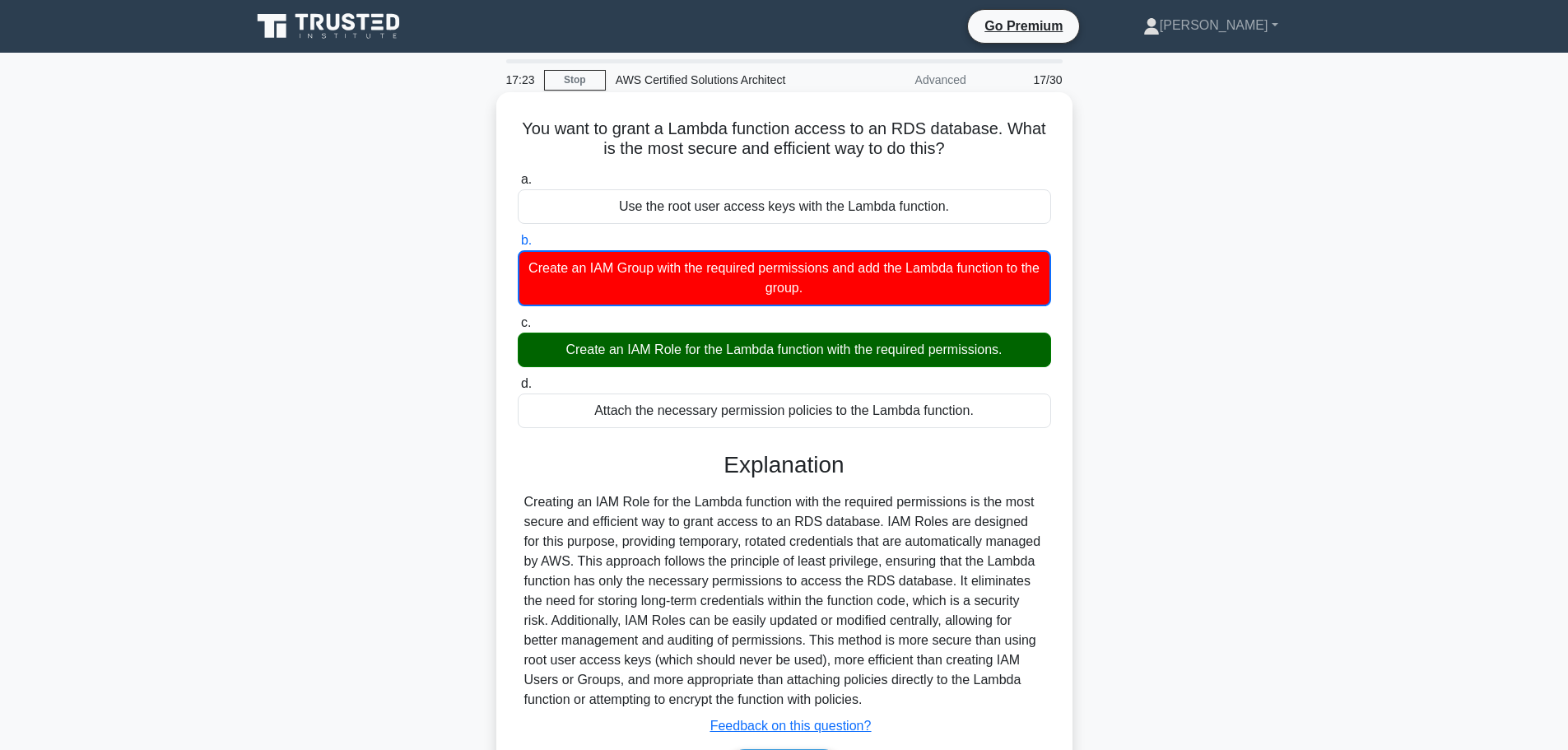 scroll, scrollTop: 139, scrollLeft: 0, axis: vertical 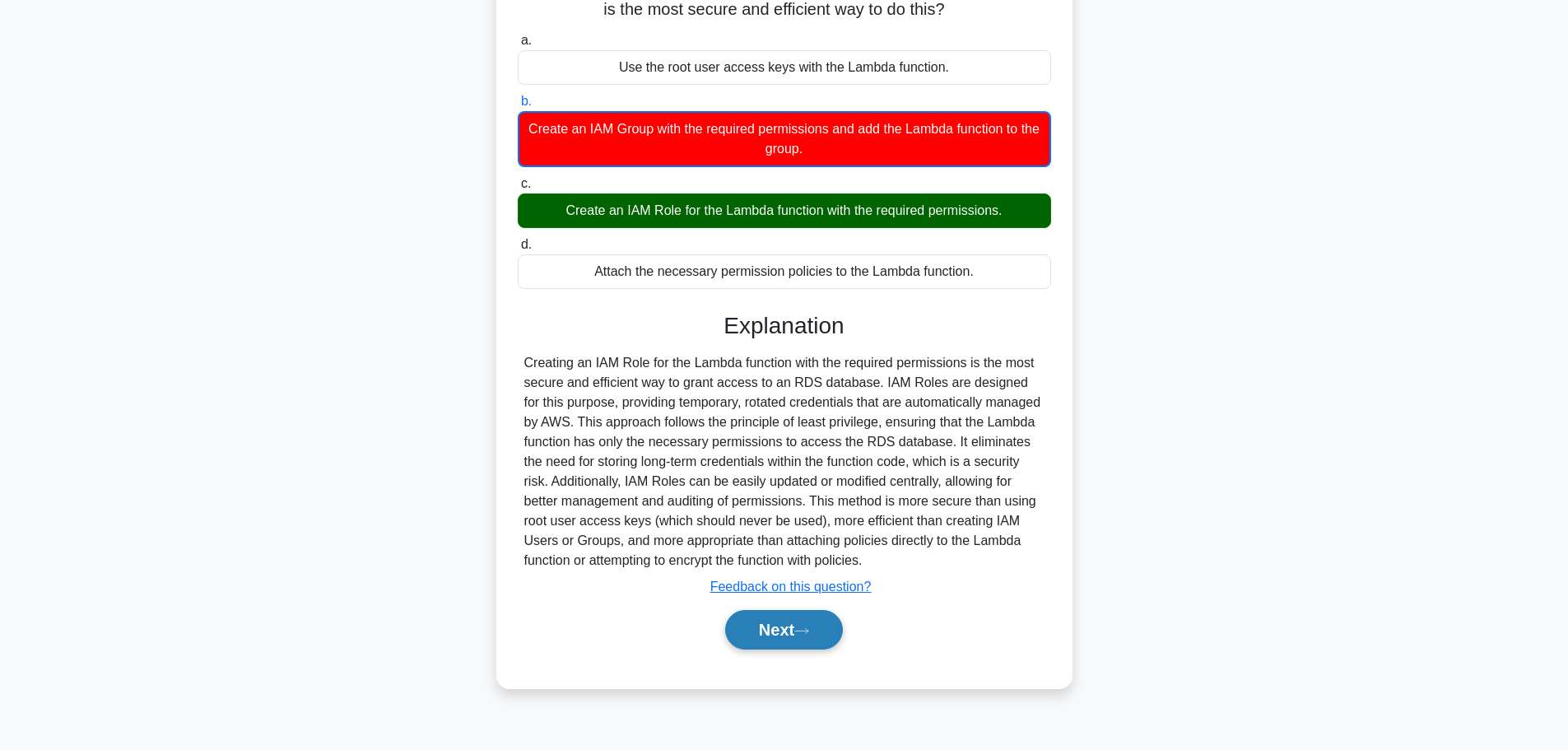 click on "Next" at bounding box center [784, 630] 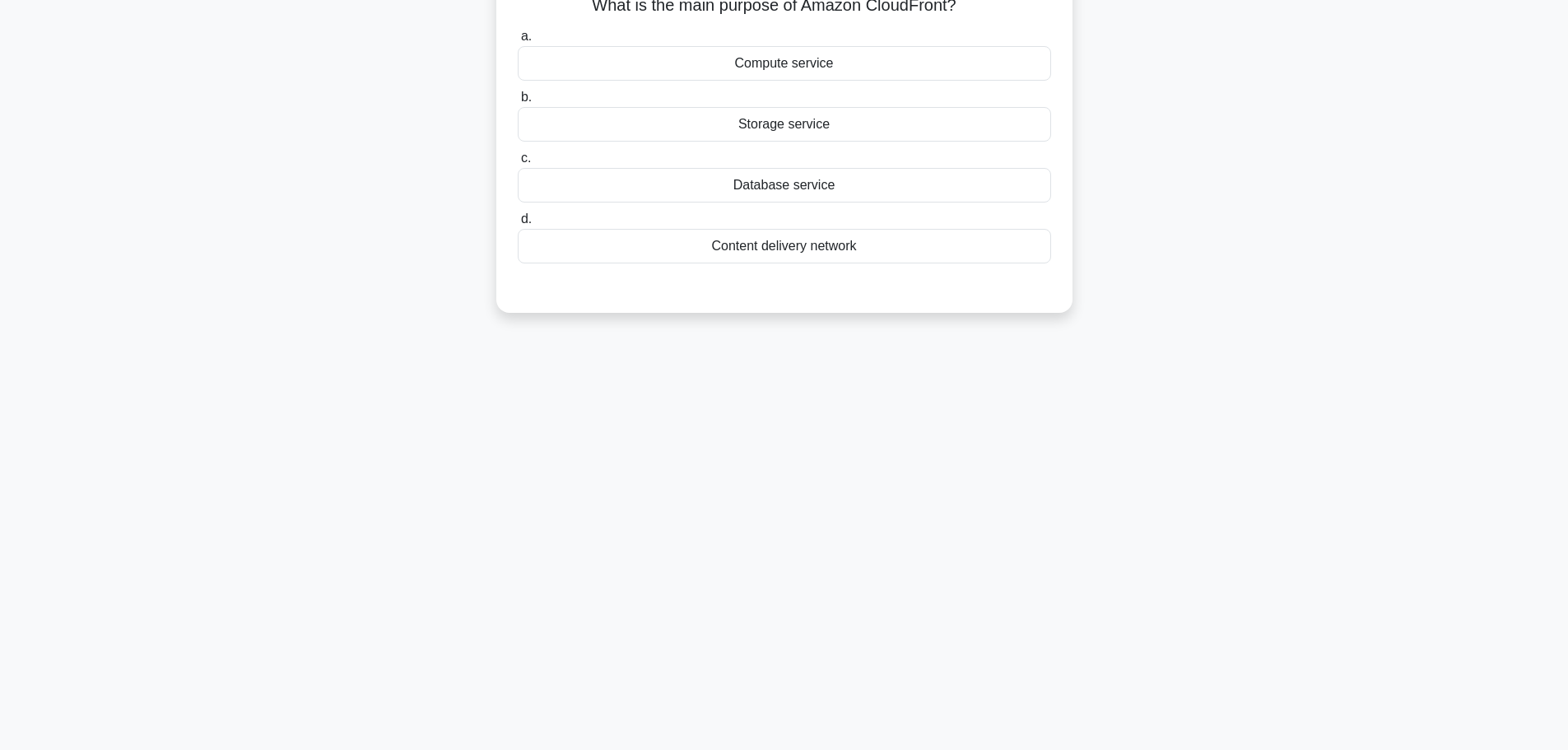 scroll, scrollTop: 0, scrollLeft: 0, axis: both 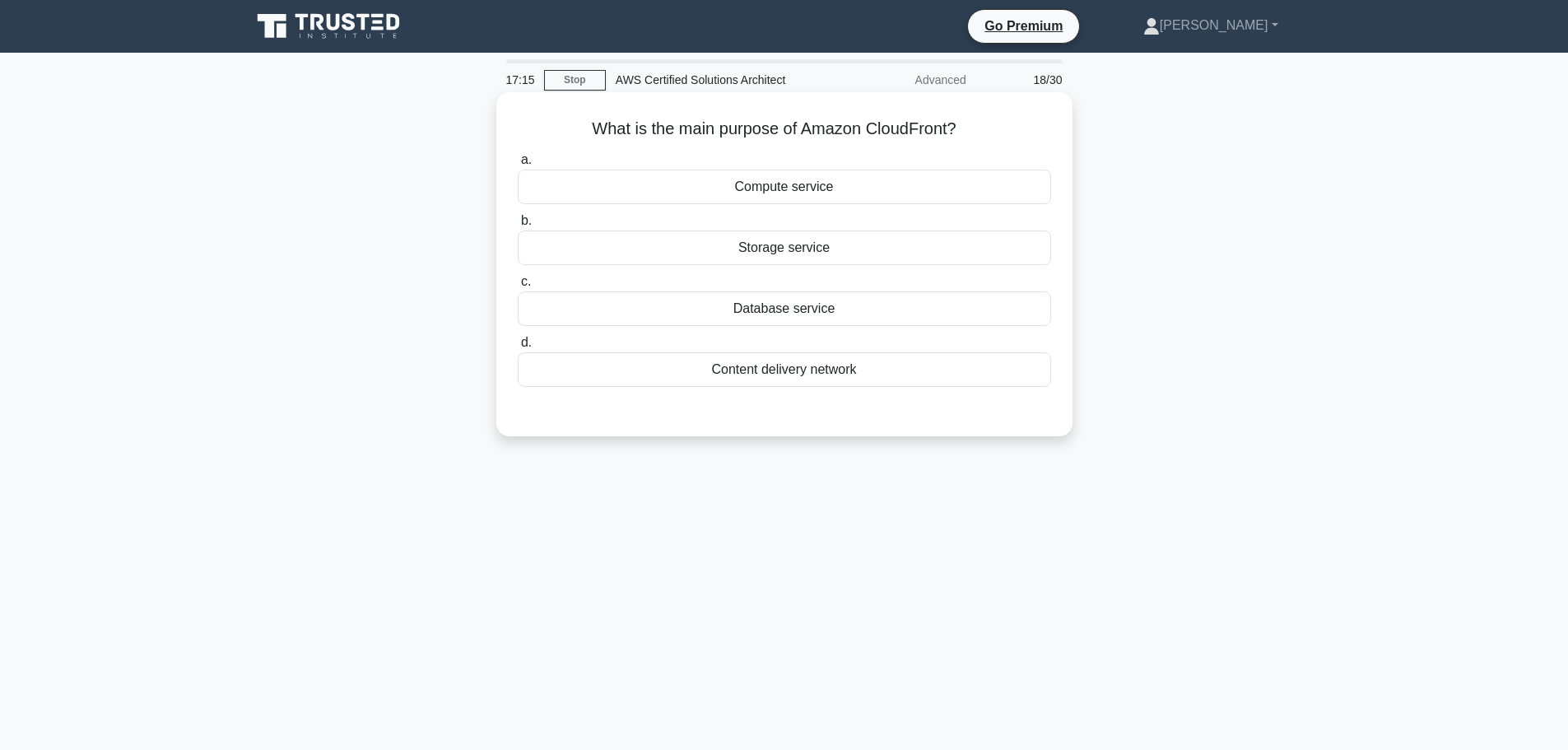 click on "Content delivery network" at bounding box center (784, 370) 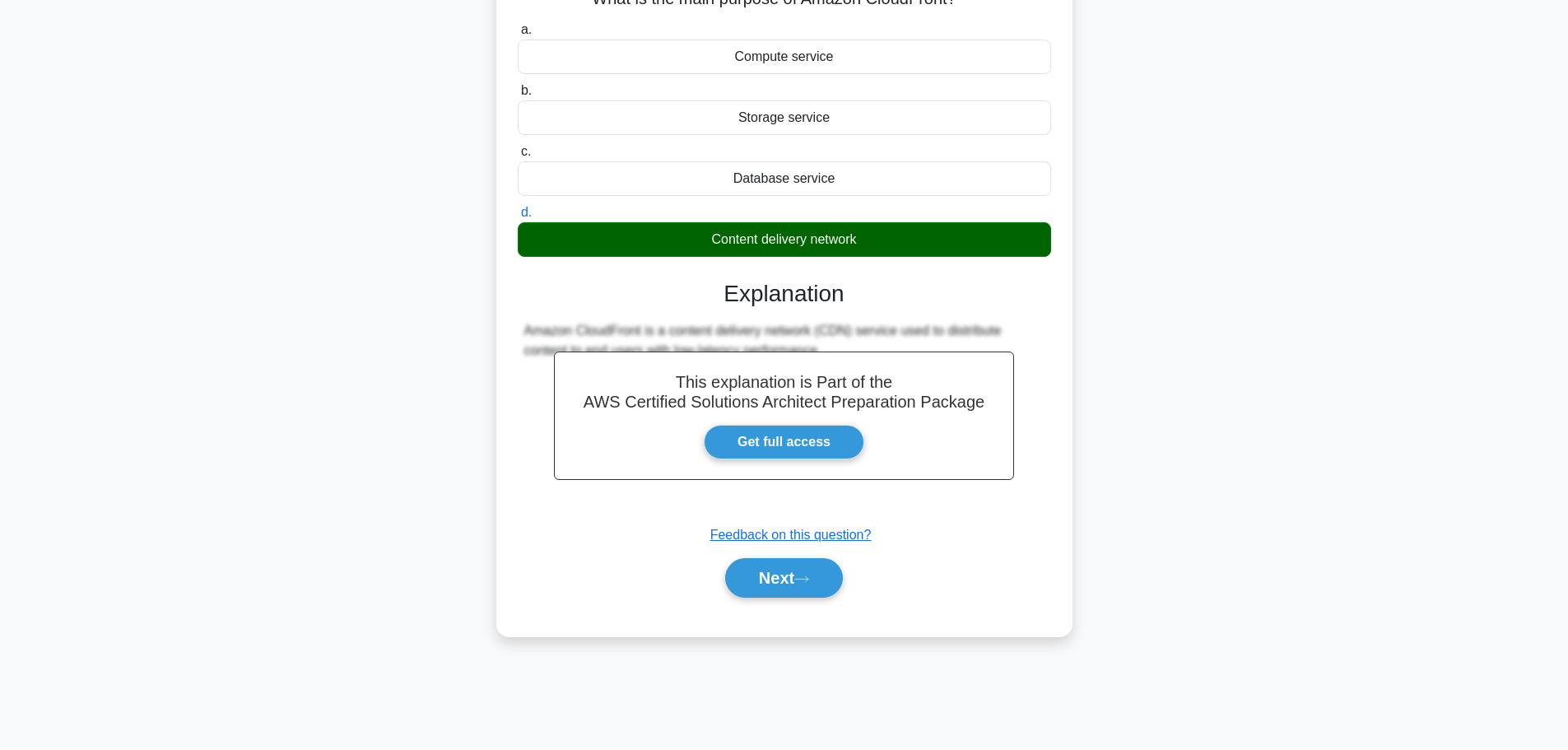 scroll, scrollTop: 139, scrollLeft: 0, axis: vertical 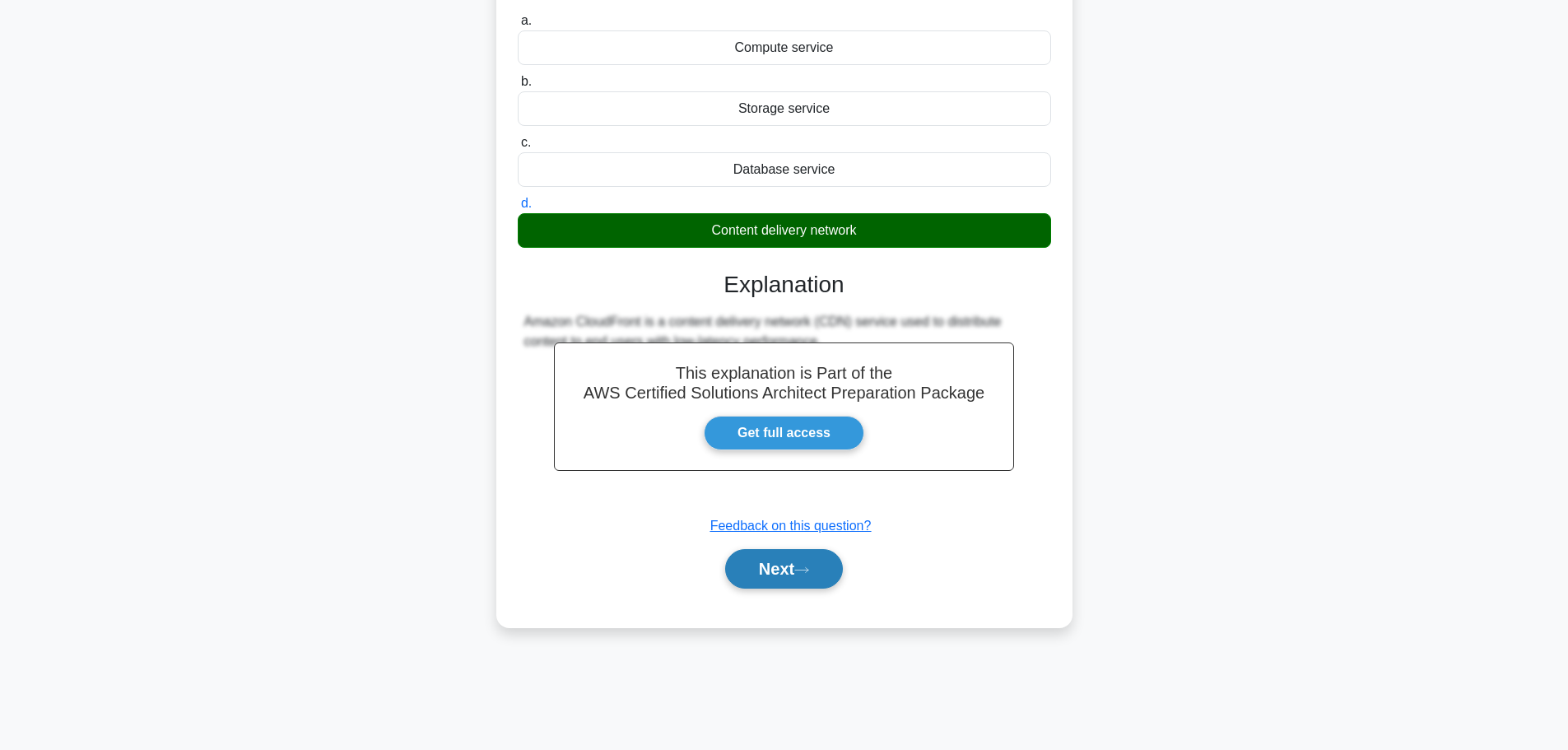 click on "Next" at bounding box center [784, 569] 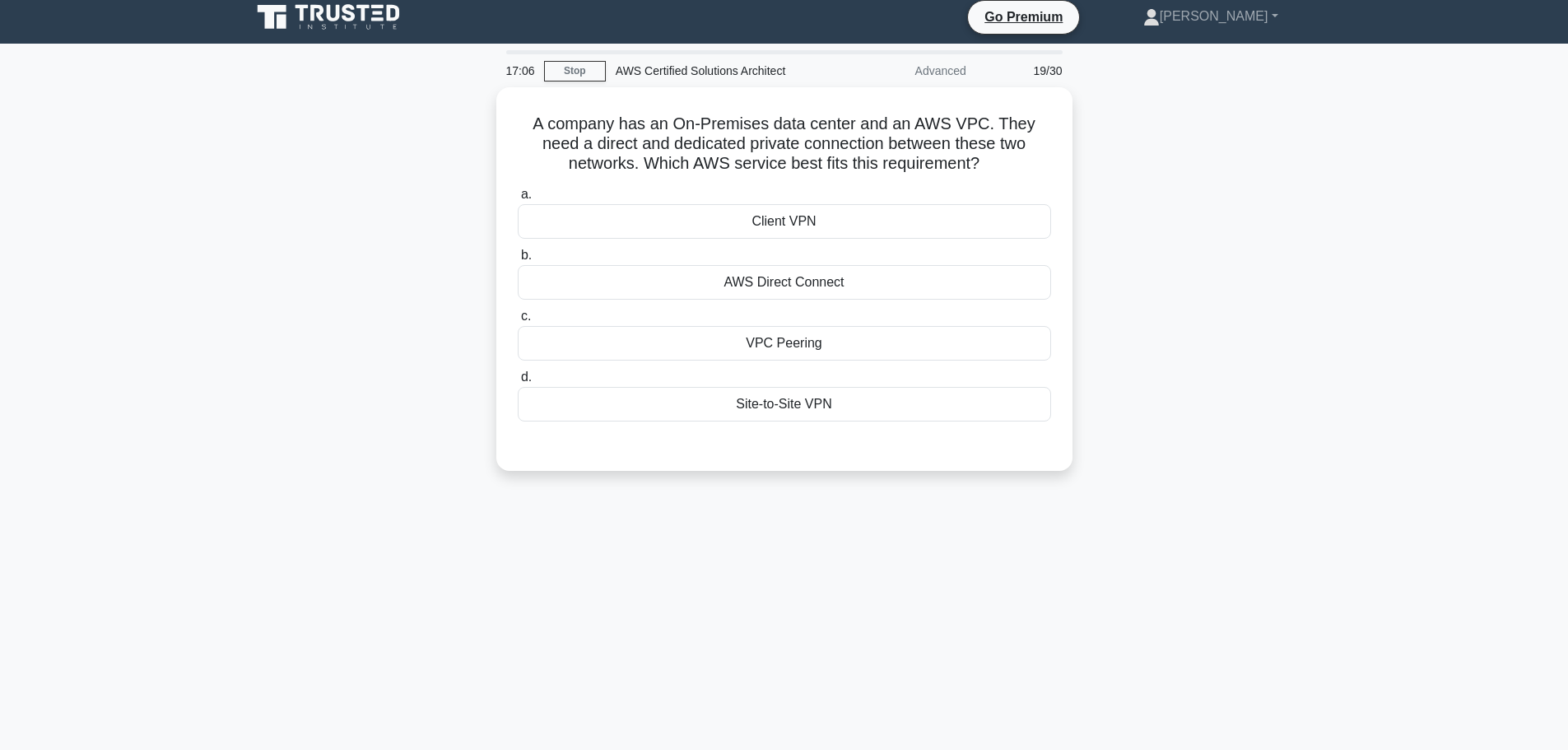 scroll, scrollTop: 0, scrollLeft: 0, axis: both 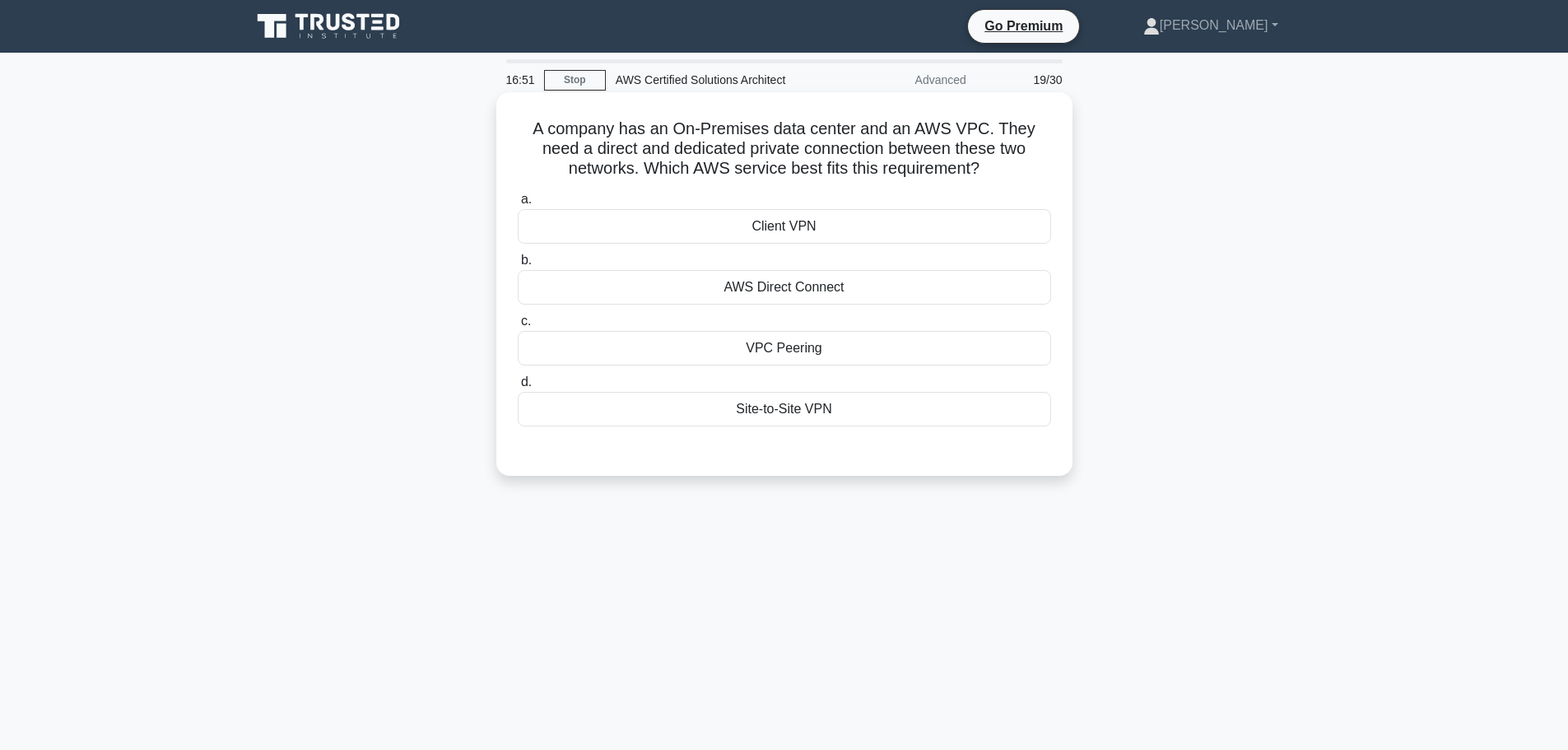 click on "VPC Peering" at bounding box center (784, 348) 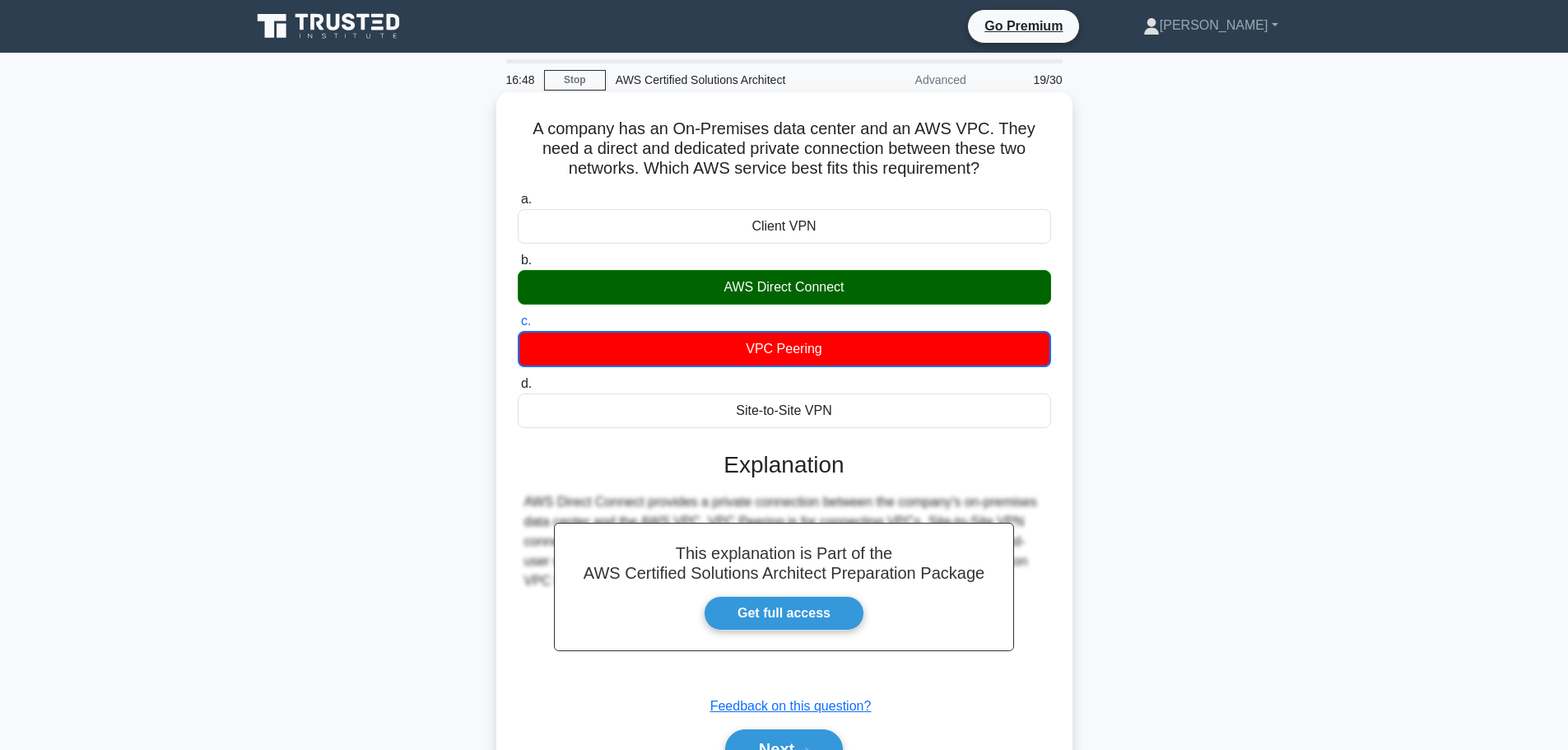 click on "A company has an On-Premises data center and an AWS VPC. They need a direct and dedicated private connection between these two networks. Which AWS service best fits this requirement?
.spinner_0XTQ{transform-origin:center;animation:spinner_y6GP .75s linear infinite}@keyframes spinner_y6GP{100%{transform:rotate(360deg)}}" at bounding box center (784, 149) 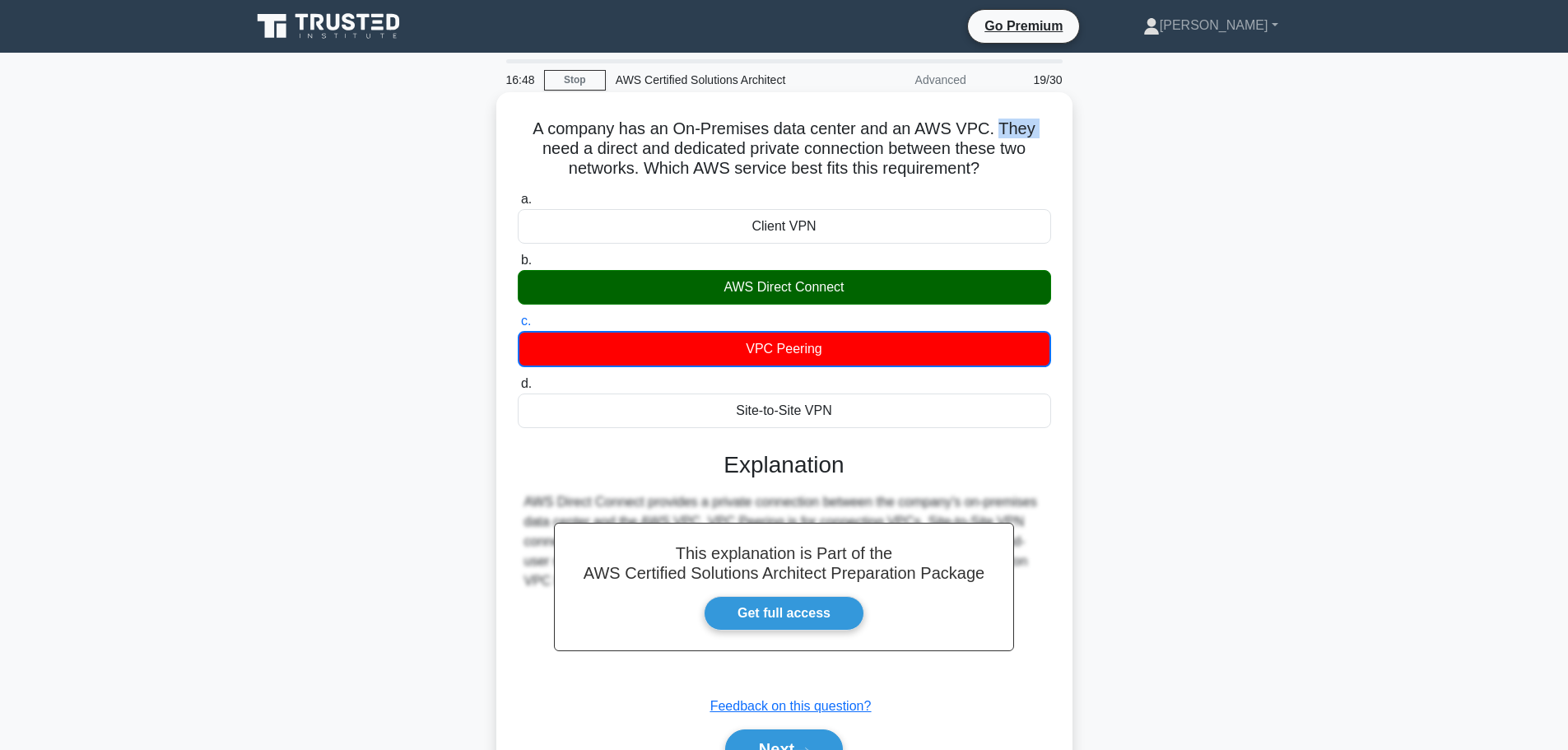 click on "A company has an On-Premises data center and an AWS VPC. They need a direct and dedicated private connection between these two networks. Which AWS service best fits this requirement?
.spinner_0XTQ{transform-origin:center;animation:spinner_y6GP .75s linear infinite}@keyframes spinner_y6GP{100%{transform:rotate(360deg)}}" at bounding box center [784, 149] 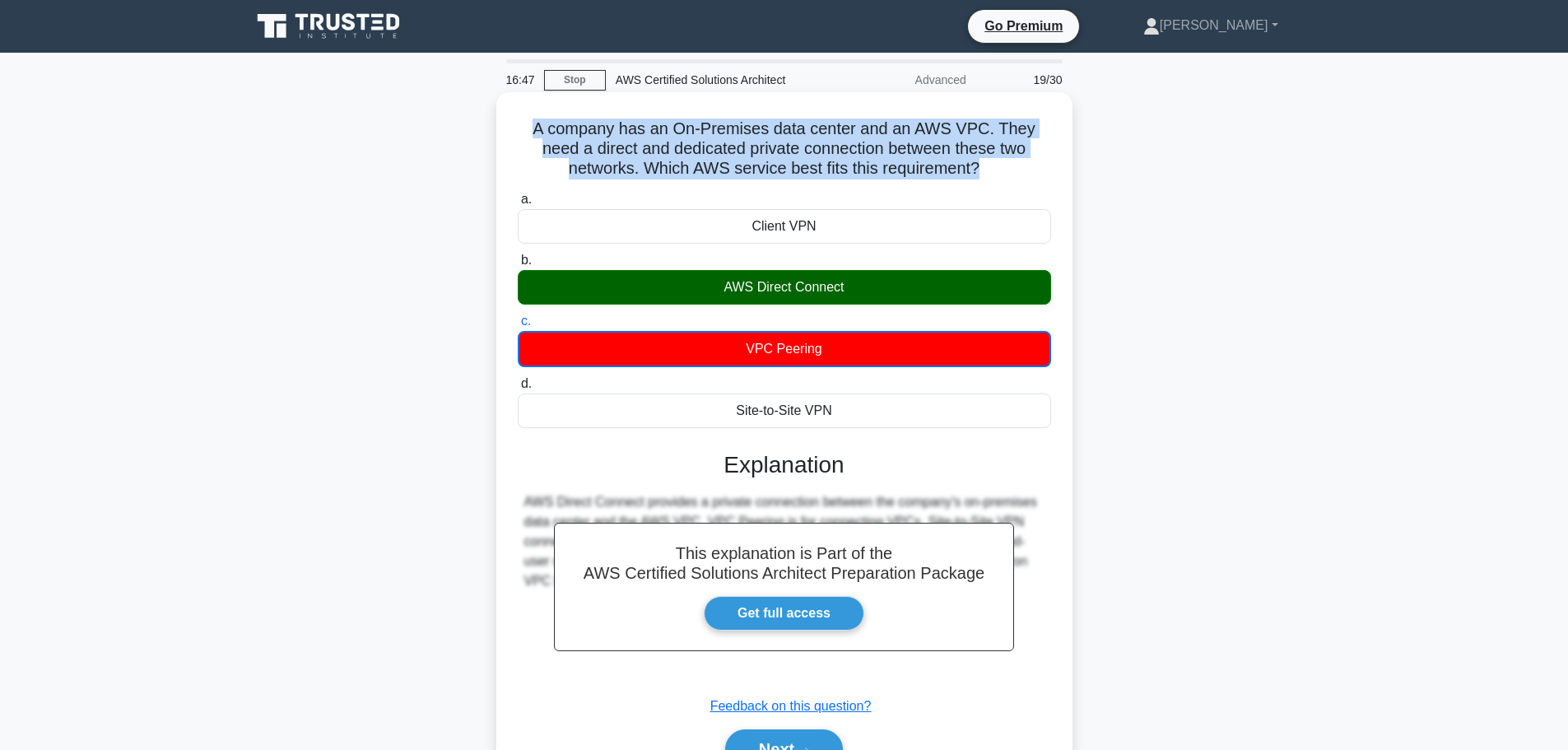 click on "A company has an On-Premises data center and an AWS VPC. They need a direct and dedicated private connection between these two networks. Which AWS service best fits this requirement?
.spinner_0XTQ{transform-origin:center;animation:spinner_y6GP .75s linear infinite}@keyframes spinner_y6GP{100%{transform:rotate(360deg)}}" at bounding box center [784, 149] 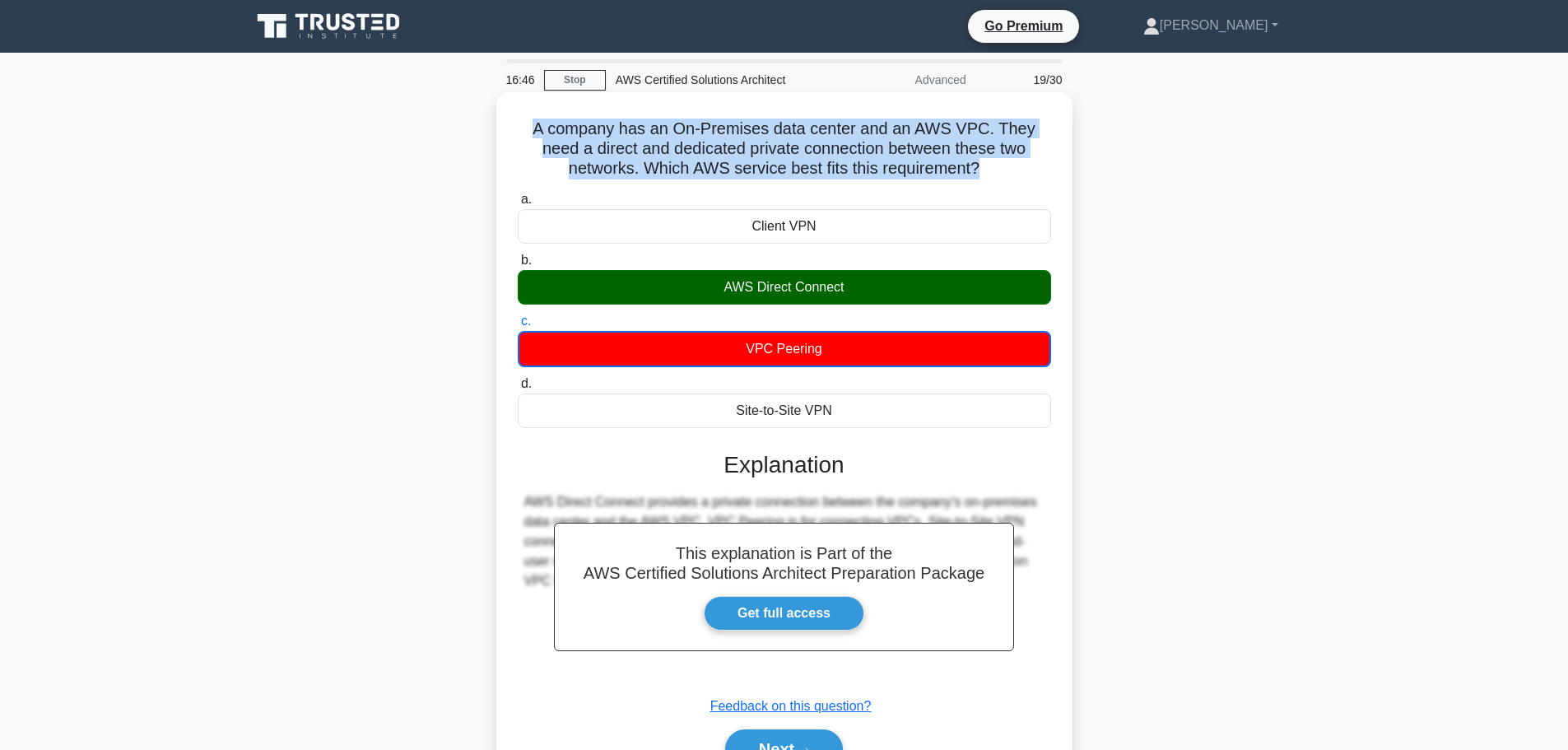 click on "A company has an On-Premises data center and an AWS VPC. They need a direct and dedicated private connection between these two networks. Which AWS service best fits this requirement?
.spinner_0XTQ{transform-origin:center;animation:spinner_y6GP .75s linear infinite}@keyframes spinner_y6GP{100%{transform:rotate(360deg)}}" at bounding box center [784, 149] 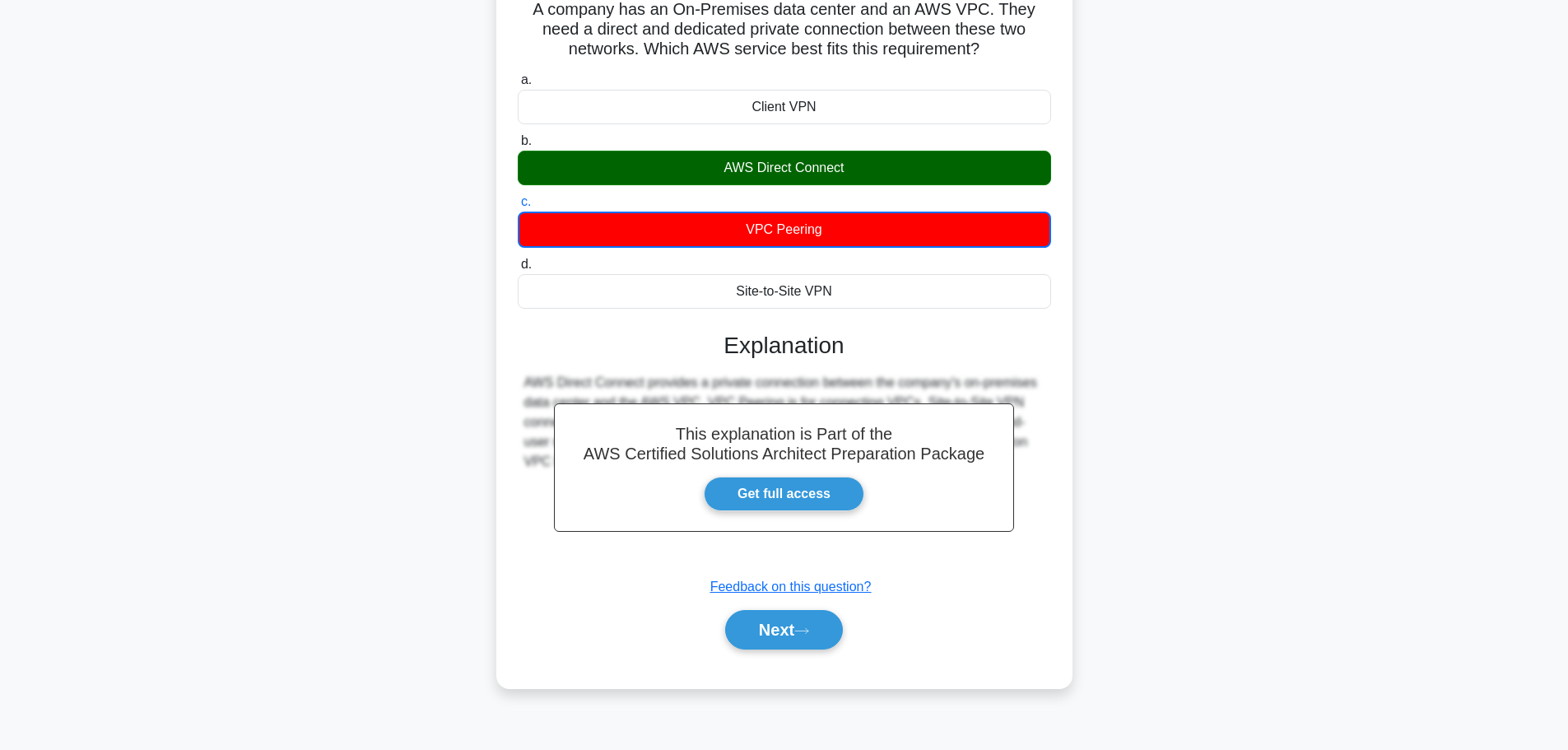 scroll, scrollTop: 139, scrollLeft: 0, axis: vertical 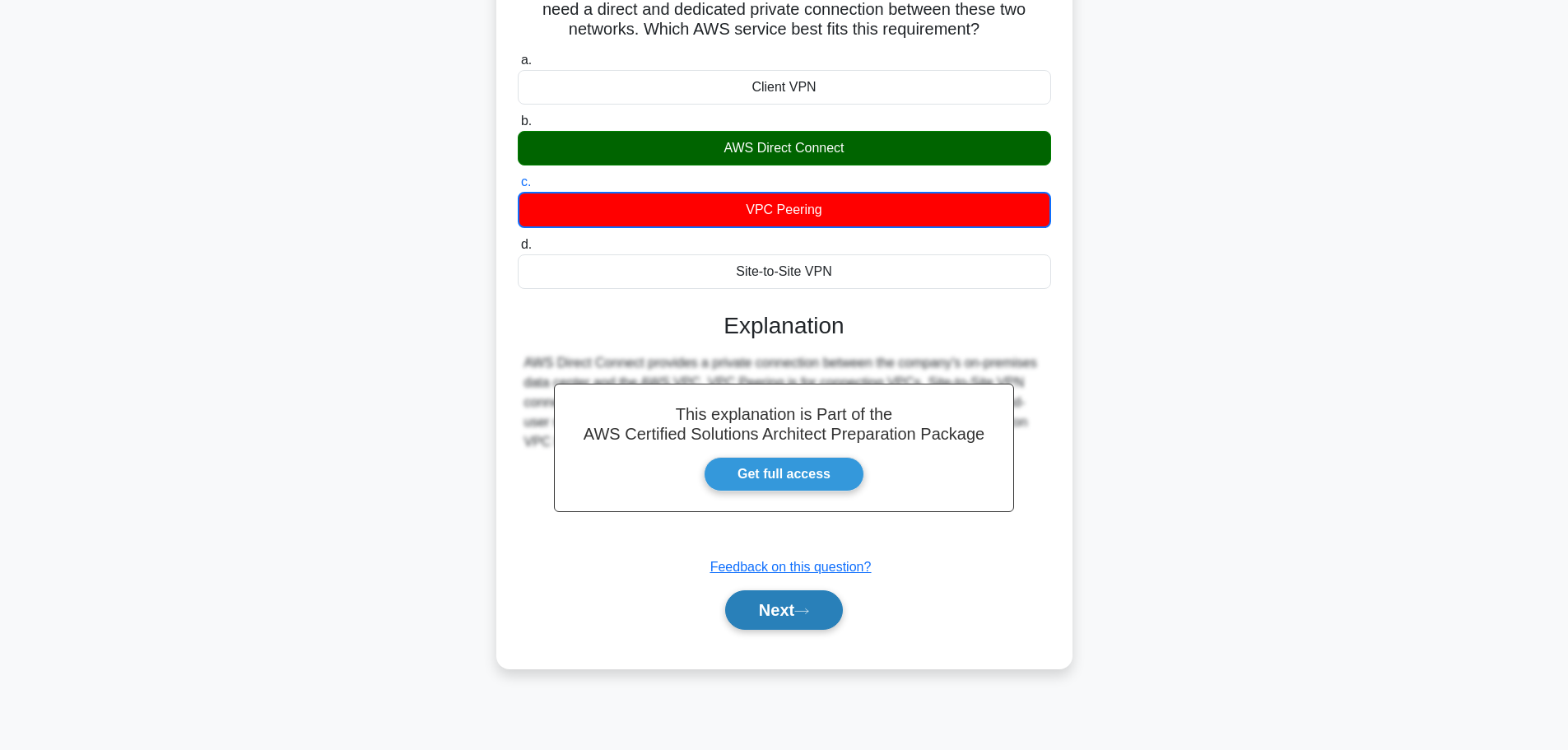 click on "Next" at bounding box center [784, 610] 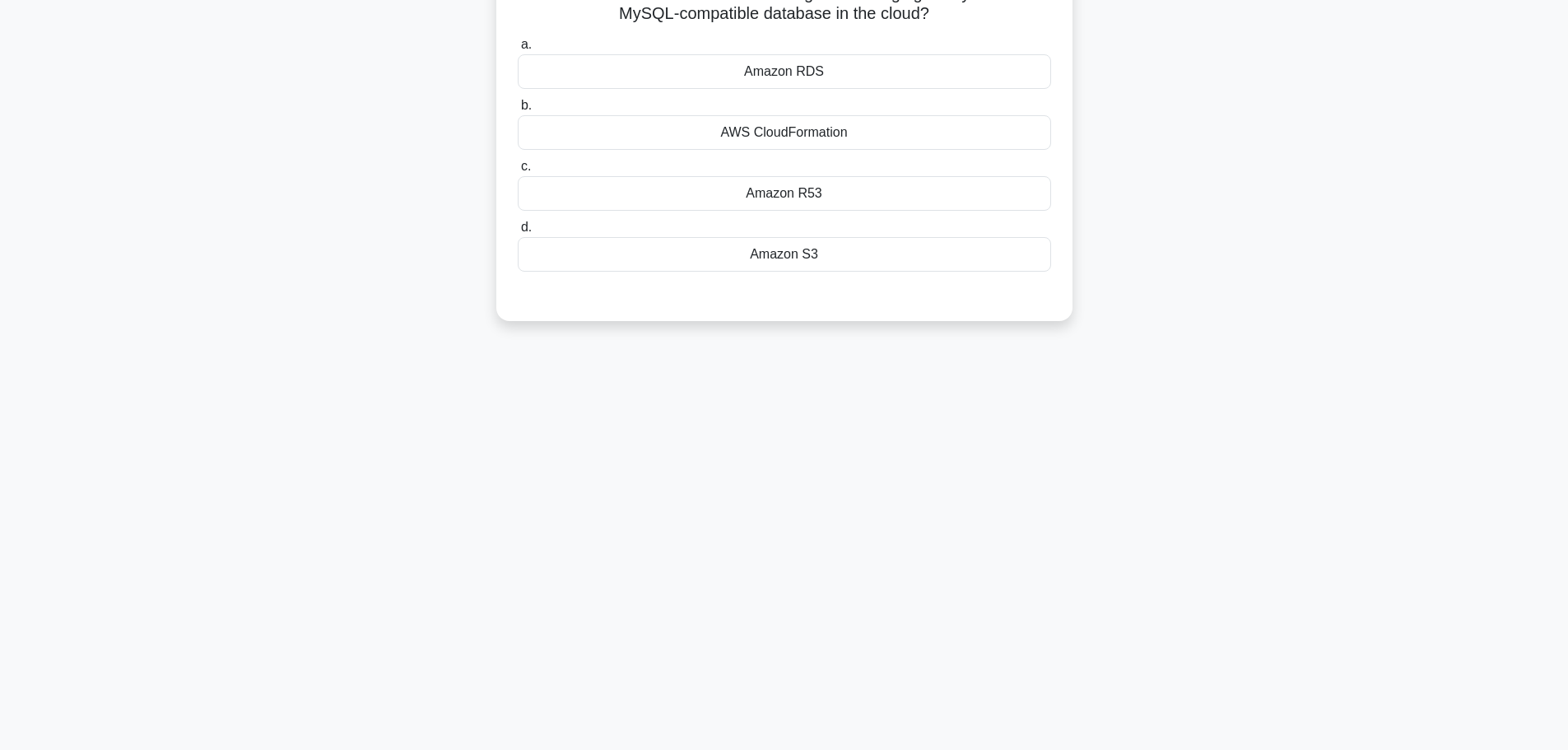 scroll, scrollTop: 0, scrollLeft: 0, axis: both 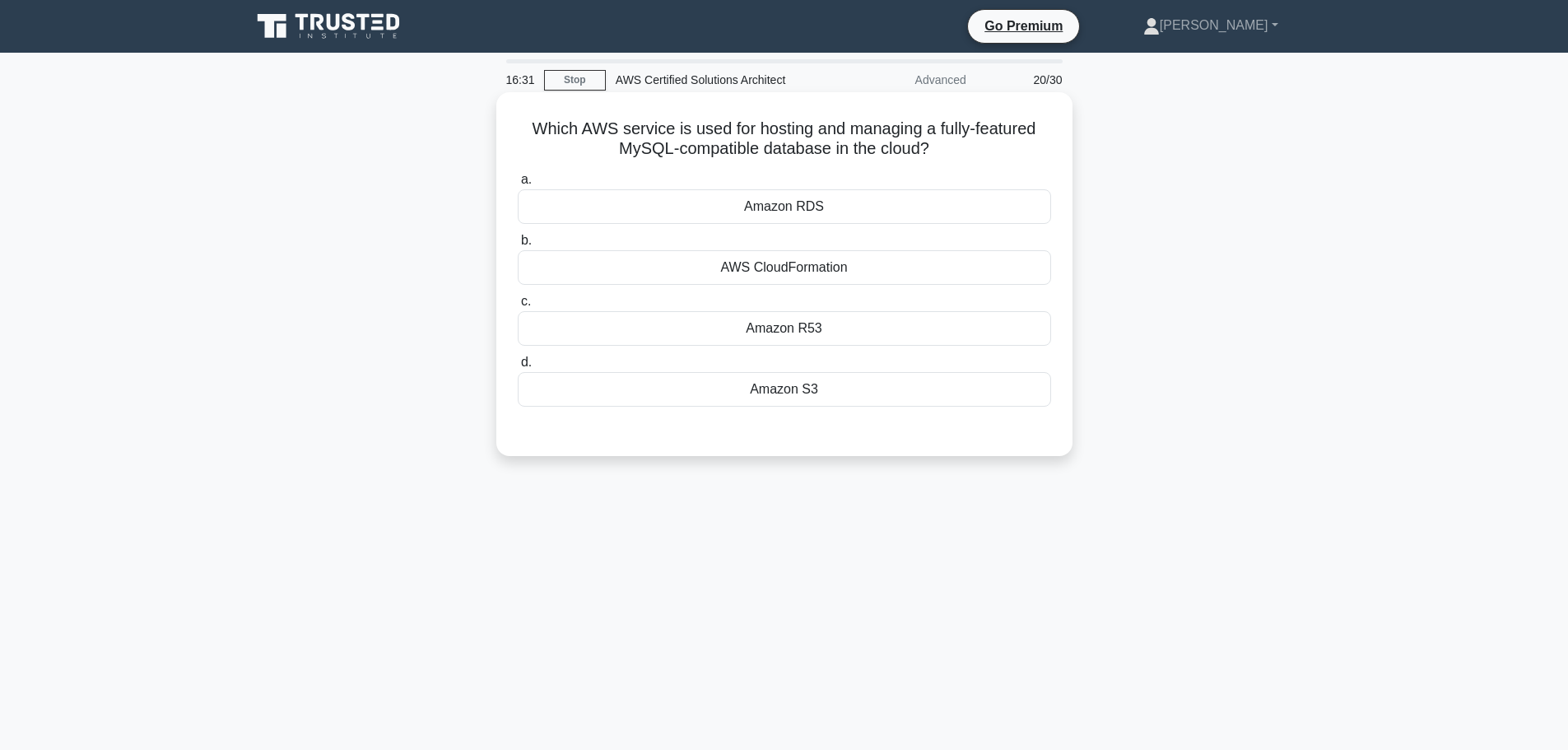 click on "Amazon RDS" at bounding box center [784, 207] 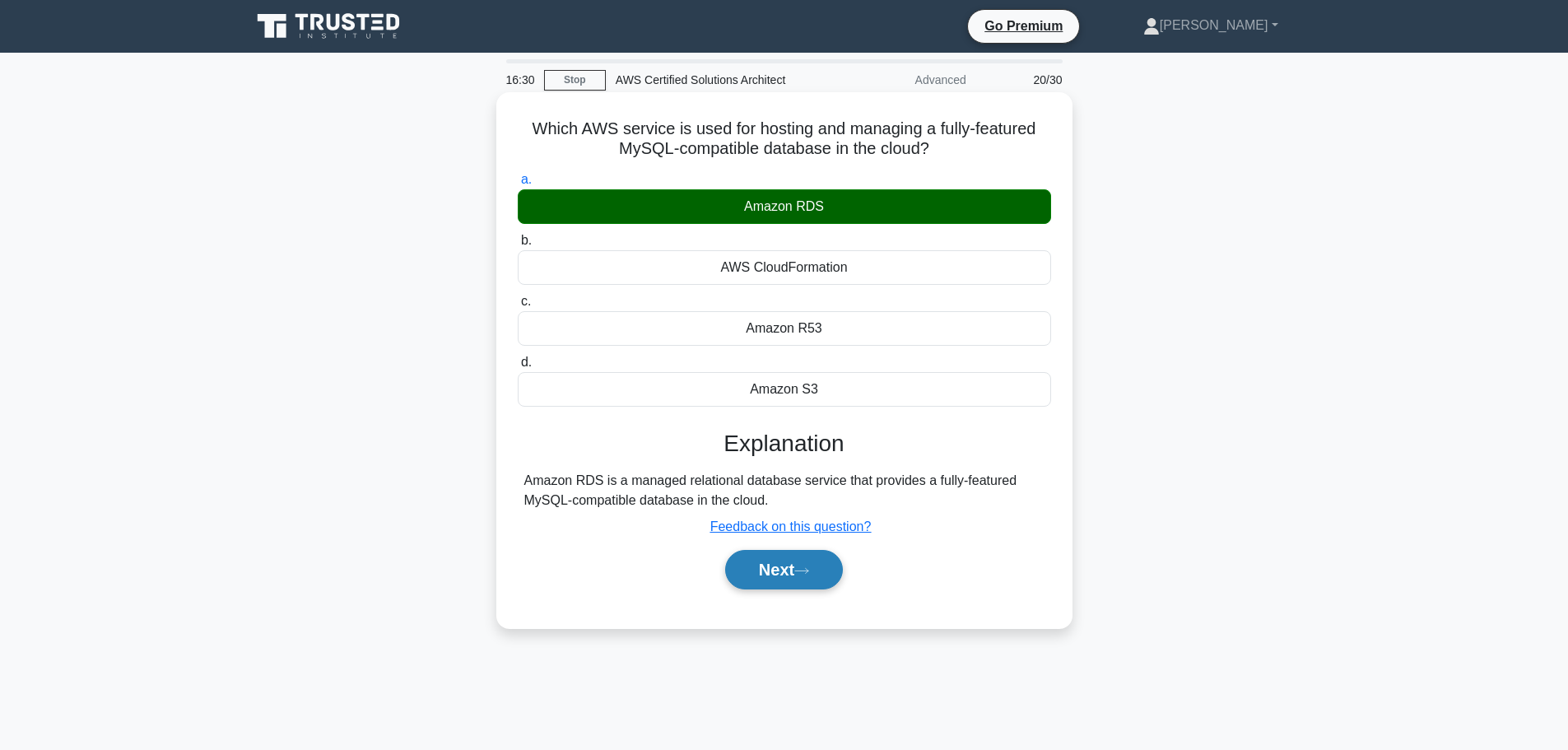 click on "Next" at bounding box center (784, 570) 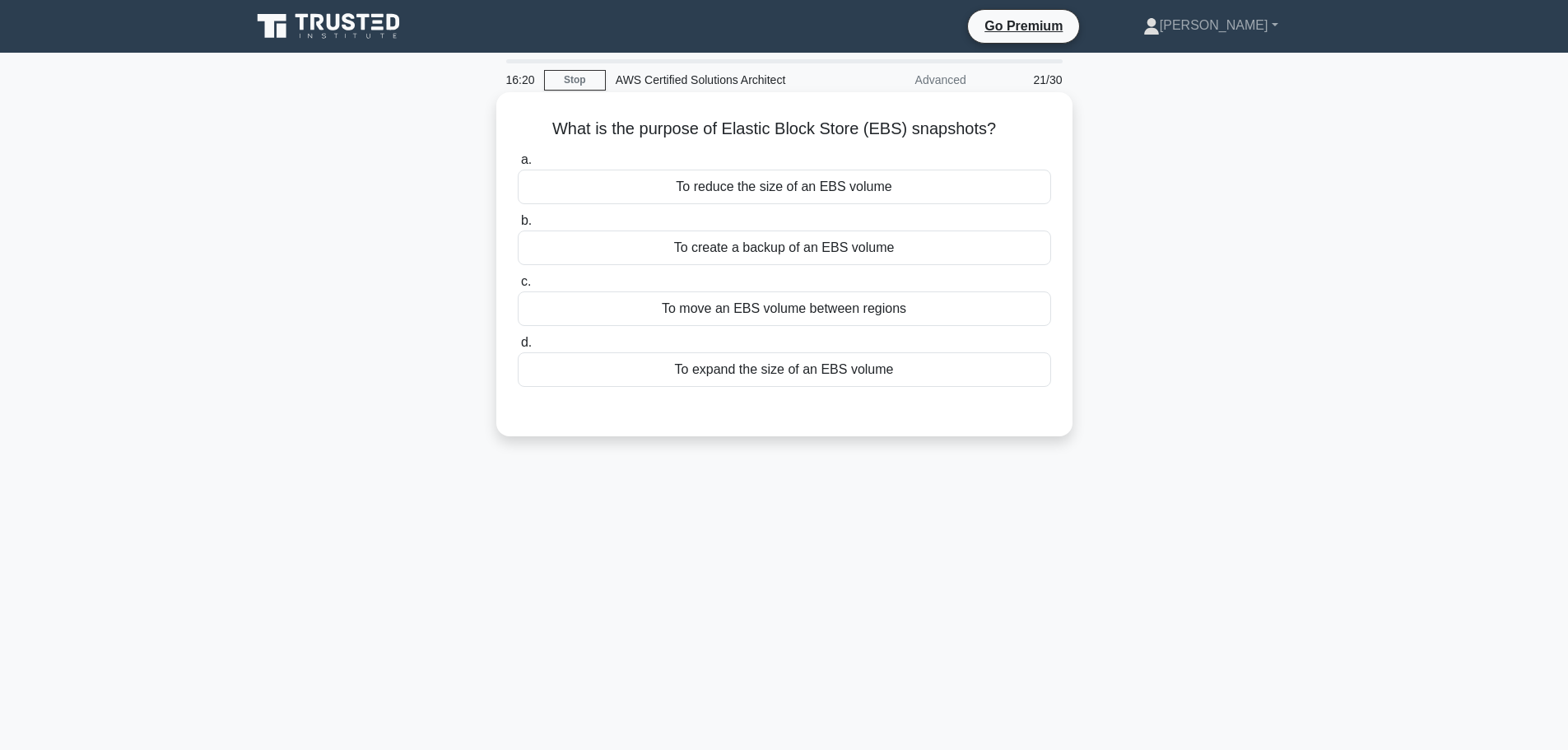 click on "To create a backup of an EBS volume" at bounding box center [784, 248] 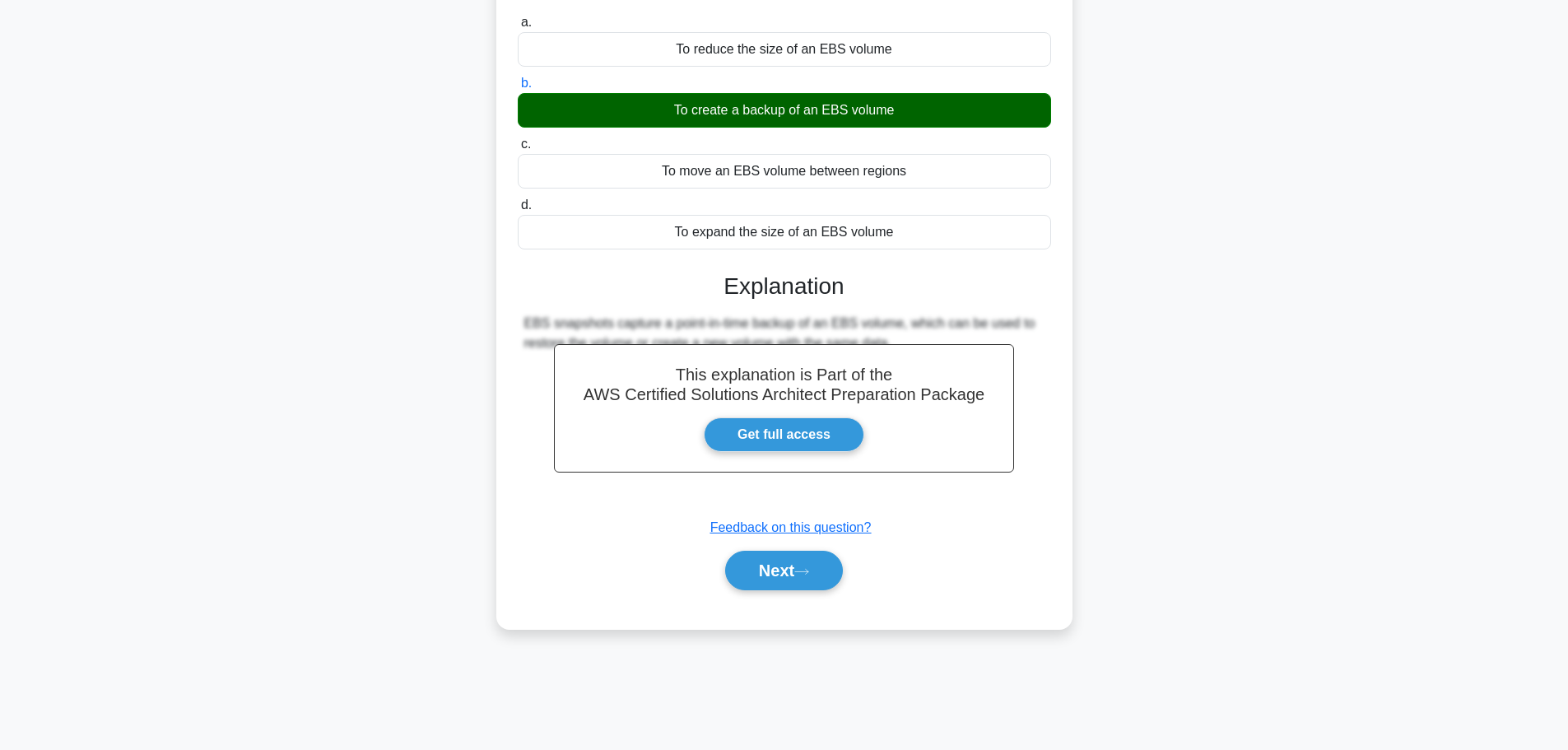 scroll, scrollTop: 139, scrollLeft: 0, axis: vertical 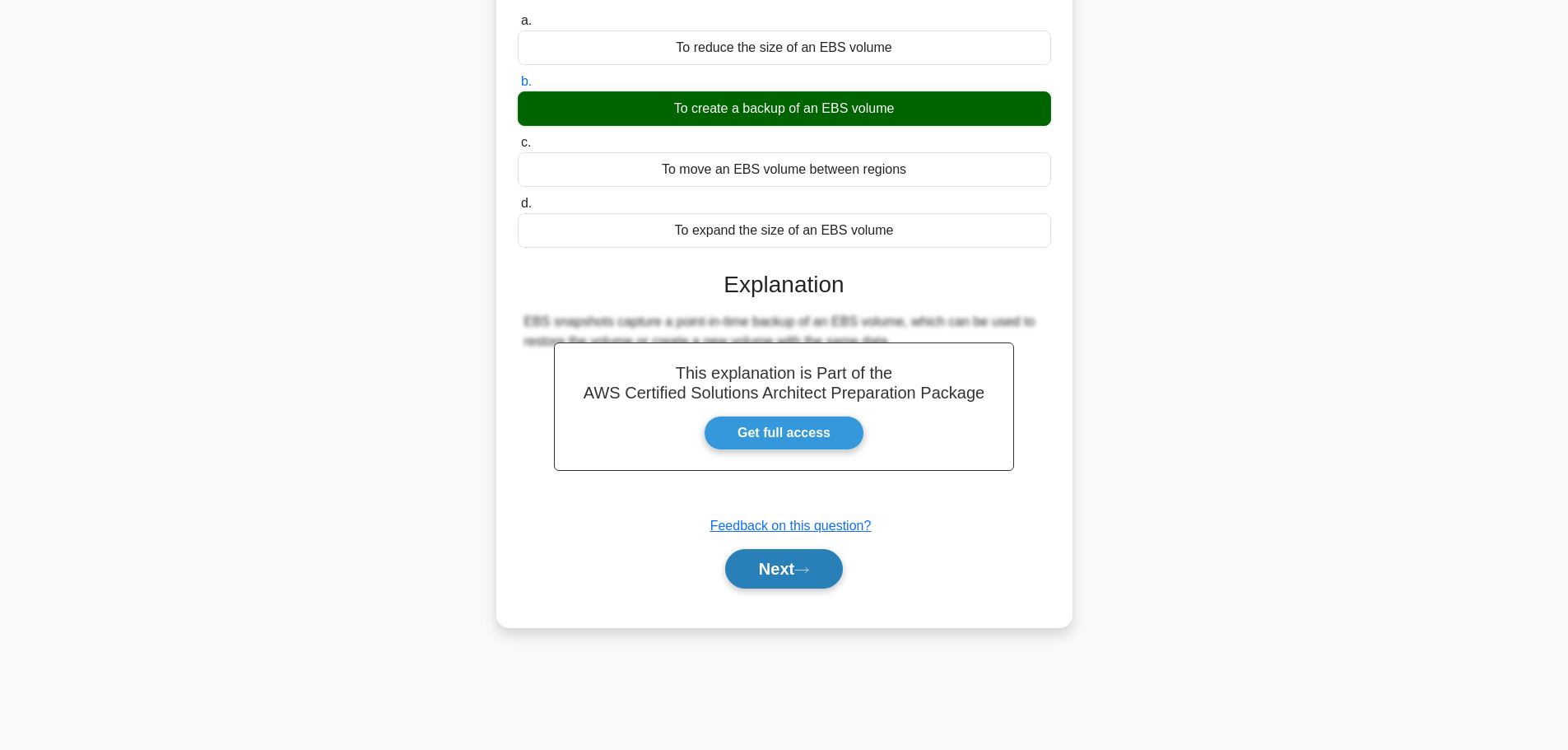 click on "Next" at bounding box center (784, 569) 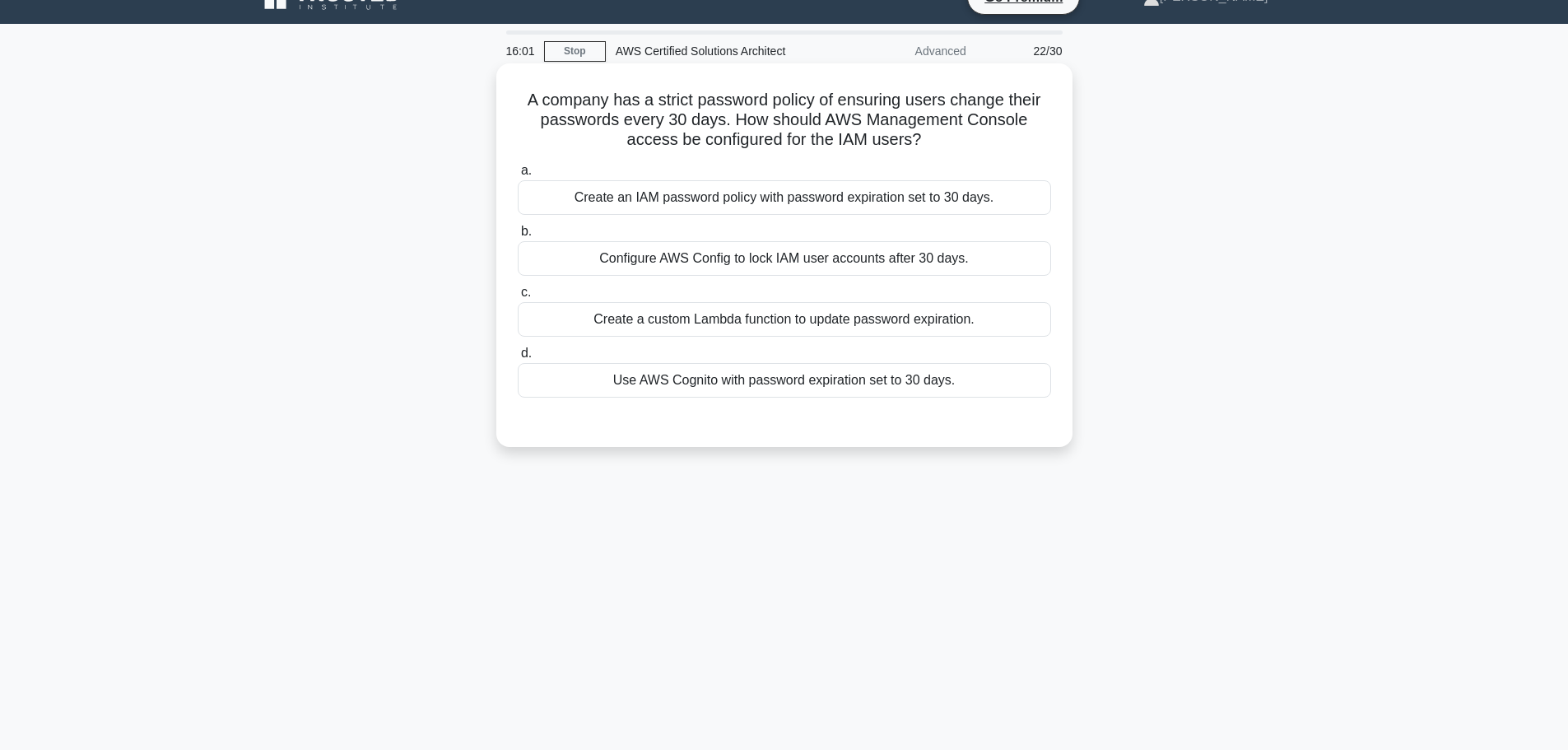 scroll, scrollTop: 0, scrollLeft: 0, axis: both 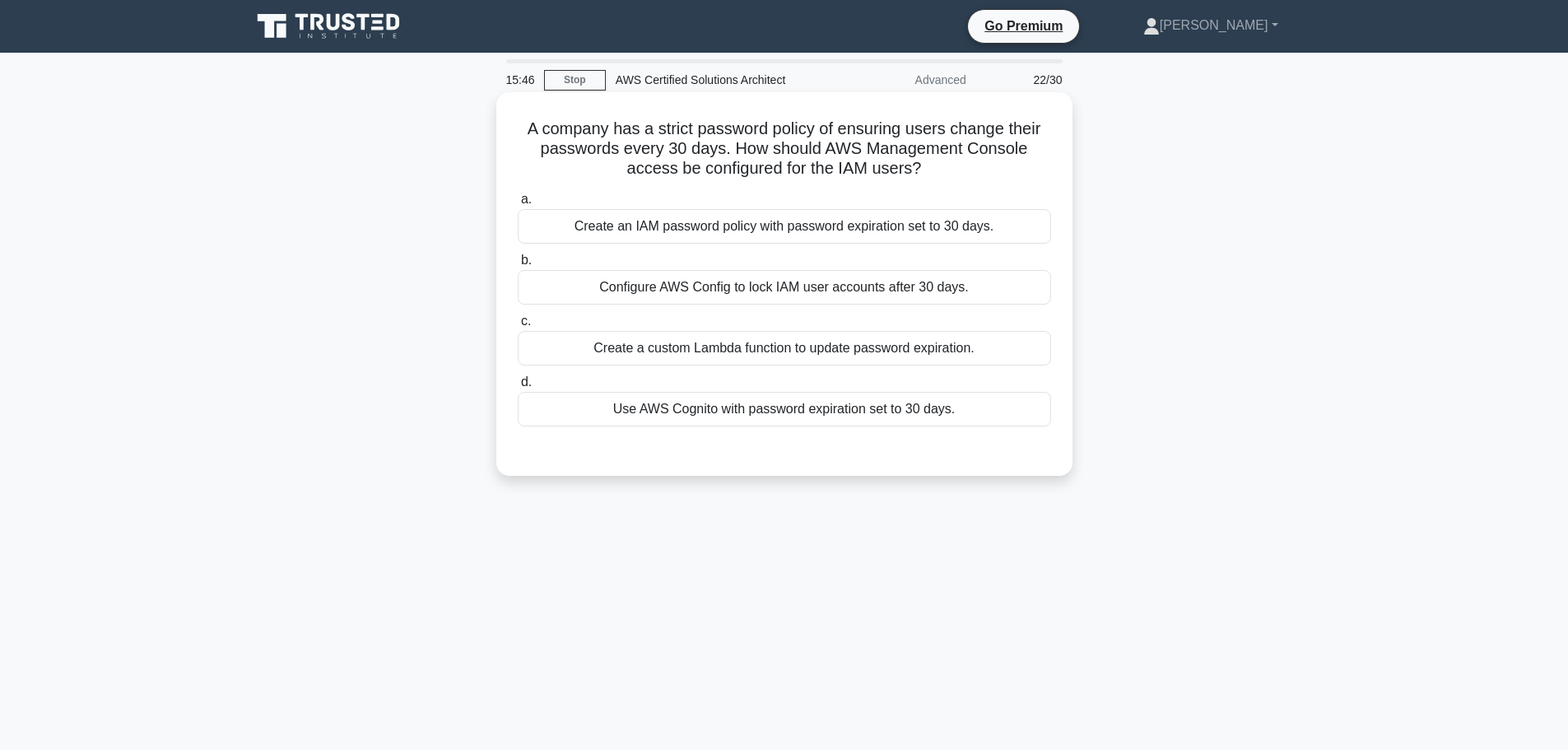 click on "Use AWS Cognito with password expiration set to 30 days." at bounding box center (784, 409) 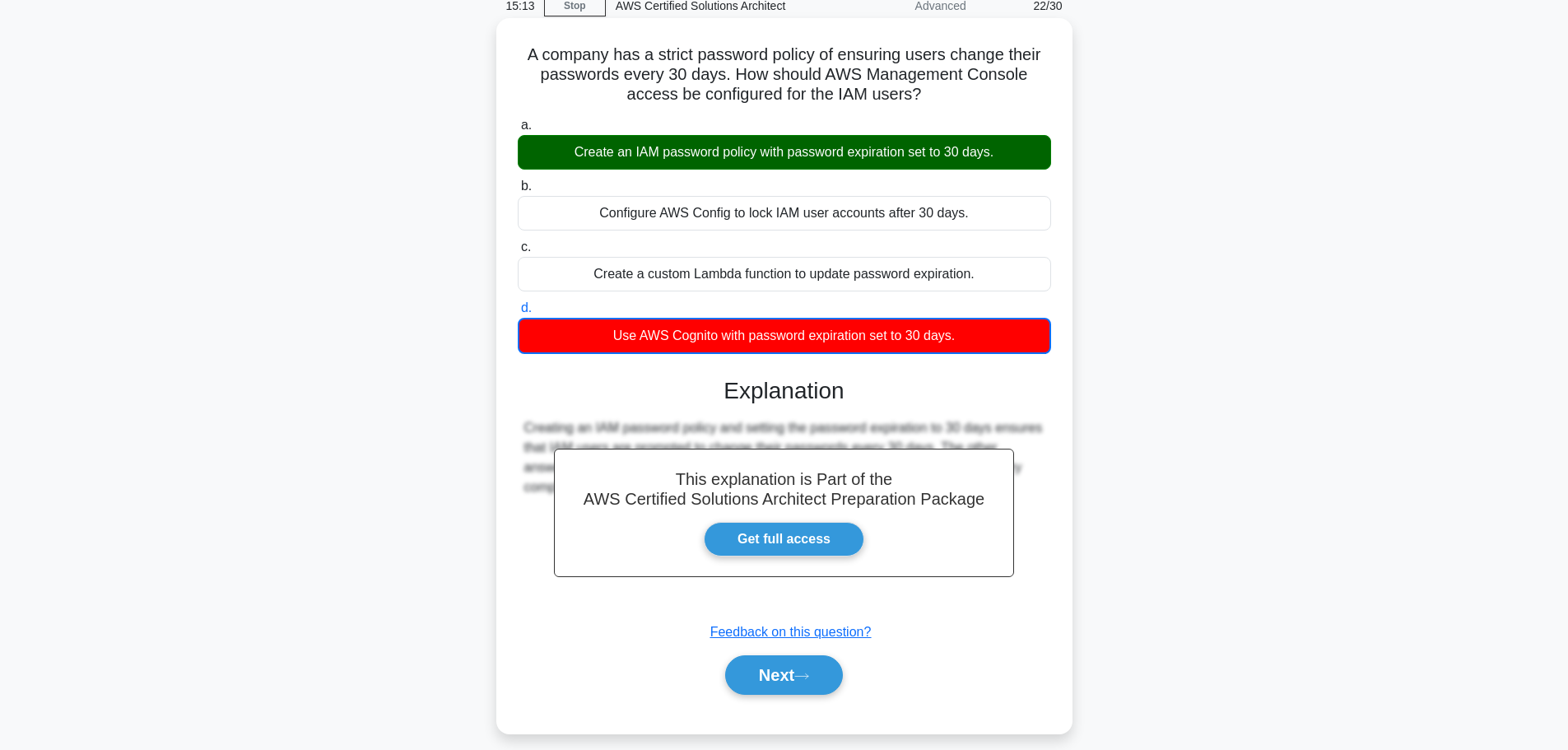 scroll, scrollTop: 57, scrollLeft: 0, axis: vertical 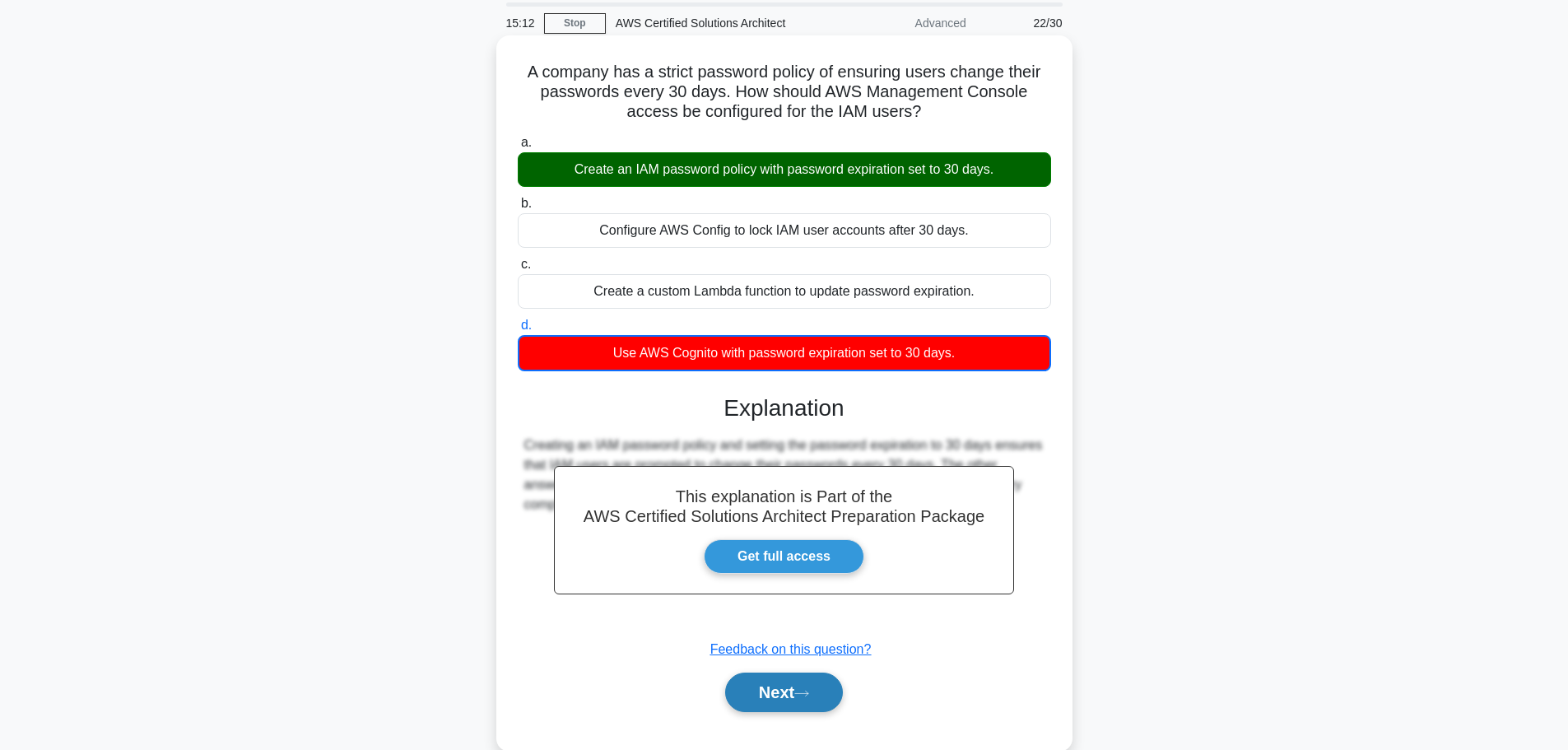 click on "Next" at bounding box center [784, 692] 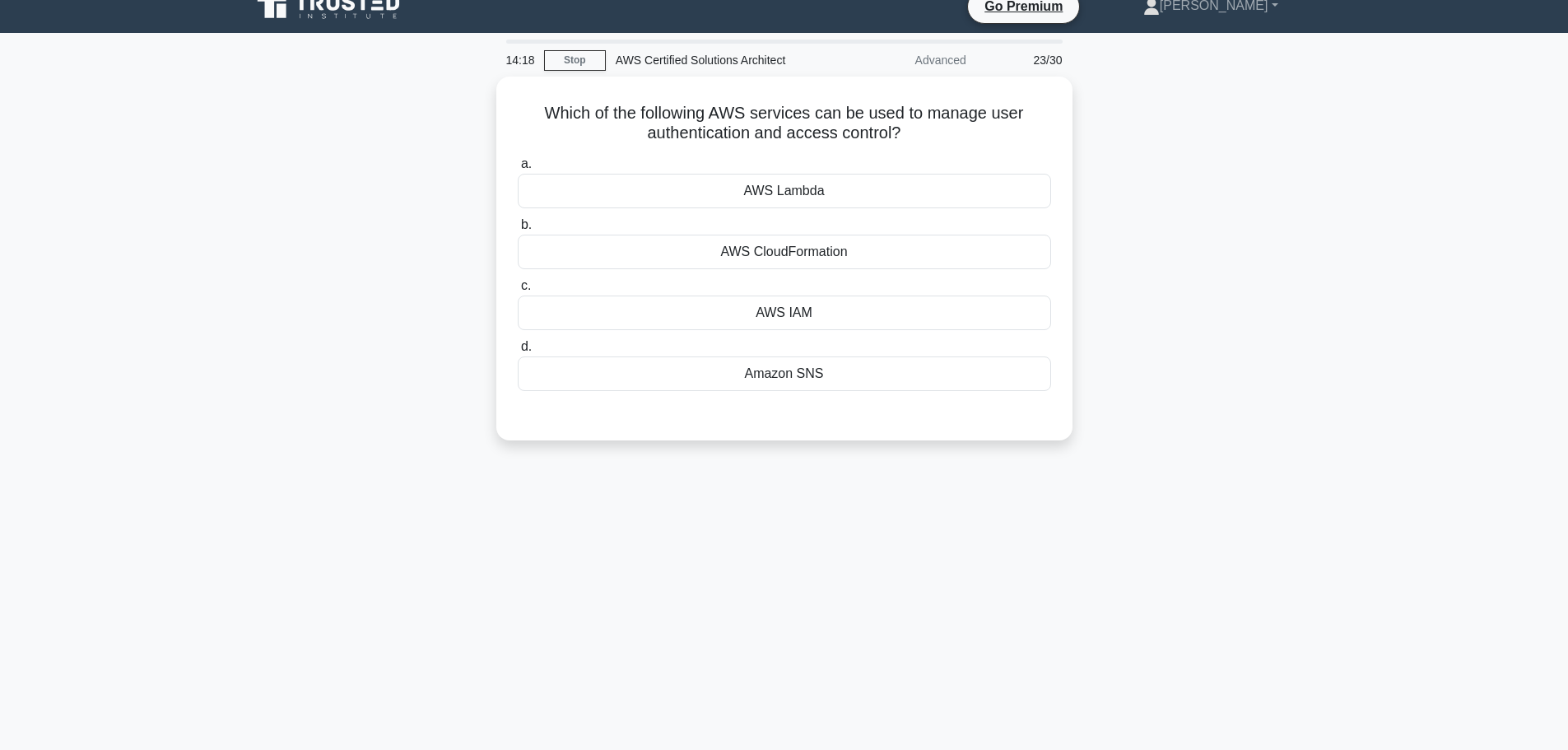 scroll, scrollTop: 0, scrollLeft: 0, axis: both 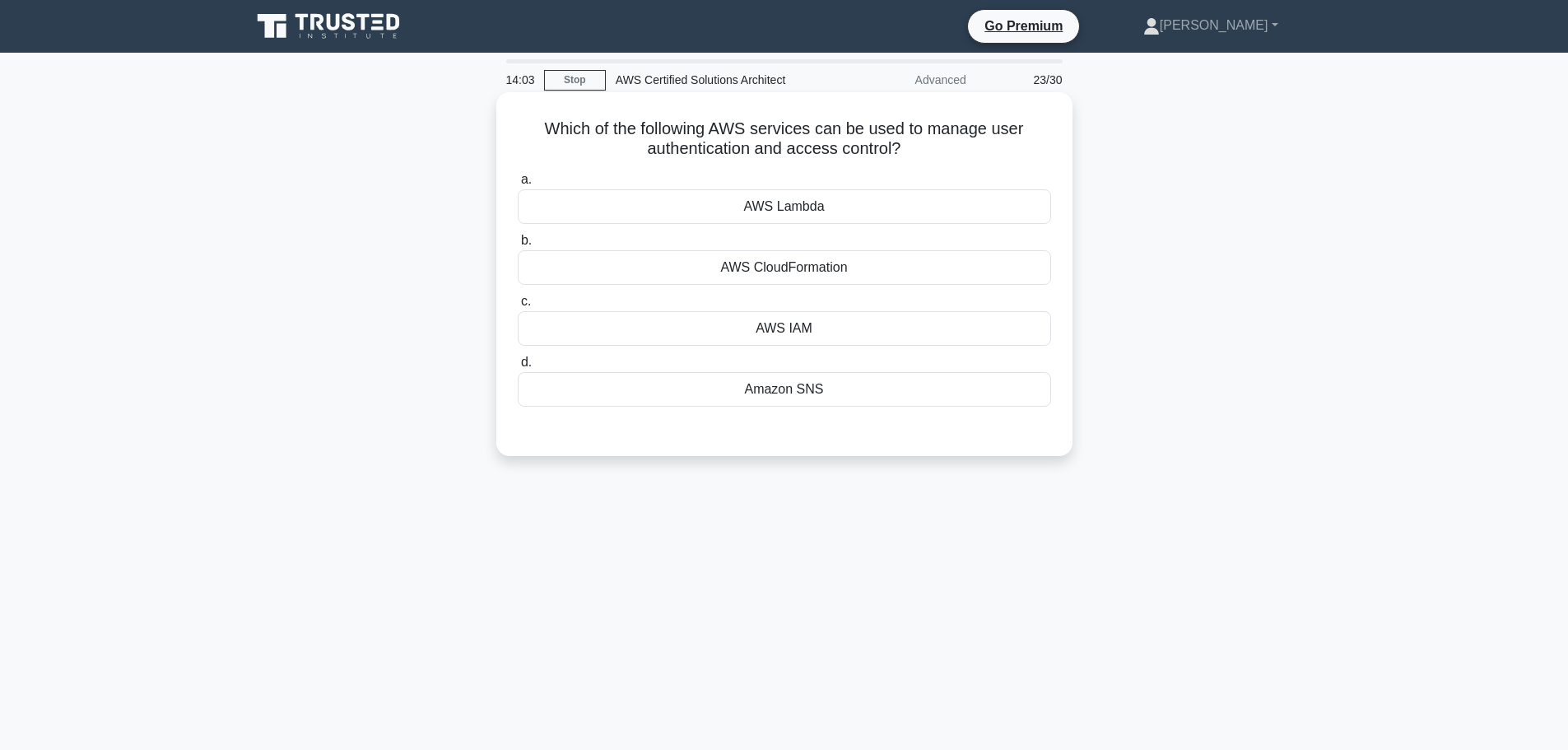 click on "AWS IAM" at bounding box center (784, 328) 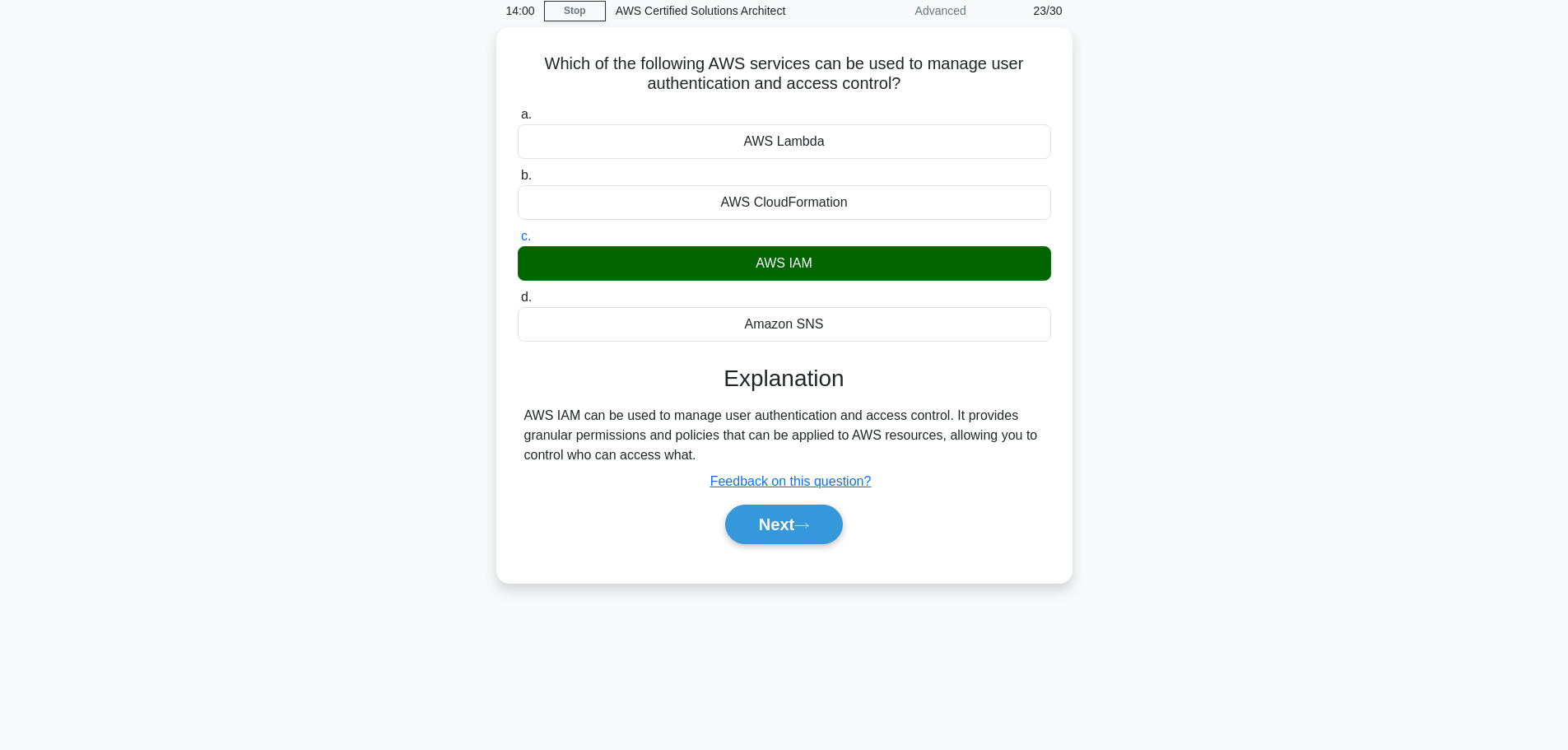 scroll, scrollTop: 139, scrollLeft: 0, axis: vertical 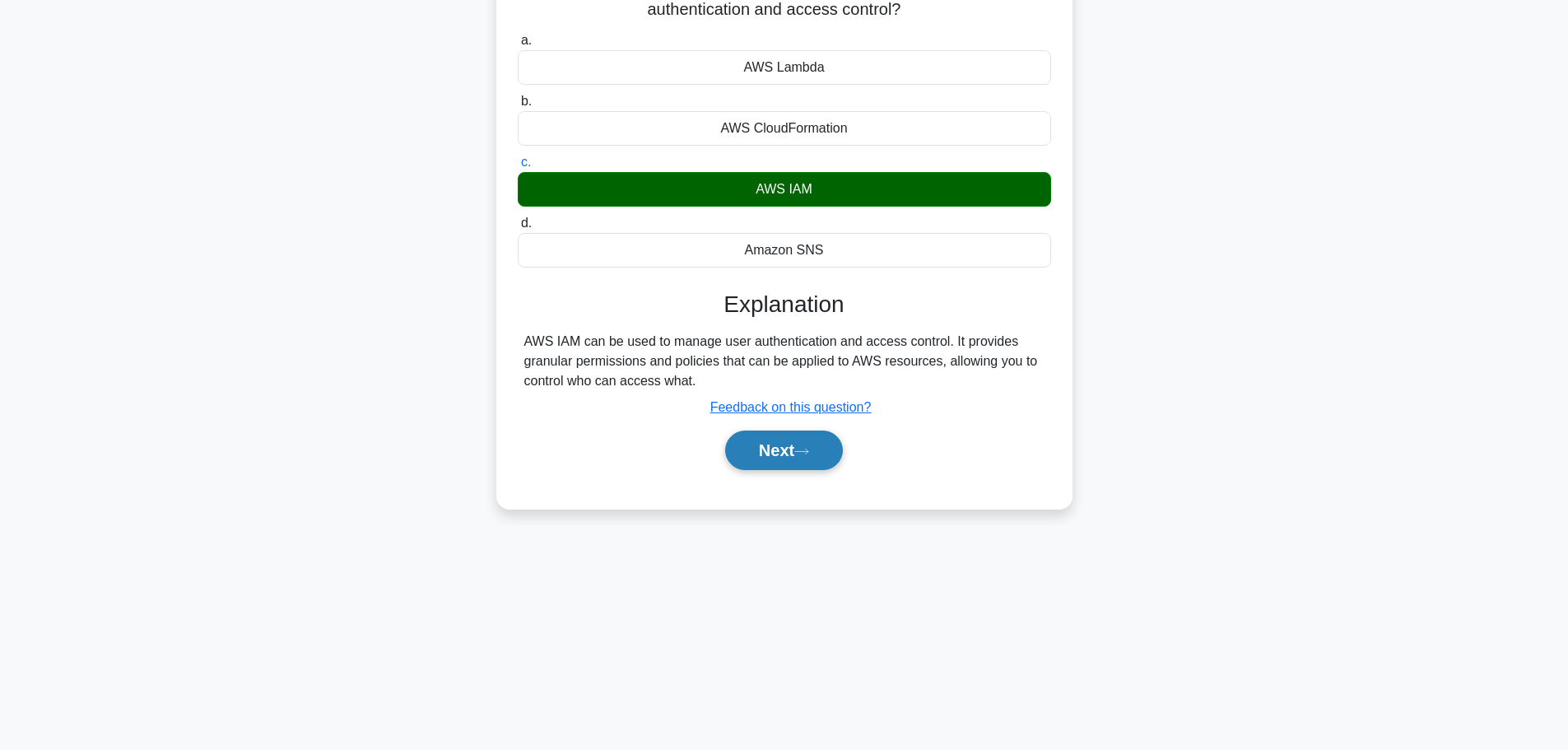 click on "Next" at bounding box center (784, 450) 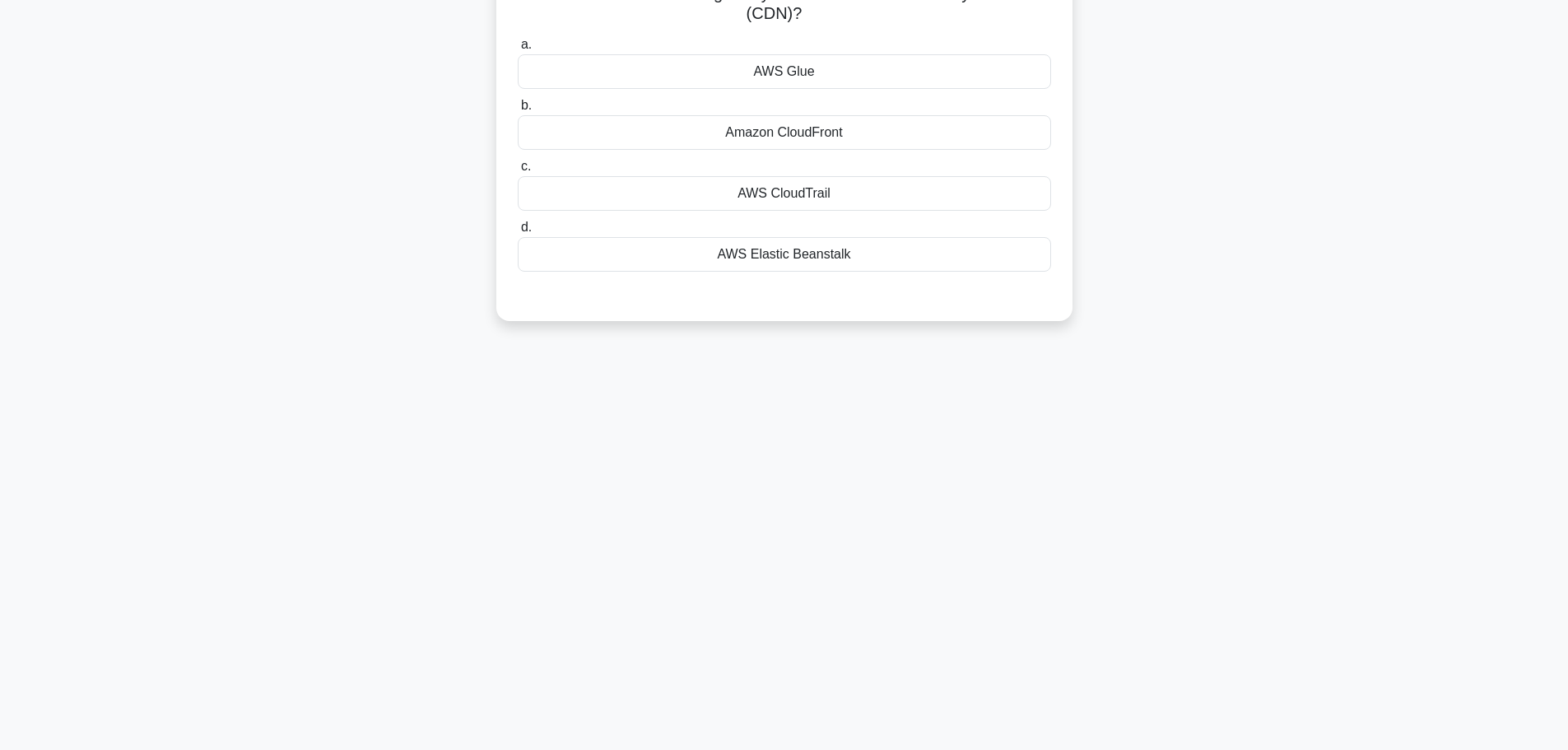 scroll, scrollTop: 0, scrollLeft: 0, axis: both 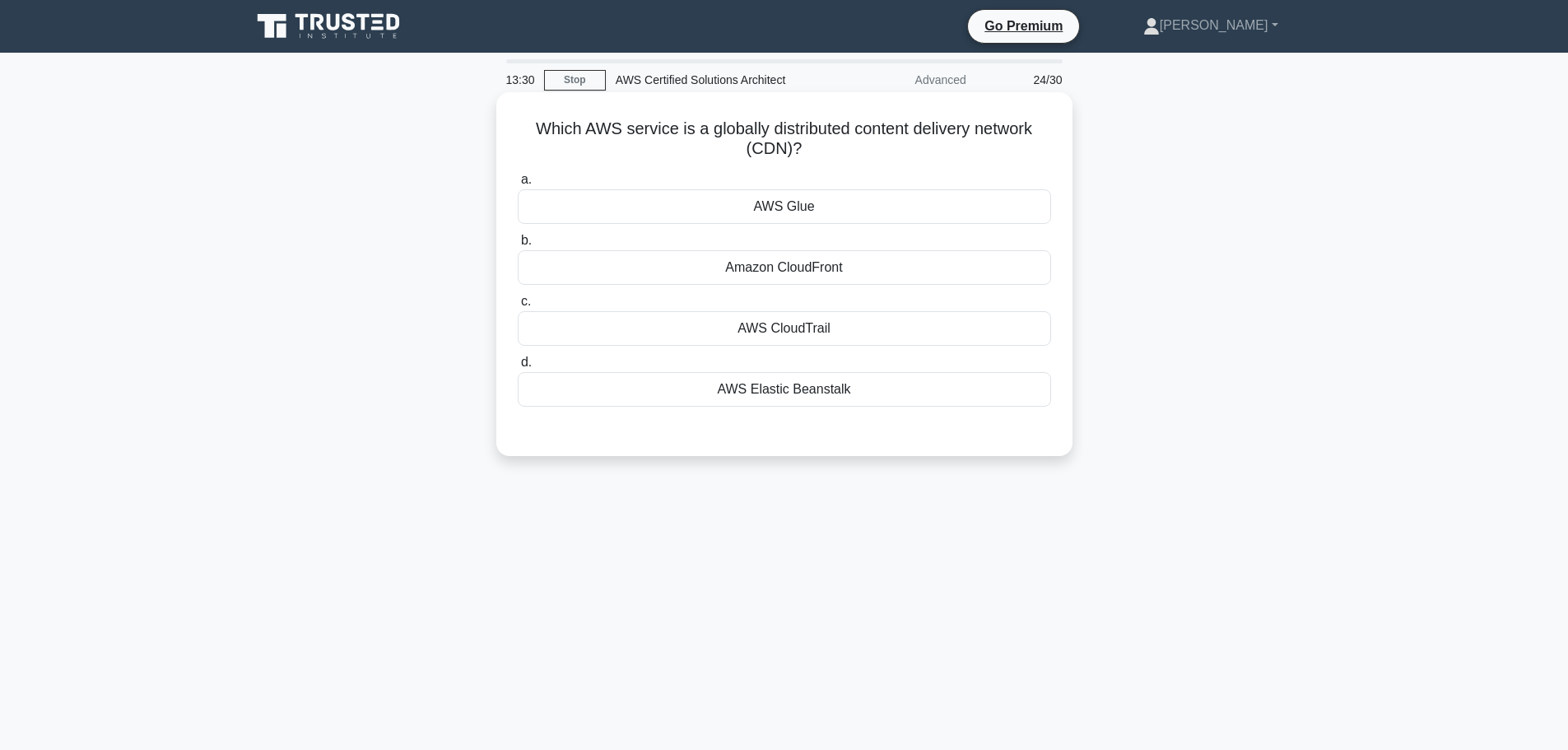click on "Amazon CloudFront" at bounding box center [784, 268] 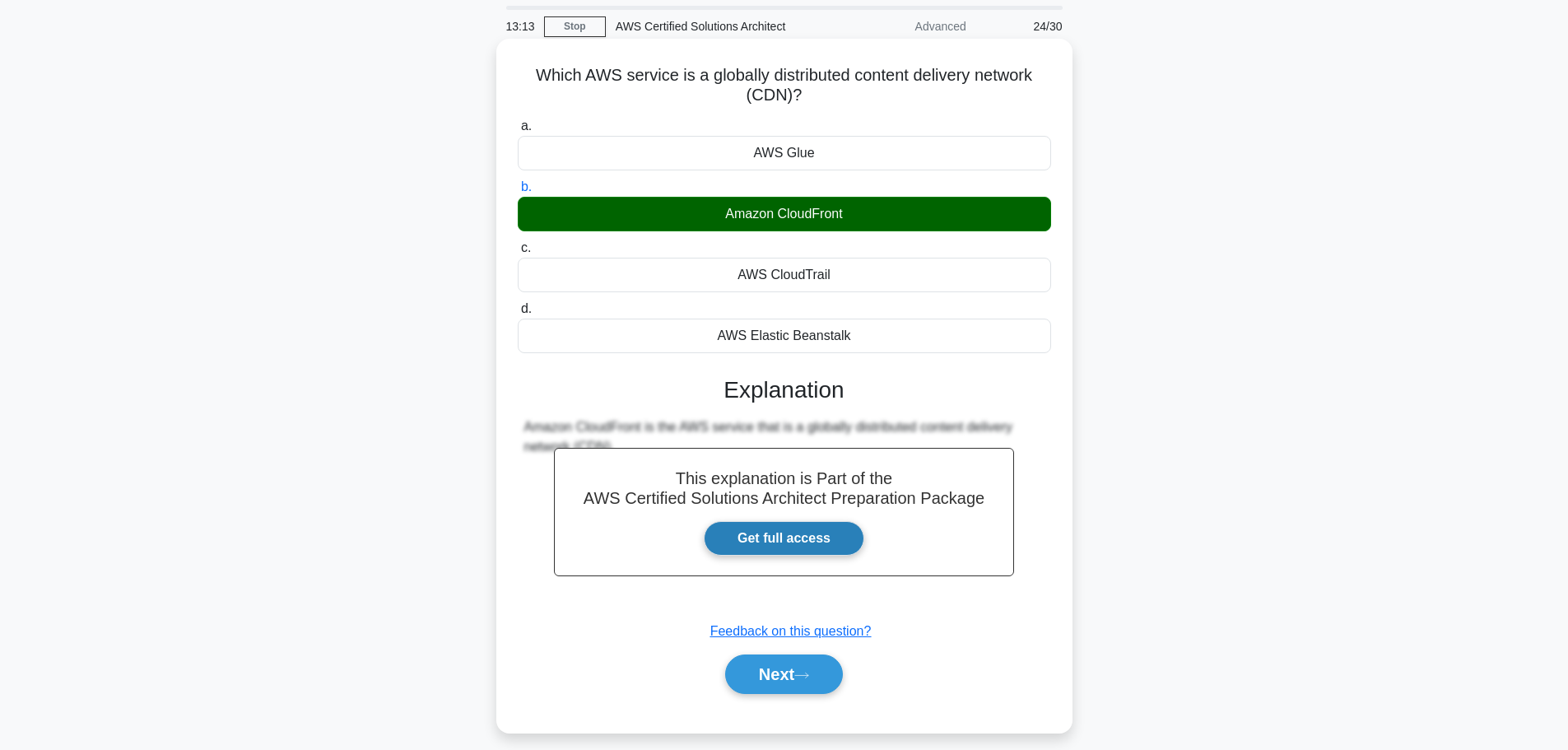 scroll, scrollTop: 82, scrollLeft: 0, axis: vertical 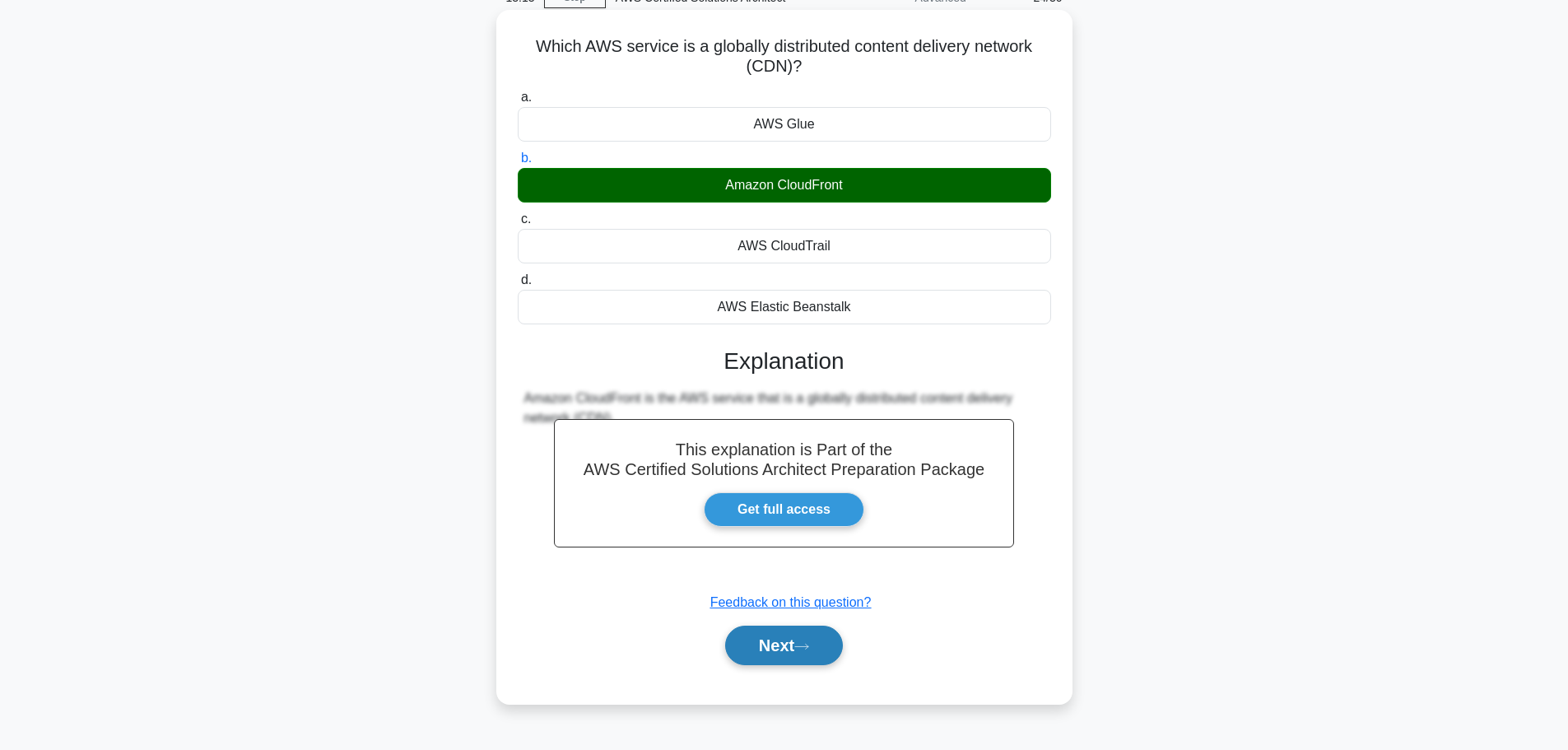 click on "Next" at bounding box center (784, 645) 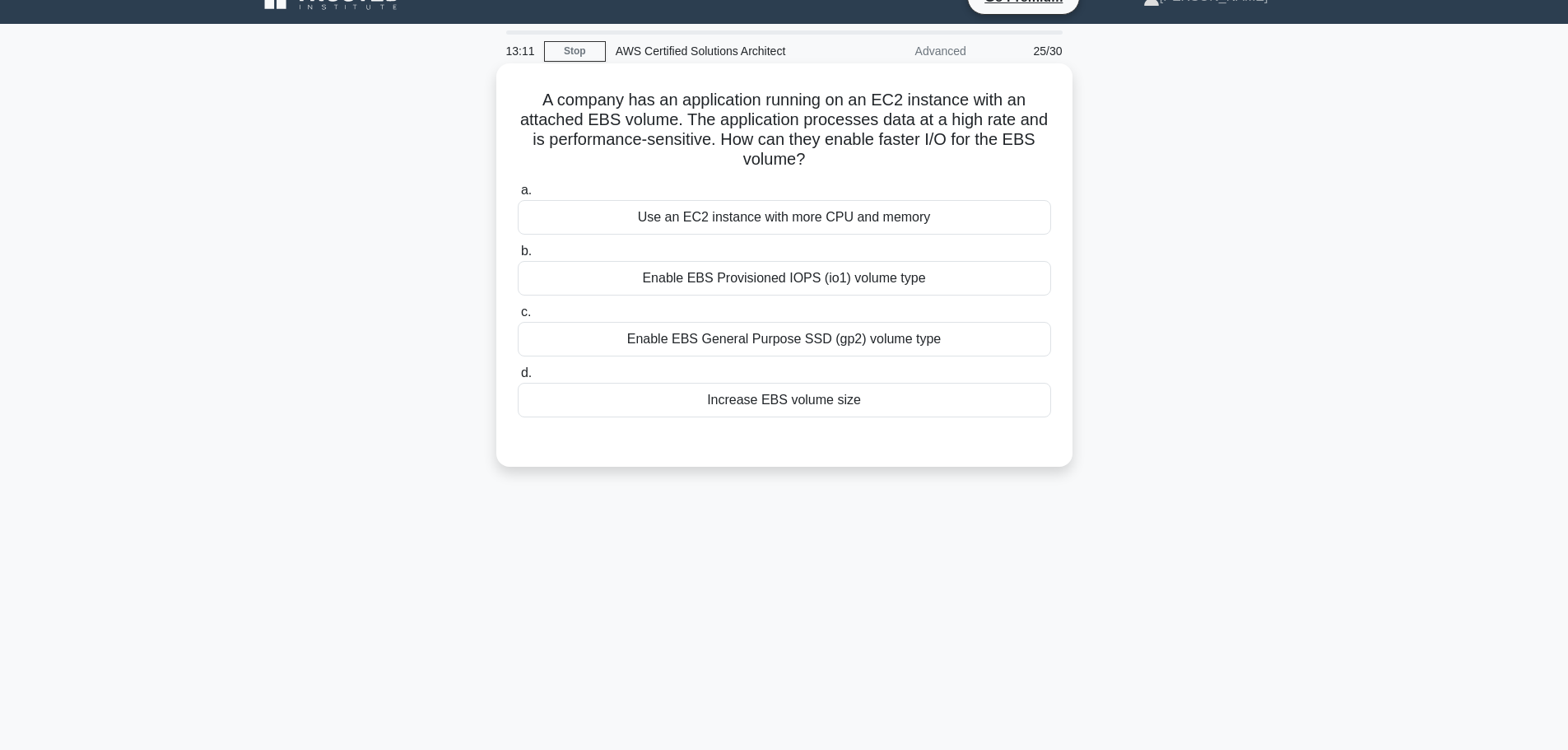scroll, scrollTop: 0, scrollLeft: 0, axis: both 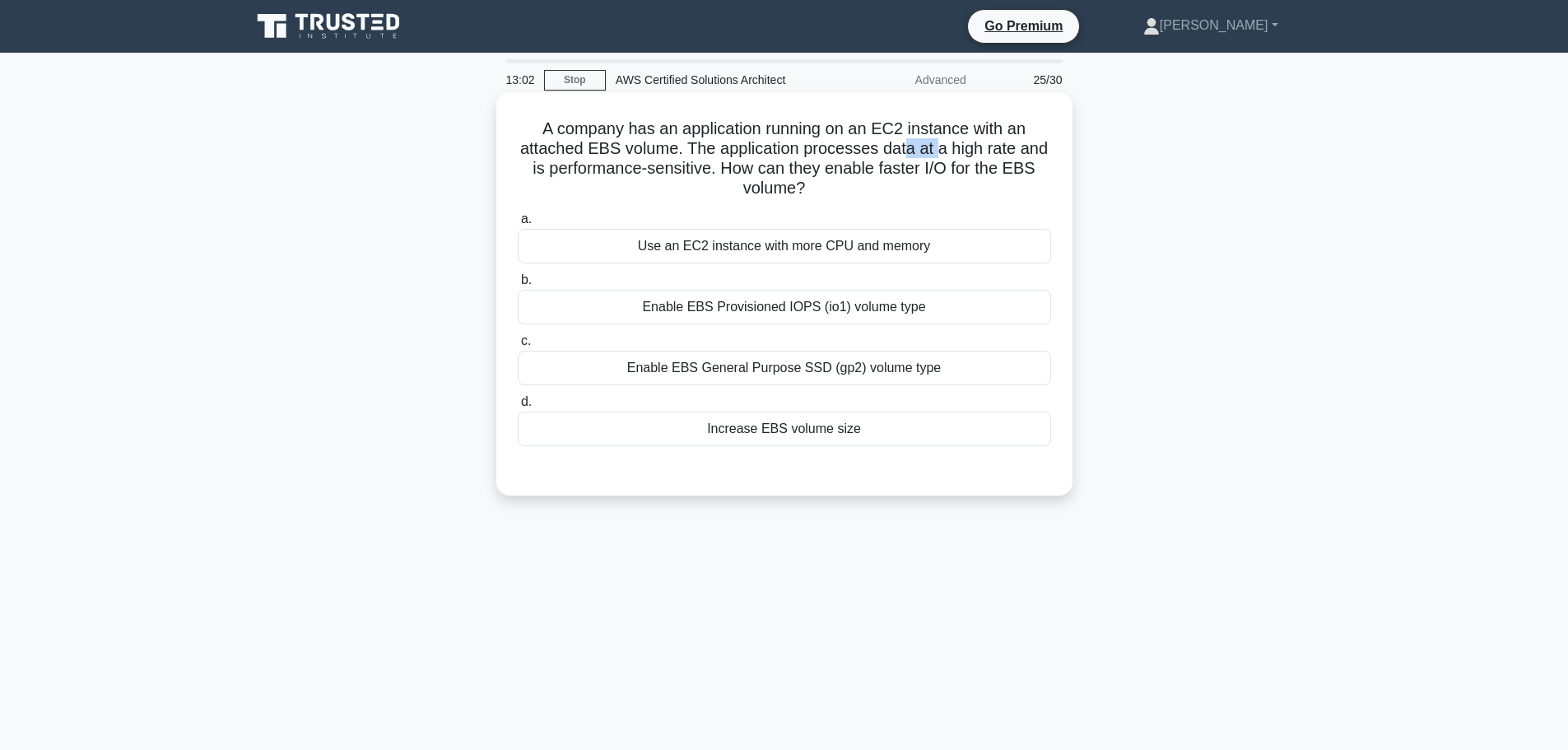 drag, startPoint x: 902, startPoint y: 149, endPoint x: 935, endPoint y: 149, distance: 33 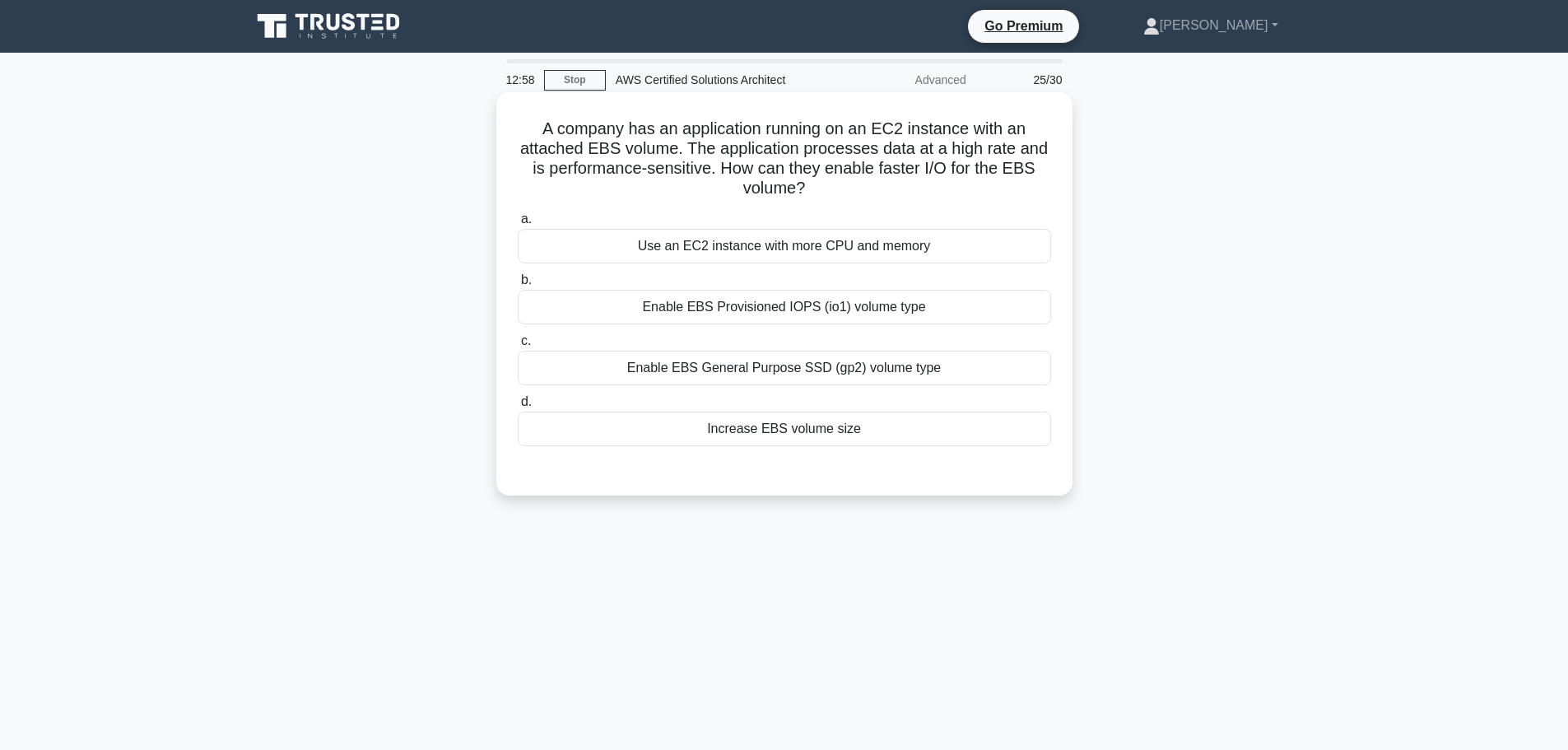 click on "A company has an application running on an EC2 instance with an attached EBS volume. The application processes data at a high rate and is performance-sensitive. How can they enable faster I/O for the EBS volume?
.spinner_0XTQ{transform-origin:center;animation:spinner_y6GP .75s linear infinite}@keyframes spinner_y6GP{100%{transform:rotate(360deg)}}" at bounding box center (784, 159) 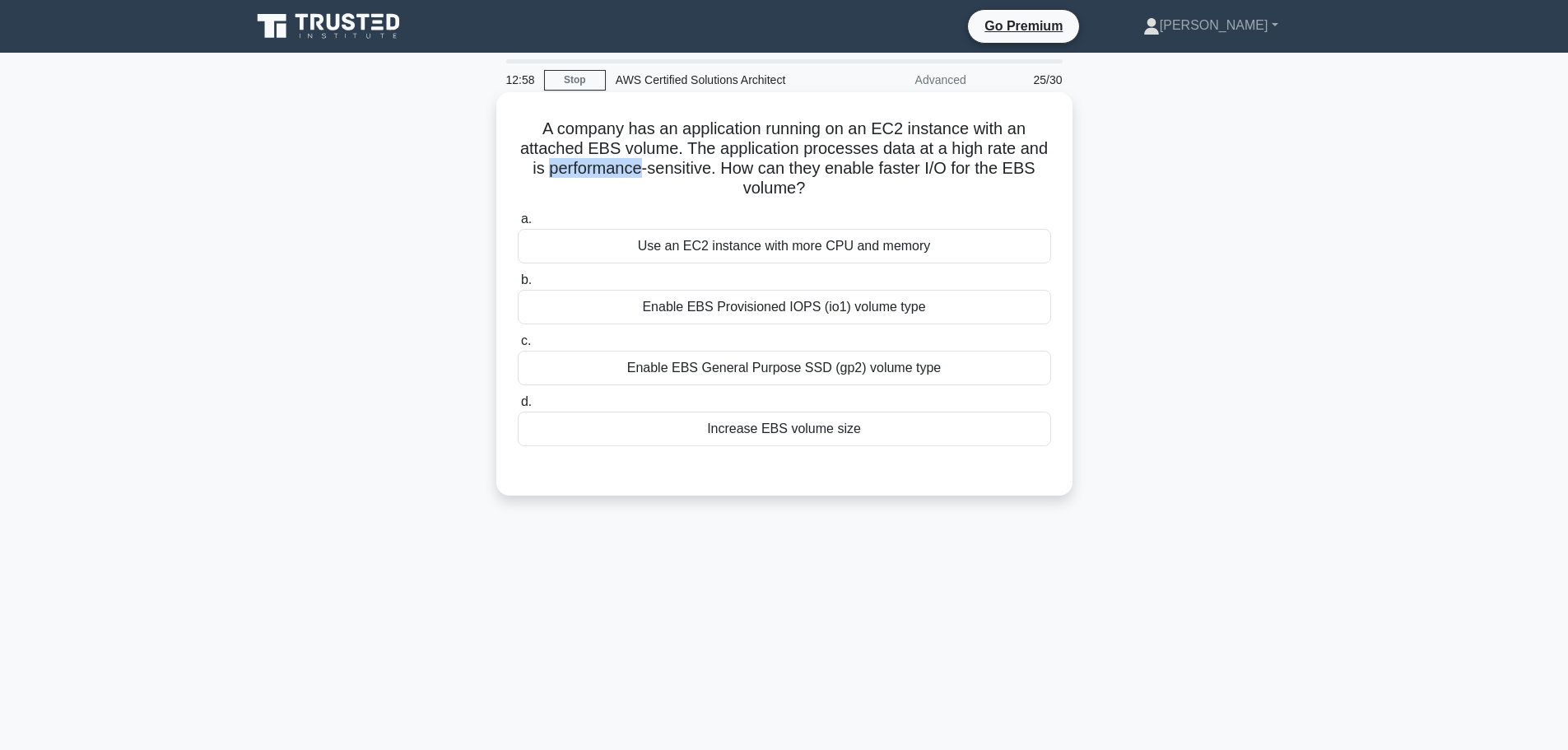 click on "A company has an application running on an EC2 instance with an attached EBS volume. The application processes data at a high rate and is performance-sensitive. How can they enable faster I/O for the EBS volume?
.spinner_0XTQ{transform-origin:center;animation:spinner_y6GP .75s linear infinite}@keyframes spinner_y6GP{100%{transform:rotate(360deg)}}" at bounding box center [784, 159] 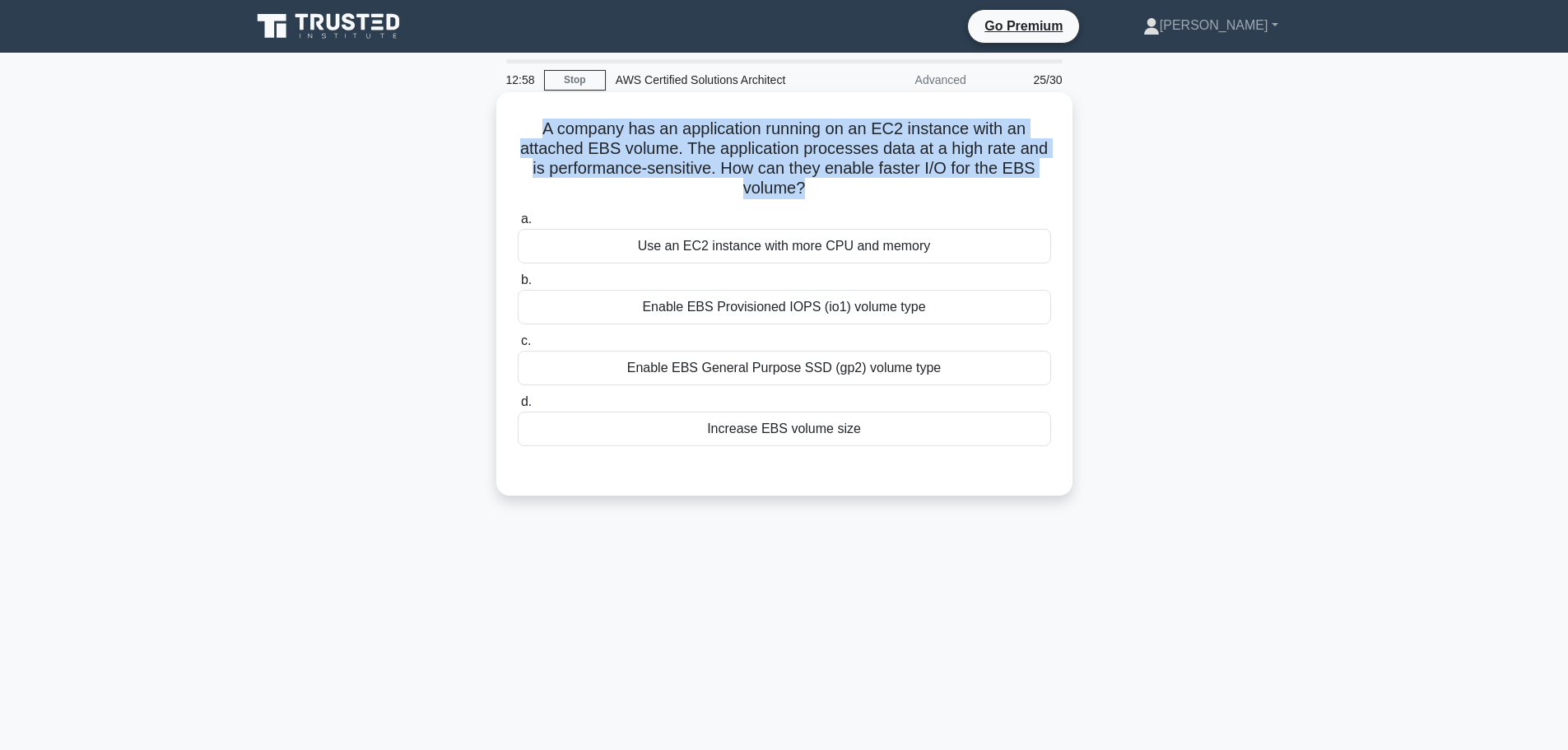 click on "A company has an application running on an EC2 instance with an attached EBS volume. The application processes data at a high rate and is performance-sensitive. How can they enable faster I/O for the EBS volume?
.spinner_0XTQ{transform-origin:center;animation:spinner_y6GP .75s linear infinite}@keyframes spinner_y6GP{100%{transform:rotate(360deg)}}" at bounding box center [784, 159] 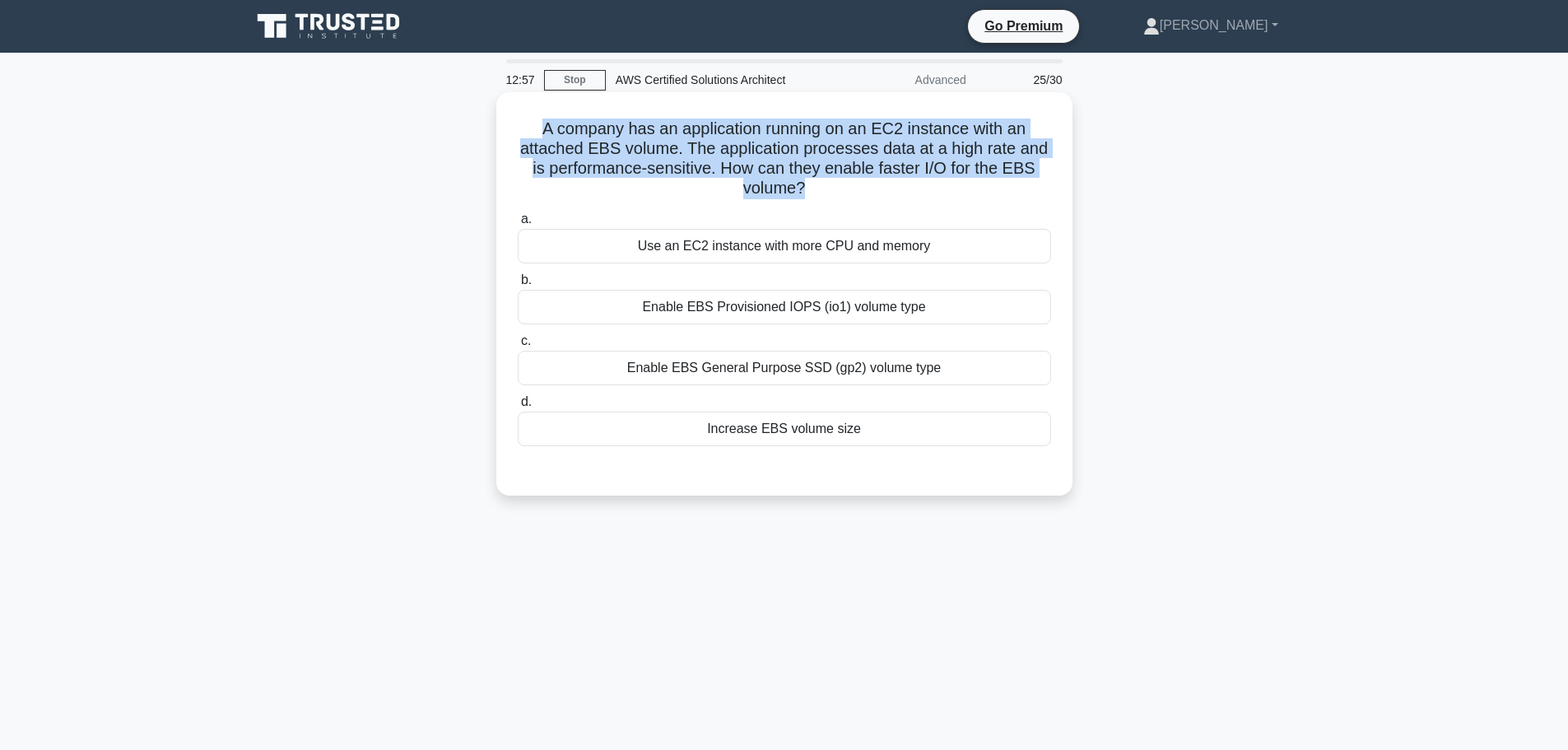 click on "A company has an application running on an EC2 instance with an attached EBS volume. The application processes data at a high rate and is performance-sensitive. How can they enable faster I/O for the EBS volume?
.spinner_0XTQ{transform-origin:center;animation:spinner_y6GP .75s linear infinite}@keyframes spinner_y6GP{100%{transform:rotate(360deg)}}" at bounding box center [784, 159] 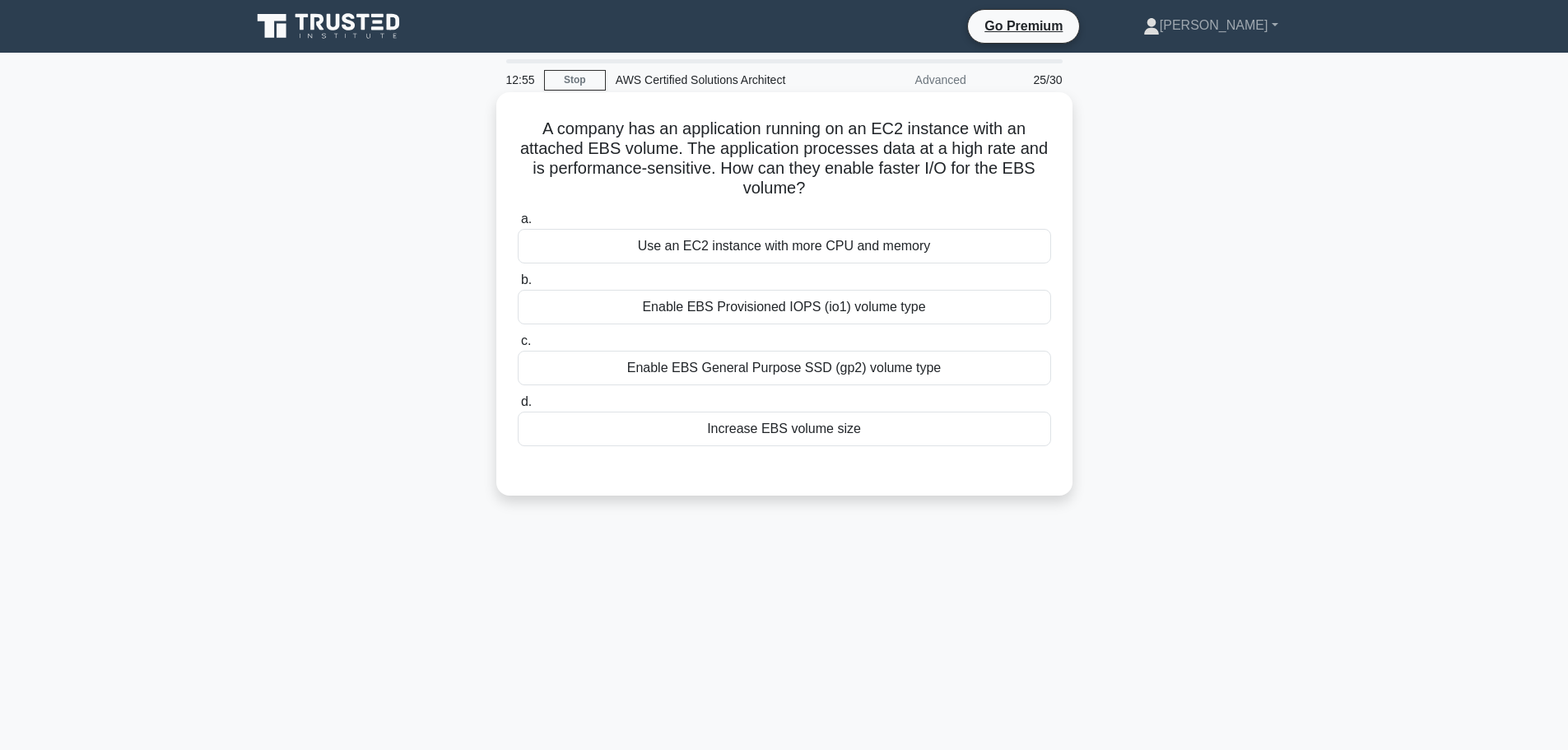 click on "A company has an application running on an EC2 instance with an attached EBS volume. The application processes data at a high rate and is performance-sensitive. How can they enable faster I/O for the EBS volume?
.spinner_0XTQ{transform-origin:center;animation:spinner_y6GP .75s linear infinite}@keyframes spinner_y6GP{100%{transform:rotate(360deg)}}" at bounding box center (784, 159) 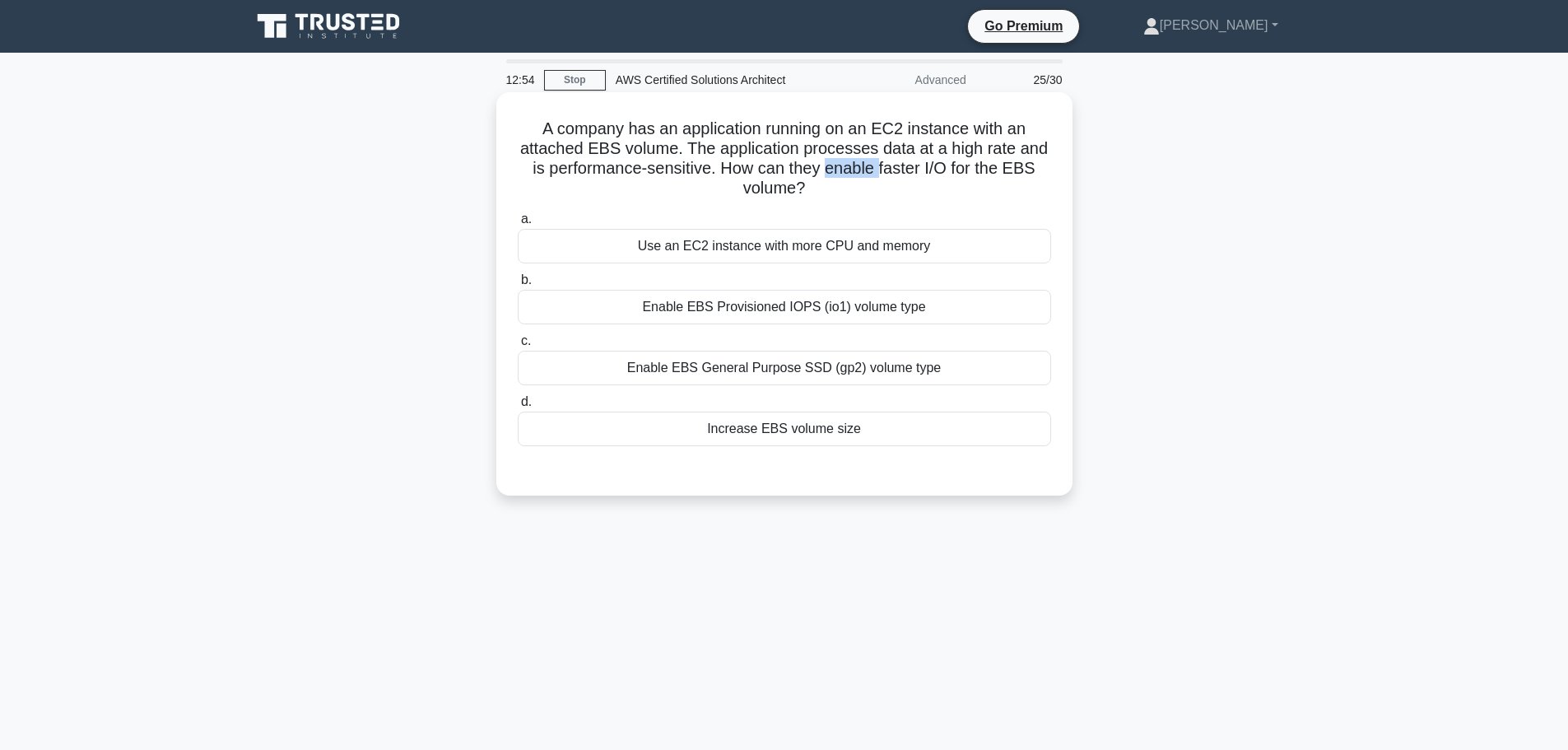 click on "A company has an application running on an EC2 instance with an attached EBS volume. The application processes data at a high rate and is performance-sensitive. How can they enable faster I/O for the EBS volume?
.spinner_0XTQ{transform-origin:center;animation:spinner_y6GP .75s linear infinite}@keyframes spinner_y6GP{100%{transform:rotate(360deg)}}" at bounding box center (784, 159) 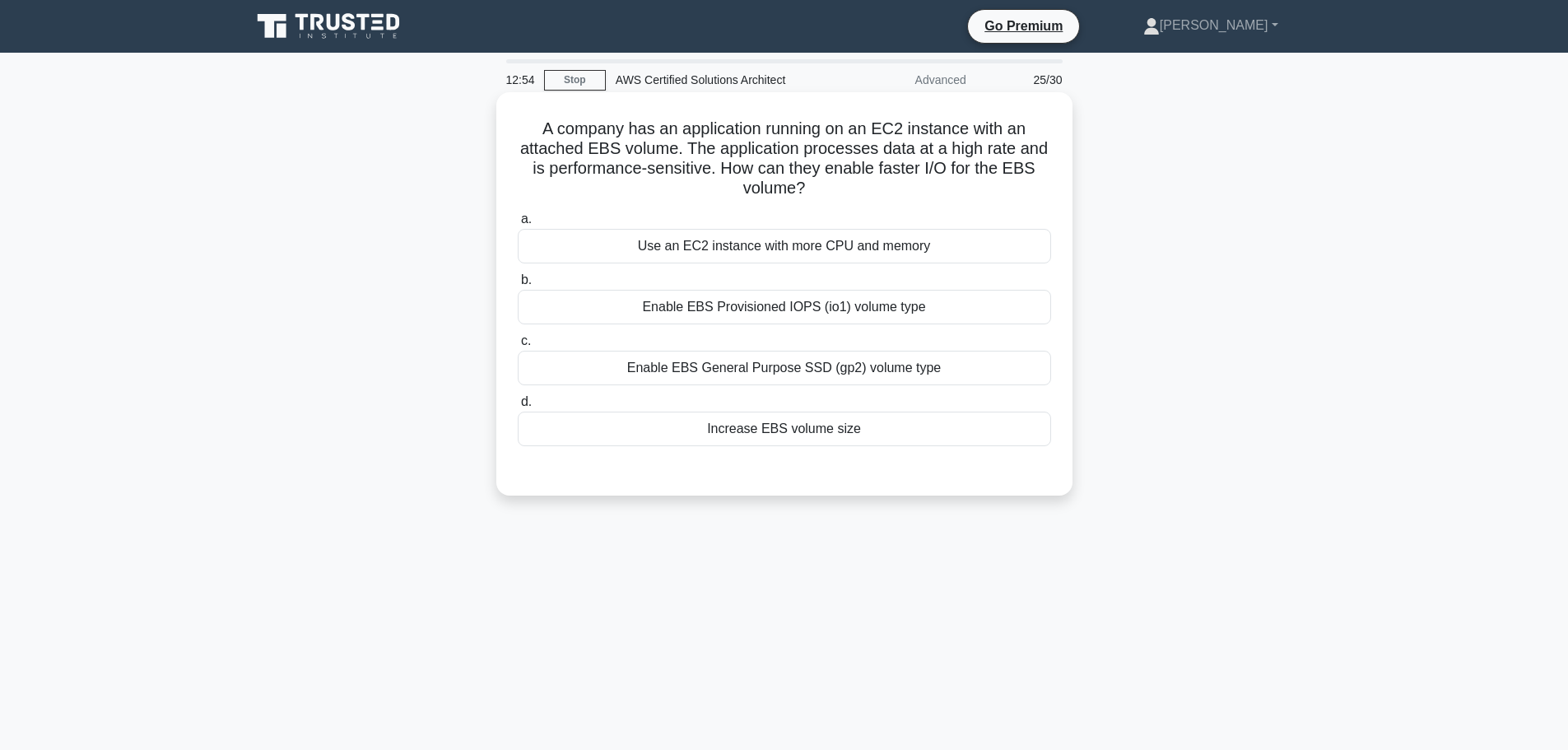 click on "A company has an application running on an EC2 instance with an attached EBS volume. The application processes data at a high rate and is performance-sensitive. How can they enable faster I/O for the EBS volume?
.spinner_0XTQ{transform-origin:center;animation:spinner_y6GP .75s linear infinite}@keyframes spinner_y6GP{100%{transform:rotate(360deg)}}" at bounding box center [784, 159] 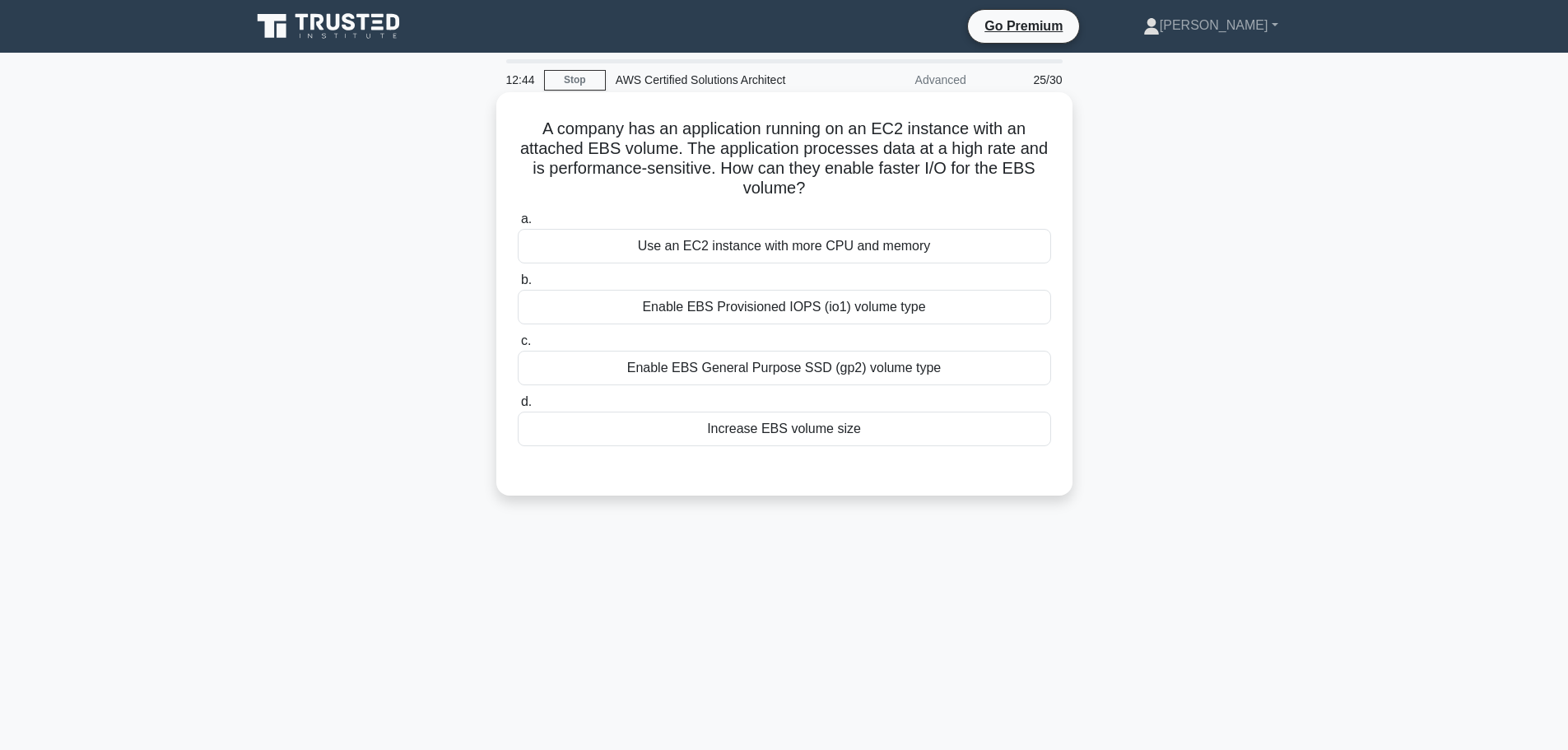 click on "Enable EBS Provisioned IOPS (io1) volume type" at bounding box center [784, 307] 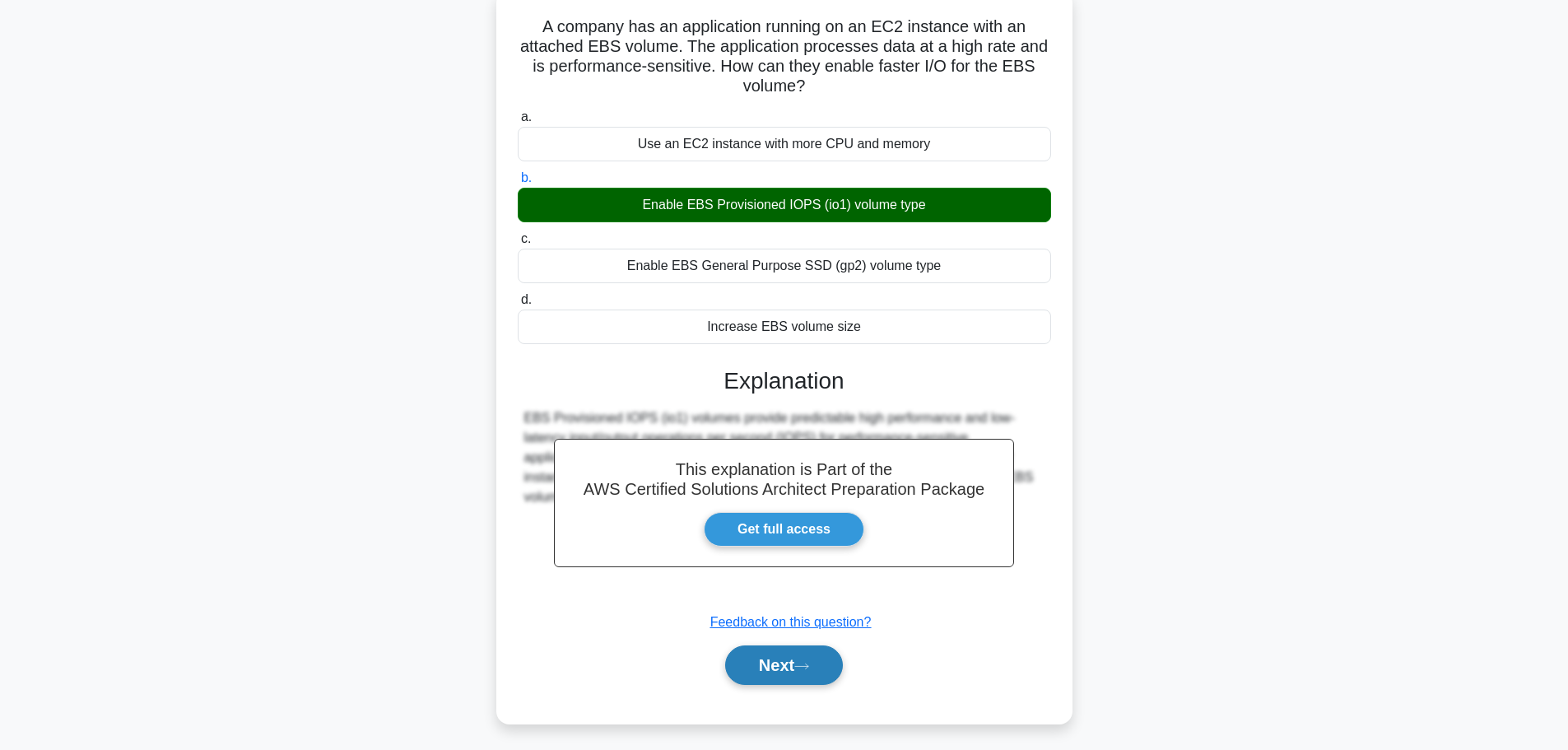 scroll, scrollTop: 139, scrollLeft: 0, axis: vertical 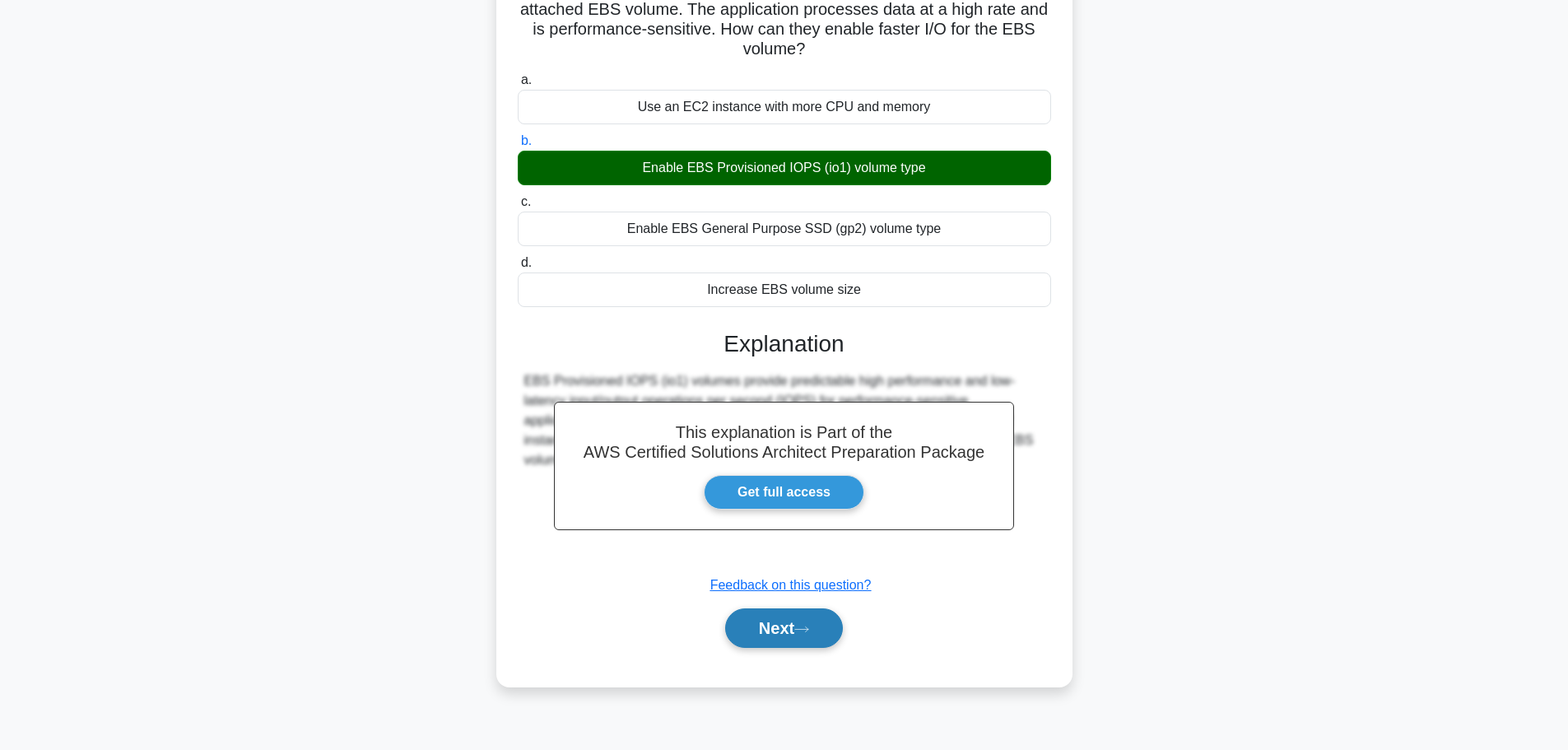 click on "Next" at bounding box center (784, 628) 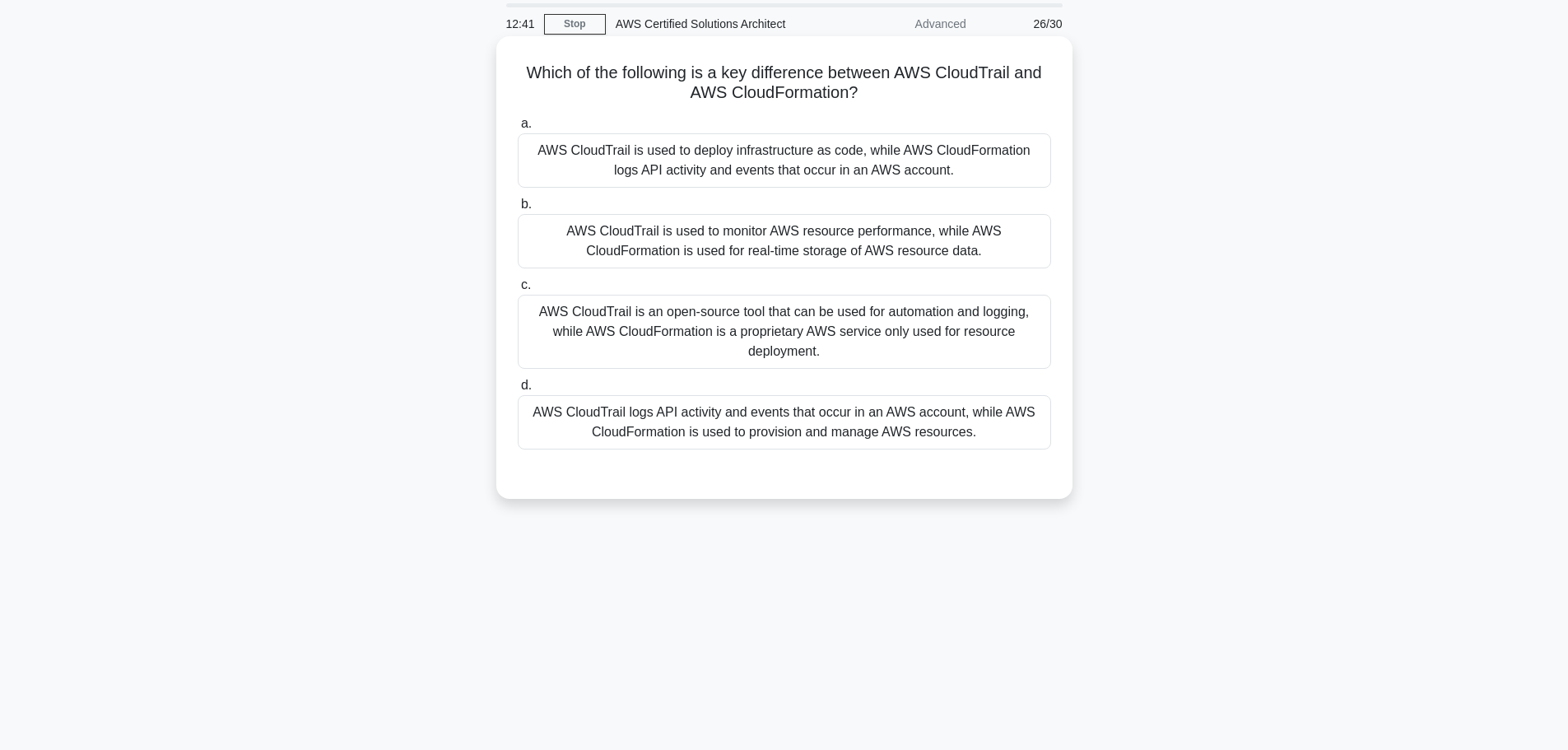 scroll, scrollTop: 0, scrollLeft: 0, axis: both 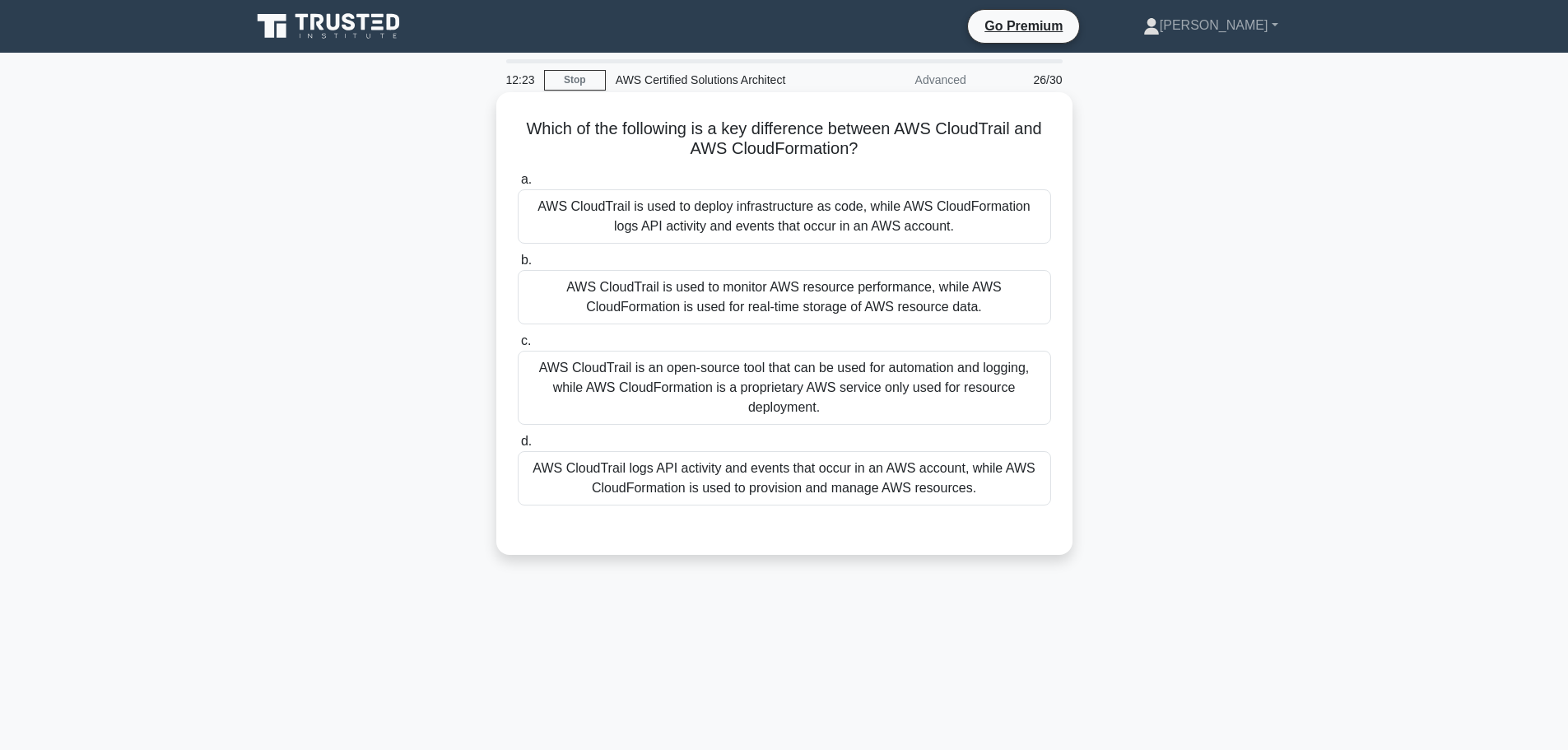 click on "Which of the following is a key difference between AWS CloudTrail and AWS CloudFormation?
.spinner_0XTQ{transform-origin:center;animation:spinner_y6GP .75s linear infinite}@keyframes spinner_y6GP{100%{transform:rotate(360deg)}}" at bounding box center (784, 139) 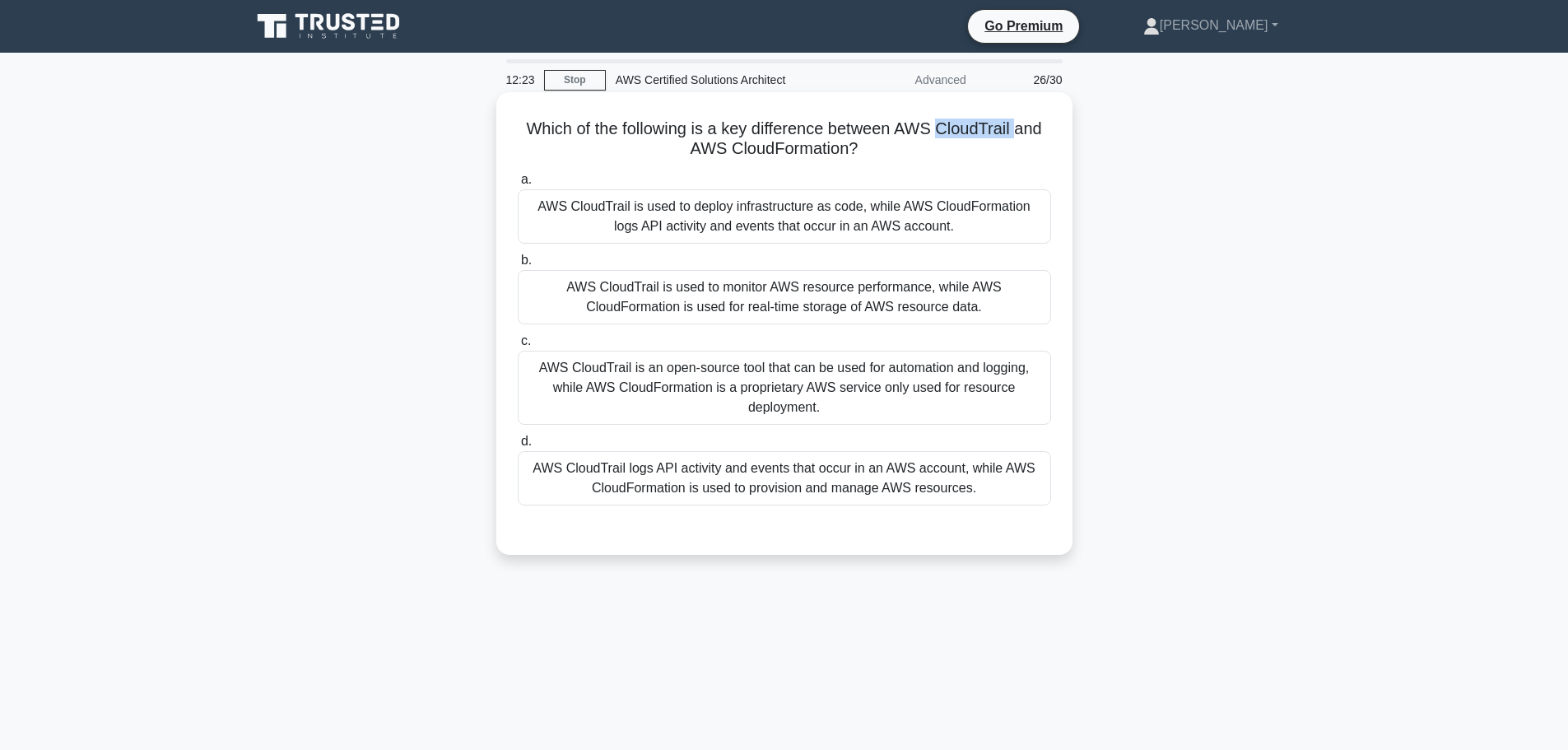 click on "Which of the following is a key difference between AWS CloudTrail and AWS CloudFormation?
.spinner_0XTQ{transform-origin:center;animation:spinner_y6GP .75s linear infinite}@keyframes spinner_y6GP{100%{transform:rotate(360deg)}}" at bounding box center (784, 139) 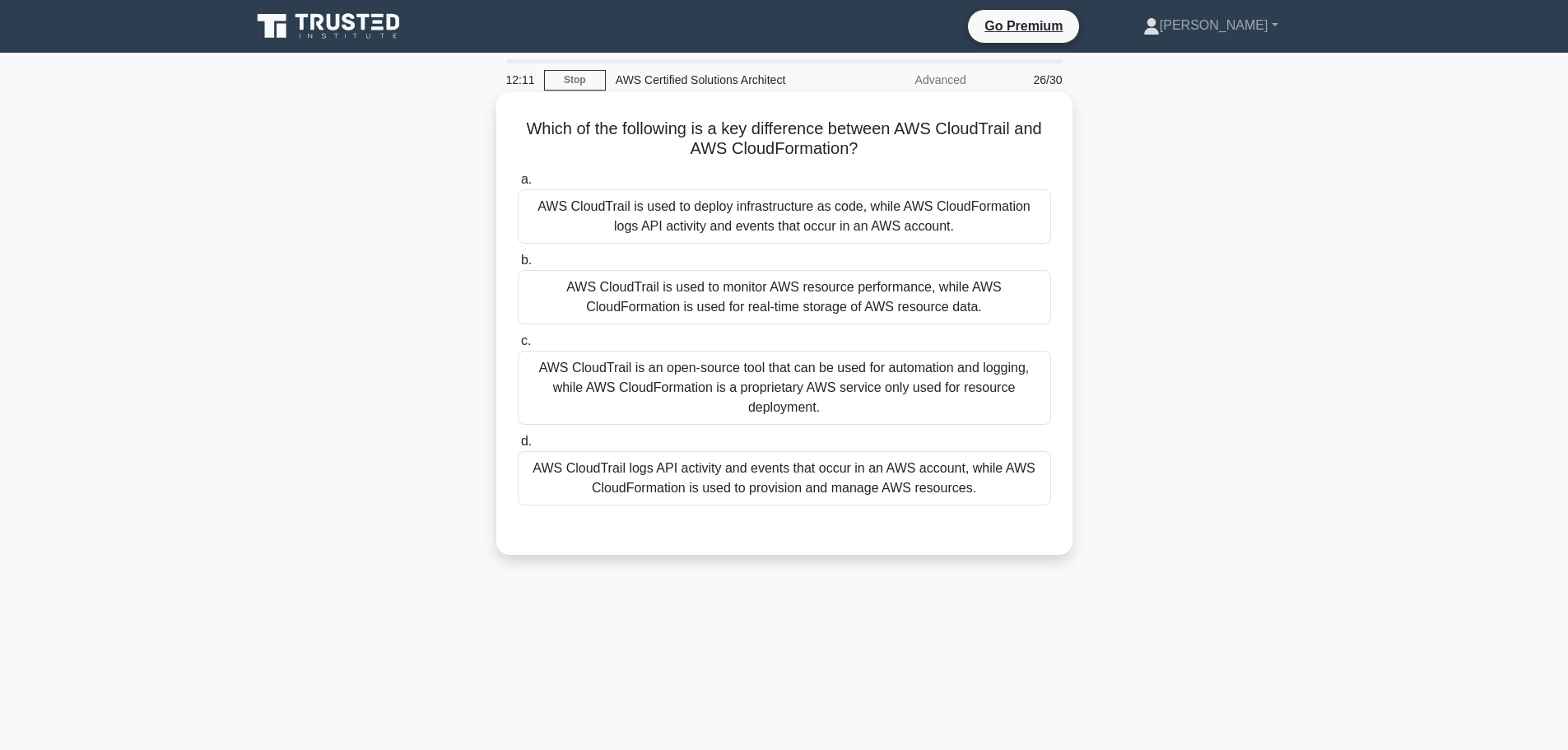click on "AWS CloudTrail is an open-source tool that can be used for automation and logging, while AWS CloudFormation is a proprietary AWS service only used for resource deployment." at bounding box center (784, 388) 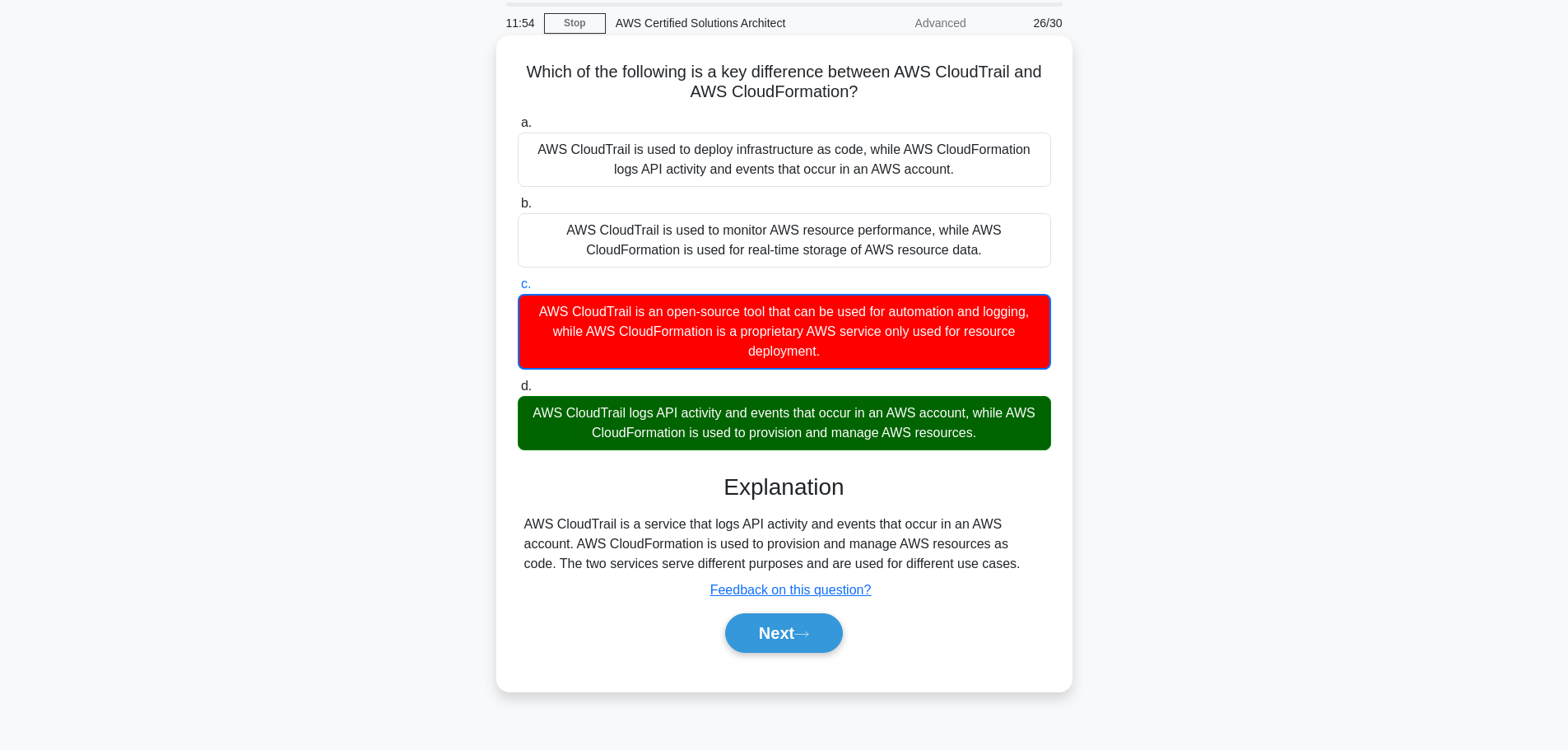 scroll, scrollTop: 139, scrollLeft: 0, axis: vertical 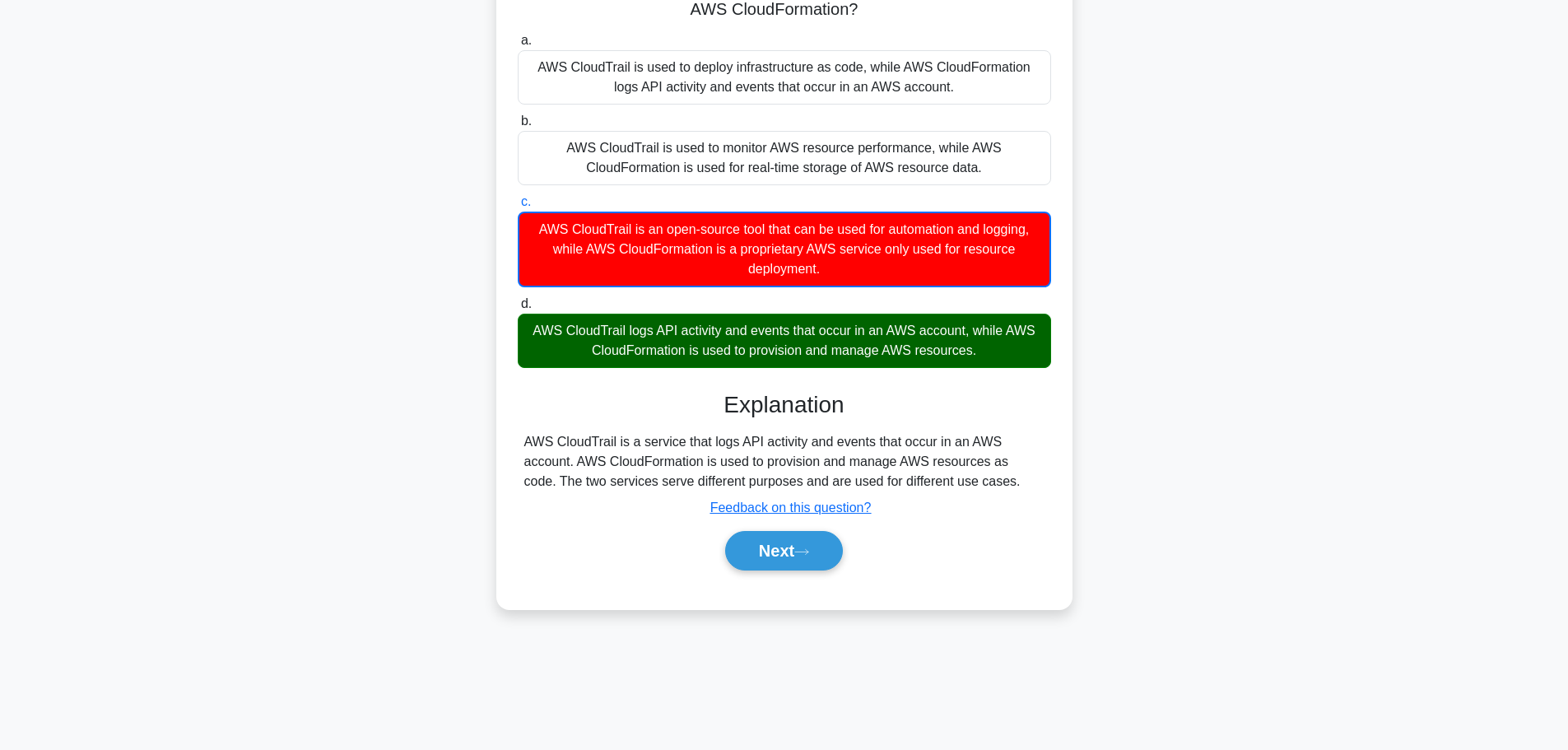 click on "AWS CloudTrail is a service that logs API activity and events that occur in an AWS account. AWS CloudFormation is used to provision and manage AWS resources as code. The two services serve different purposes and are used for different use cases." at bounding box center [784, 462] 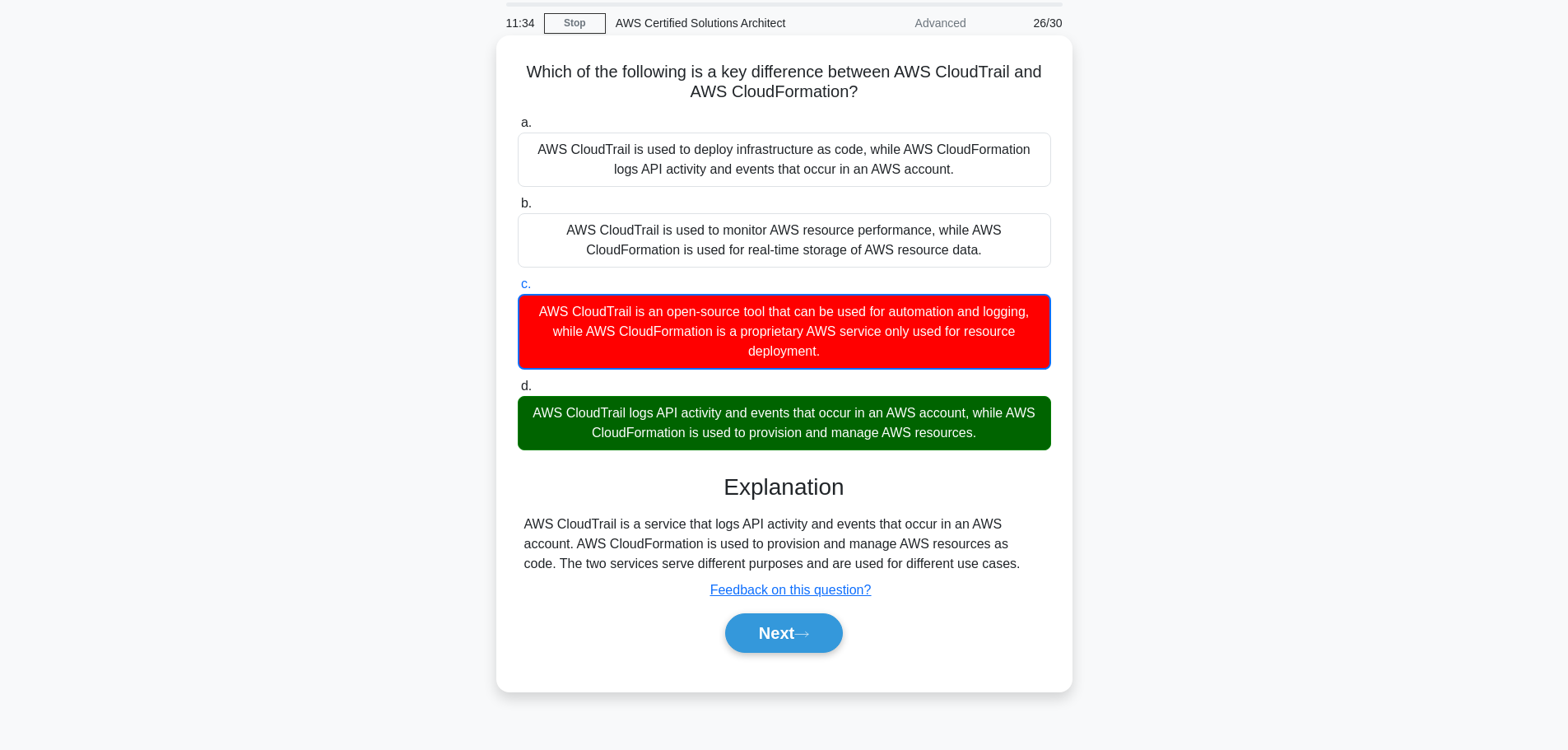 scroll, scrollTop: 0, scrollLeft: 0, axis: both 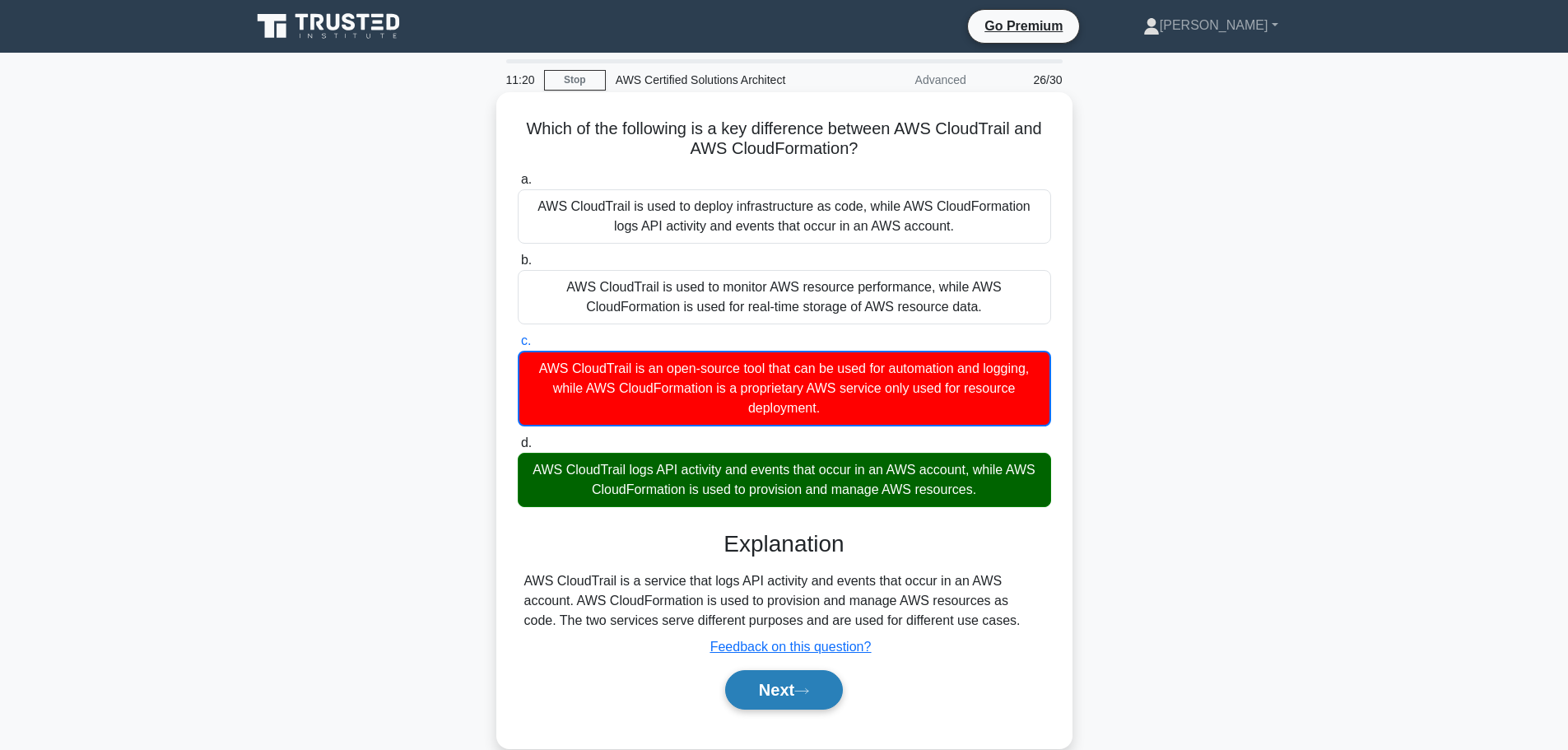 click on "Next" at bounding box center (784, 690) 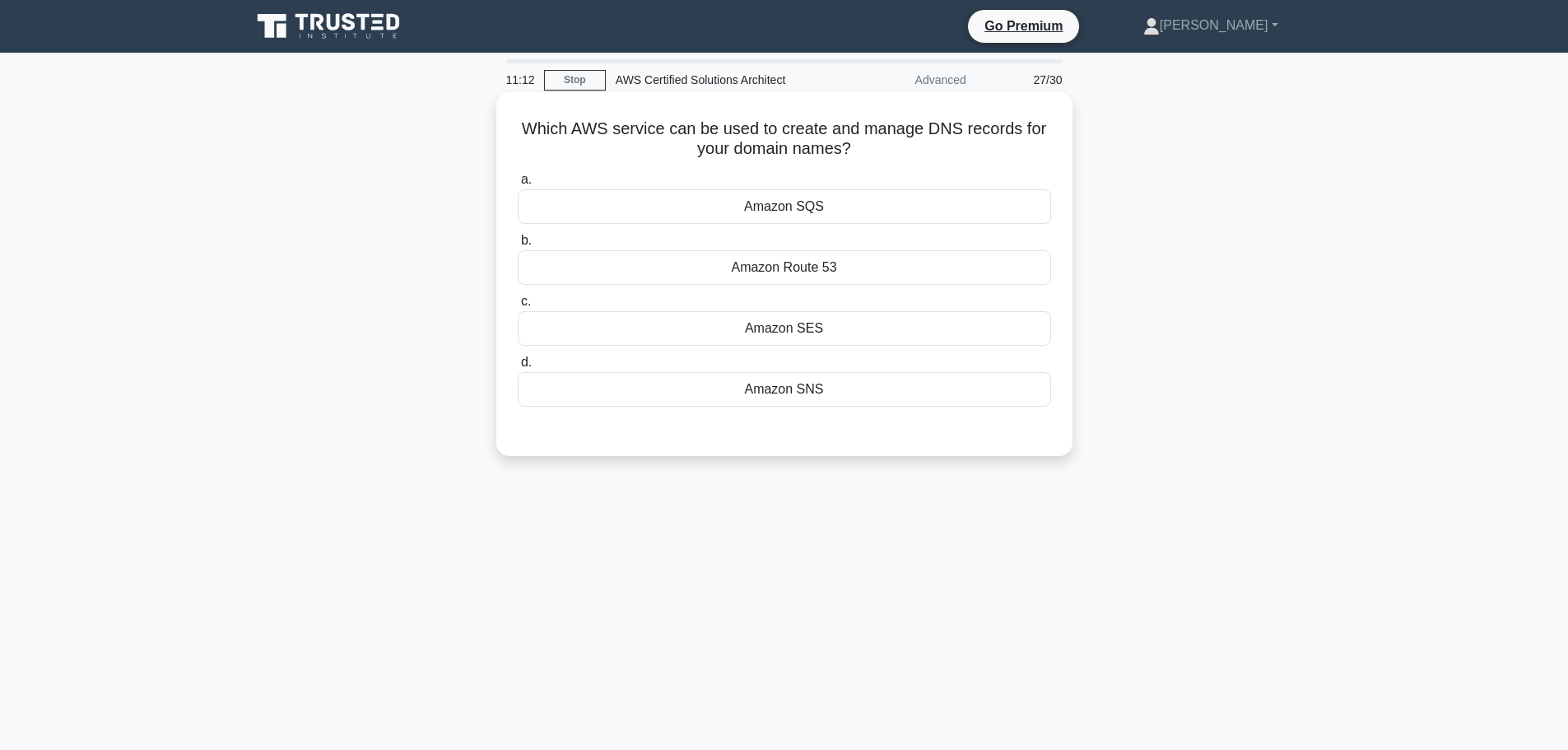 click on "Amazon Route 53" at bounding box center (784, 268) 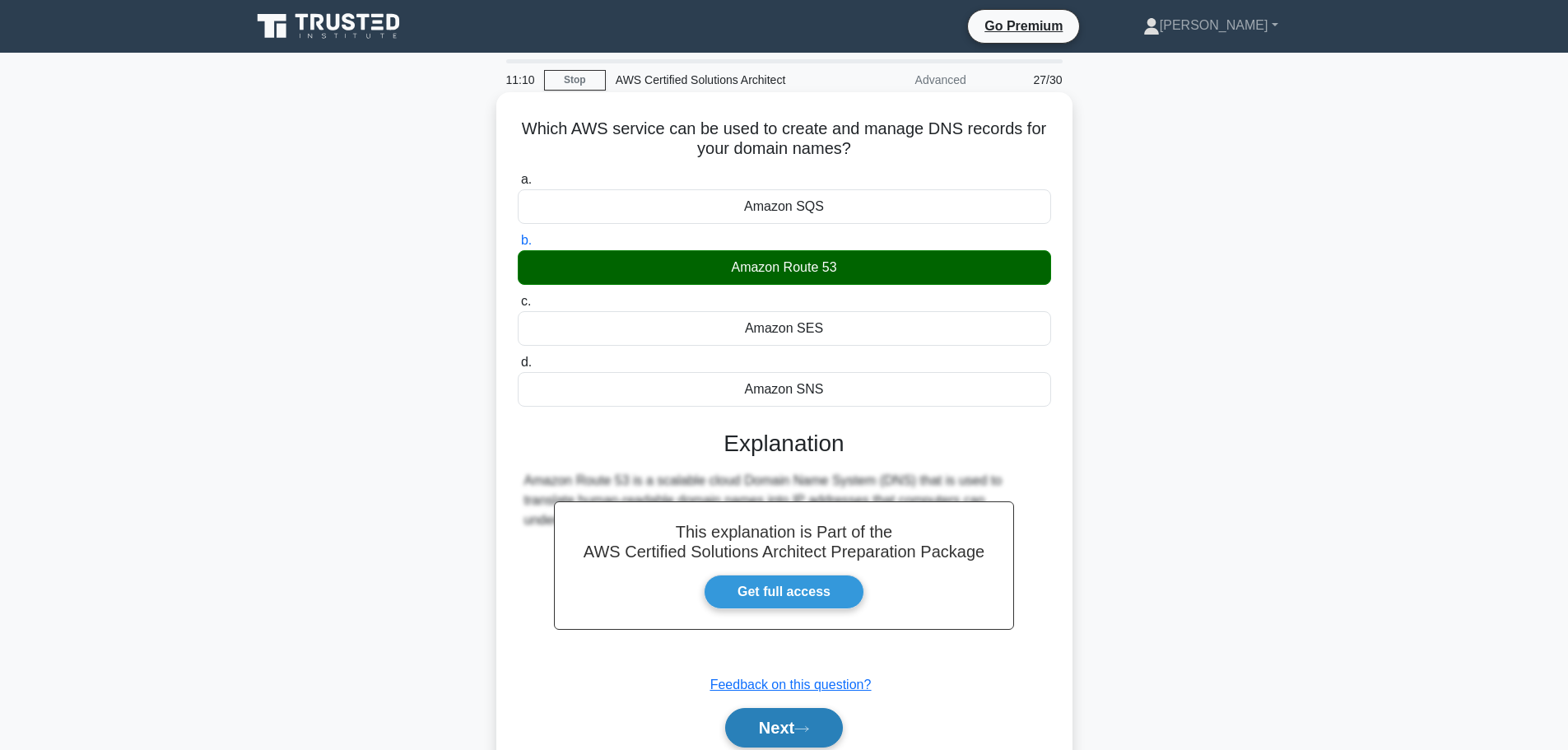 click on "Next" at bounding box center (784, 728) 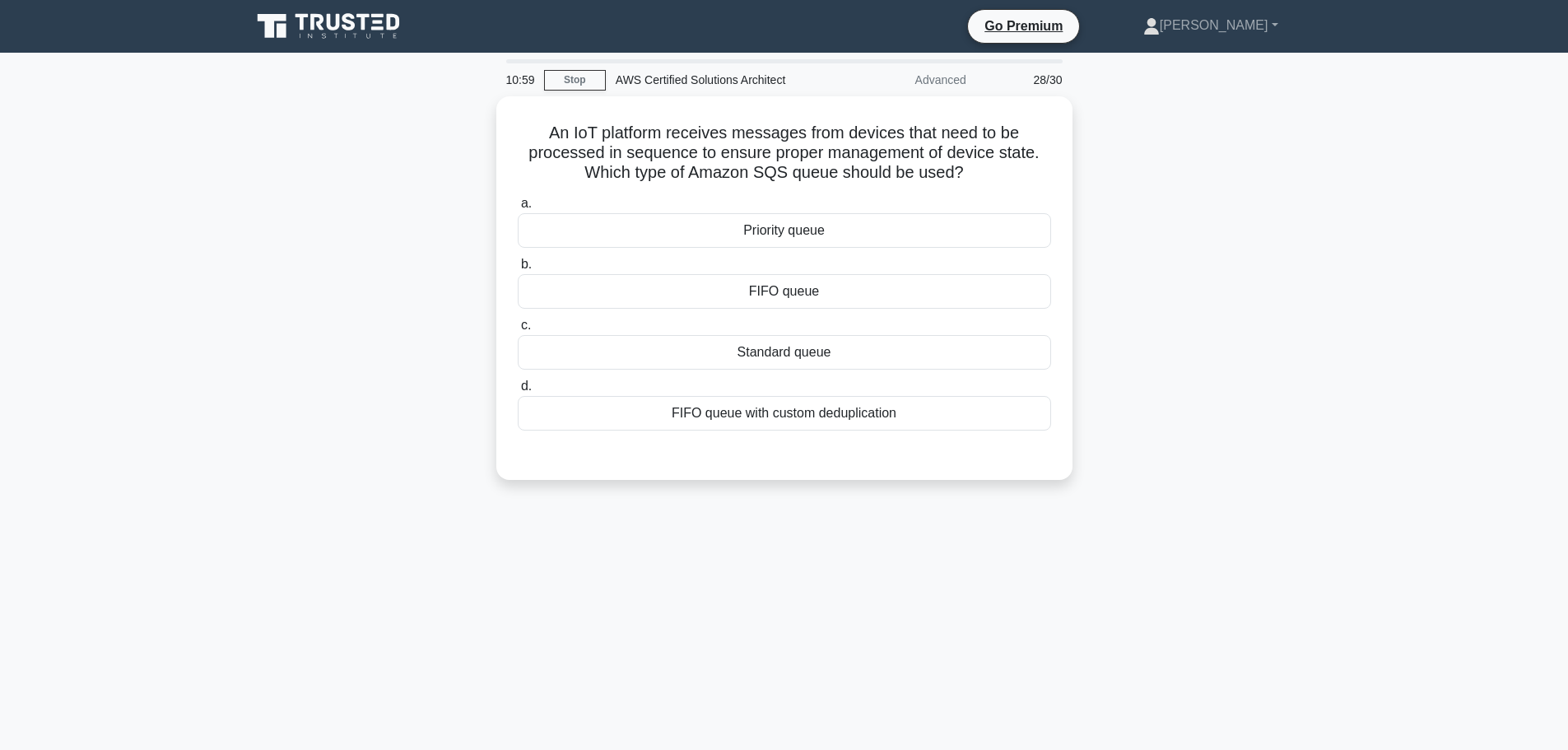 click on "An IoT platform receives messages from devices that need to be processed in sequence to ensure proper management of device state. Which type of Amazon SQS queue should be used?
.spinner_0XTQ{transform-origin:center;animation:spinner_y6GP .75s linear infinite}@keyframes spinner_y6GP{100%{transform:rotate(360deg)}}
a.
Priority queue
b. c. d." at bounding box center [784, 298] 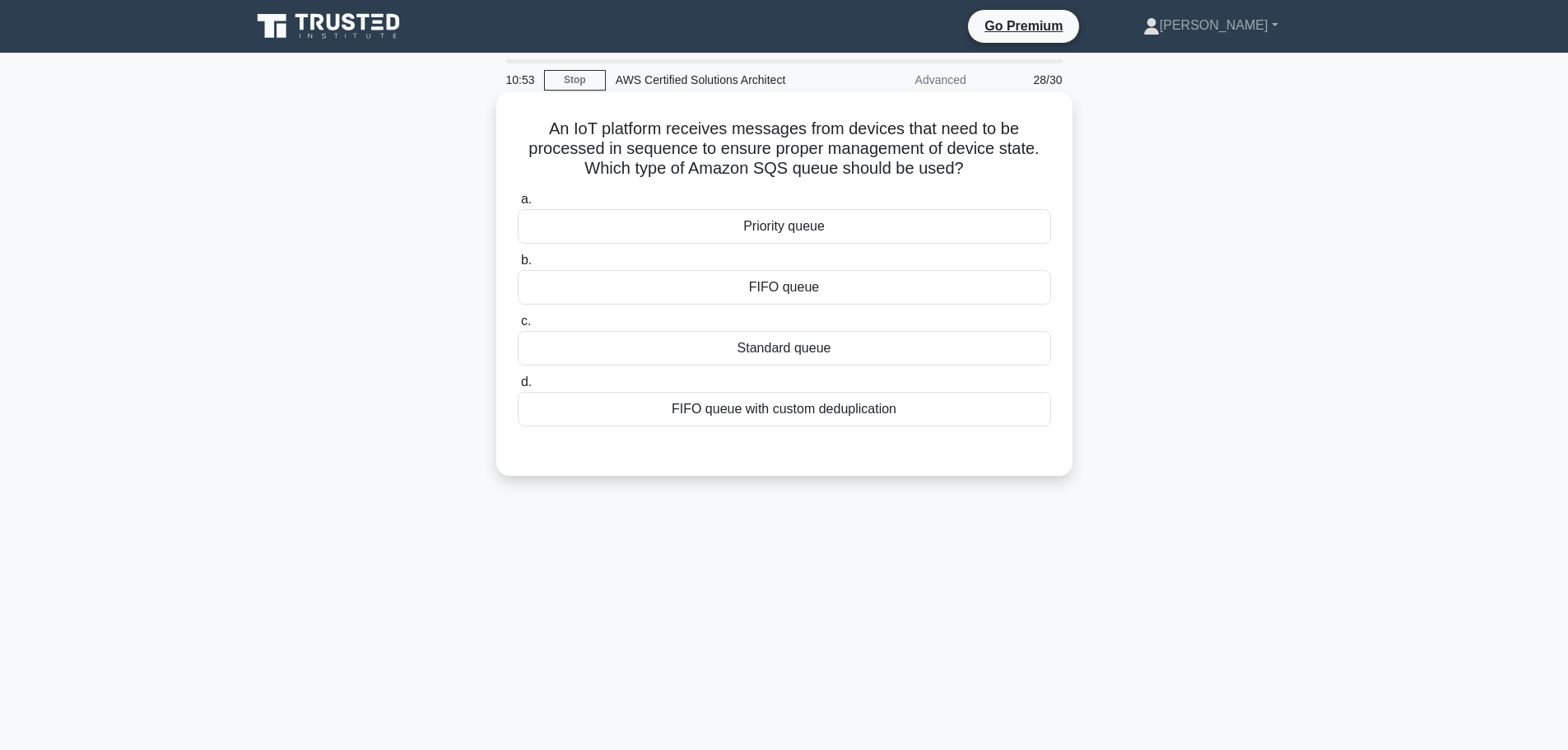 click on "Standard queue" at bounding box center (784, 348) 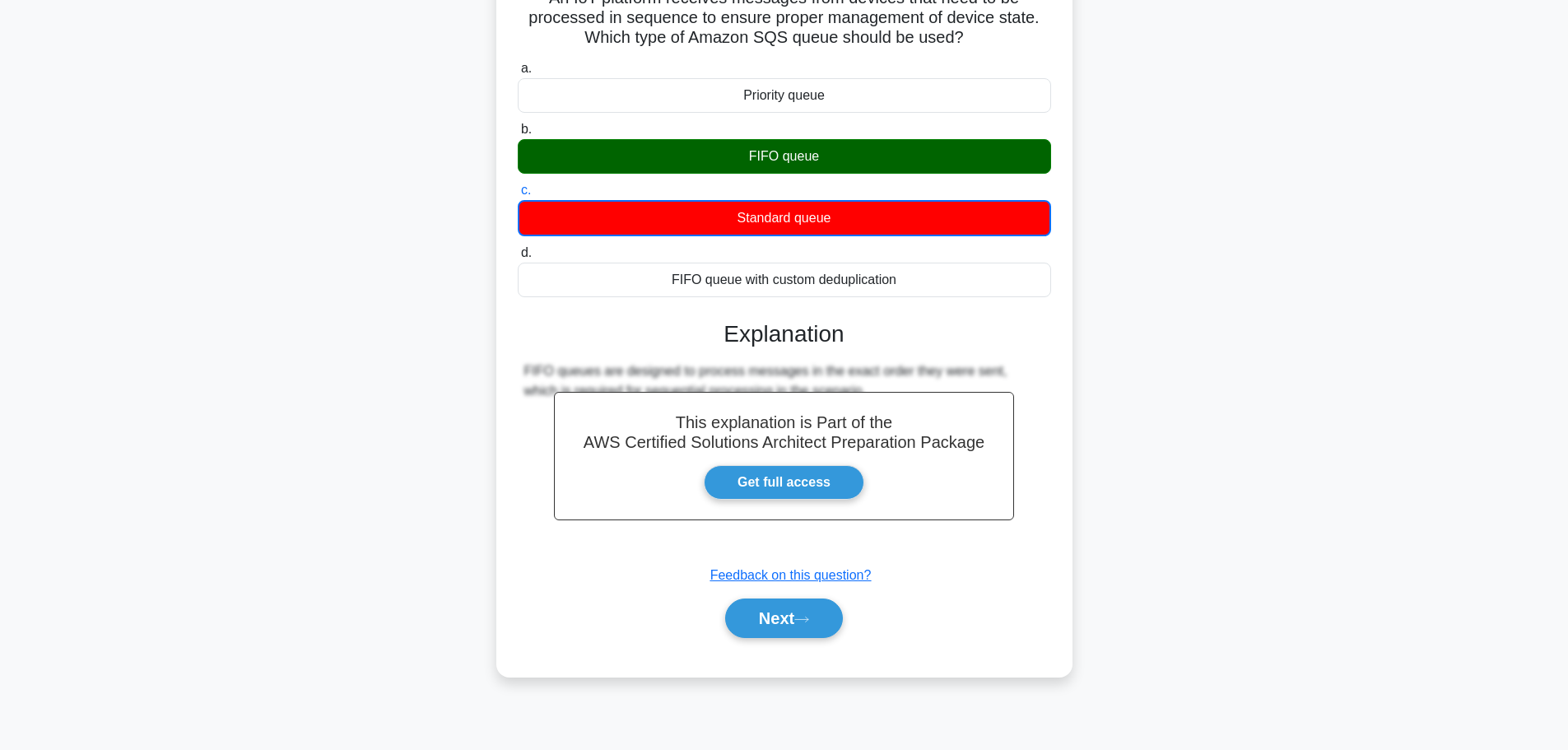scroll, scrollTop: 139, scrollLeft: 0, axis: vertical 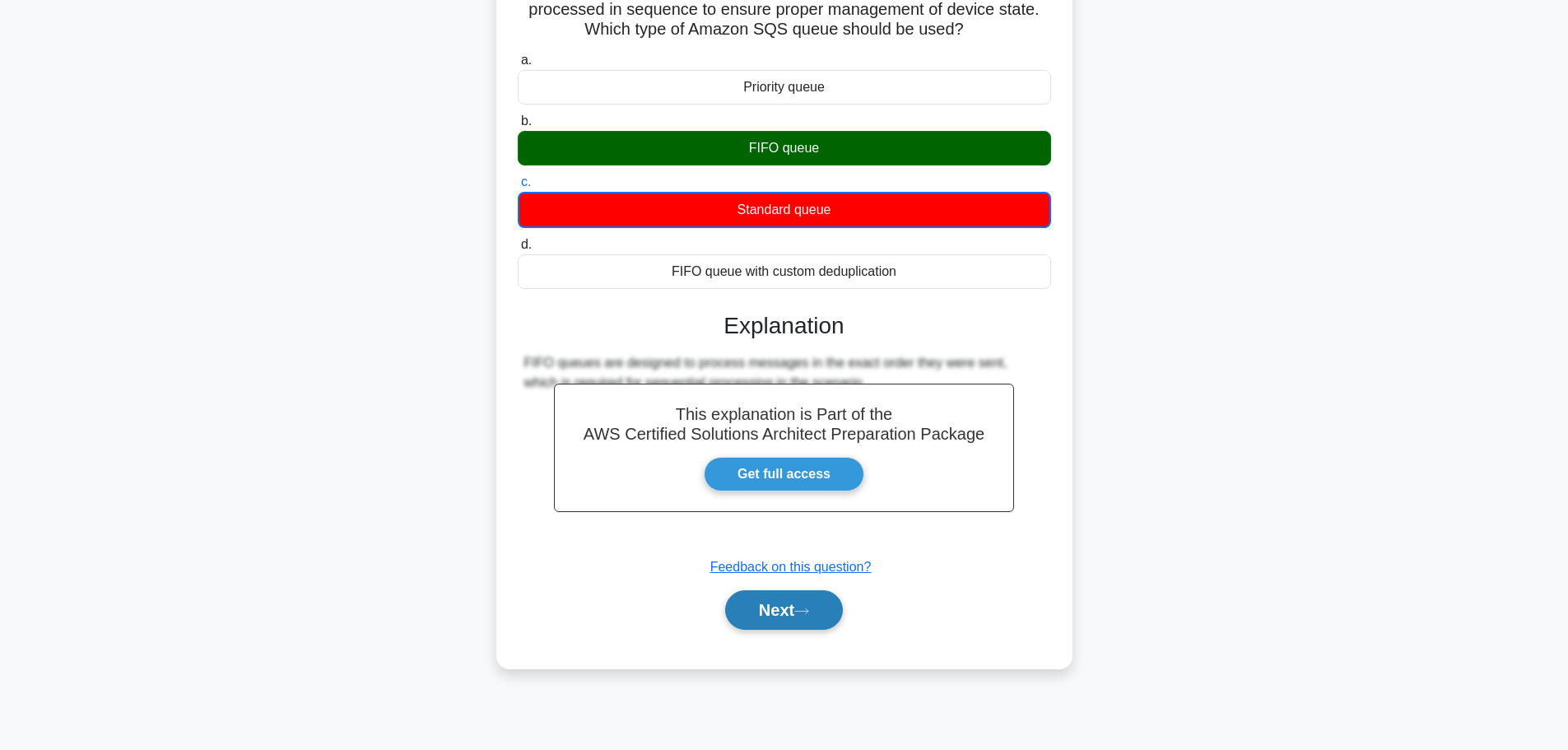click 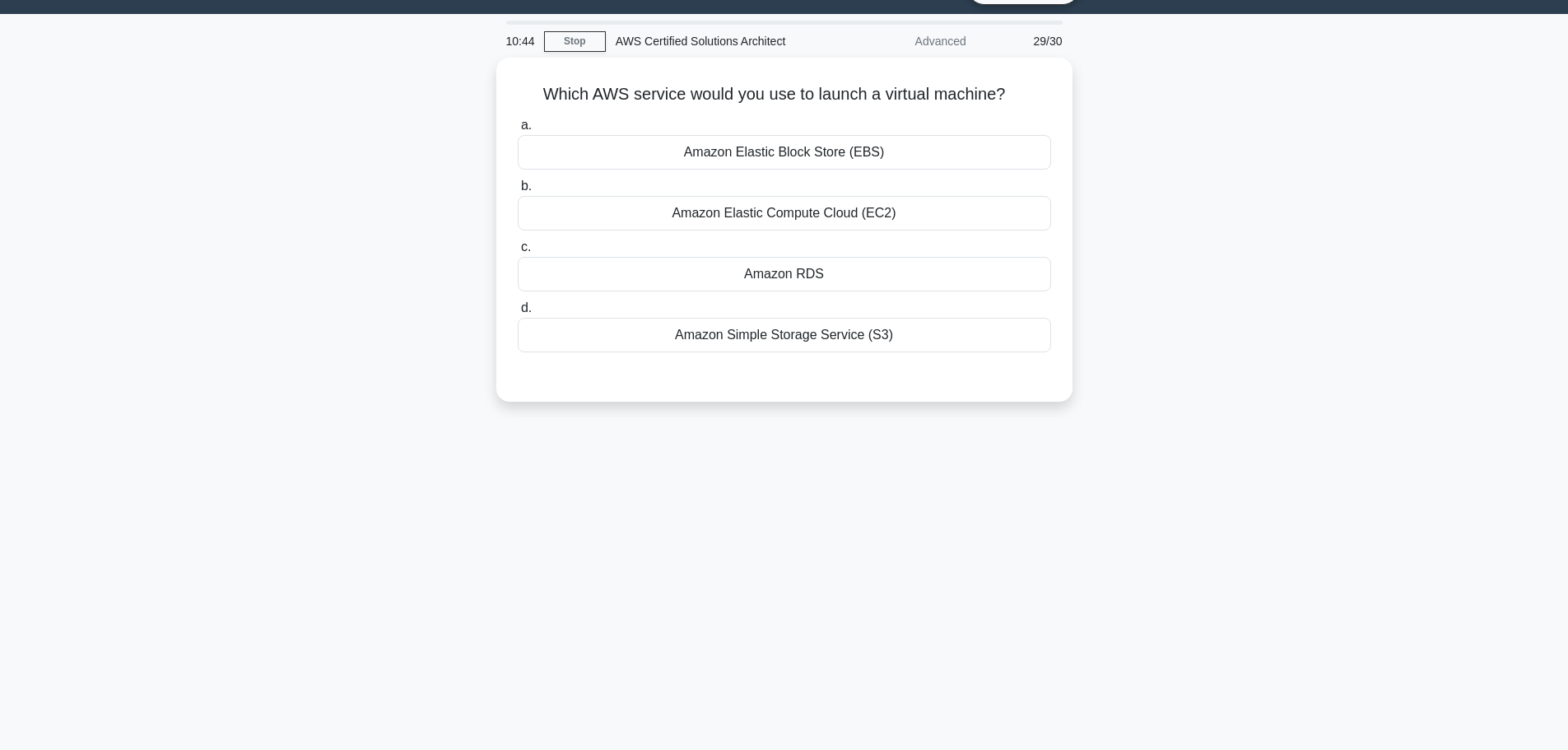 scroll, scrollTop: 0, scrollLeft: 0, axis: both 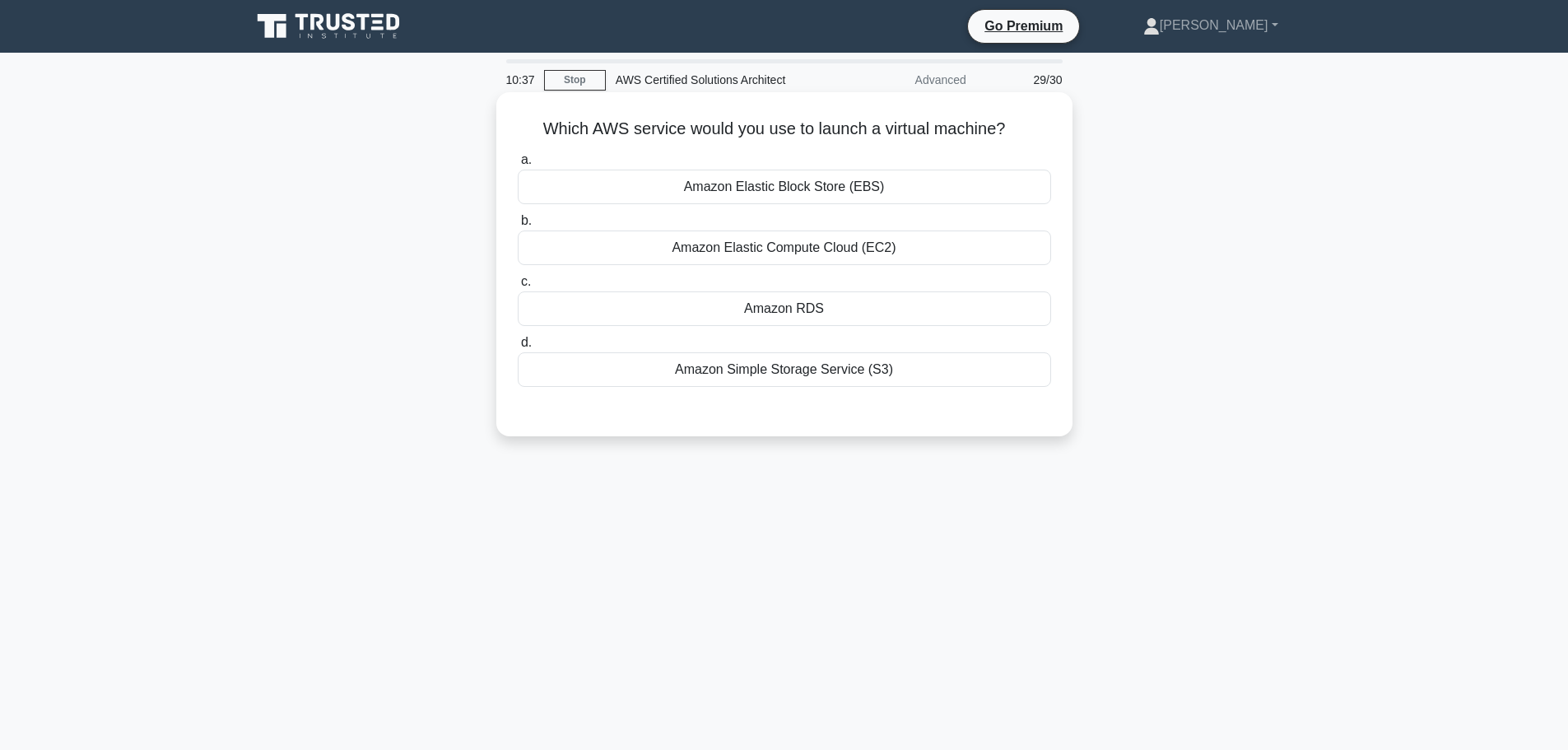 click on "Amazon Elastic Compute Cloud (EC2)" at bounding box center [784, 248] 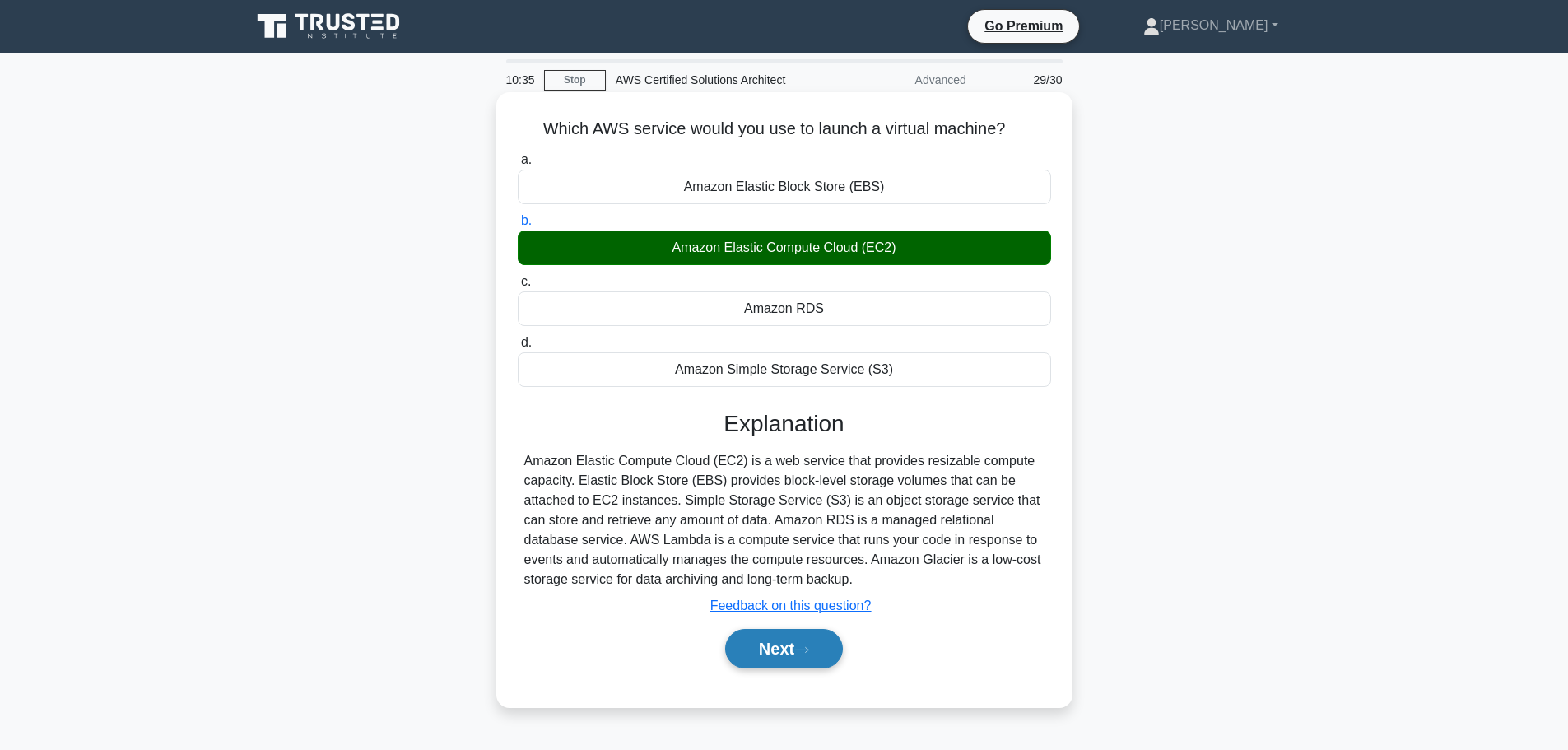 click on "Next" at bounding box center (784, 649) 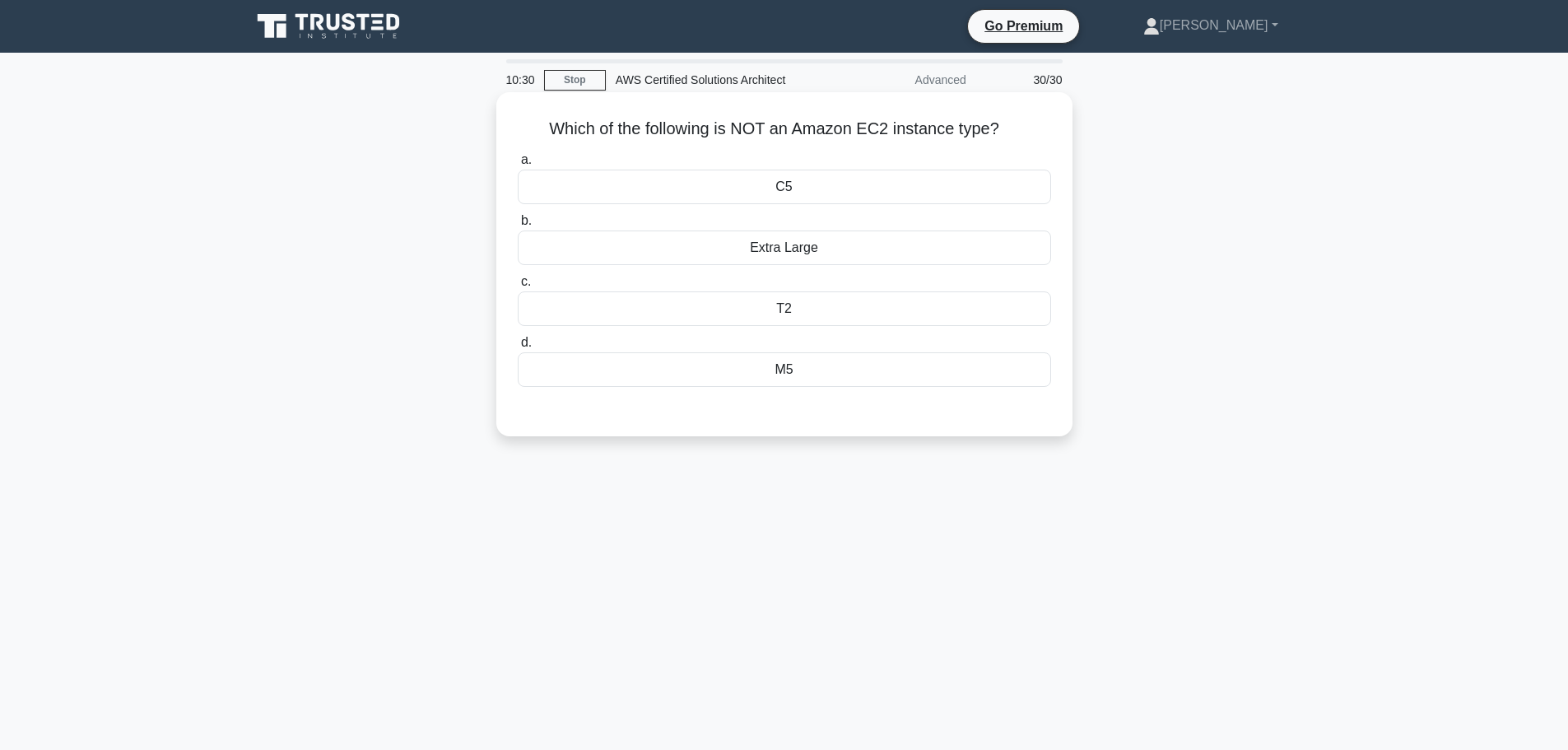 click on "Extra Large" at bounding box center (784, 248) 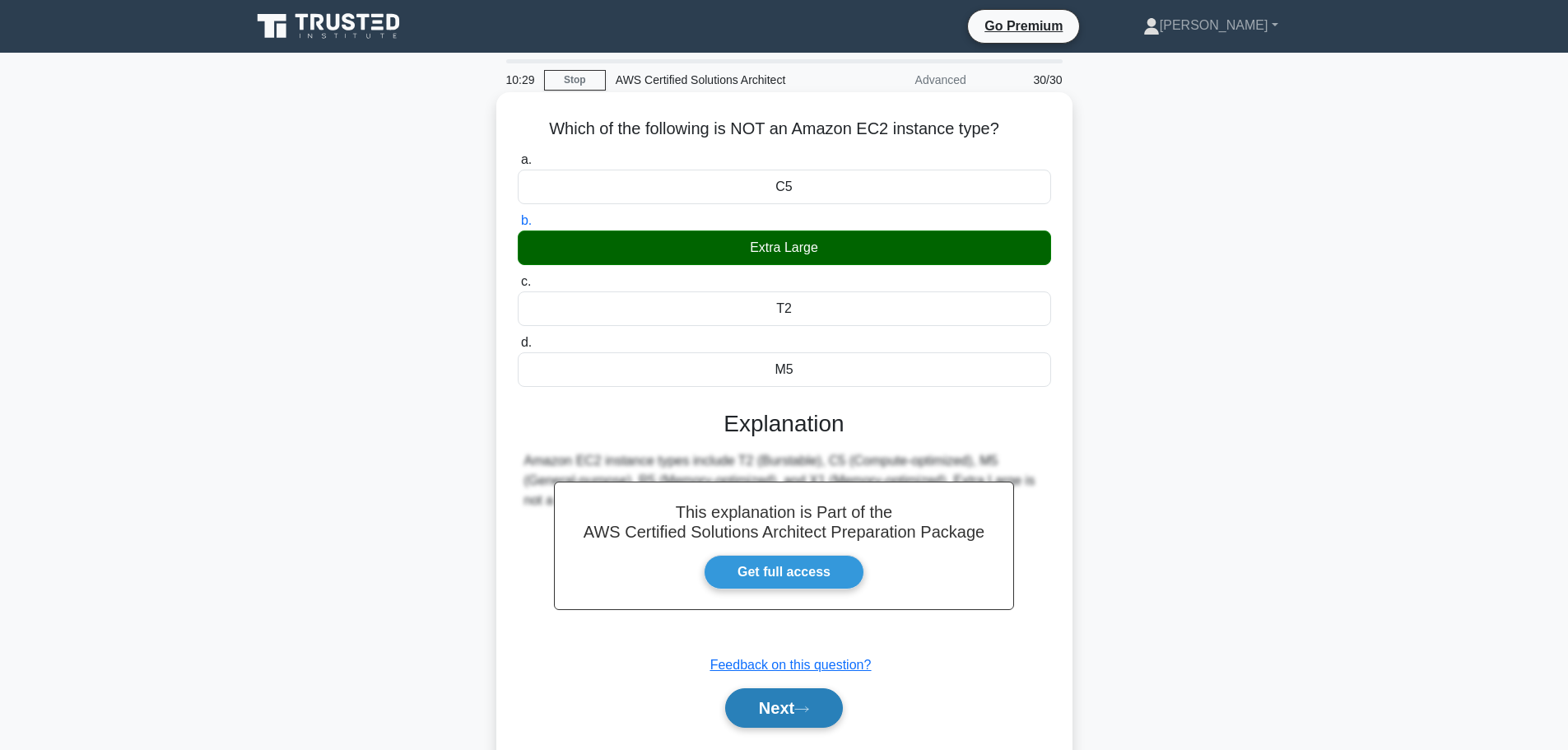 click on "Next" at bounding box center [784, 708] 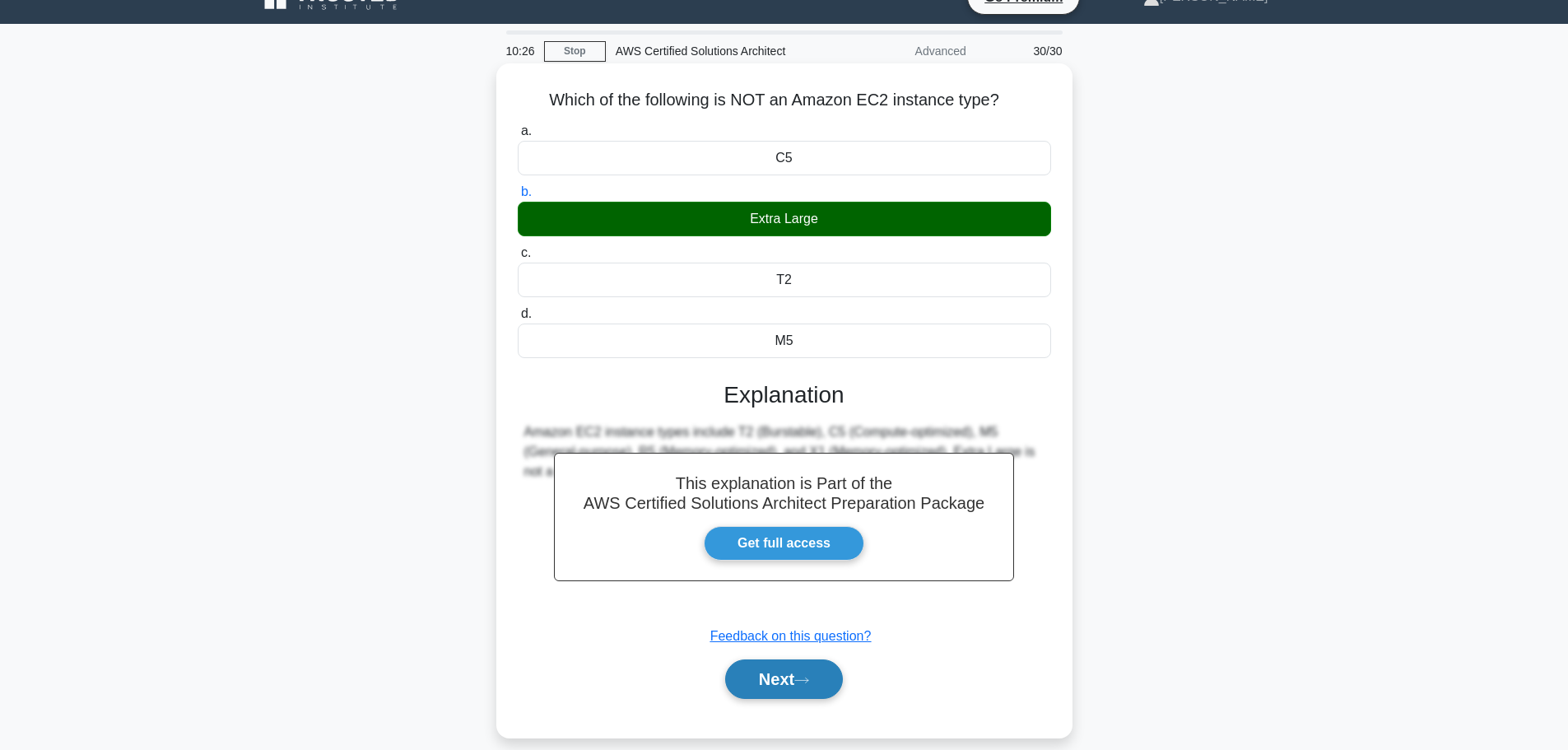scroll, scrollTop: 0, scrollLeft: 0, axis: both 